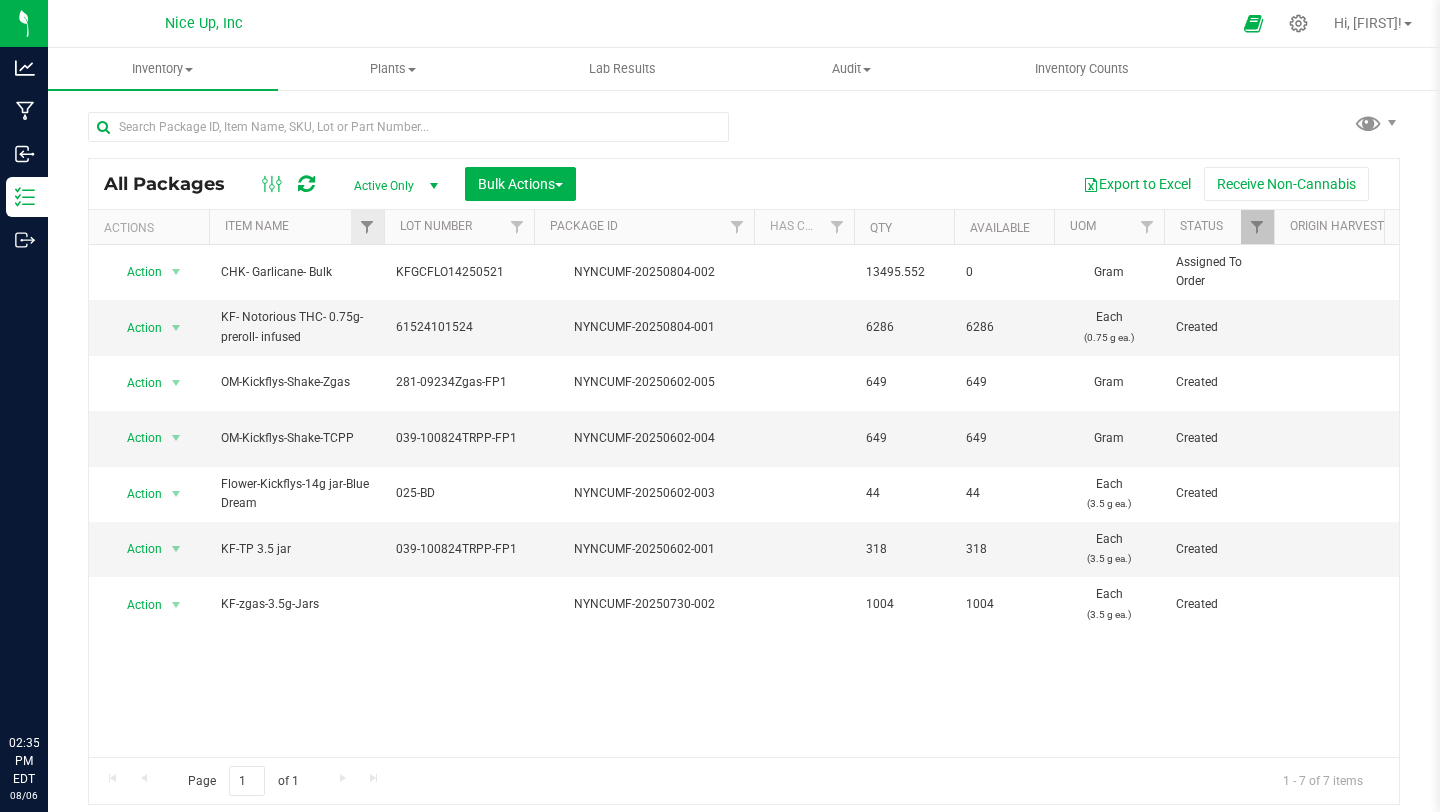 scroll, scrollTop: 0, scrollLeft: 0, axis: both 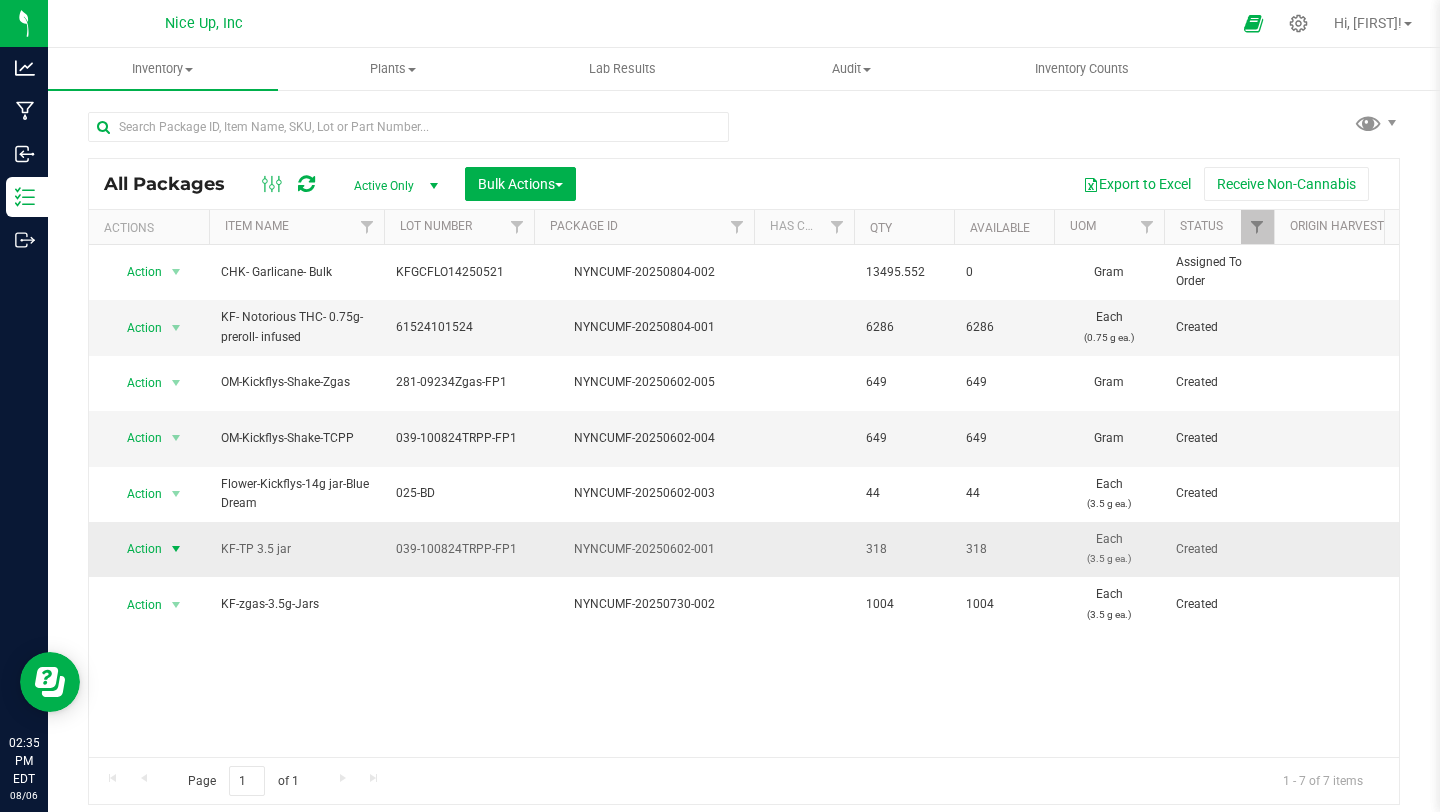 click on "Action" at bounding box center (136, 549) 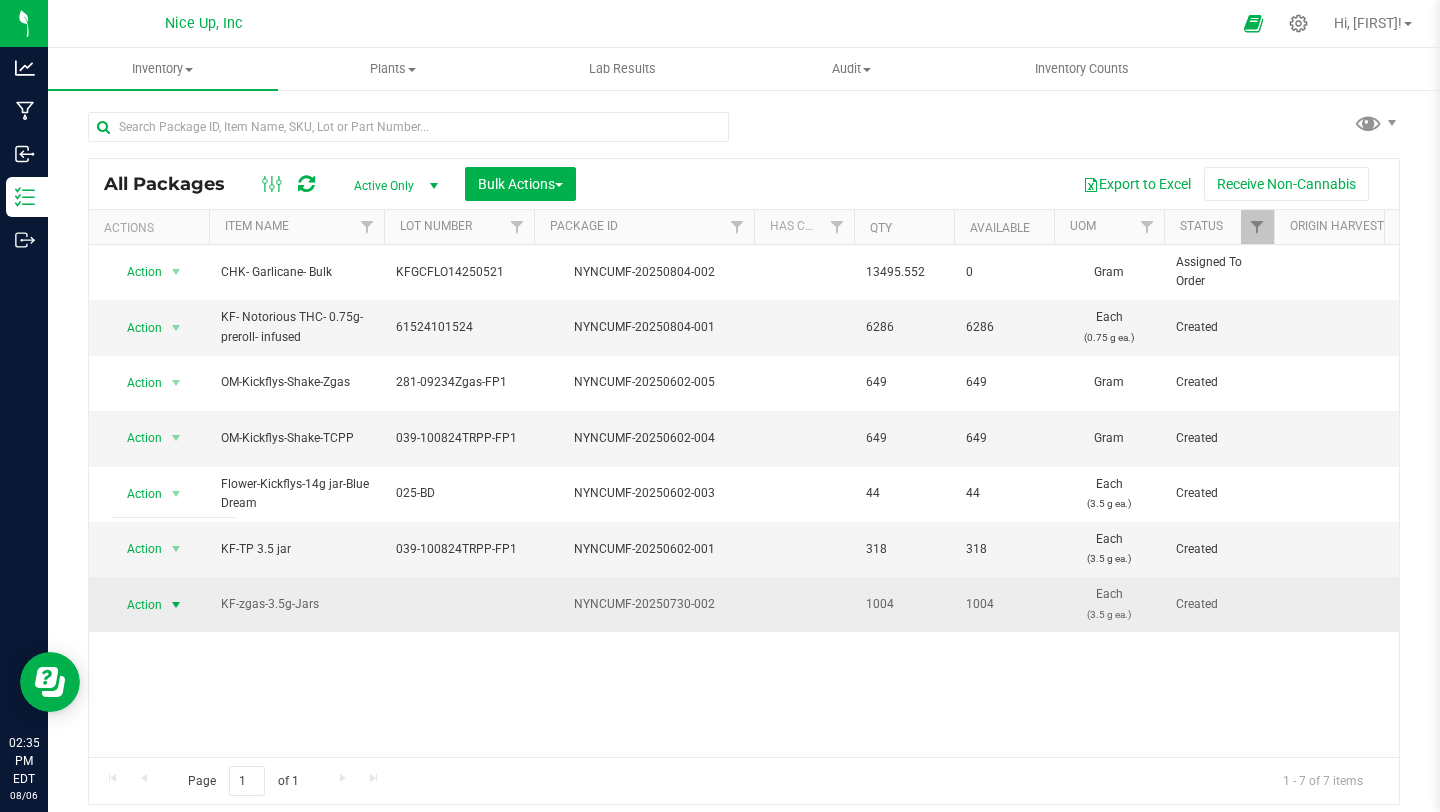 click on "Action" at bounding box center [136, 605] 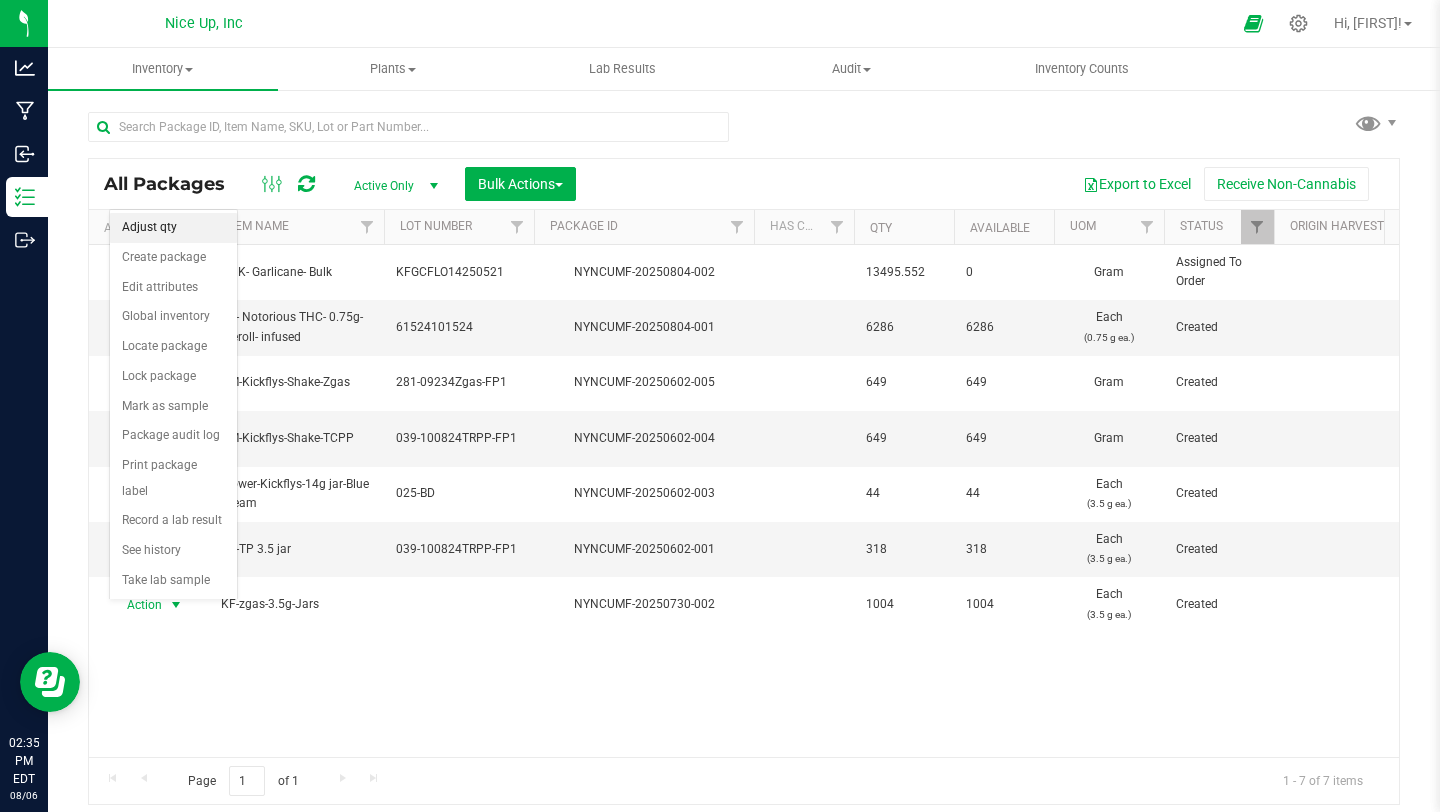 click on "Adjust qty" at bounding box center (173, 228) 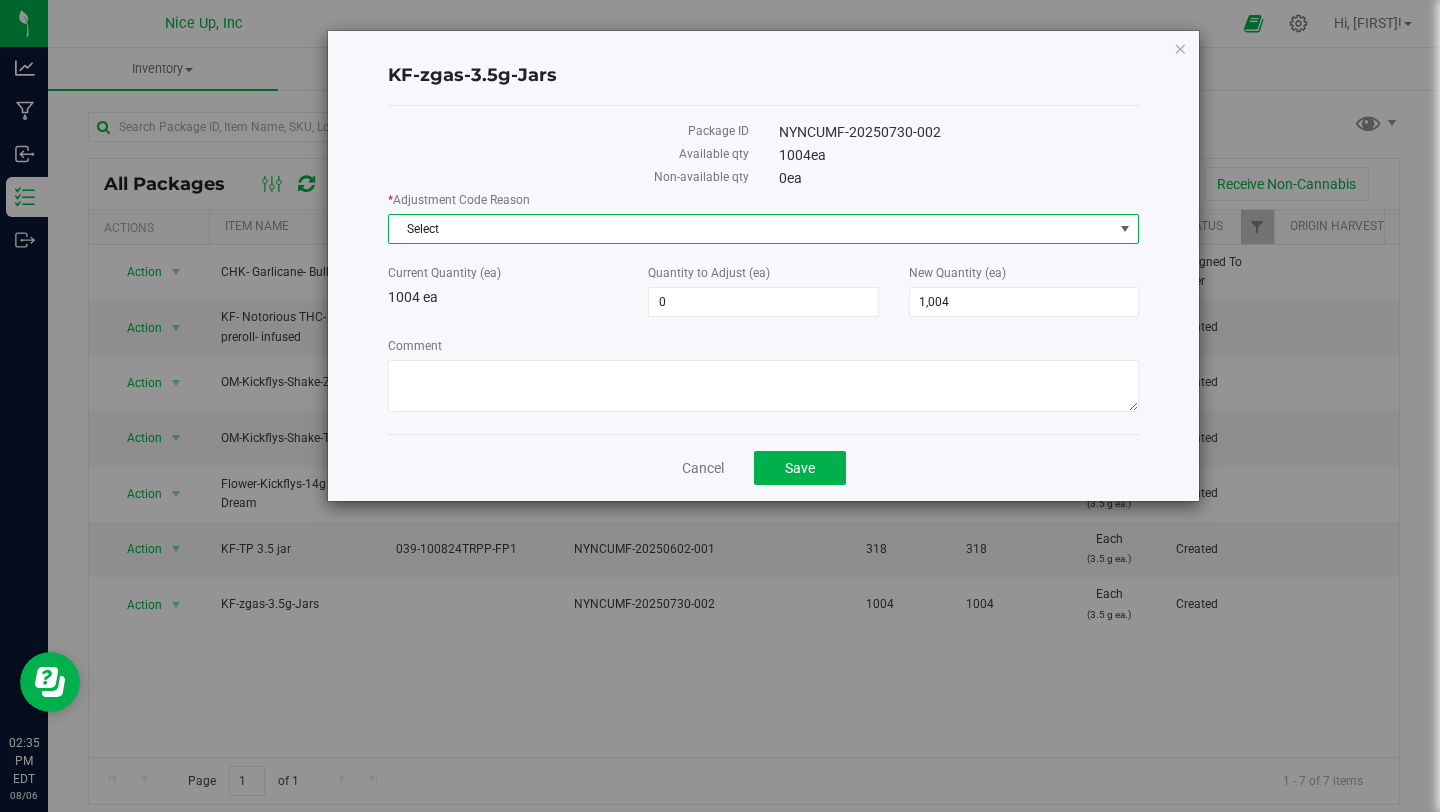 click on "Select" at bounding box center (751, 229) 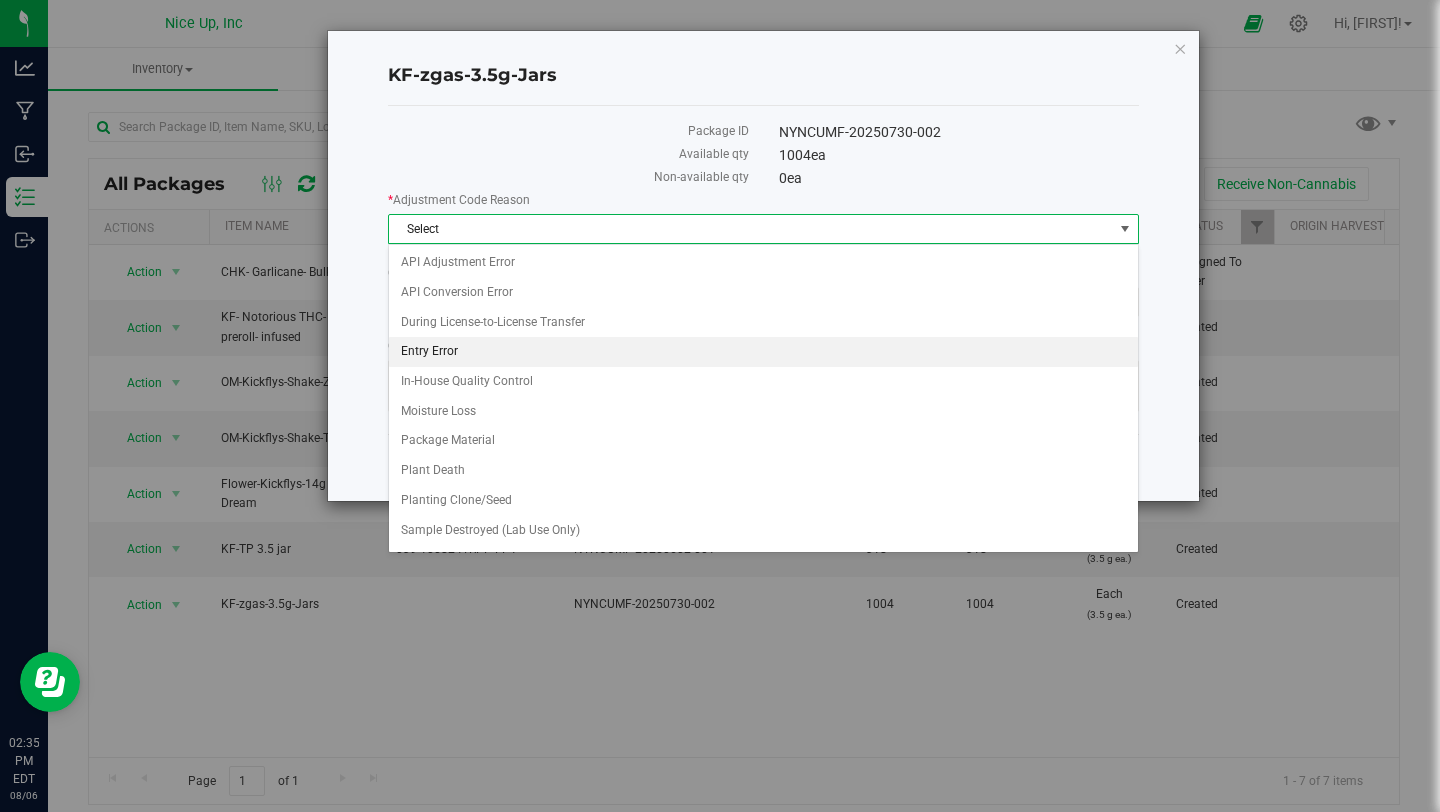 click on "Entry Error" at bounding box center [763, 352] 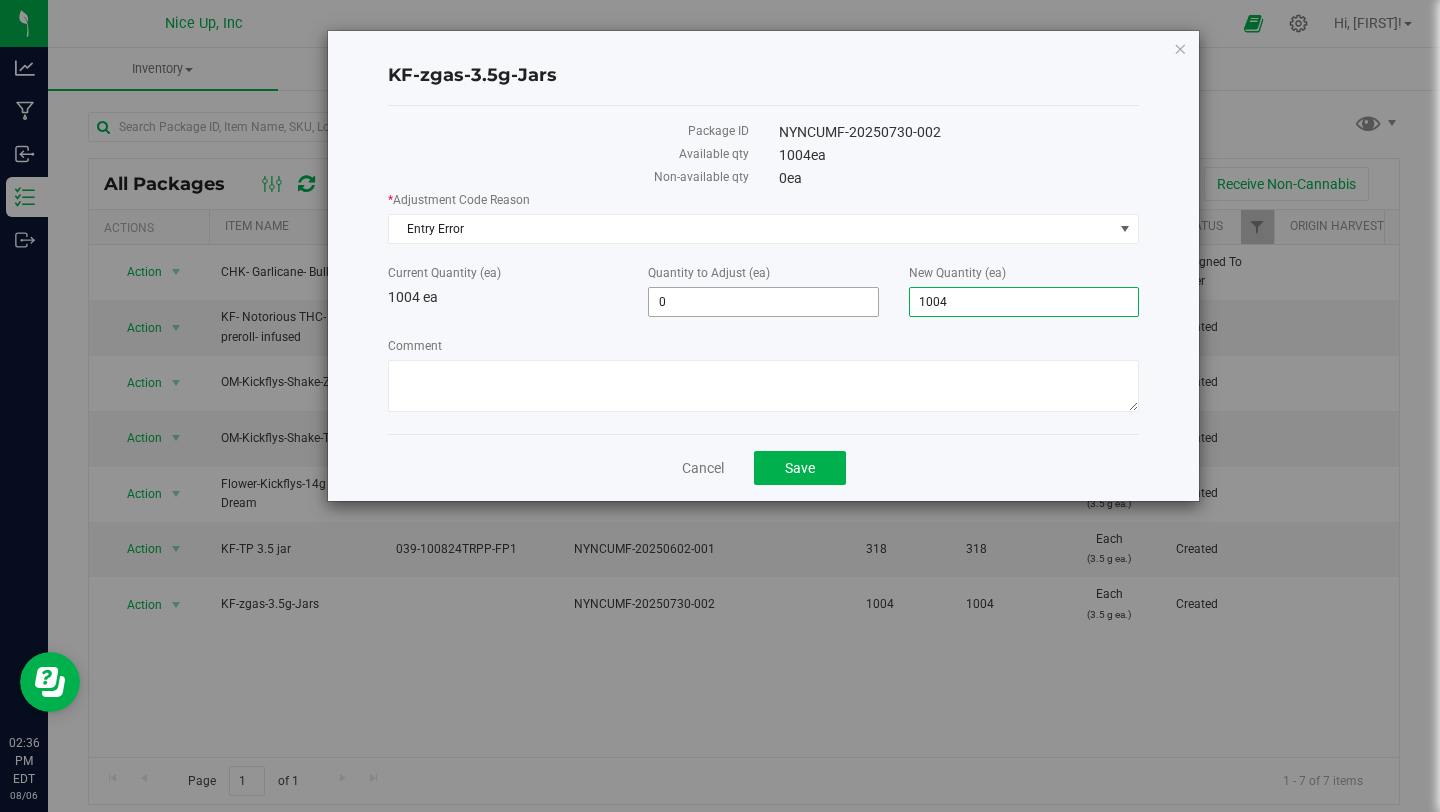 drag, startPoint x: 971, startPoint y: 294, endPoint x: 848, endPoint y: 294, distance: 123 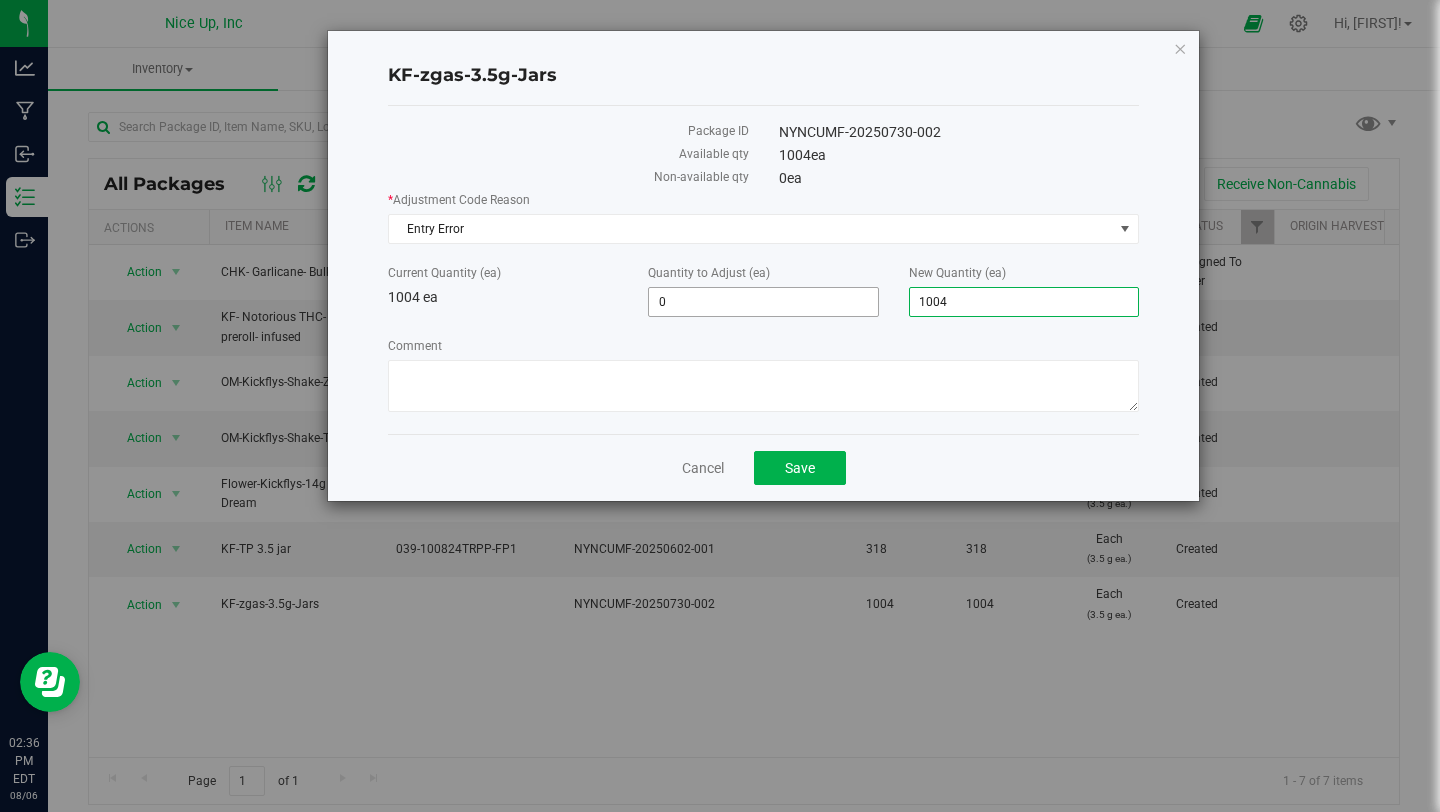 drag, startPoint x: 943, startPoint y: 293, endPoint x: 759, endPoint y: 286, distance: 184.1331 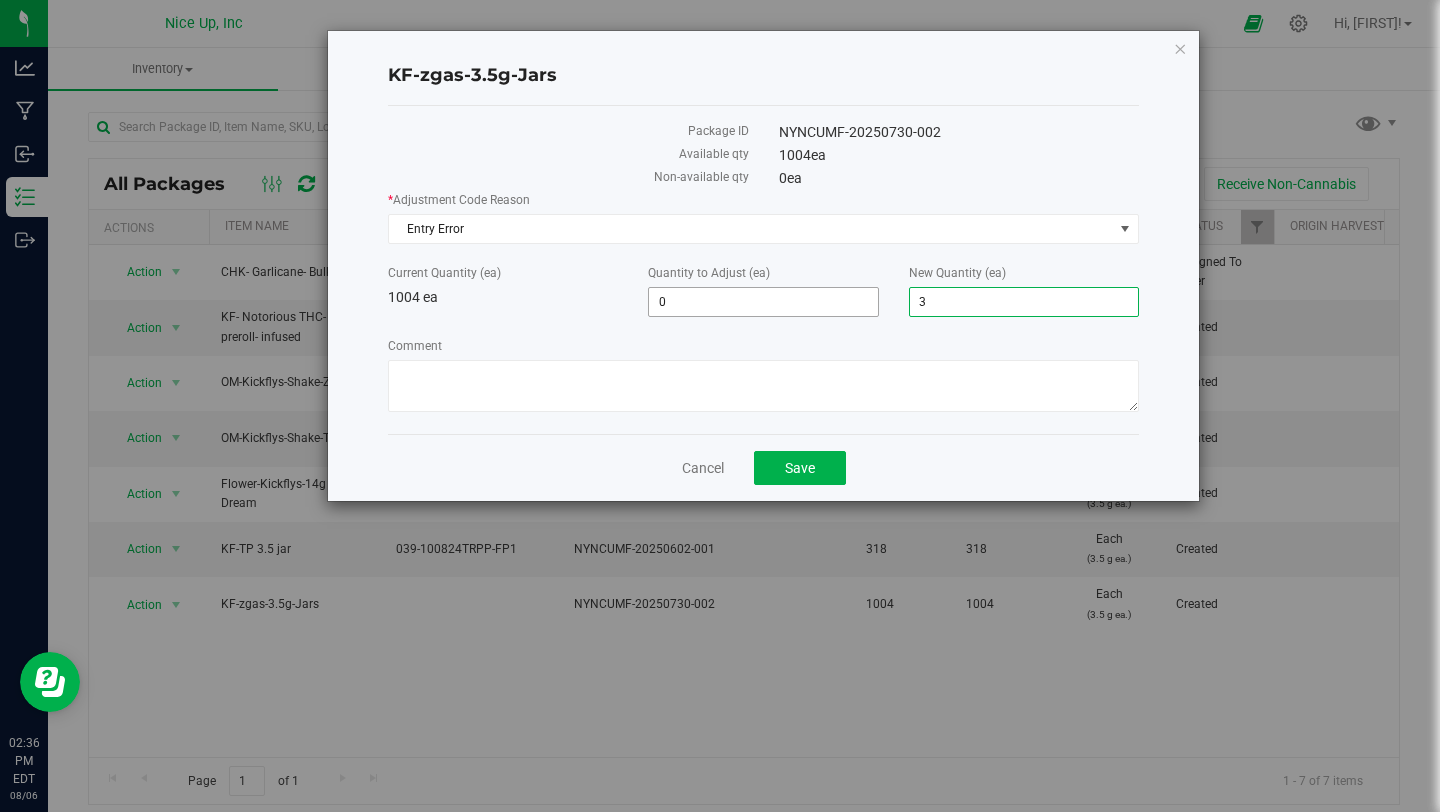 type on "36" 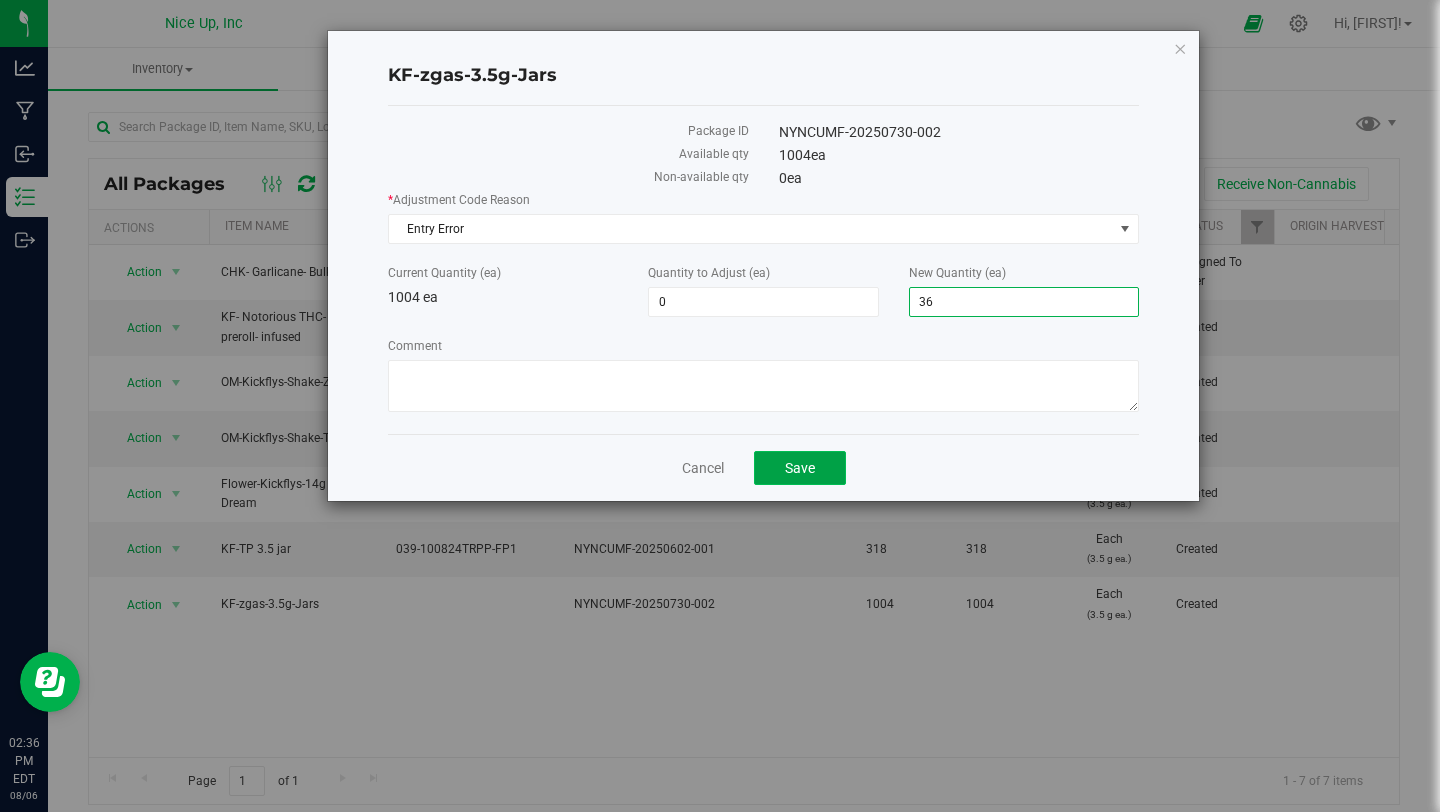 type on "-968" 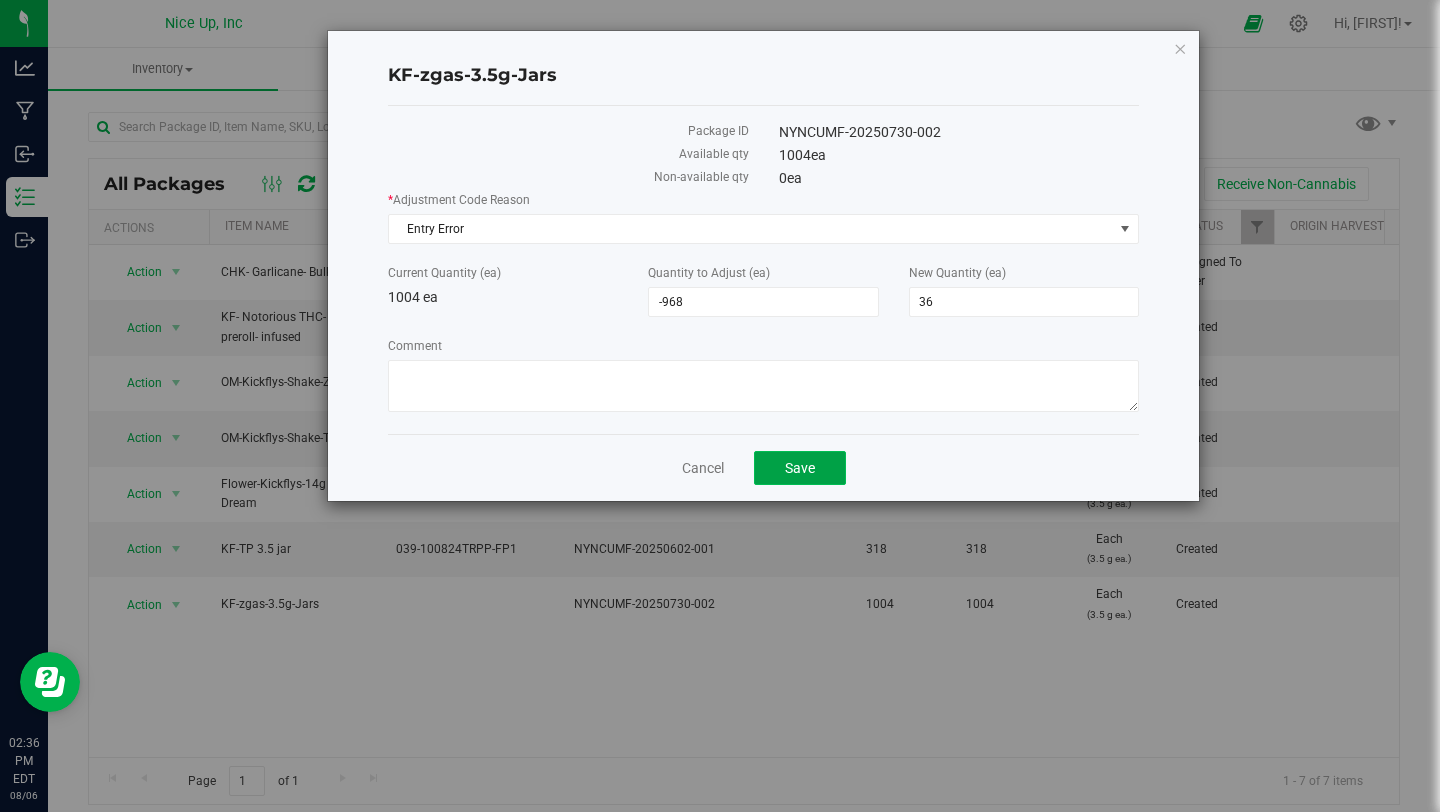 click on "Save" 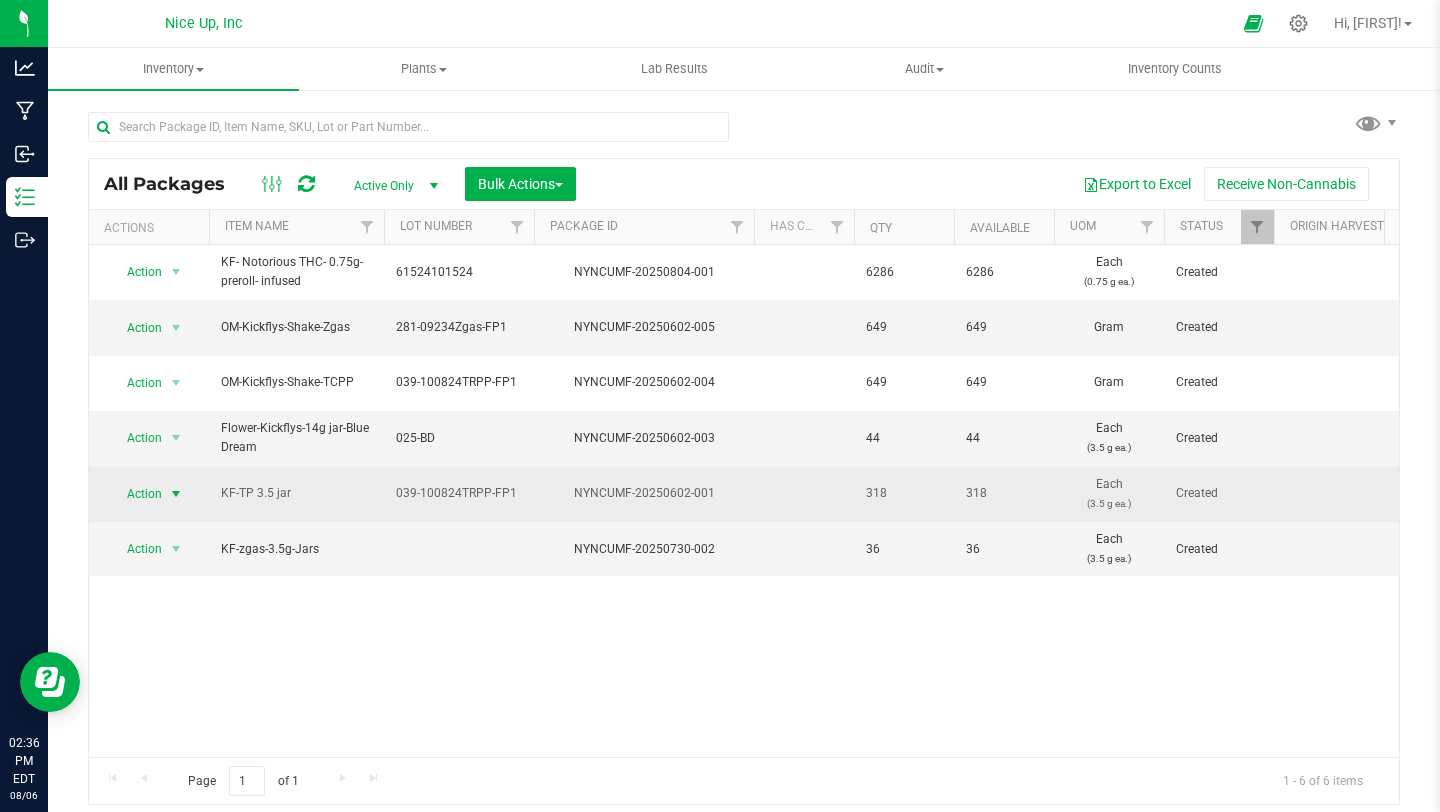 click at bounding box center (176, 494) 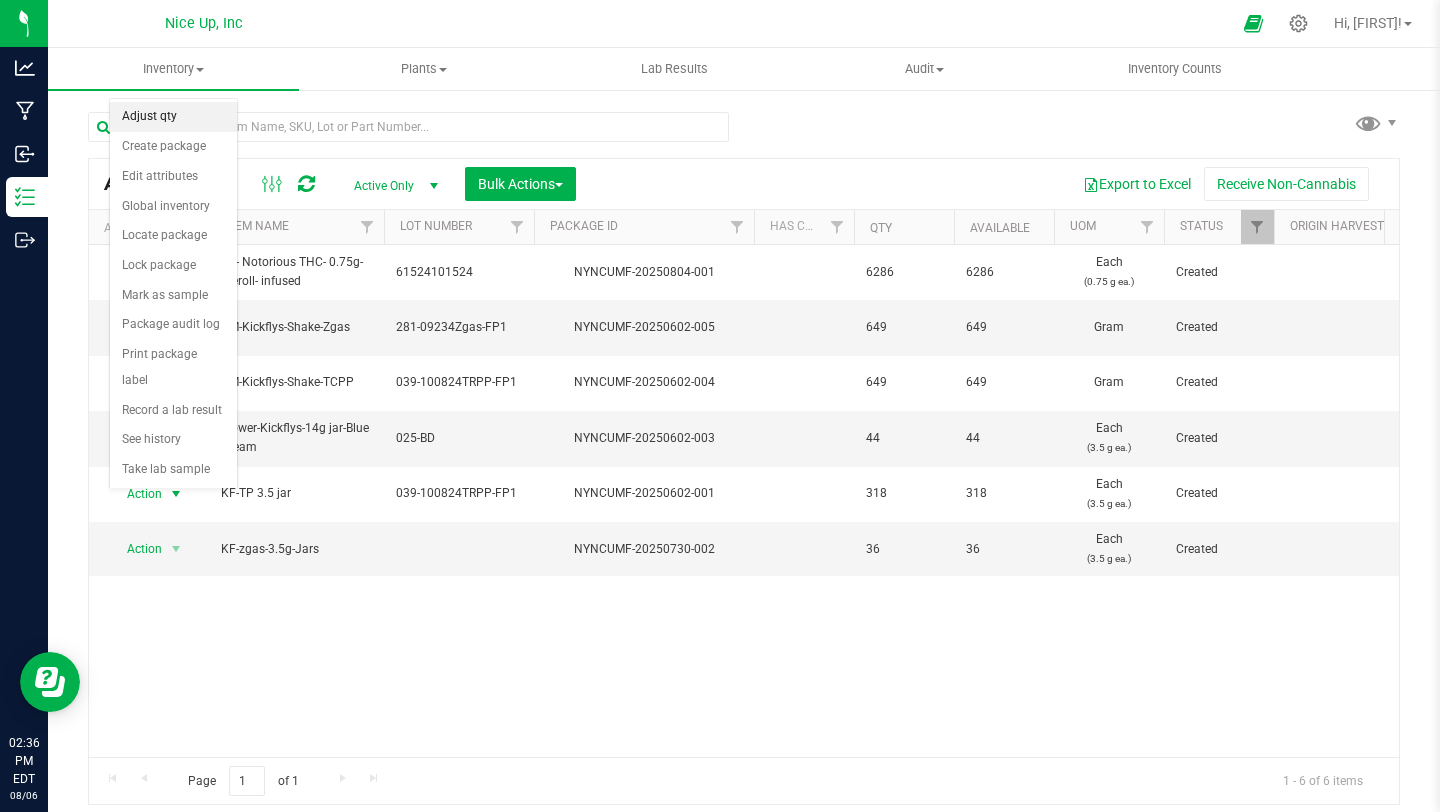 click on "Adjust qty" at bounding box center (173, 117) 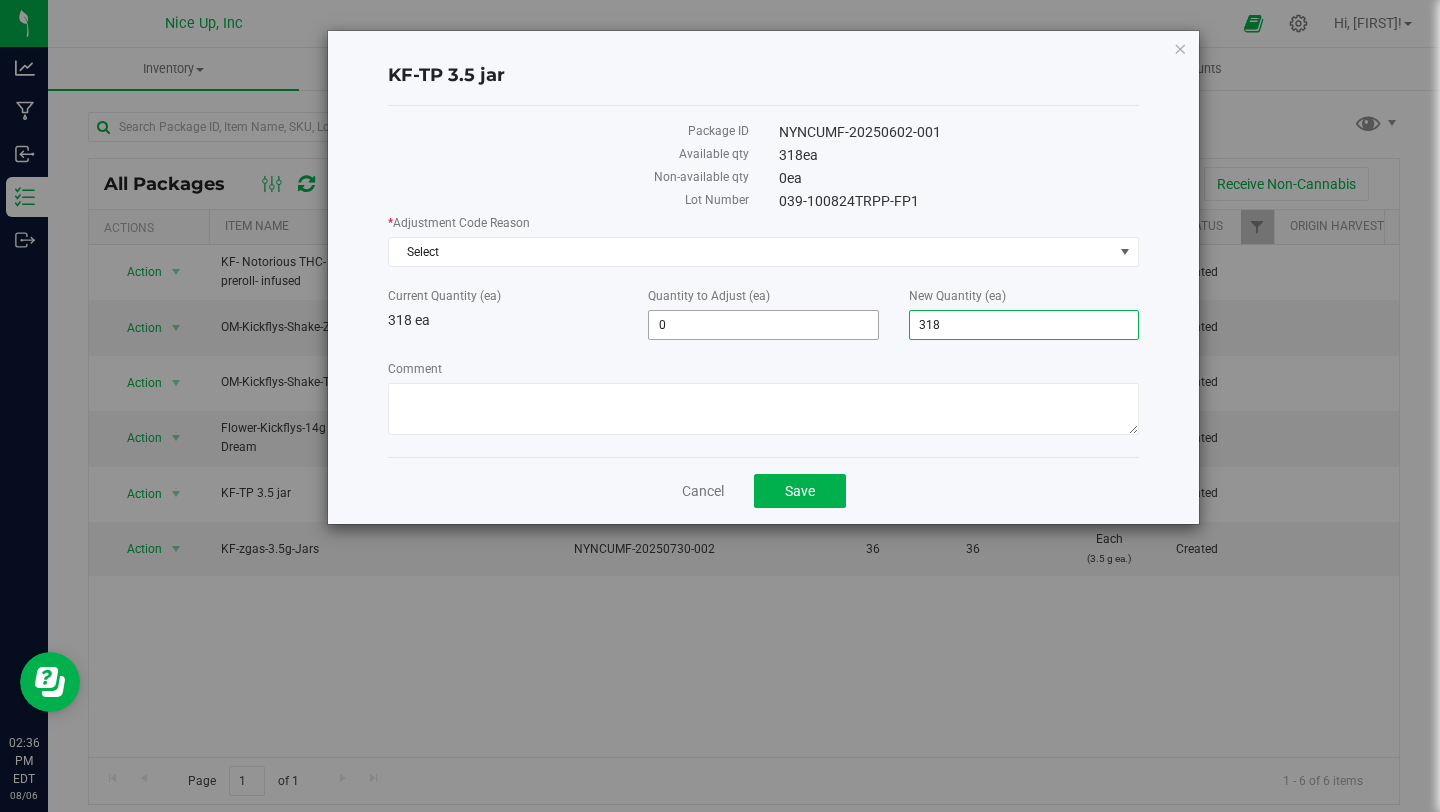 drag, startPoint x: 959, startPoint y: 324, endPoint x: 859, endPoint y: 319, distance: 100.12492 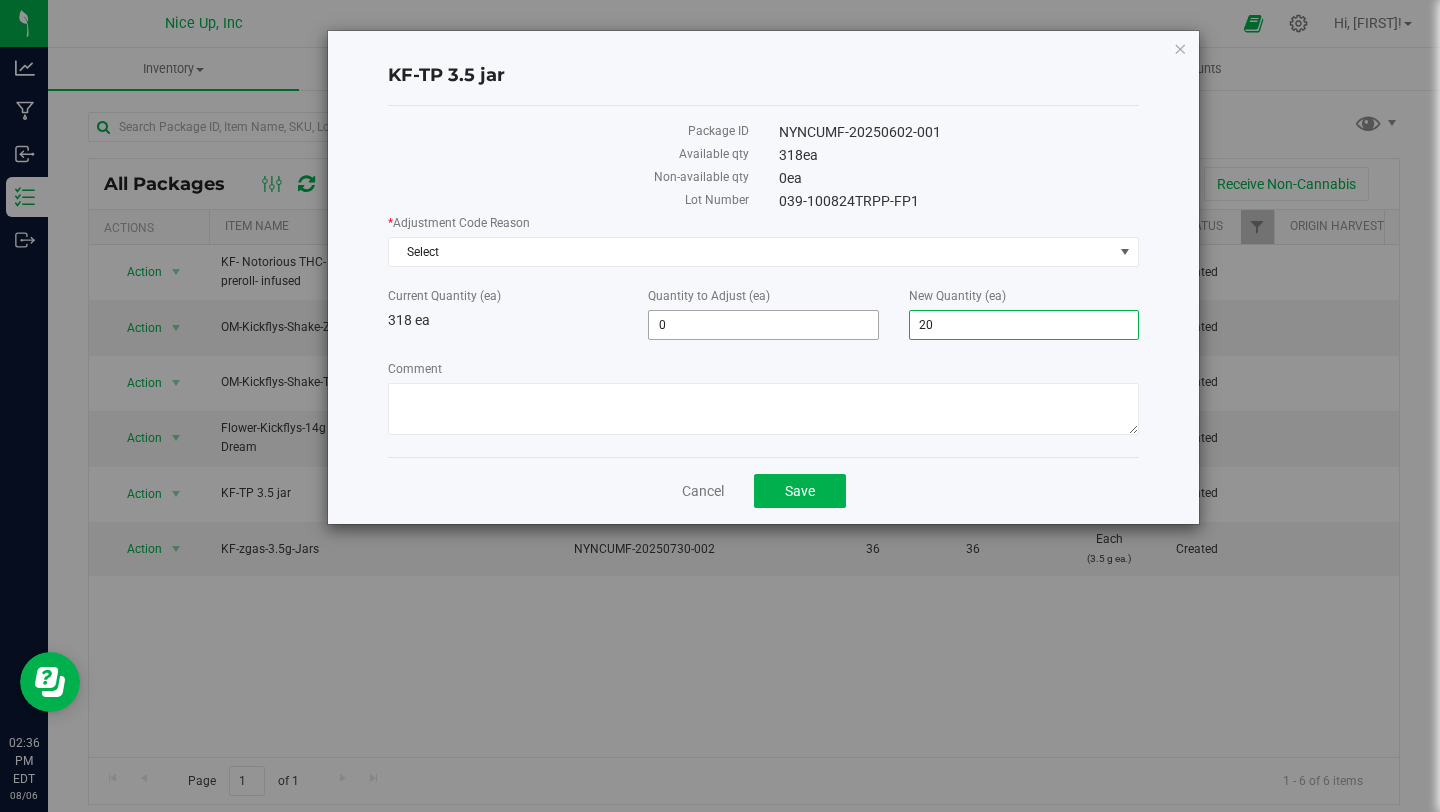 type on "201" 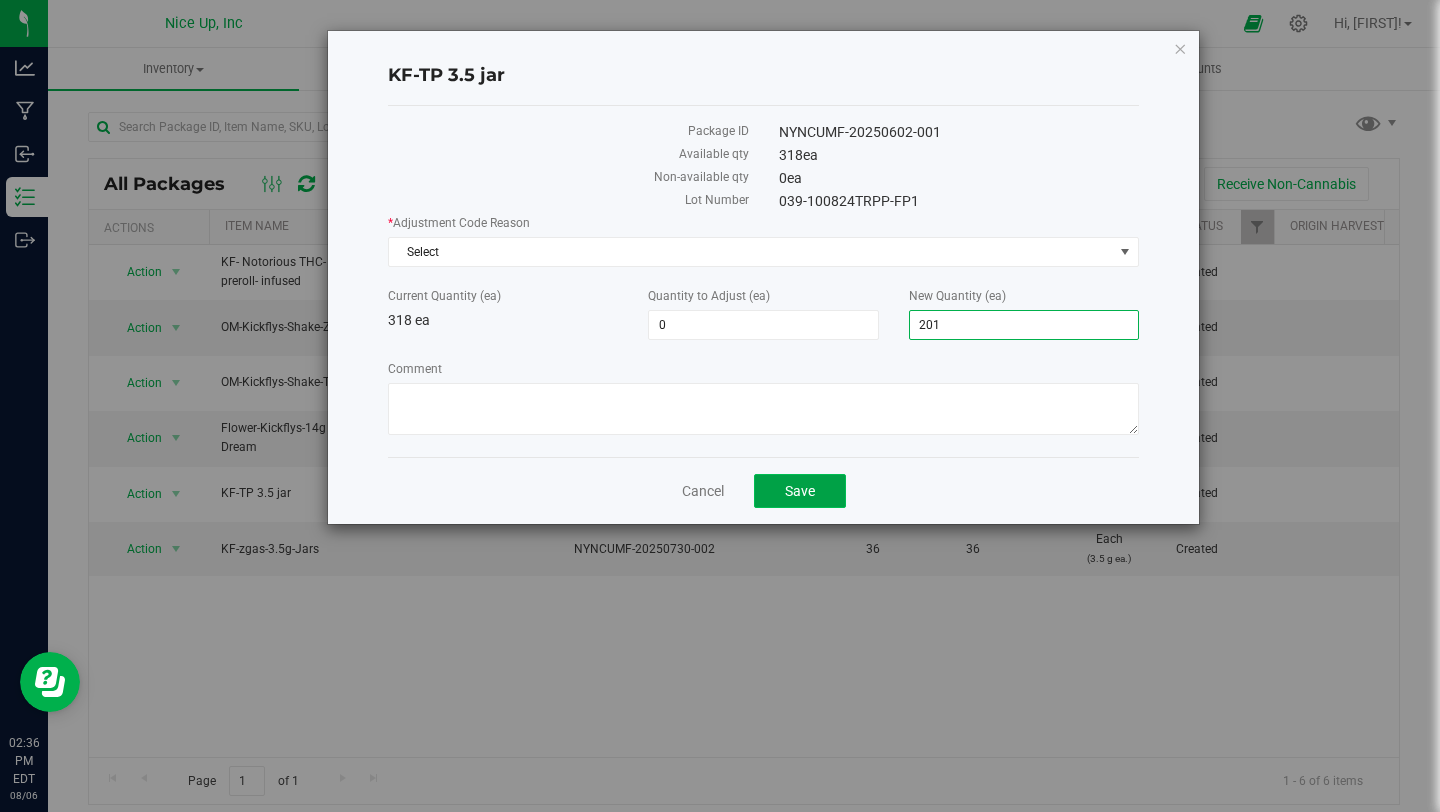 type on "-117" 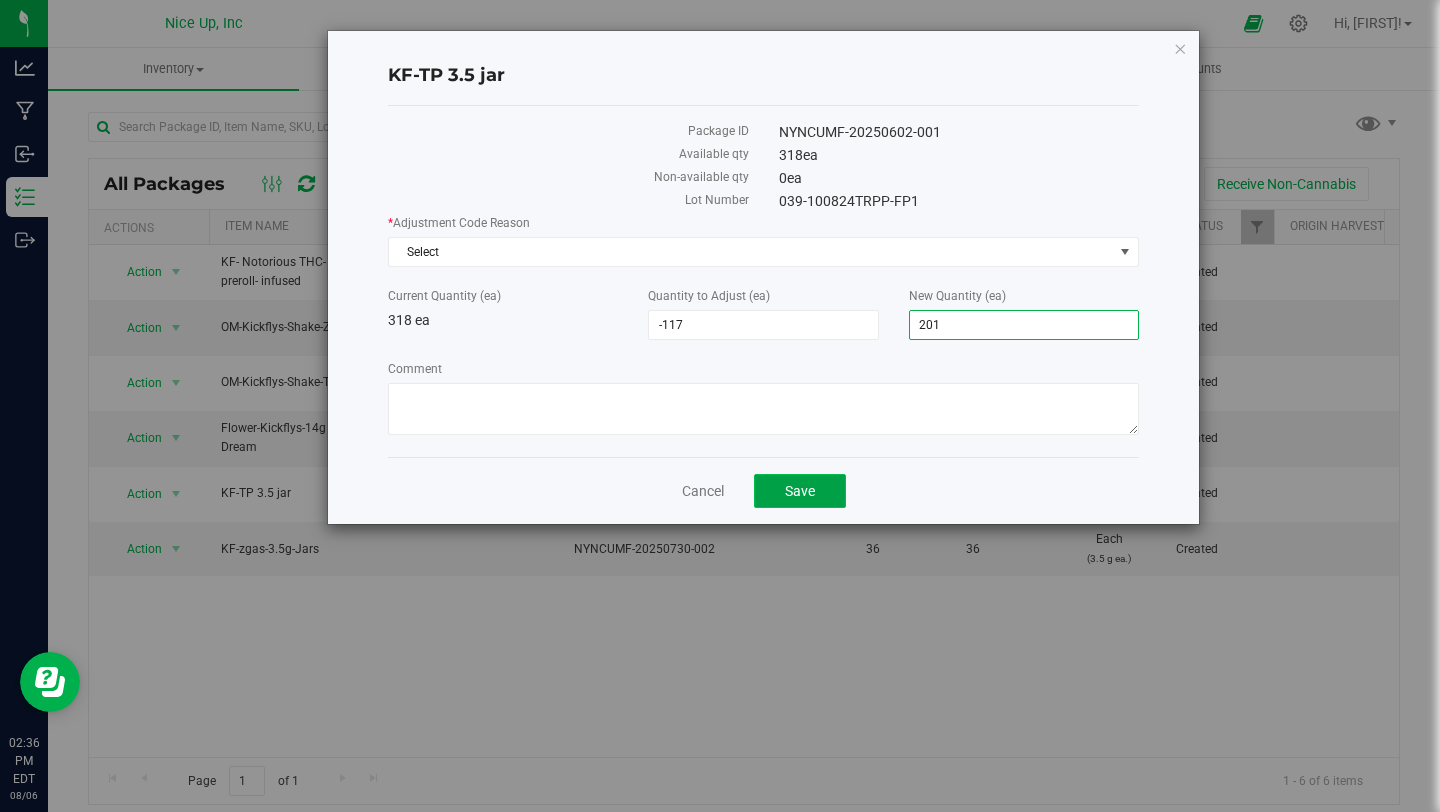 click on "Save" 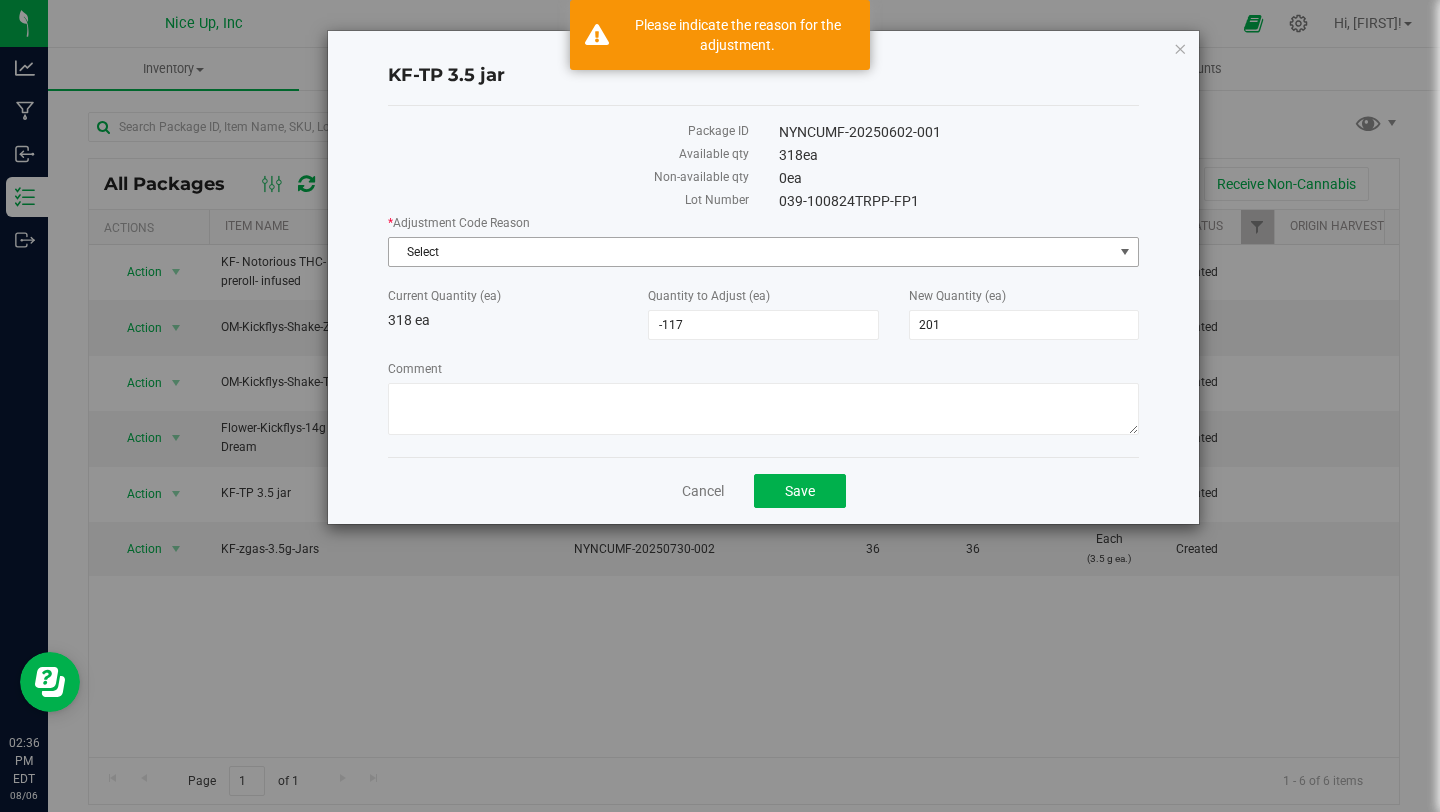 click on "Select" at bounding box center (751, 252) 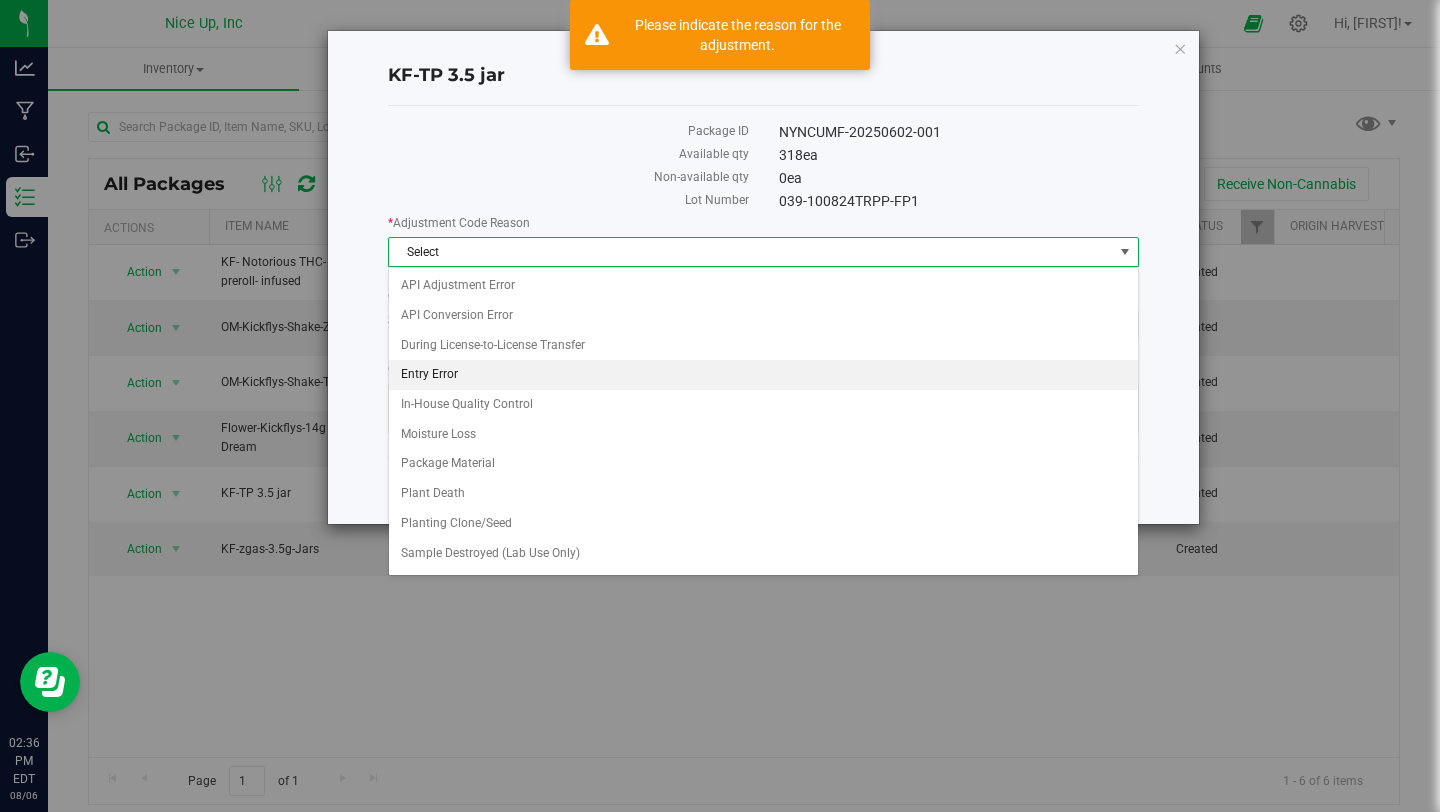 click on "Entry Error" at bounding box center [763, 375] 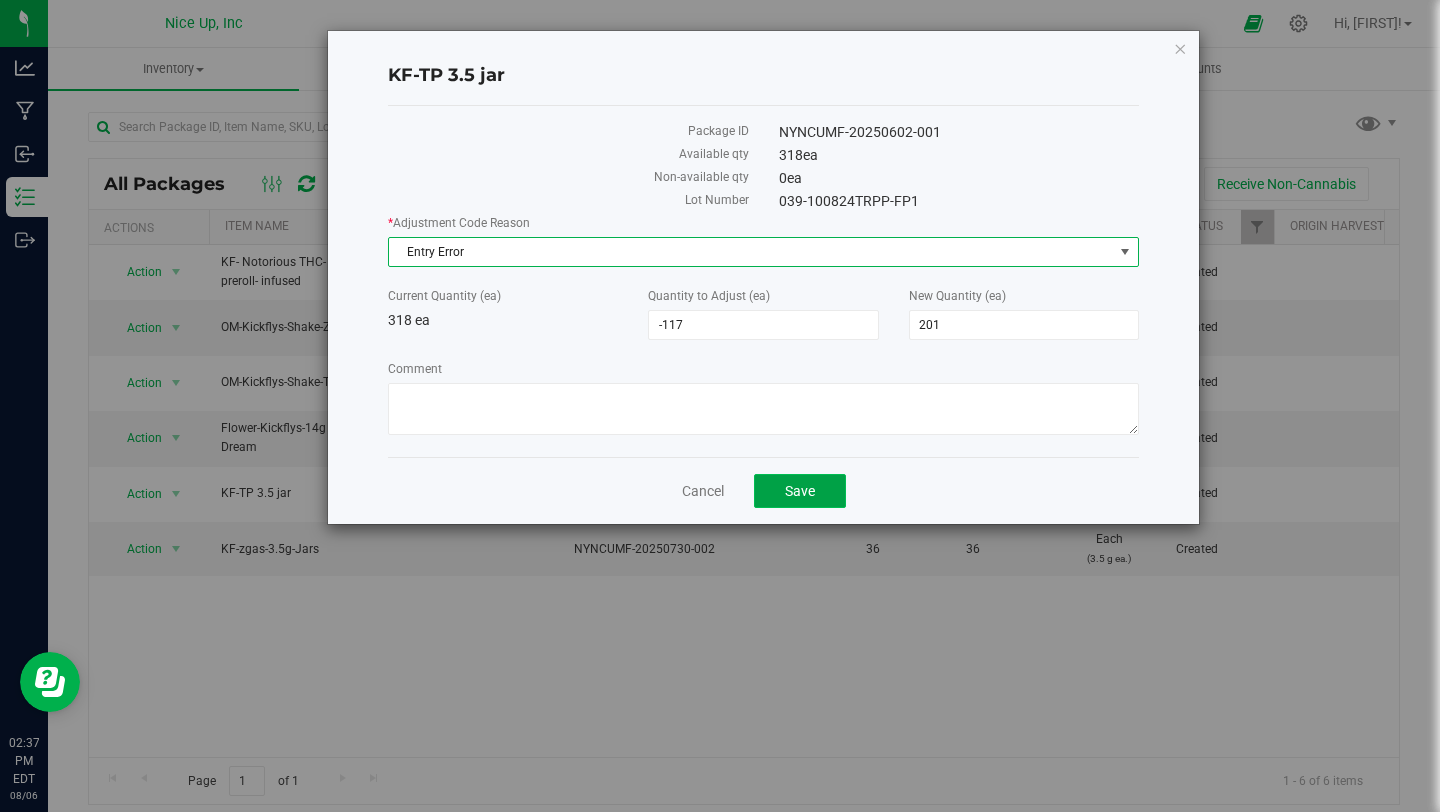 click on "Save" 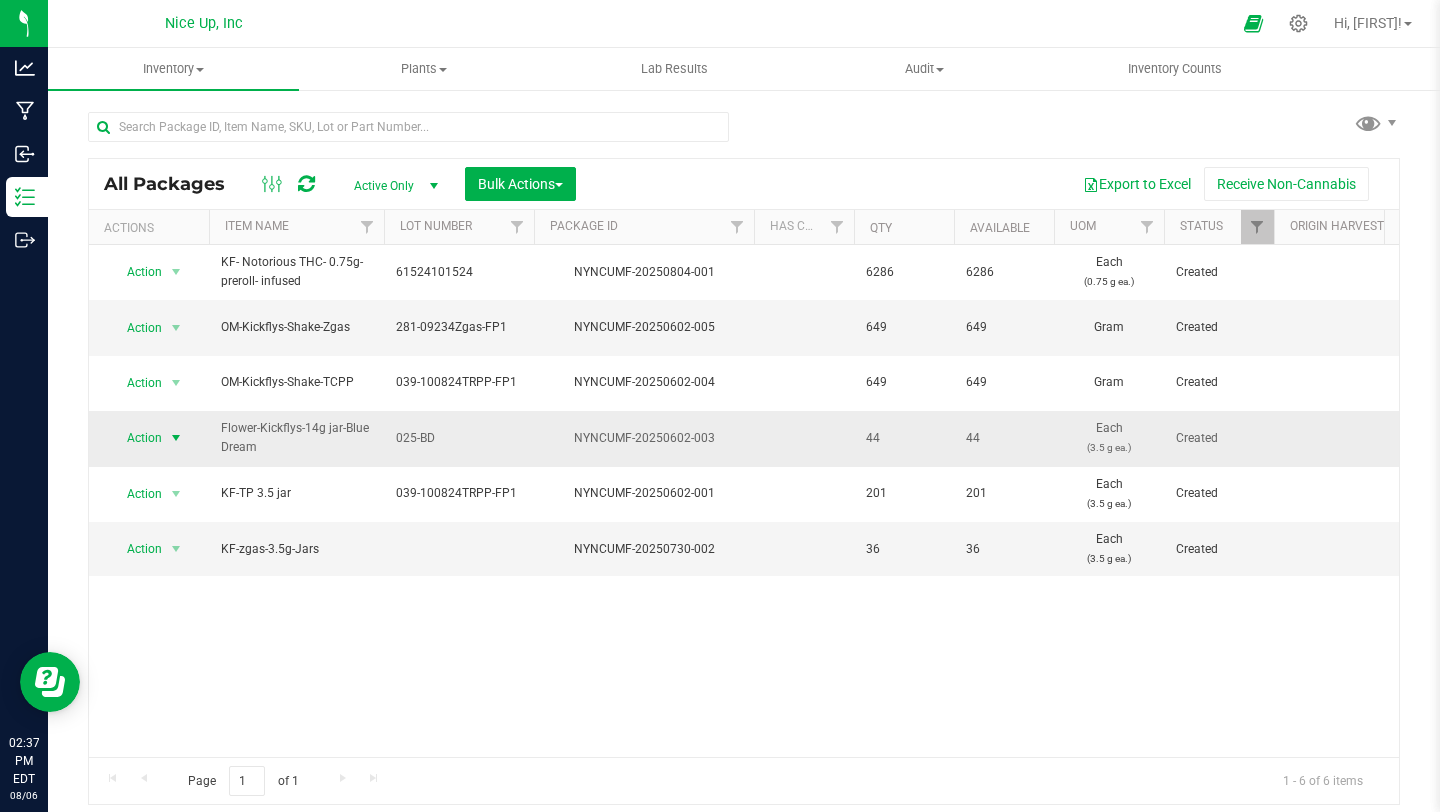click at bounding box center [176, 438] 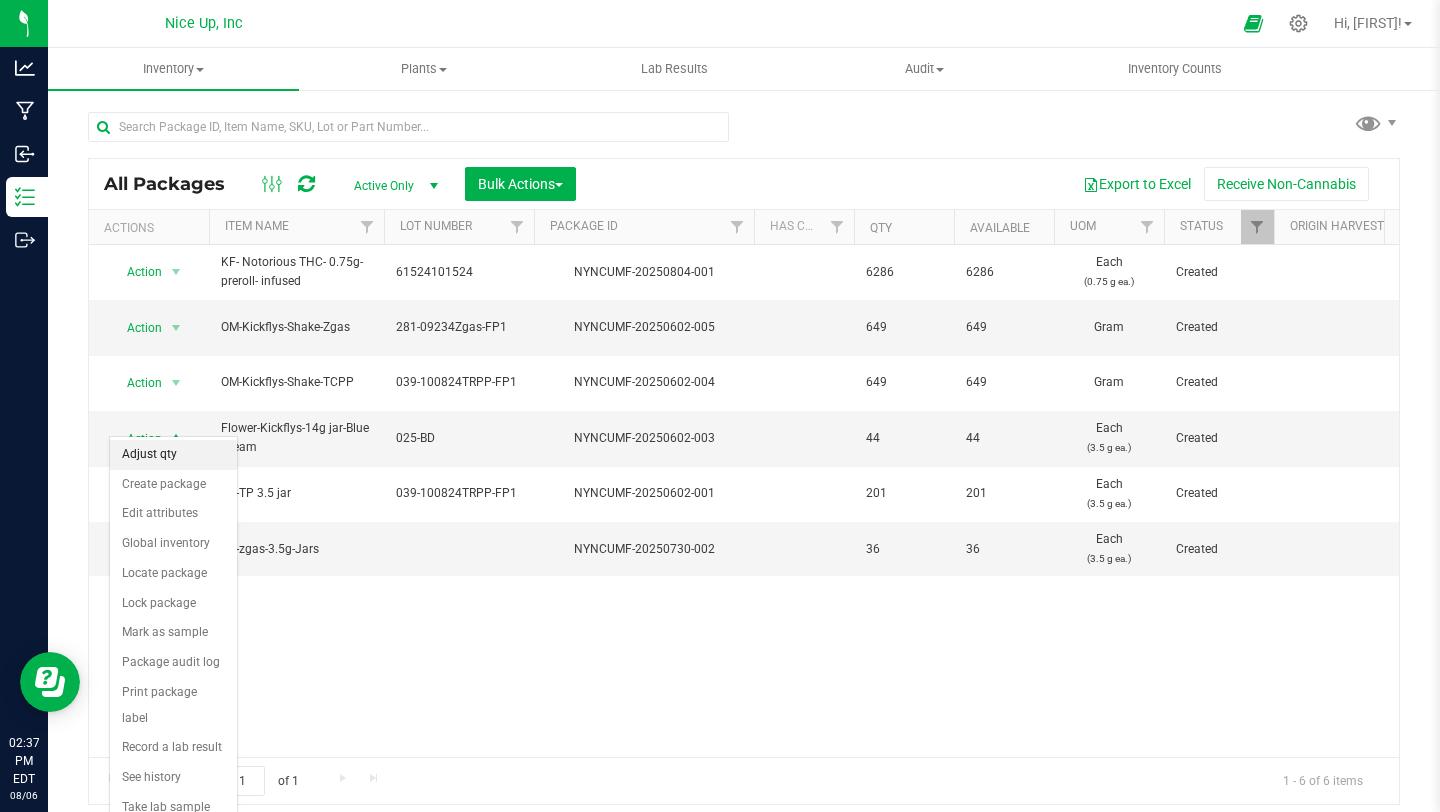 click on "Adjust qty" at bounding box center [173, 455] 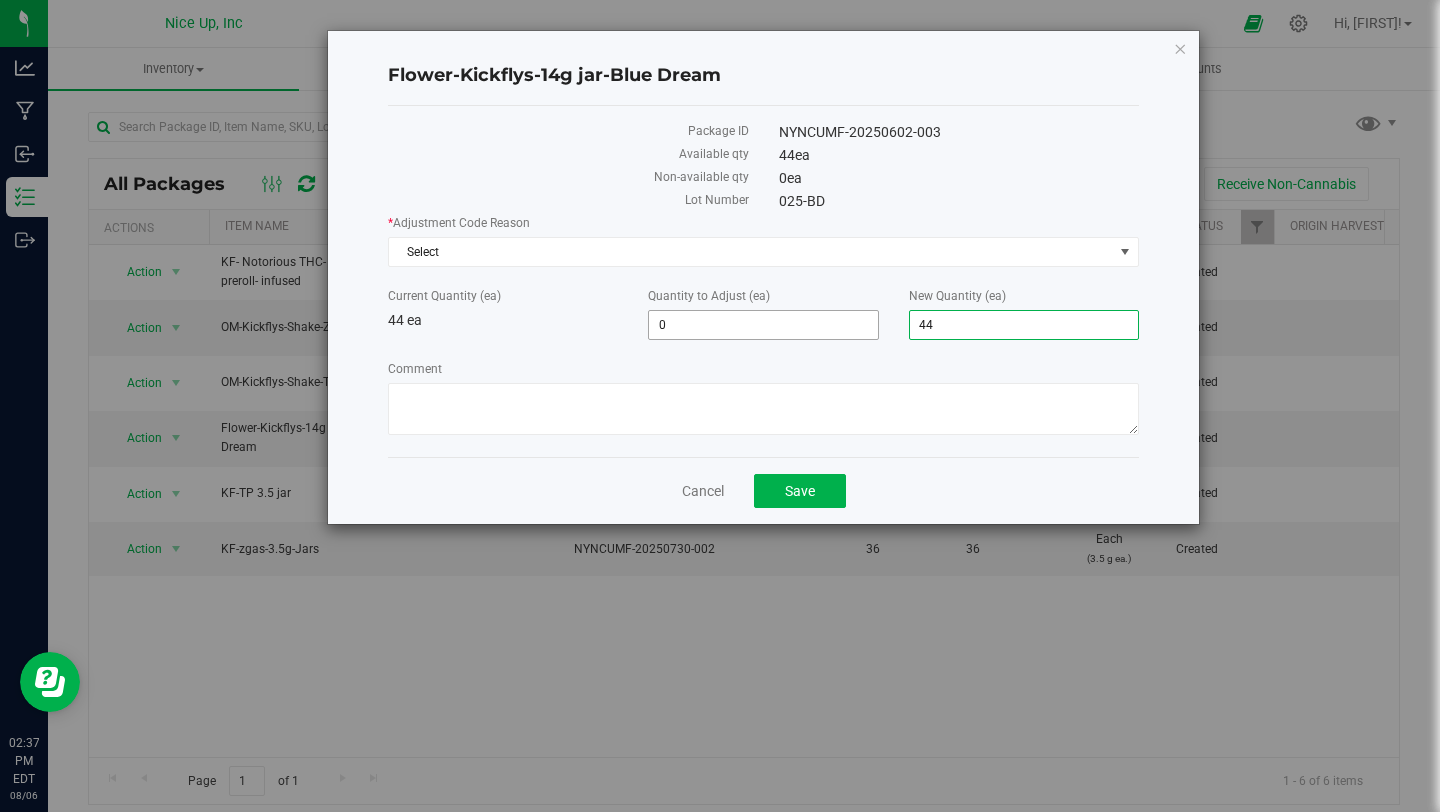 drag, startPoint x: 998, startPoint y: 321, endPoint x: 799, endPoint y: 313, distance: 199.16074 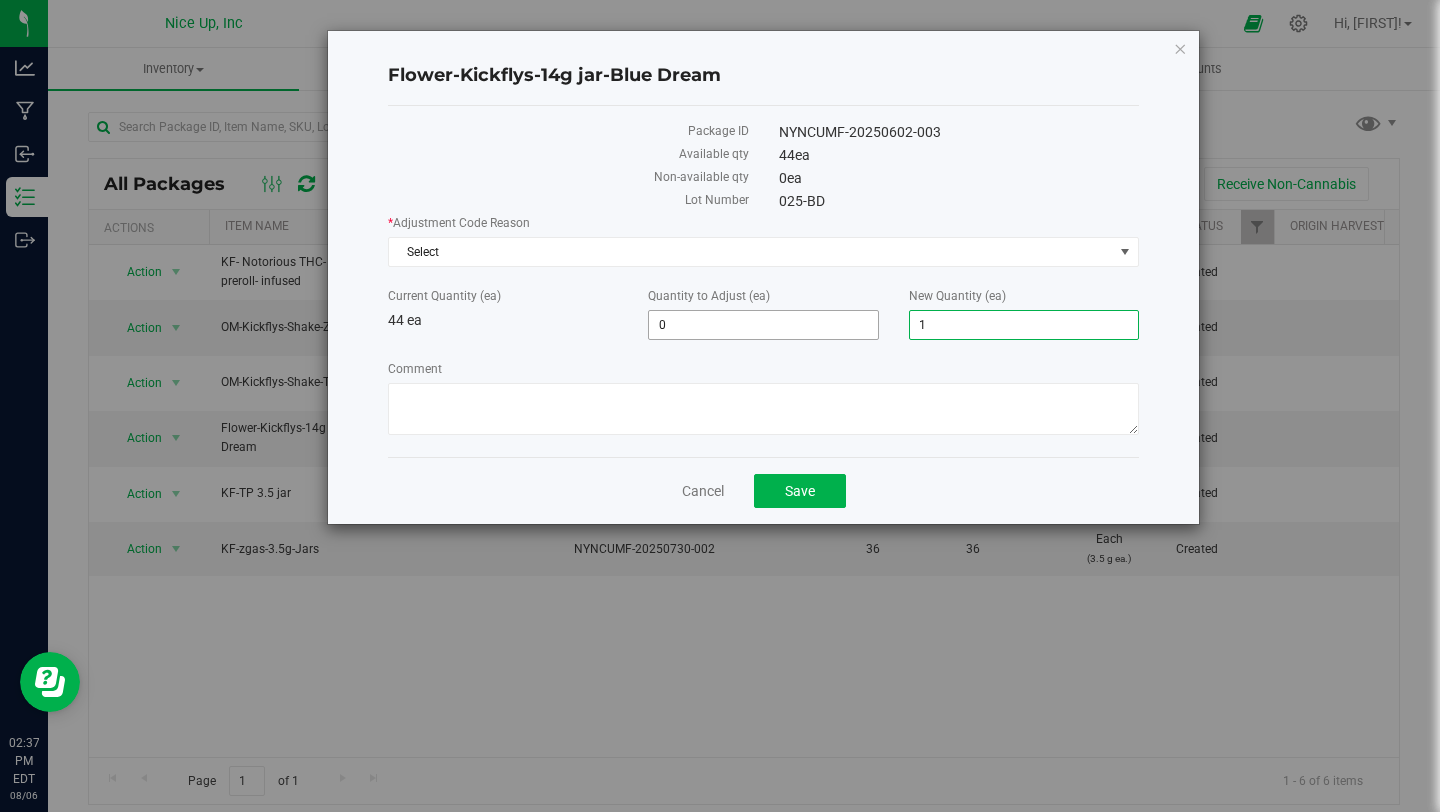 type on "14" 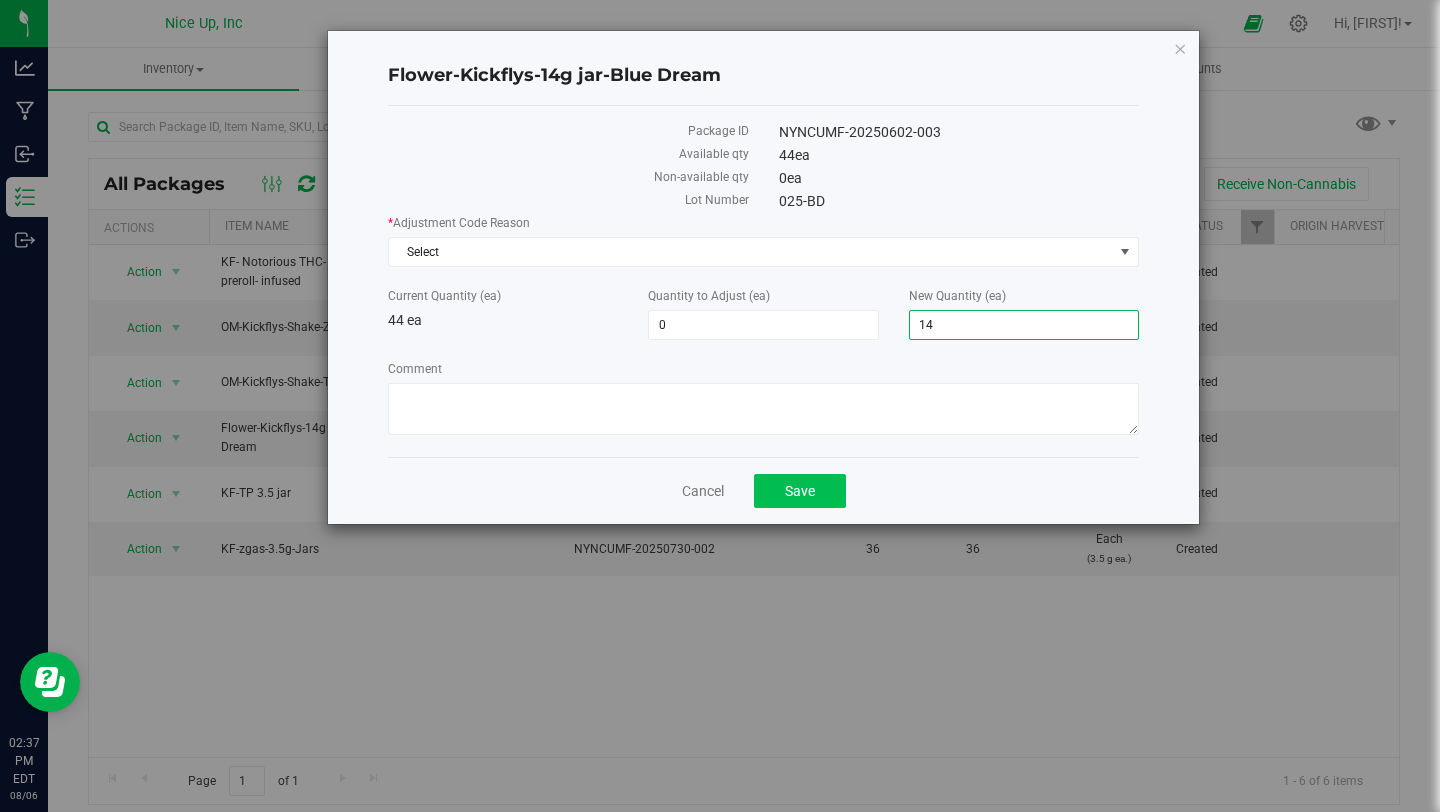 type on "-30" 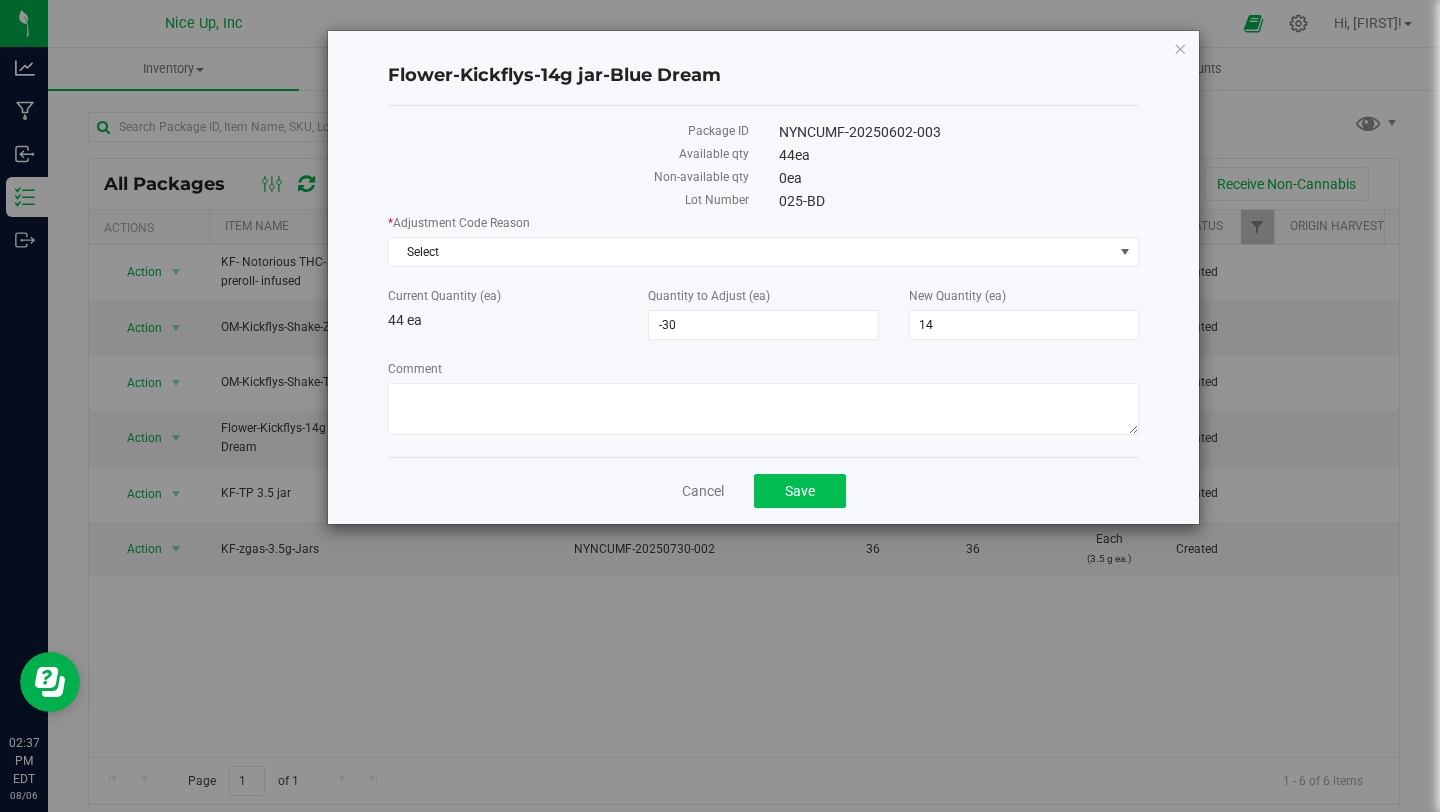 click on "Save" 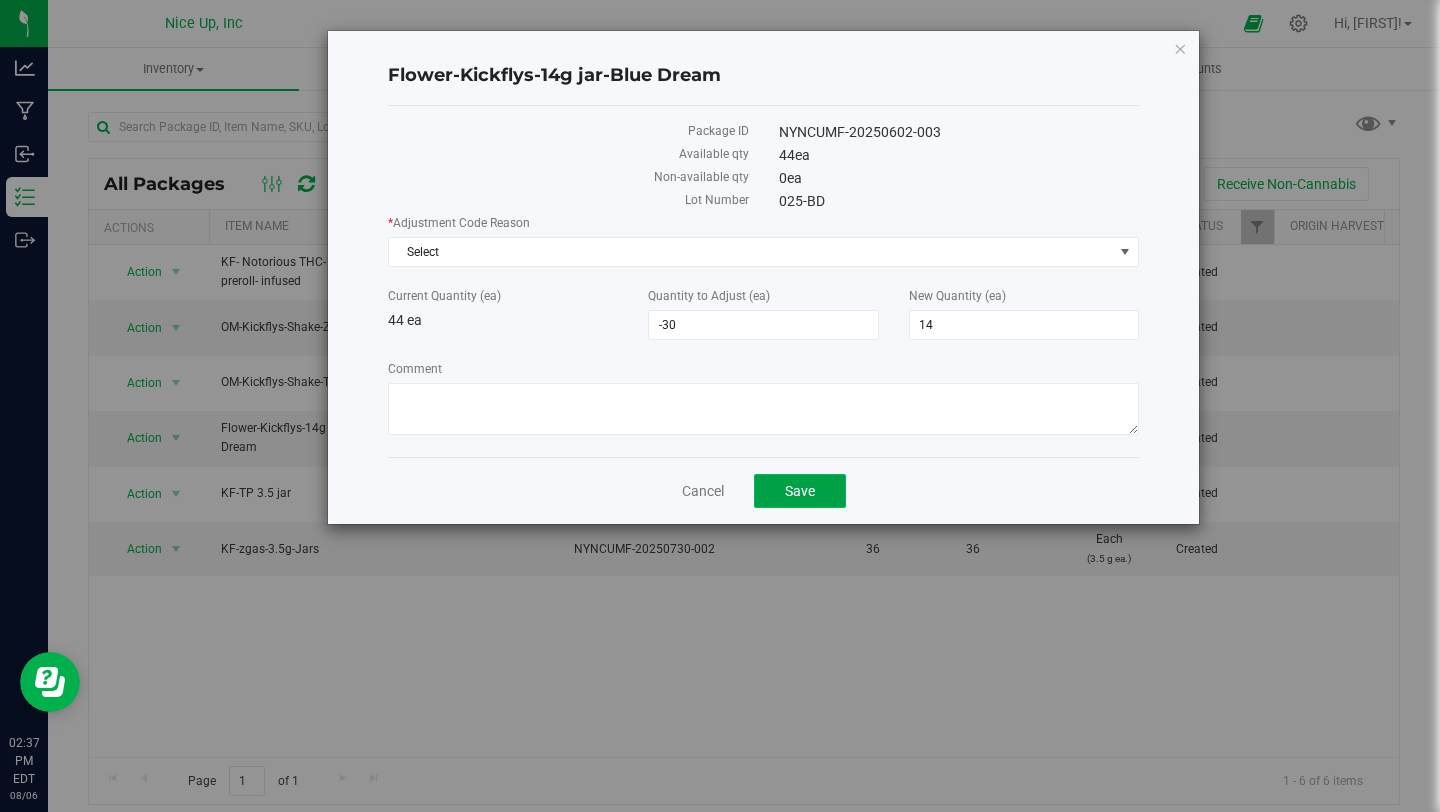 click on "Save" 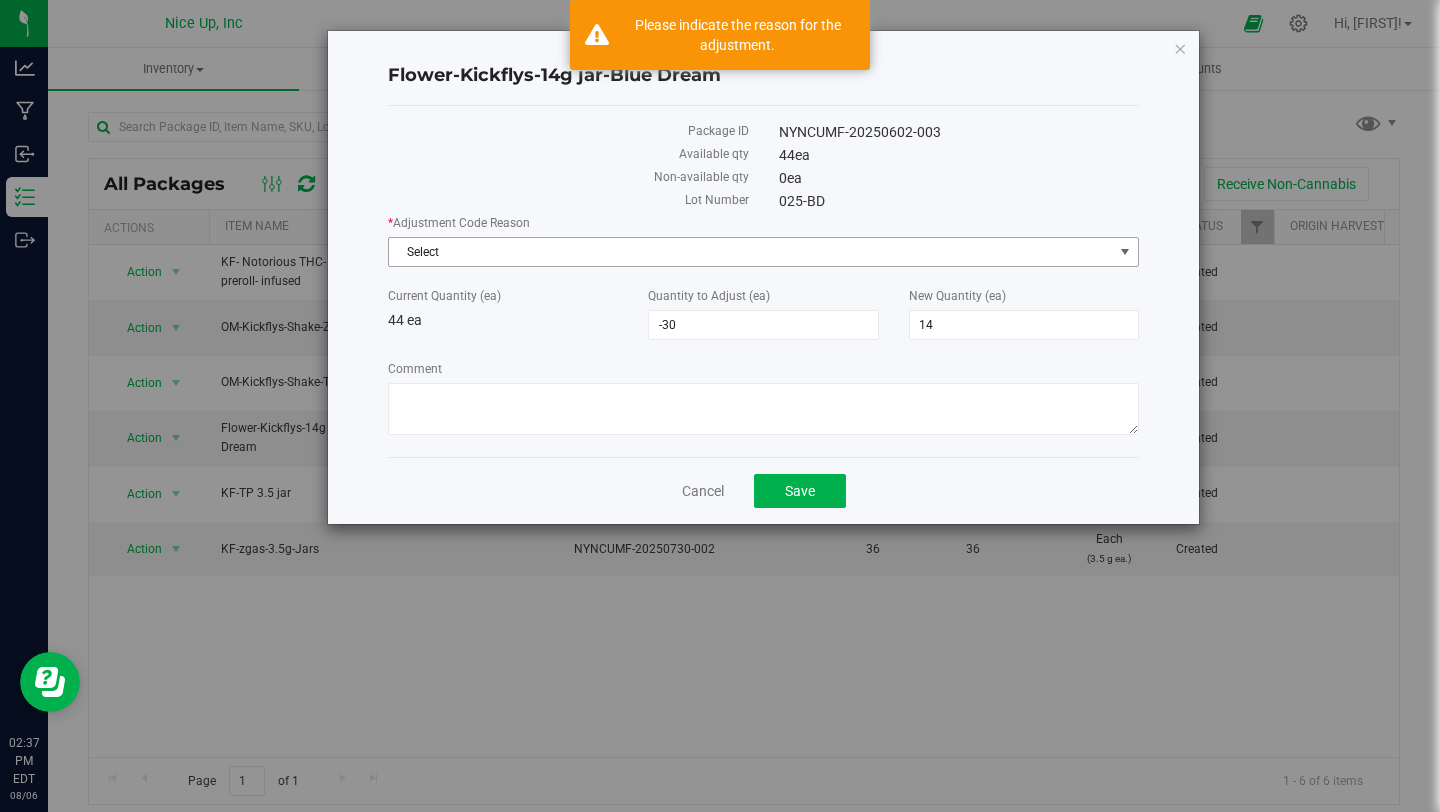 click on "Select" at bounding box center (763, 252) 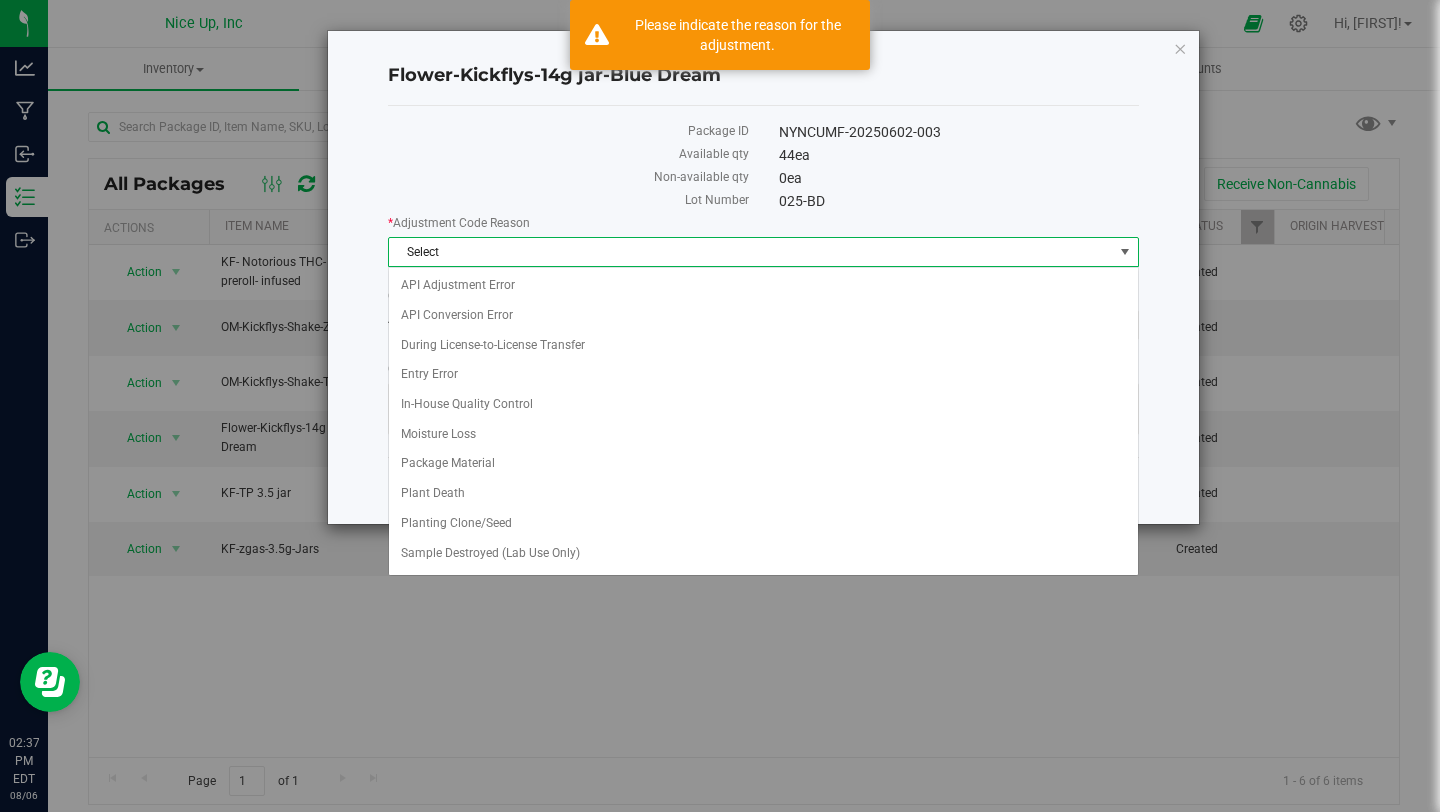 click on "Select" at bounding box center [751, 252] 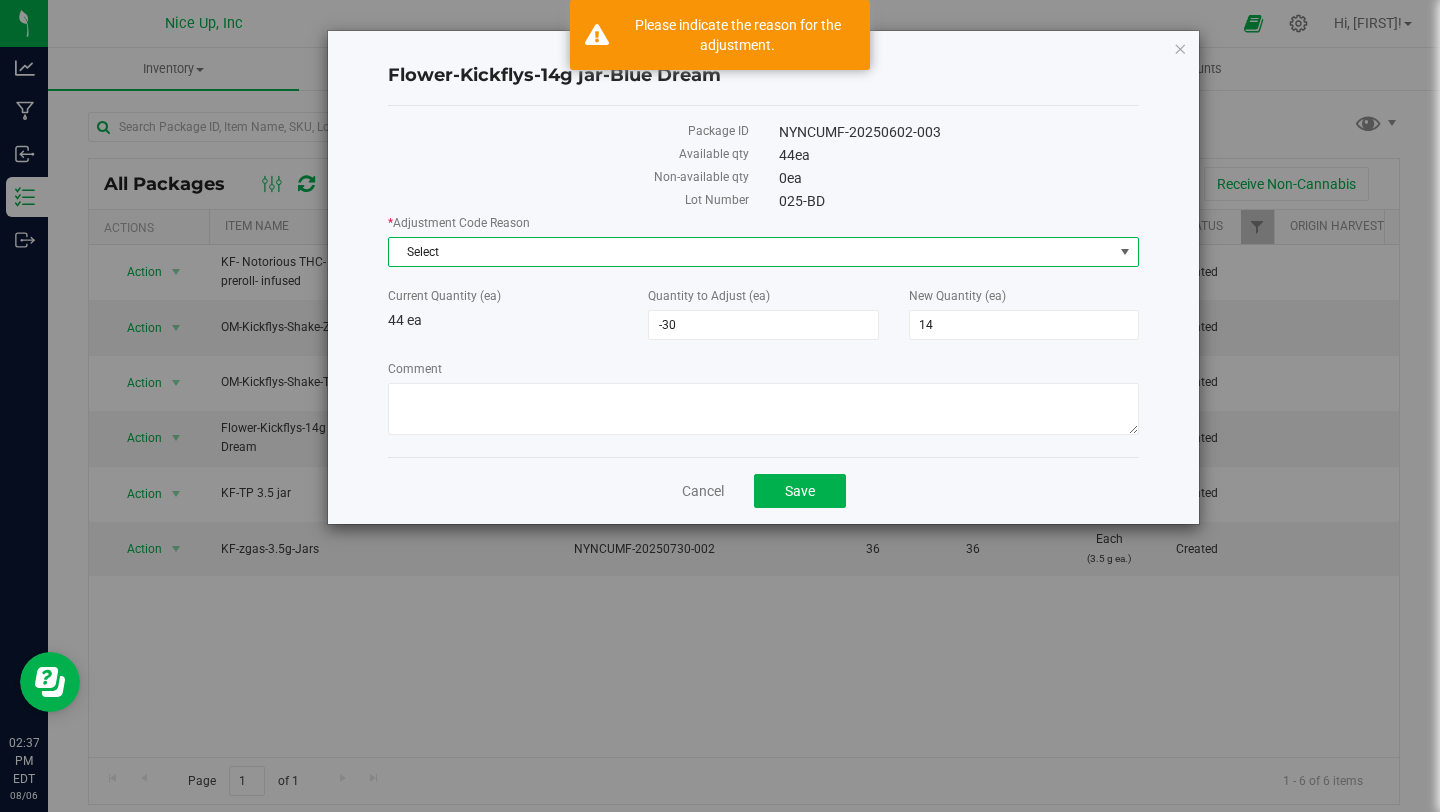 click on "Select" at bounding box center [751, 252] 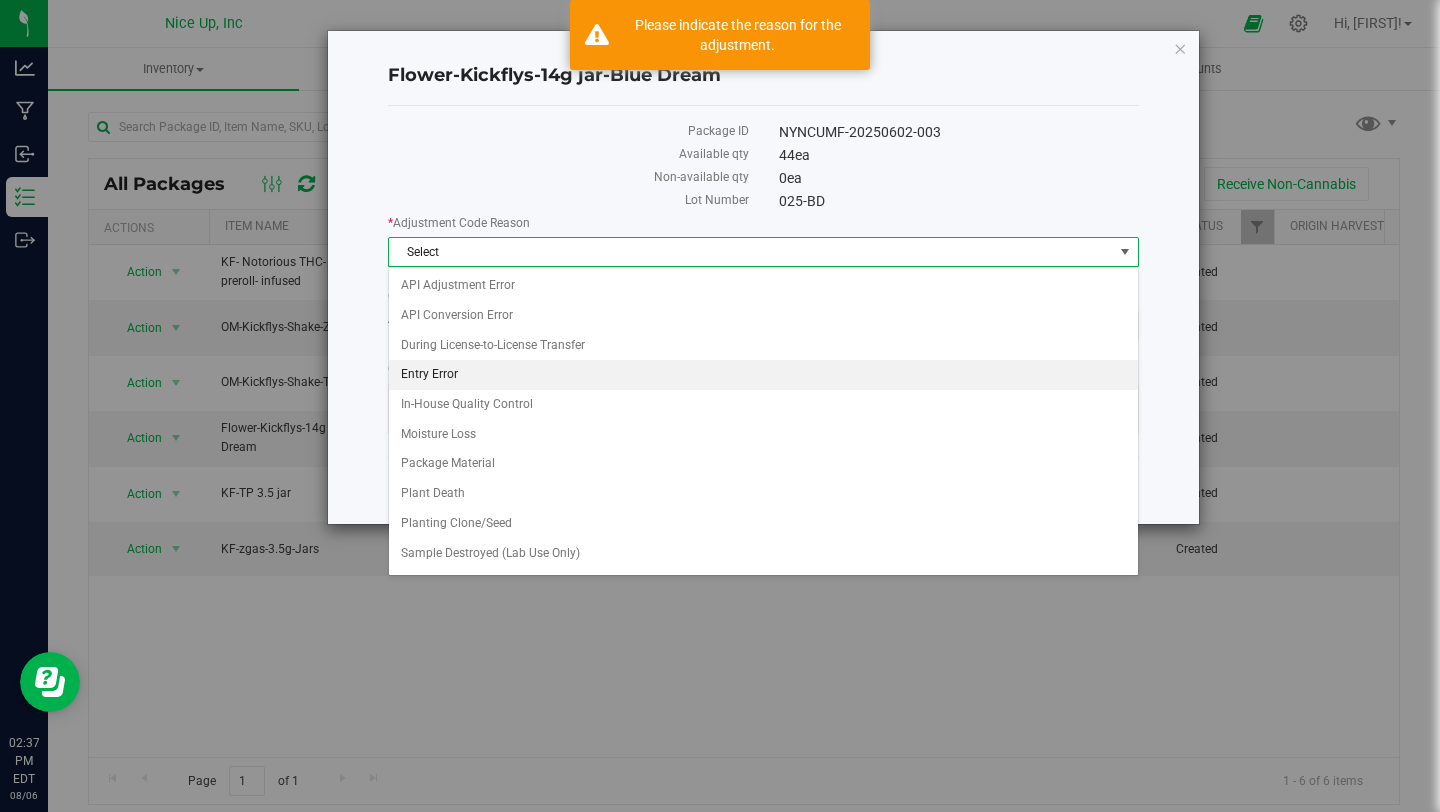 click on "Entry Error" at bounding box center [763, 375] 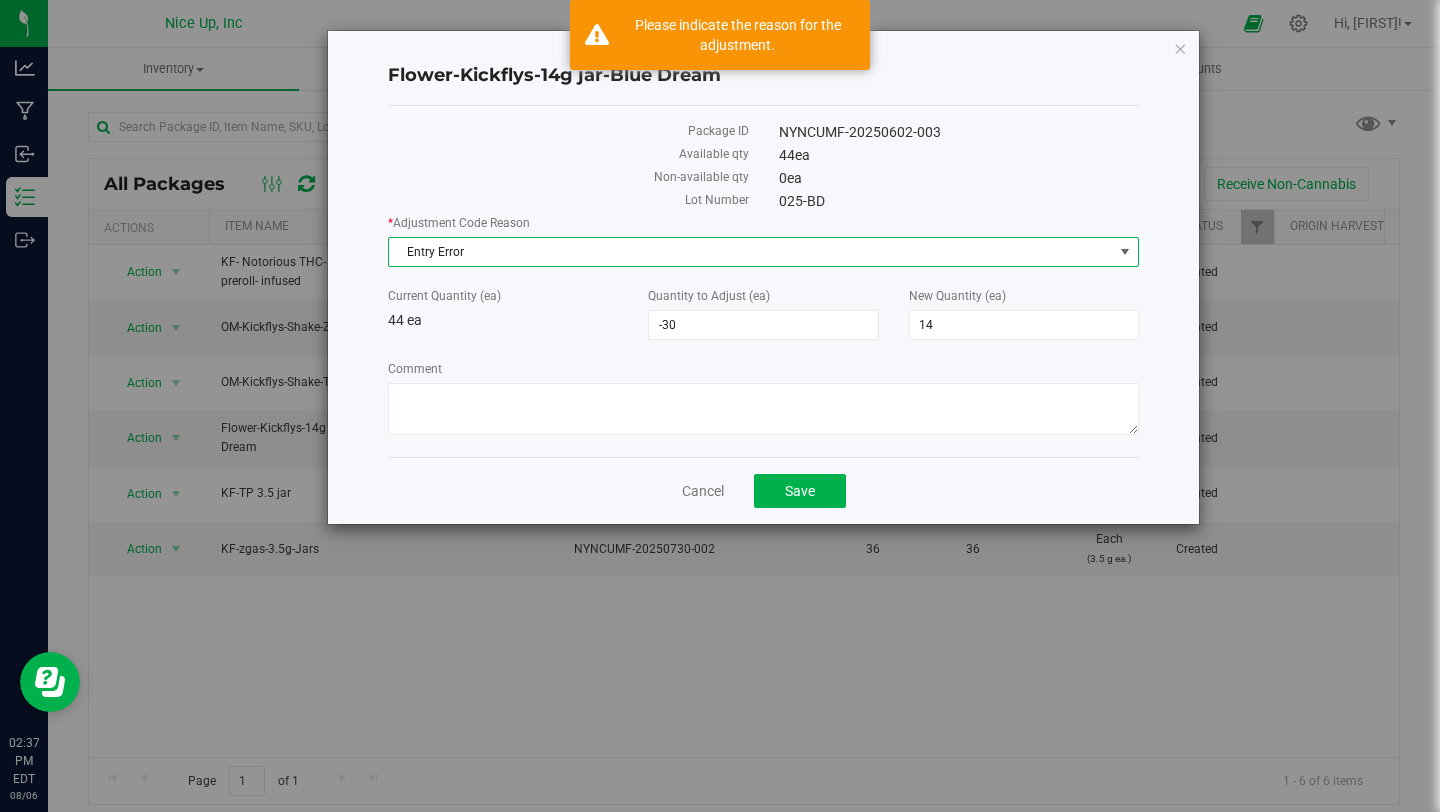 click on "Cancel
Save" at bounding box center (763, 490) 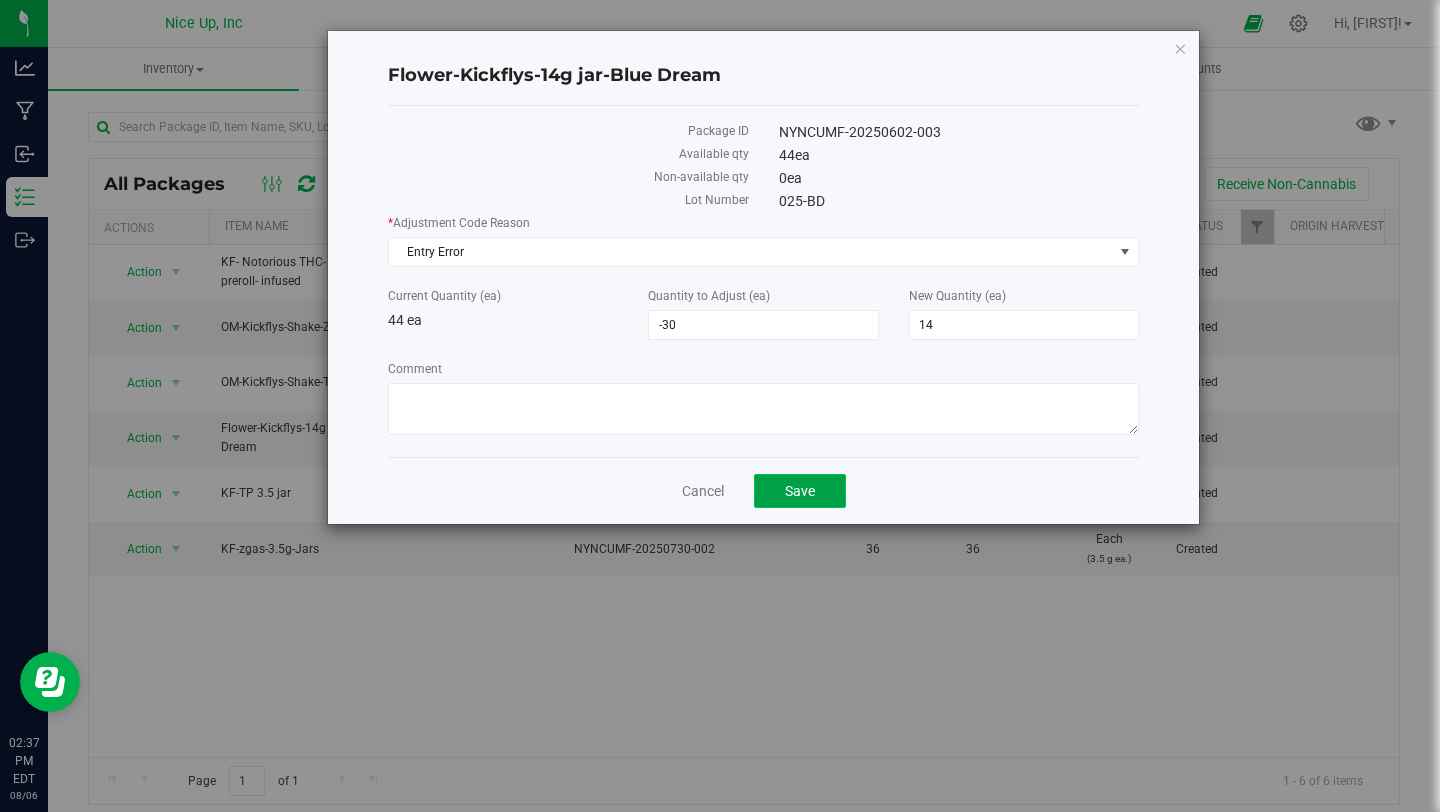 click on "Save" 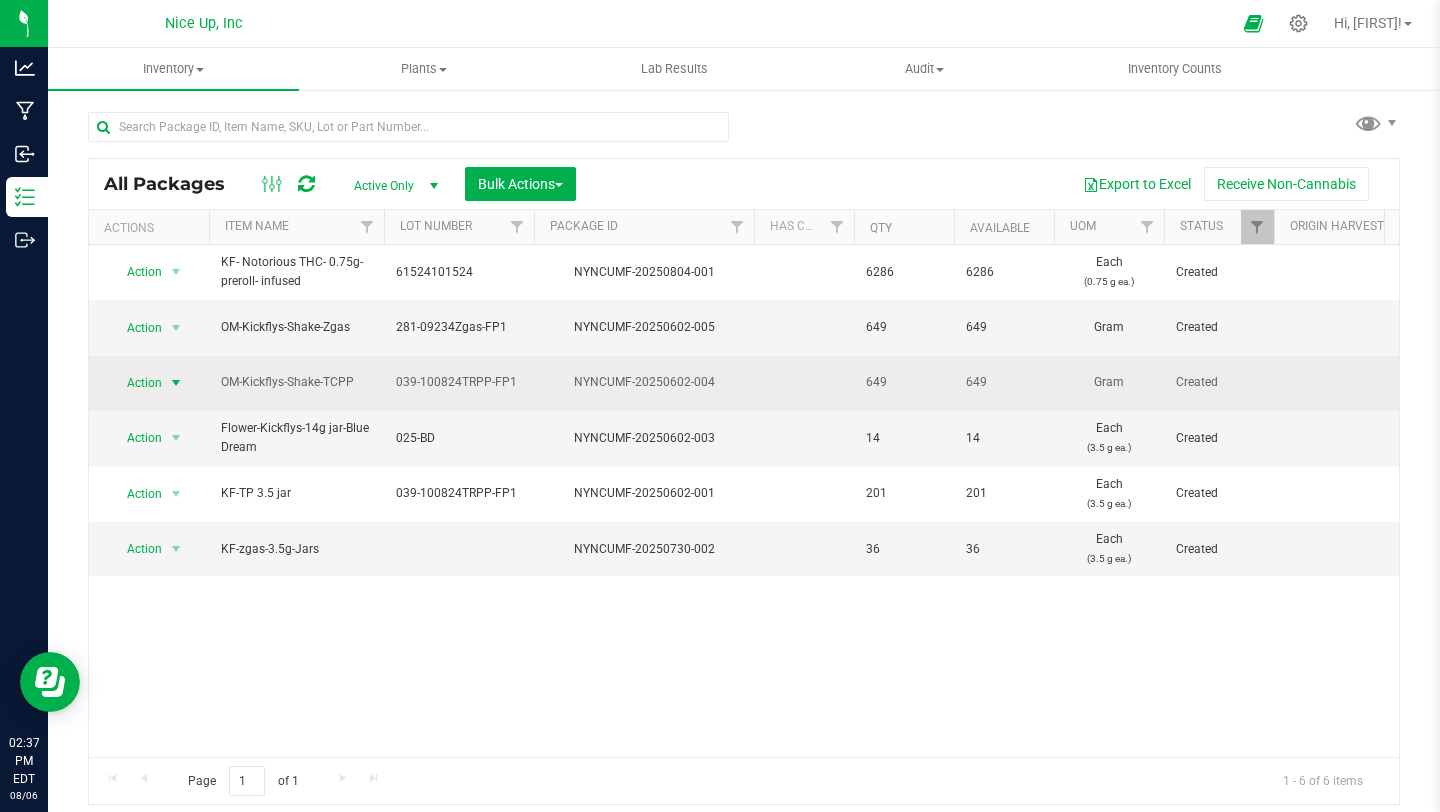 click at bounding box center (176, 383) 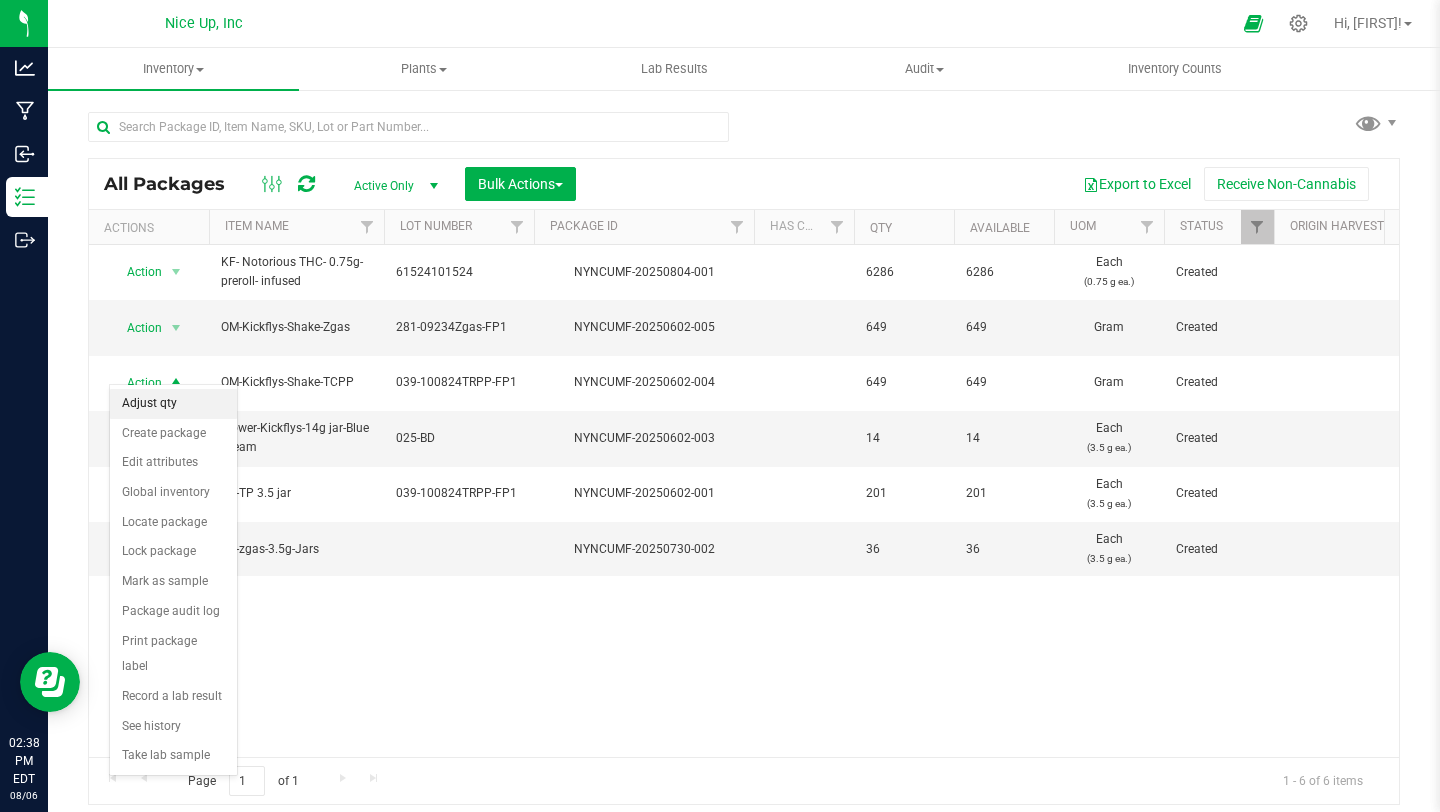 click on "Adjust qty" at bounding box center [173, 404] 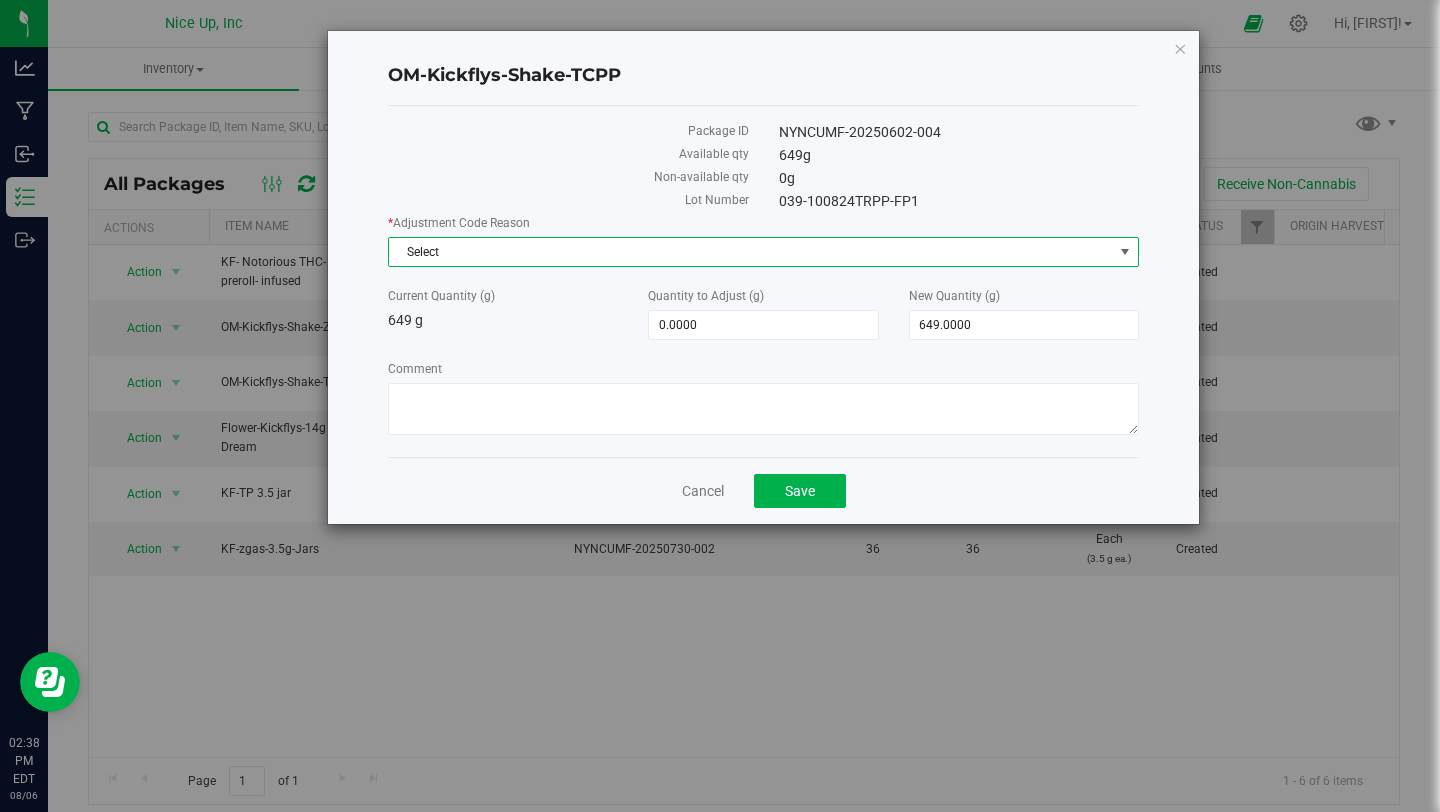 click on "Select" at bounding box center (751, 252) 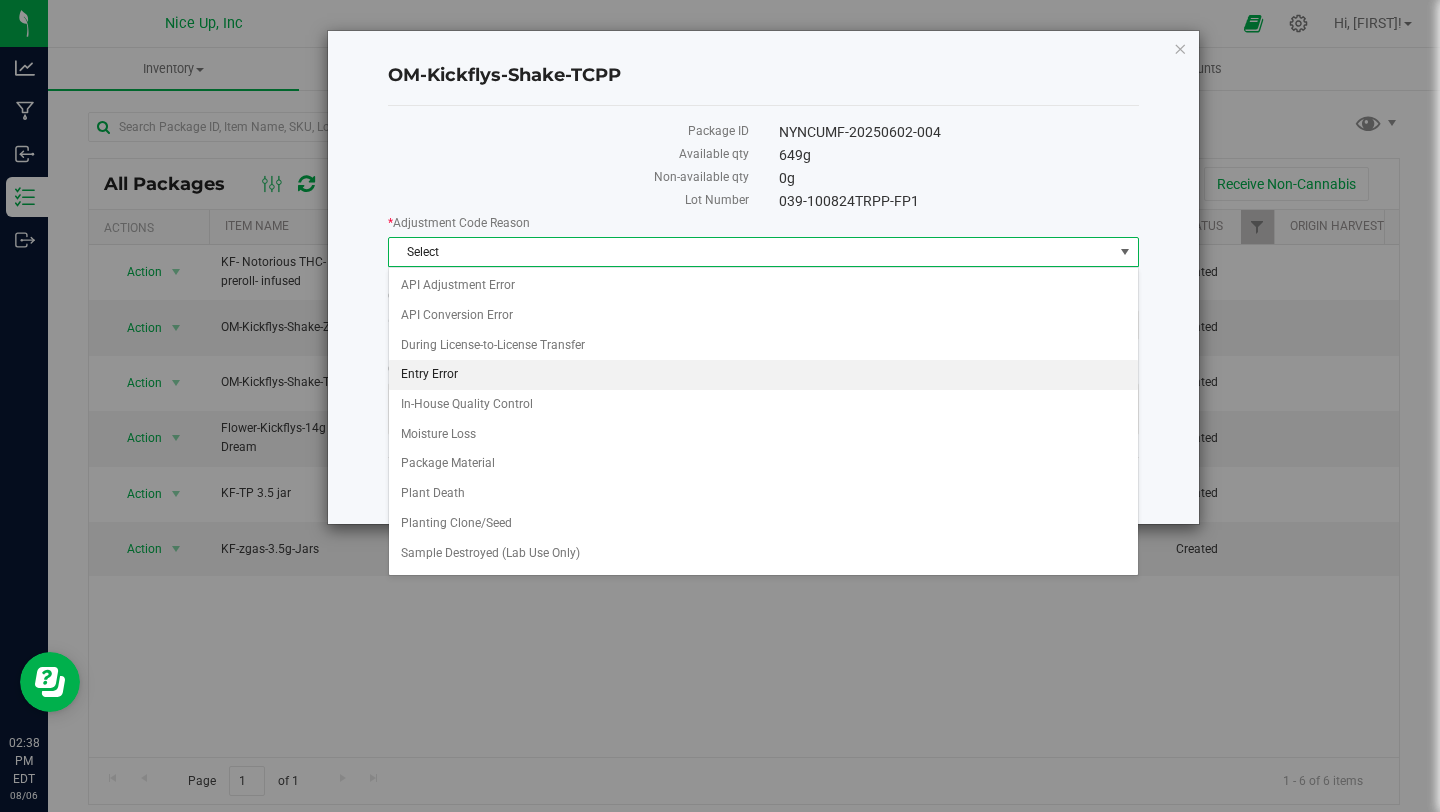 click on "Entry Error" at bounding box center (763, 375) 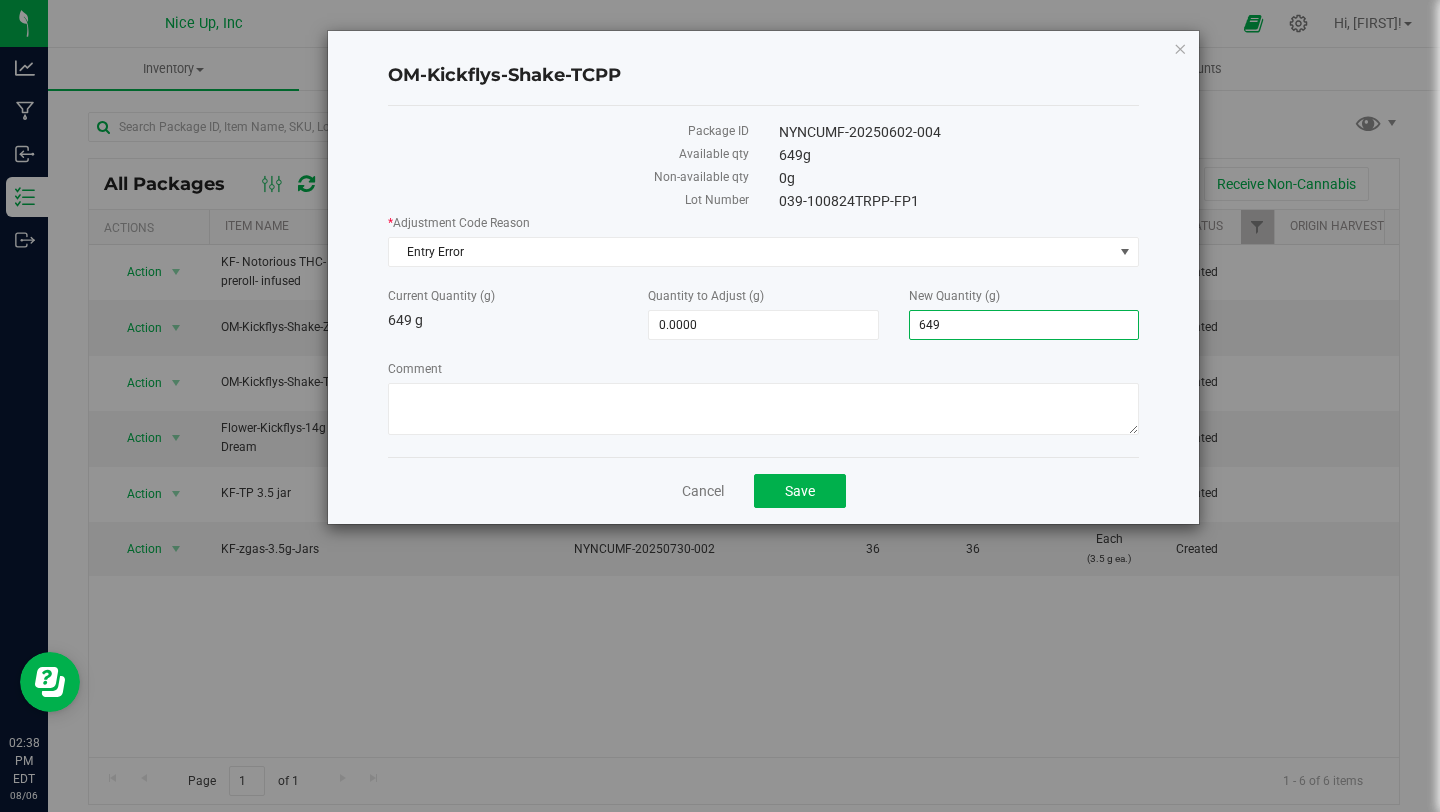 click on "649.0000 649" at bounding box center (1024, 325) 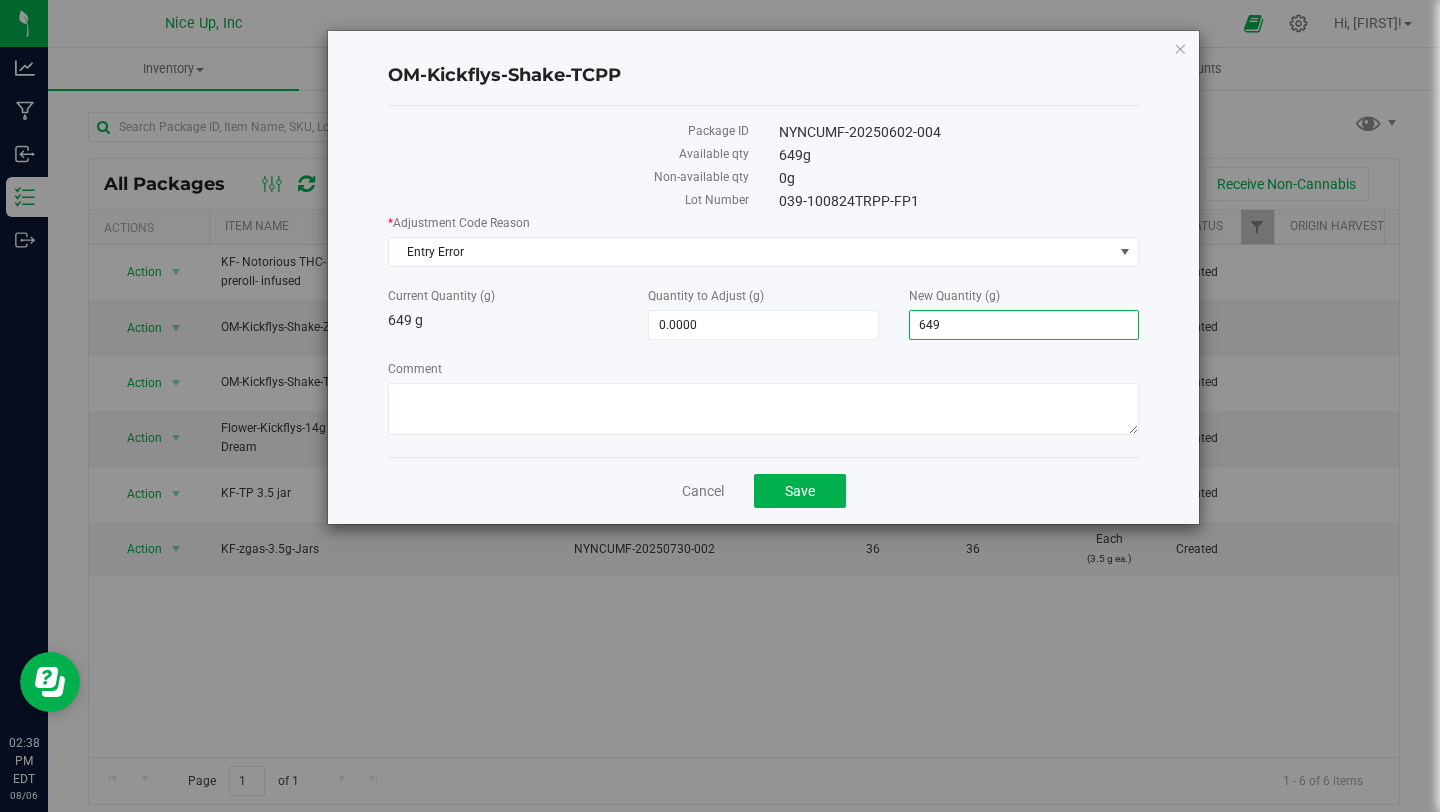 drag, startPoint x: 980, startPoint y: 322, endPoint x: 801, endPoint y: 302, distance: 180.11385 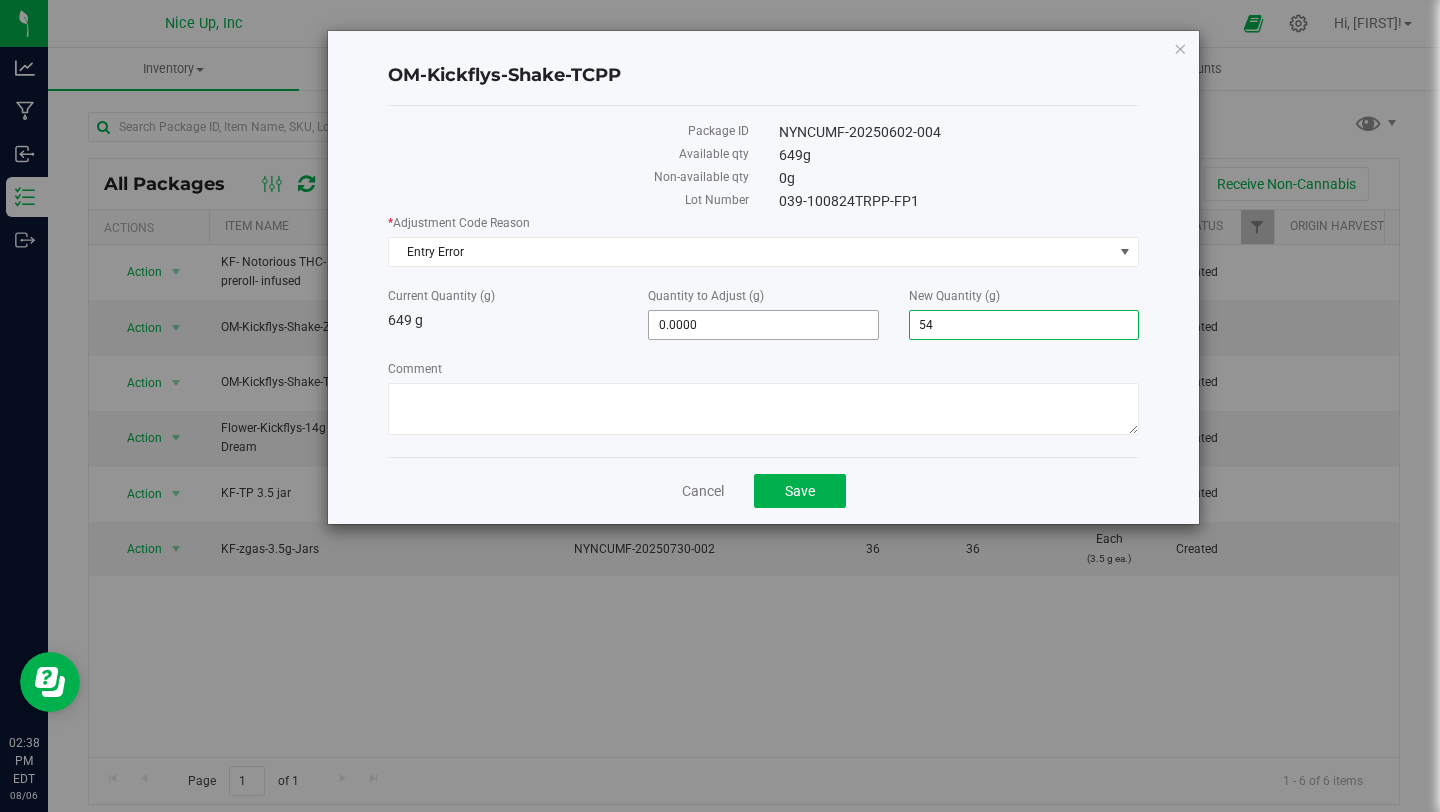 type on "546" 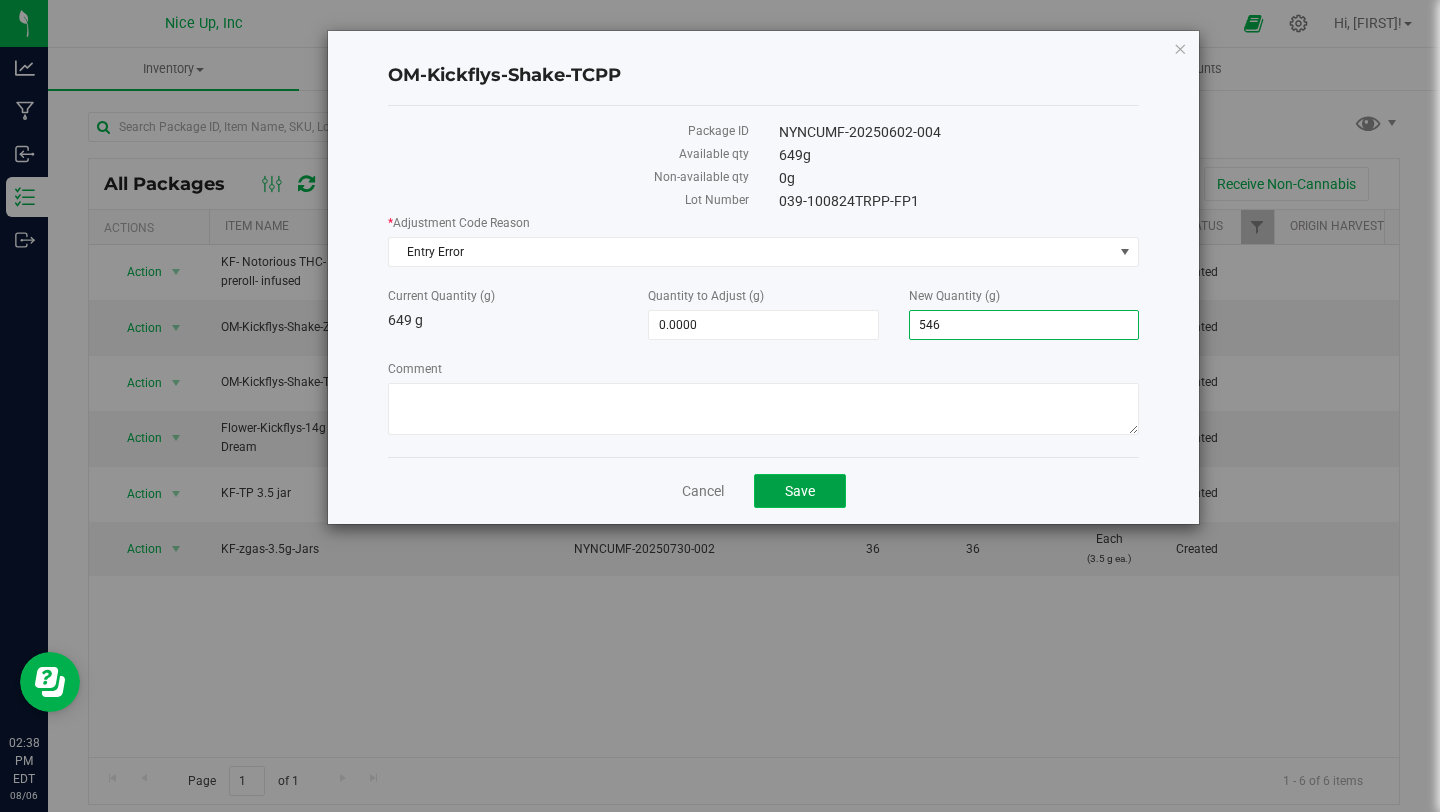 type on "-103.0000" 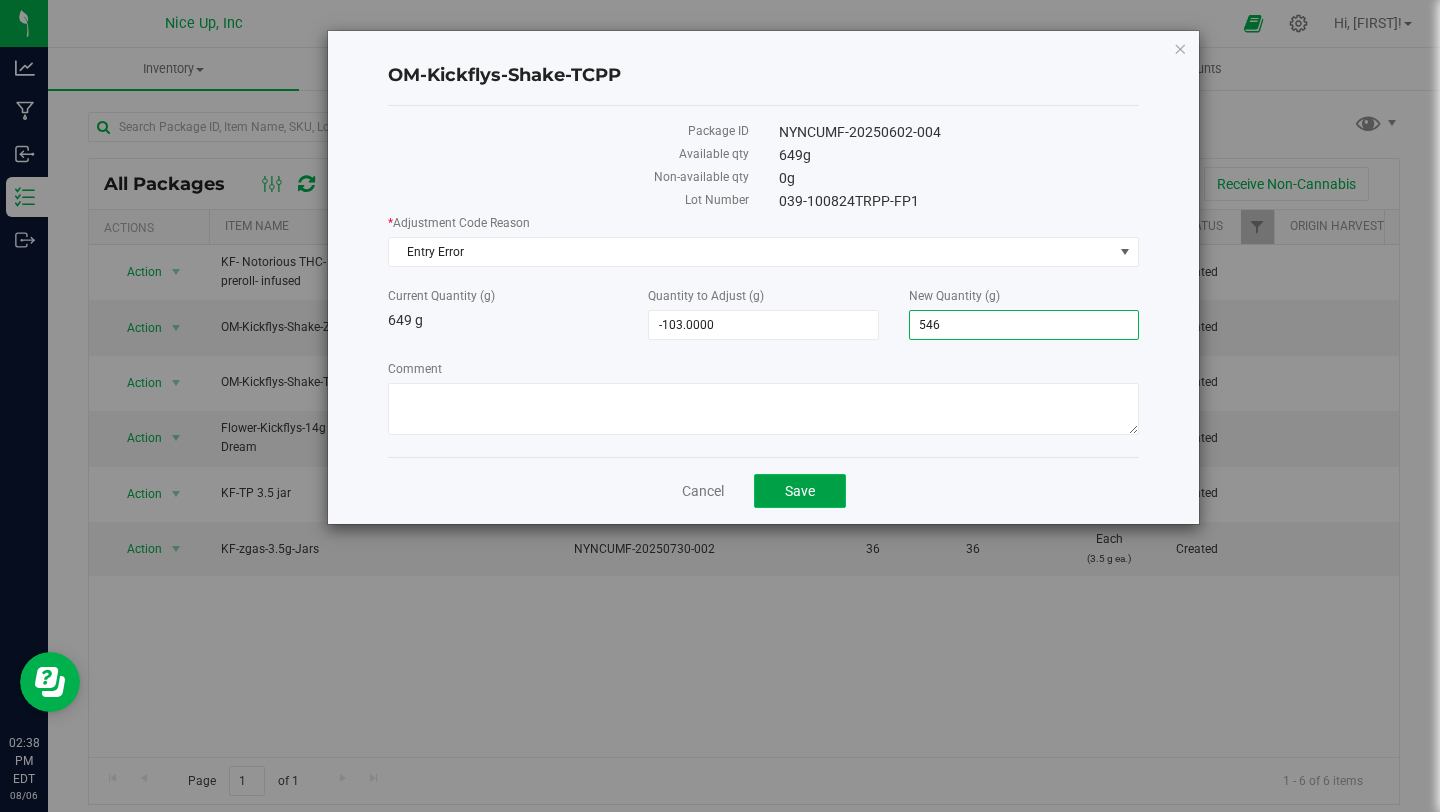 click on "Save" 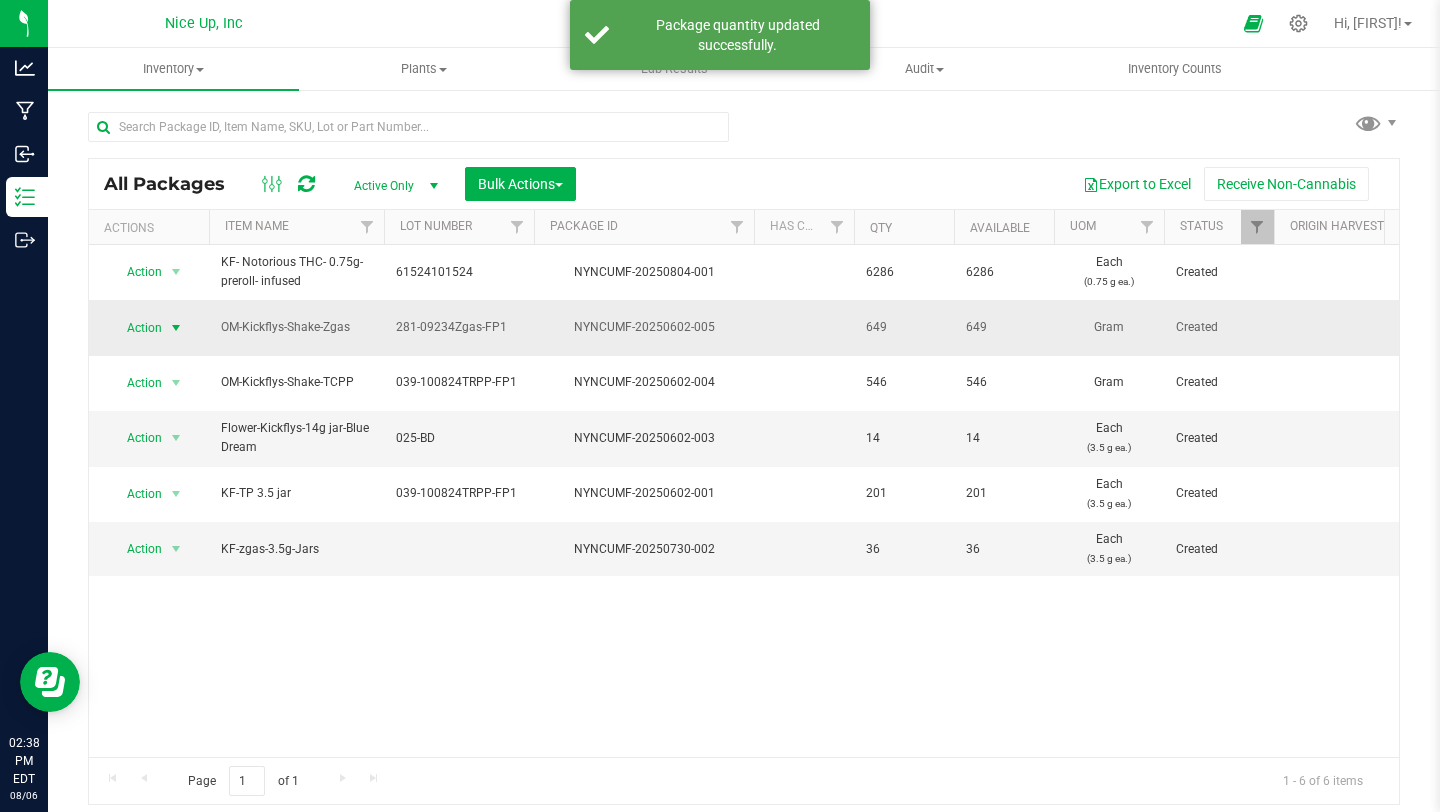 click on "Action" at bounding box center (136, 328) 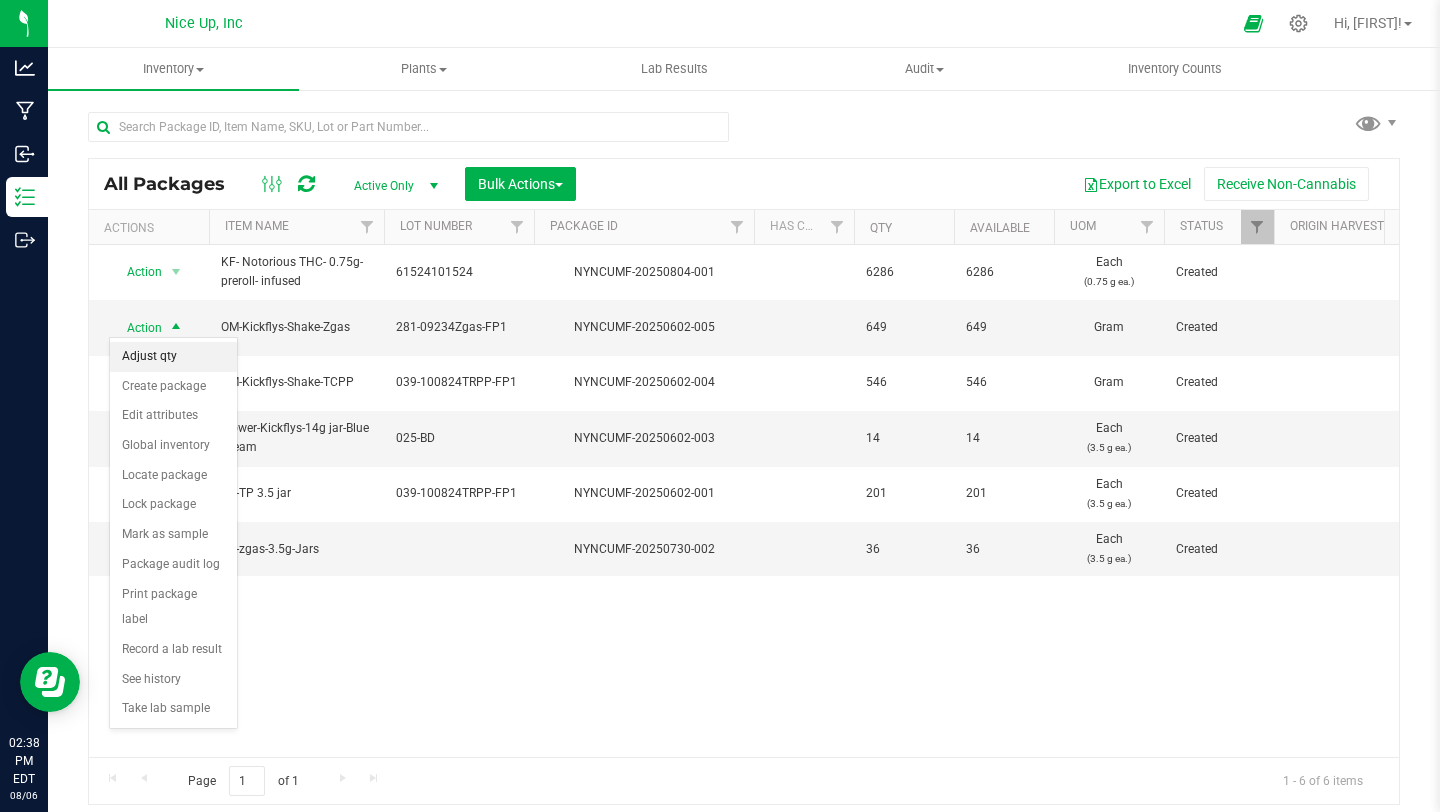 click on "Adjust qty" at bounding box center [173, 357] 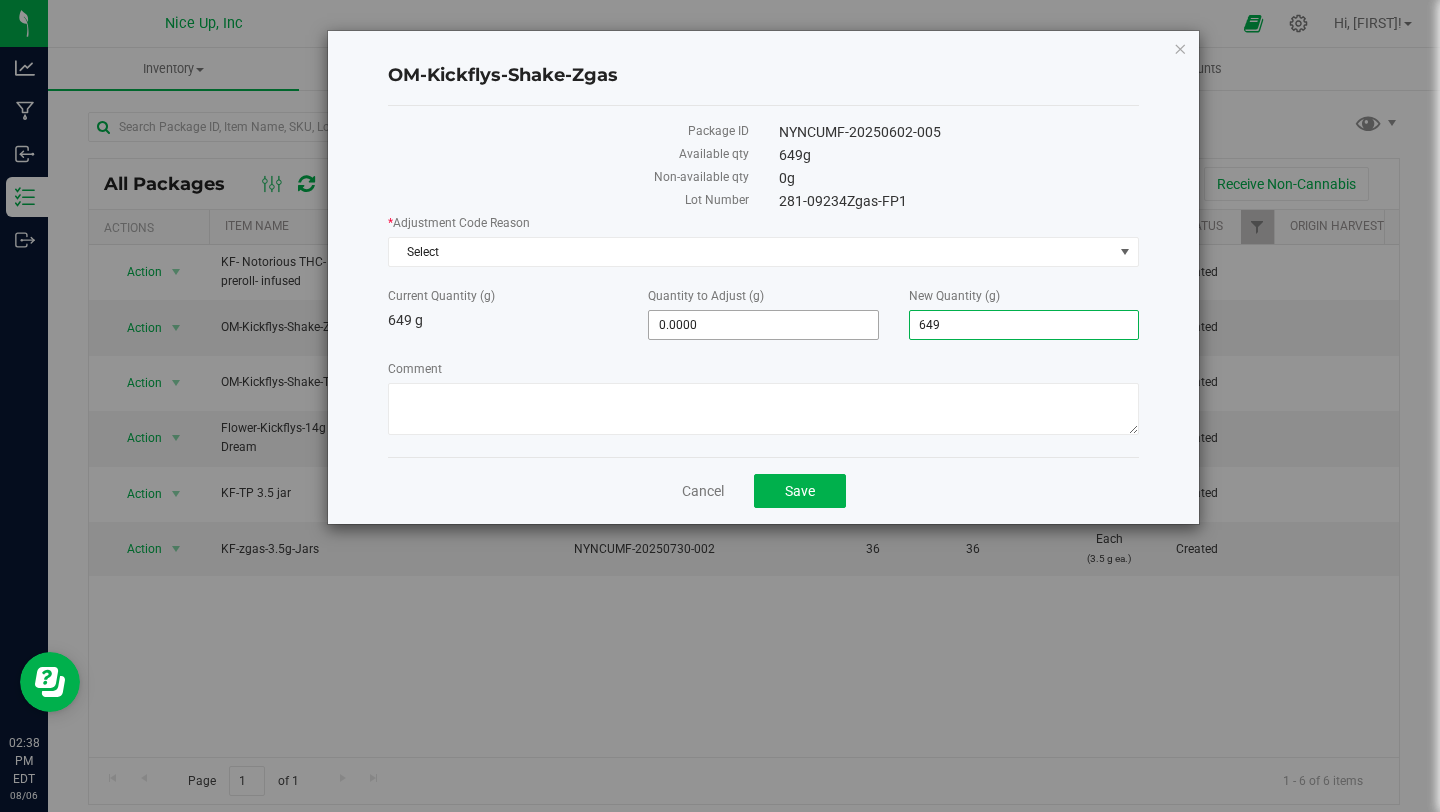 drag, startPoint x: 981, startPoint y: 325, endPoint x: 837, endPoint y: 310, distance: 144.77914 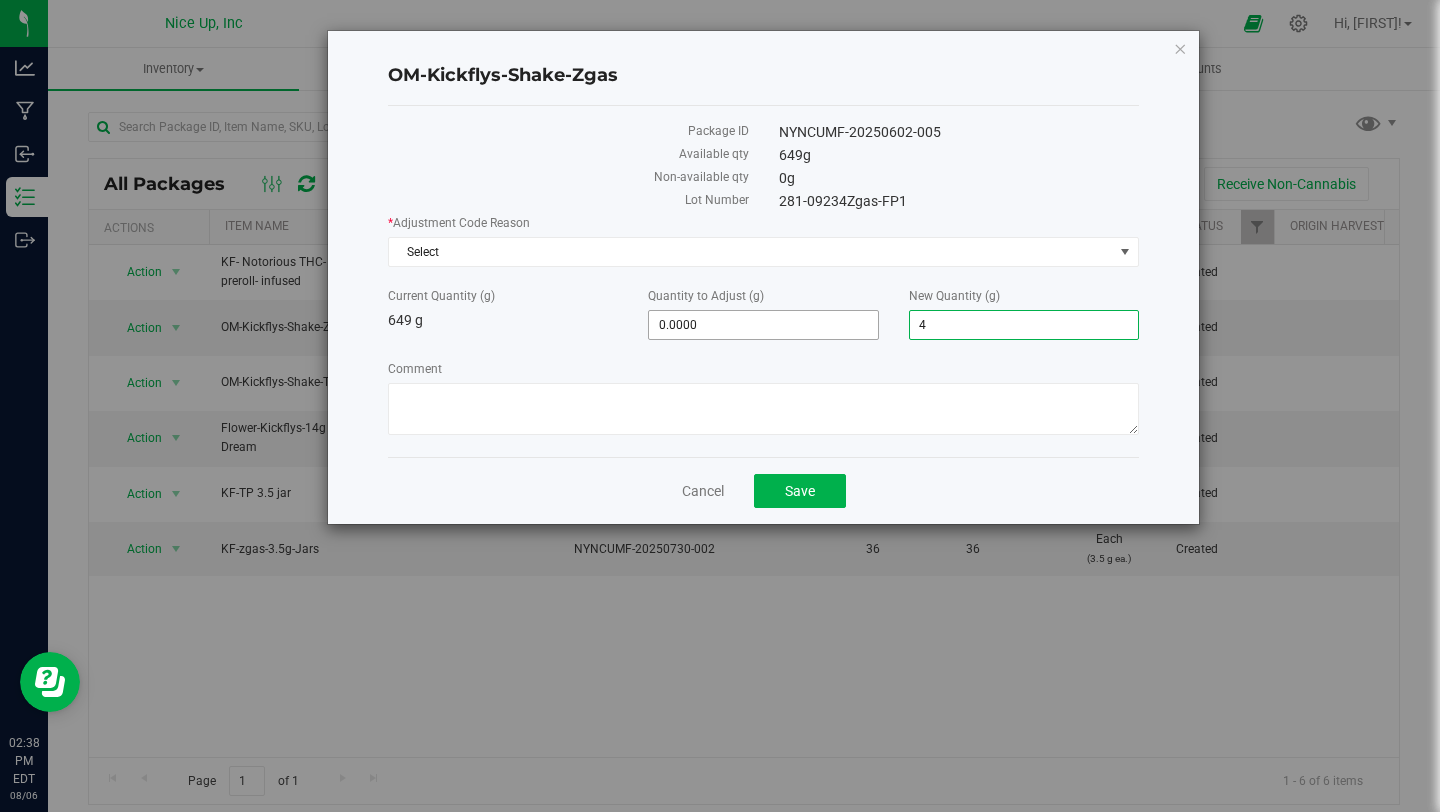 type on "42" 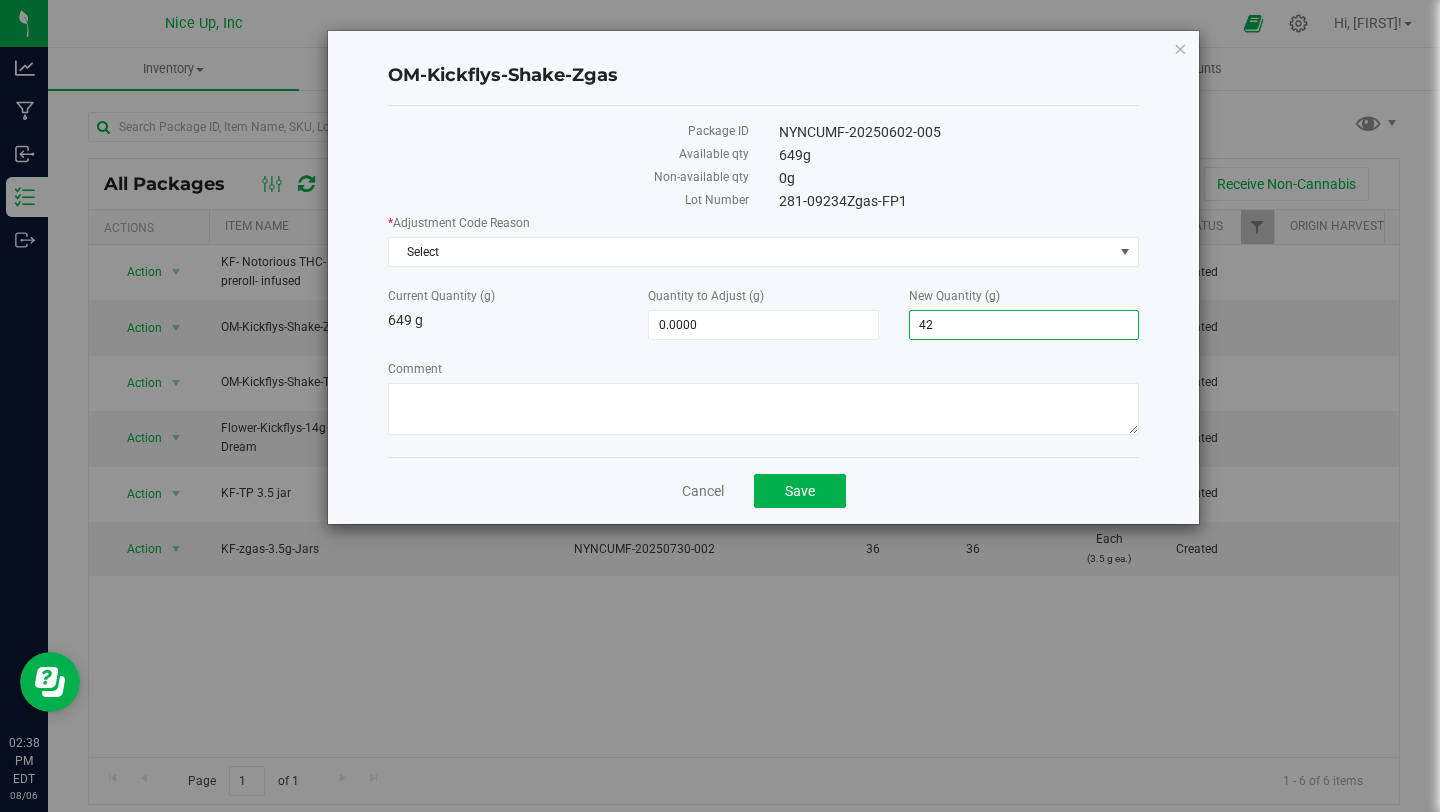 type on "-607.0000" 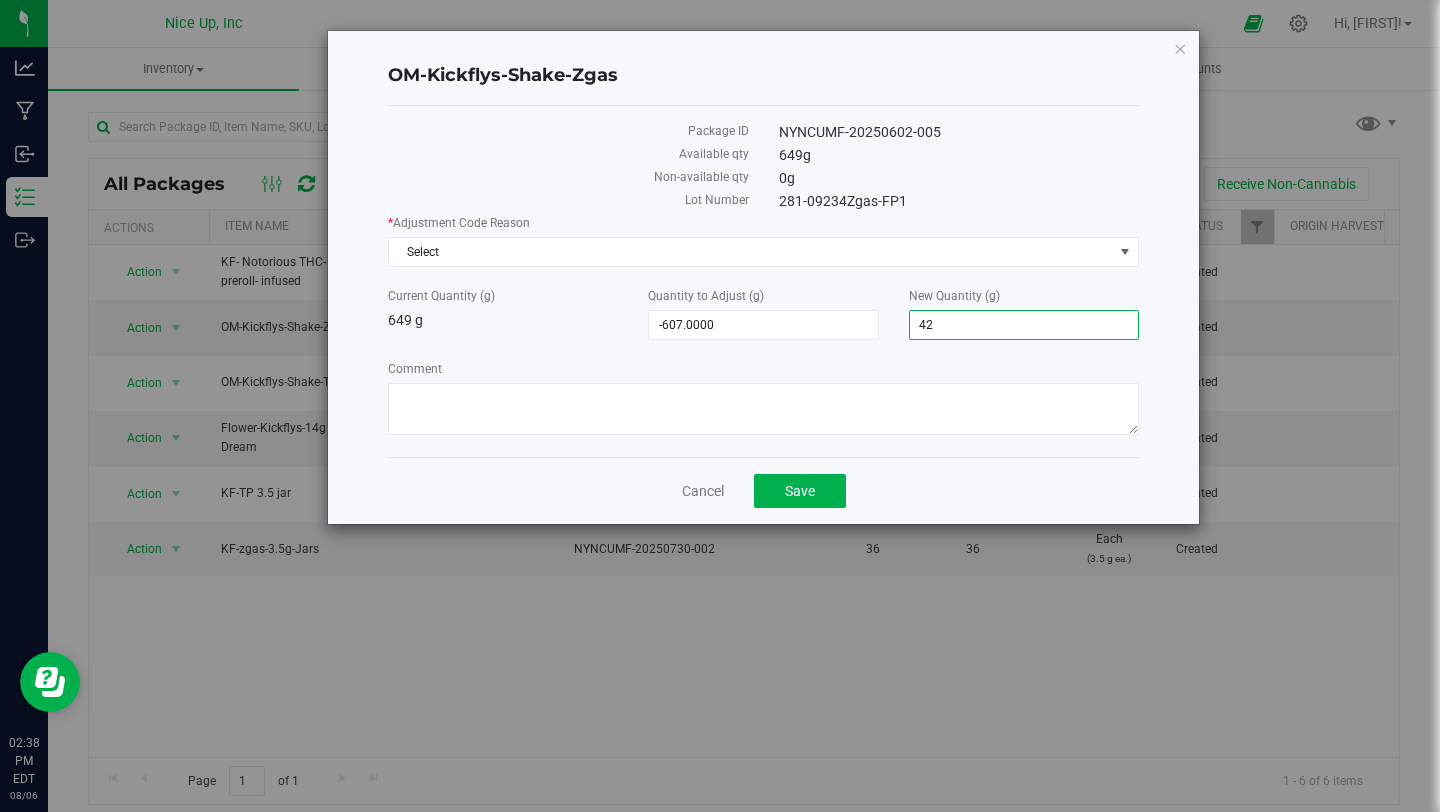 click on "Comment" at bounding box center (763, 369) 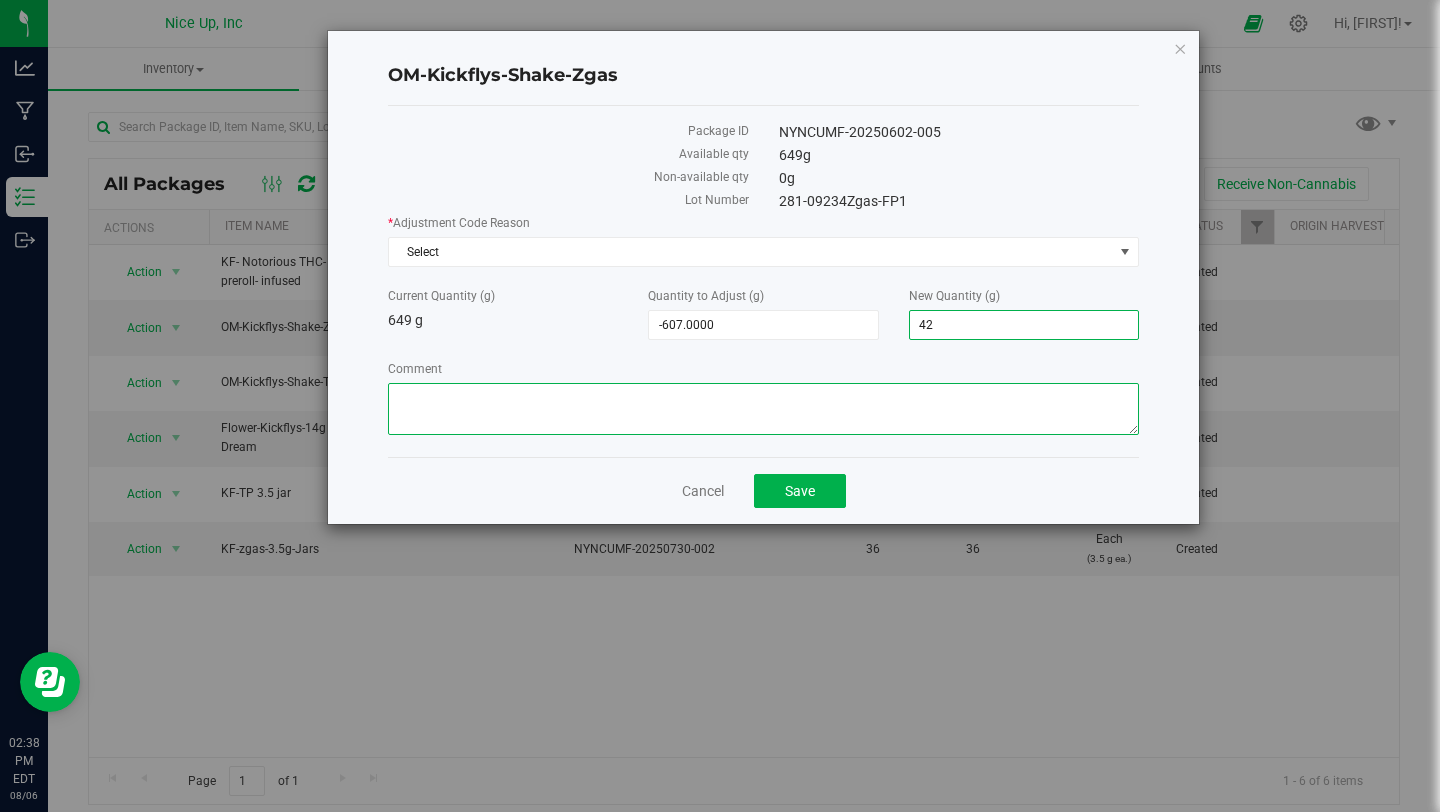 click on "Comment" at bounding box center (763, 409) 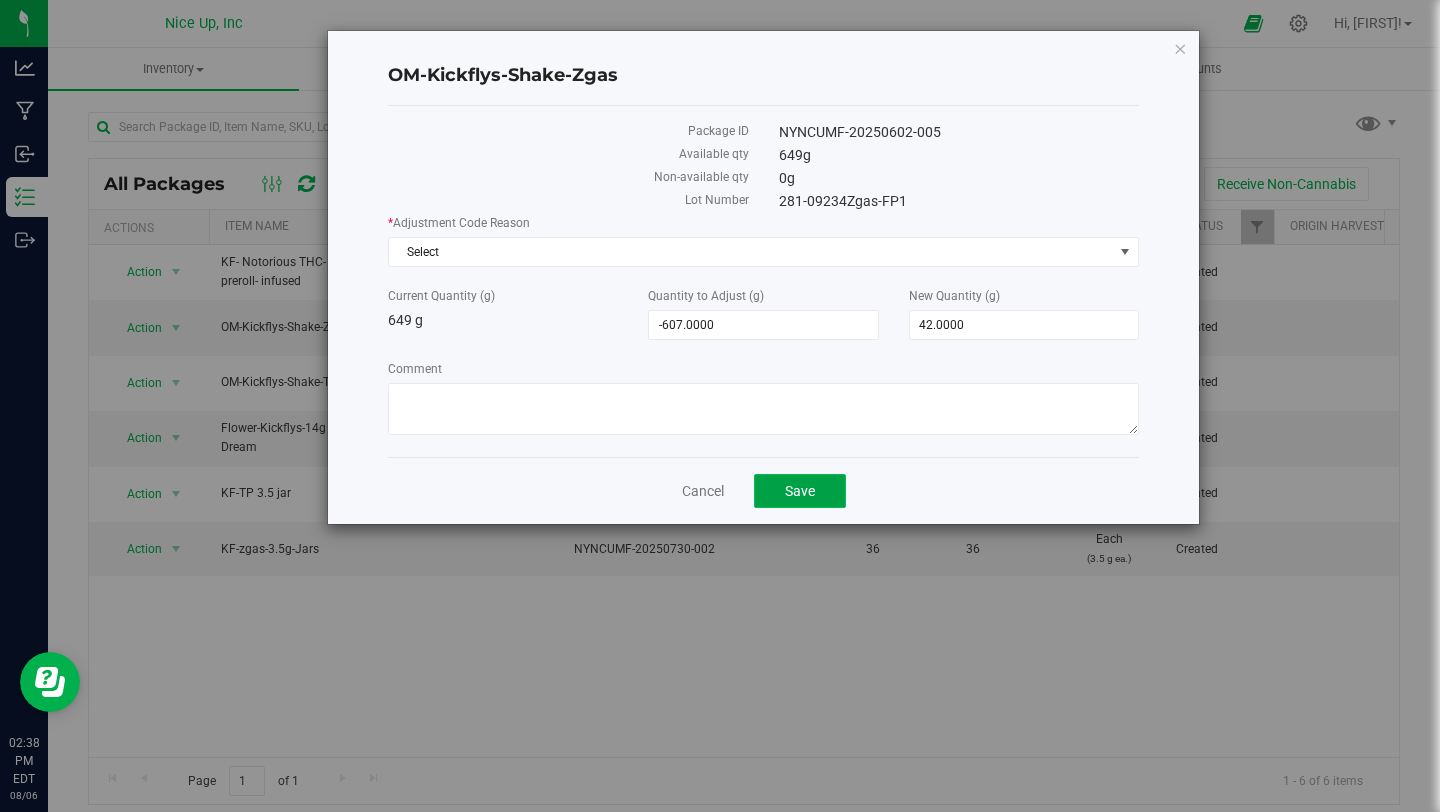 click on "Save" 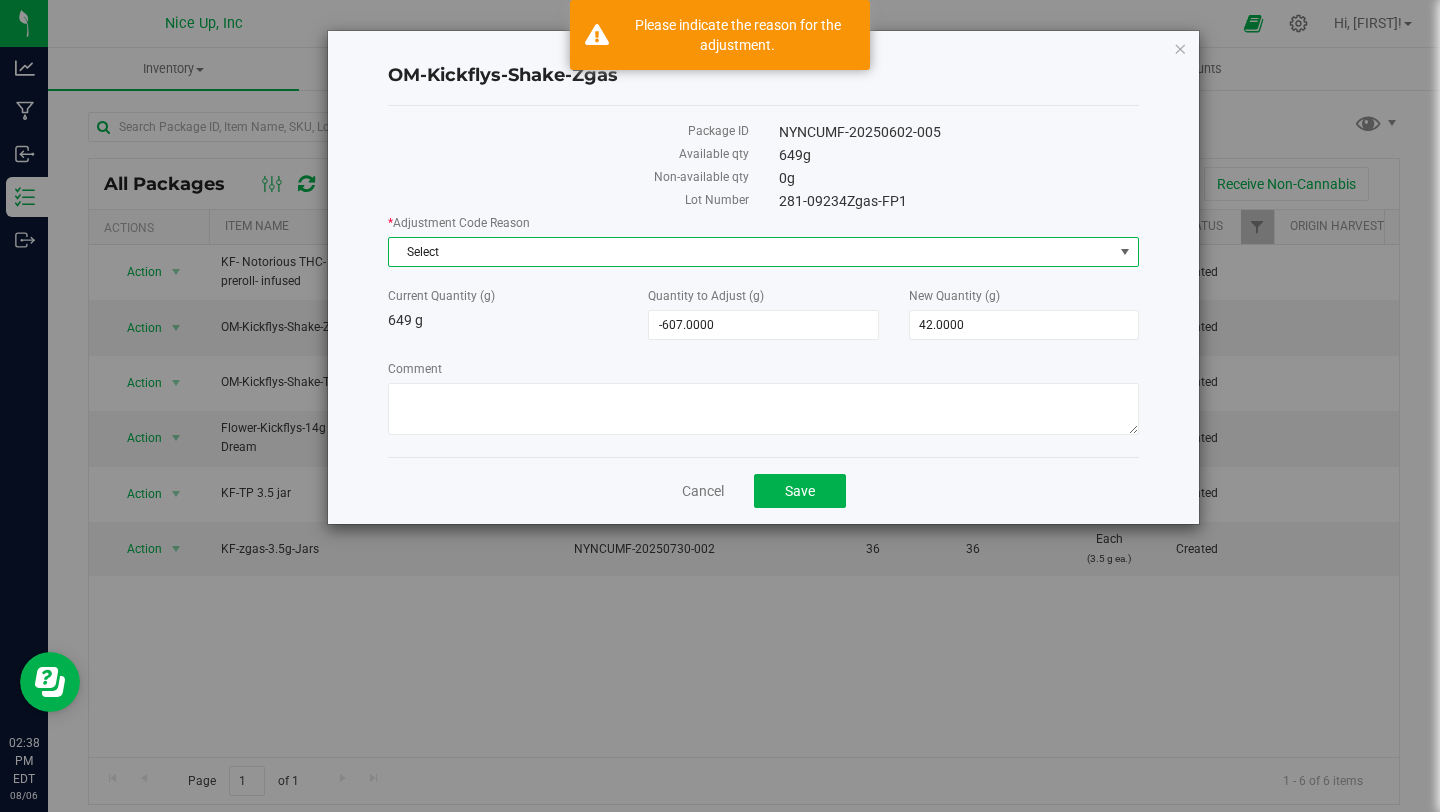 click on "Select" at bounding box center (751, 252) 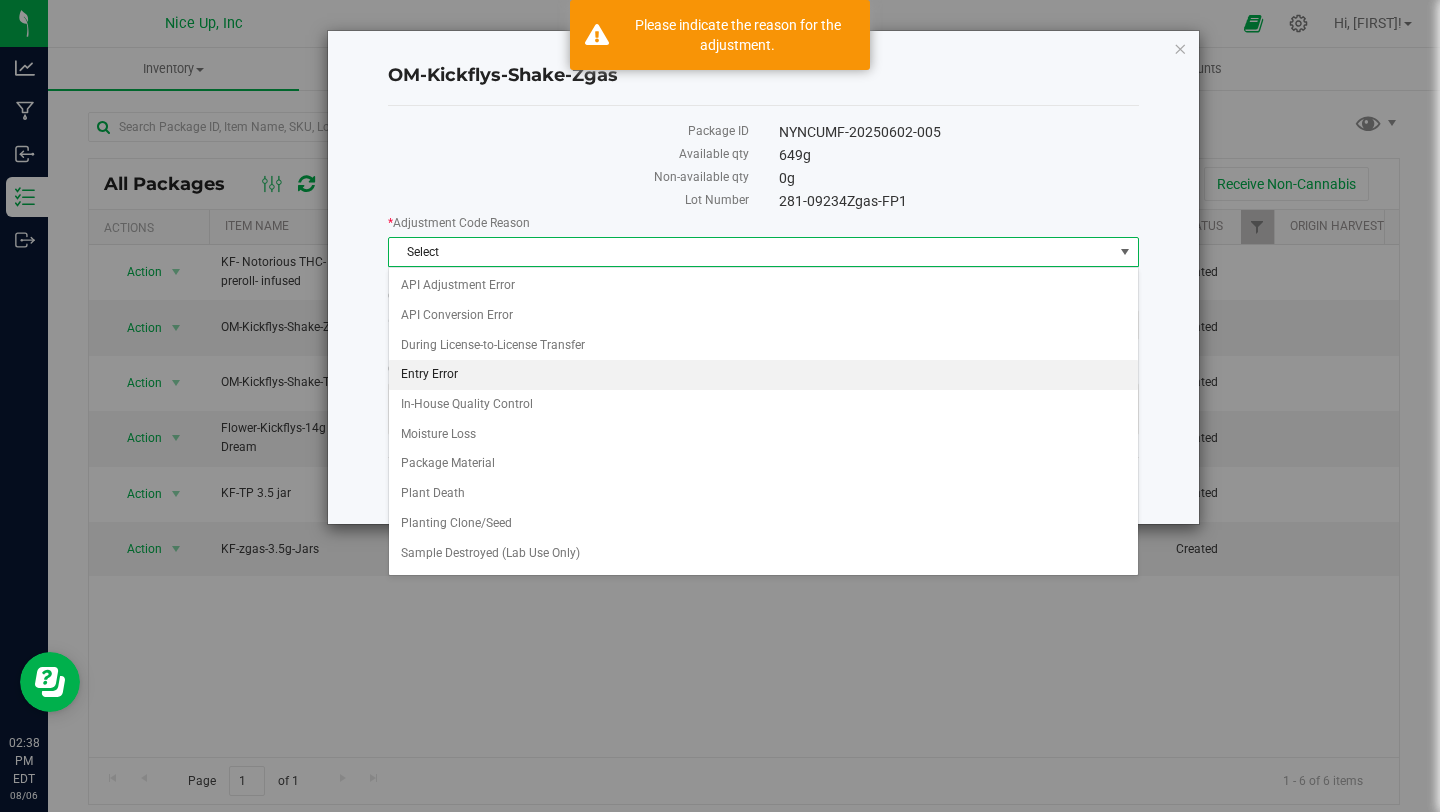 click on "Entry Error" at bounding box center (763, 375) 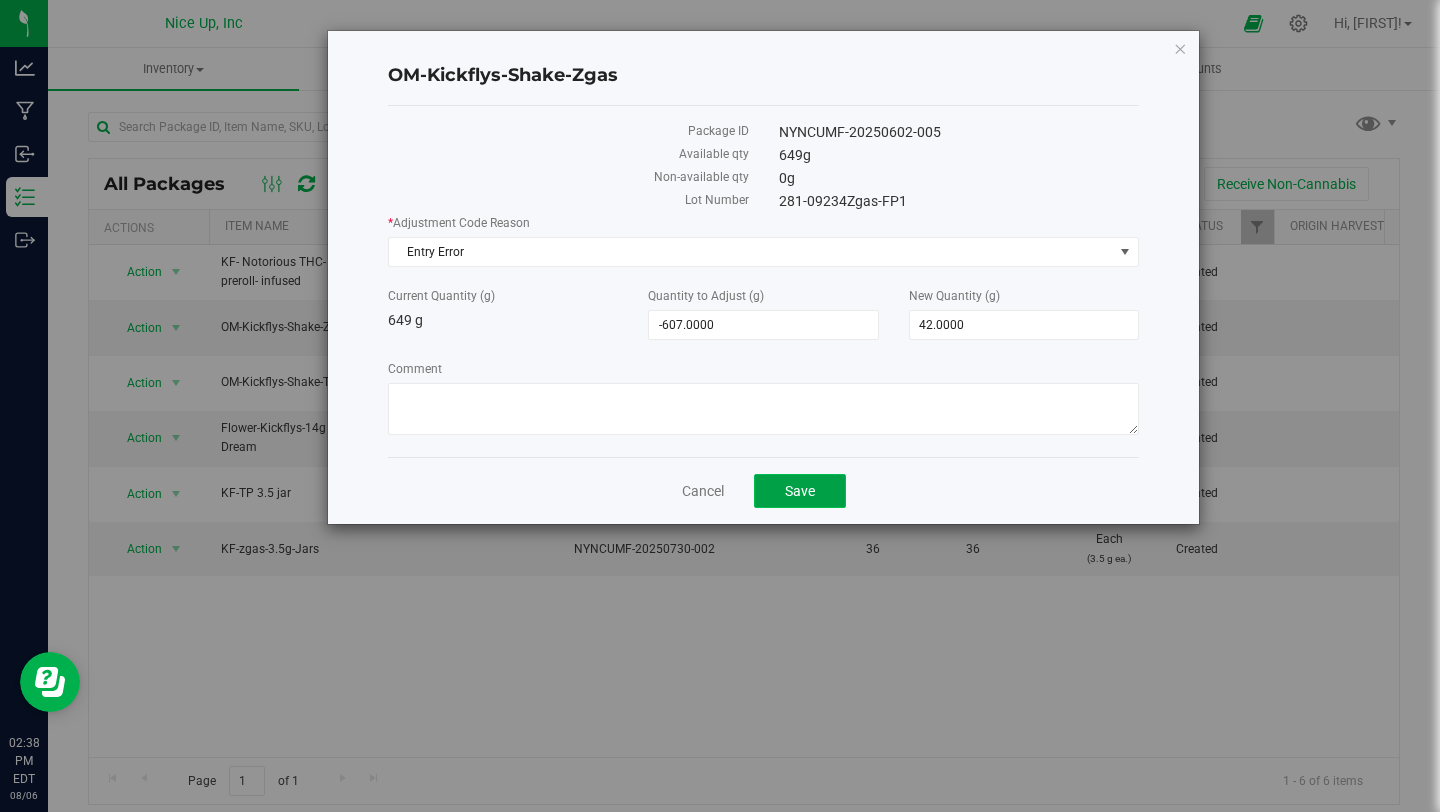 click on "Save" 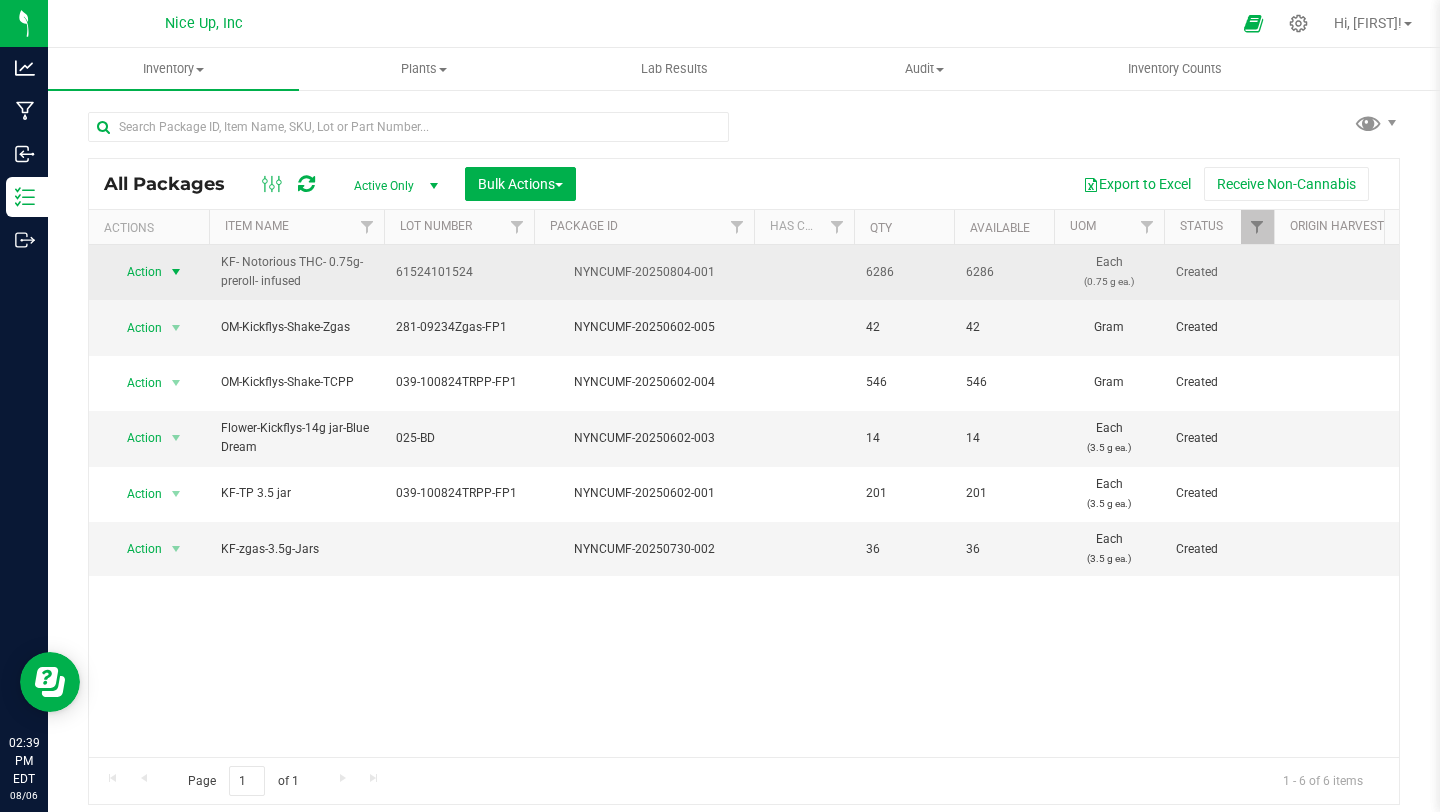 click on "Action" at bounding box center (136, 272) 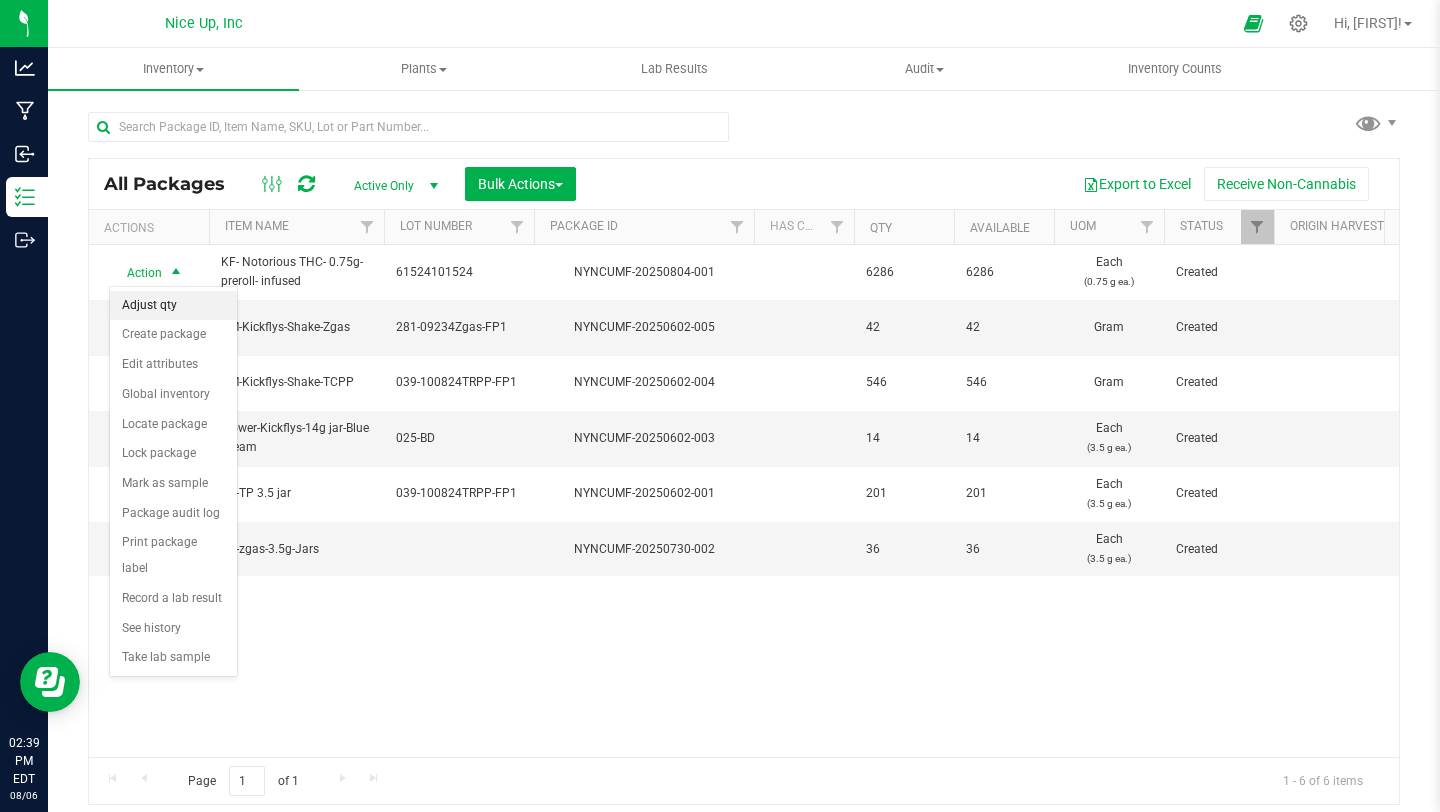 click on "Adjust qty" at bounding box center (173, 306) 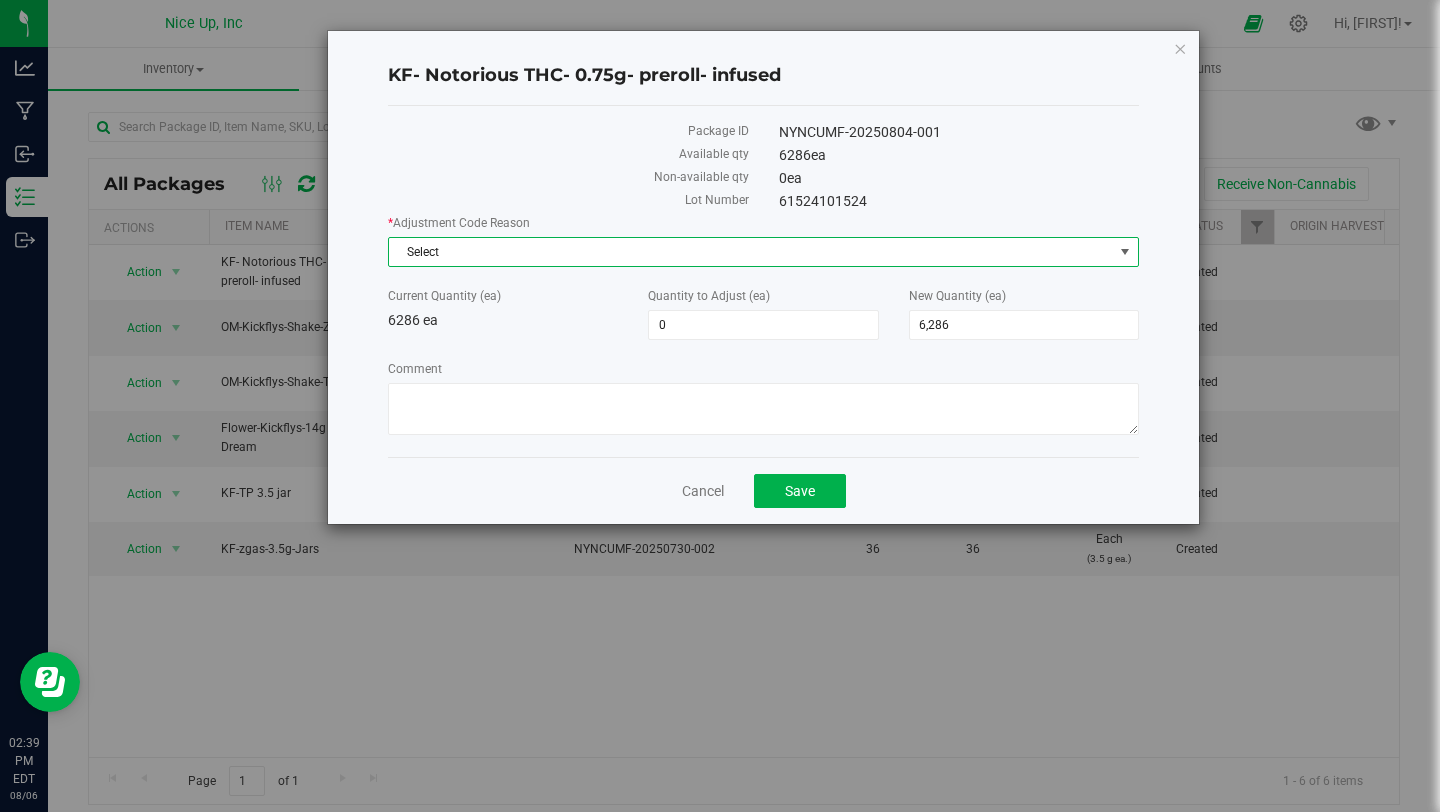 click on "Select" at bounding box center [751, 252] 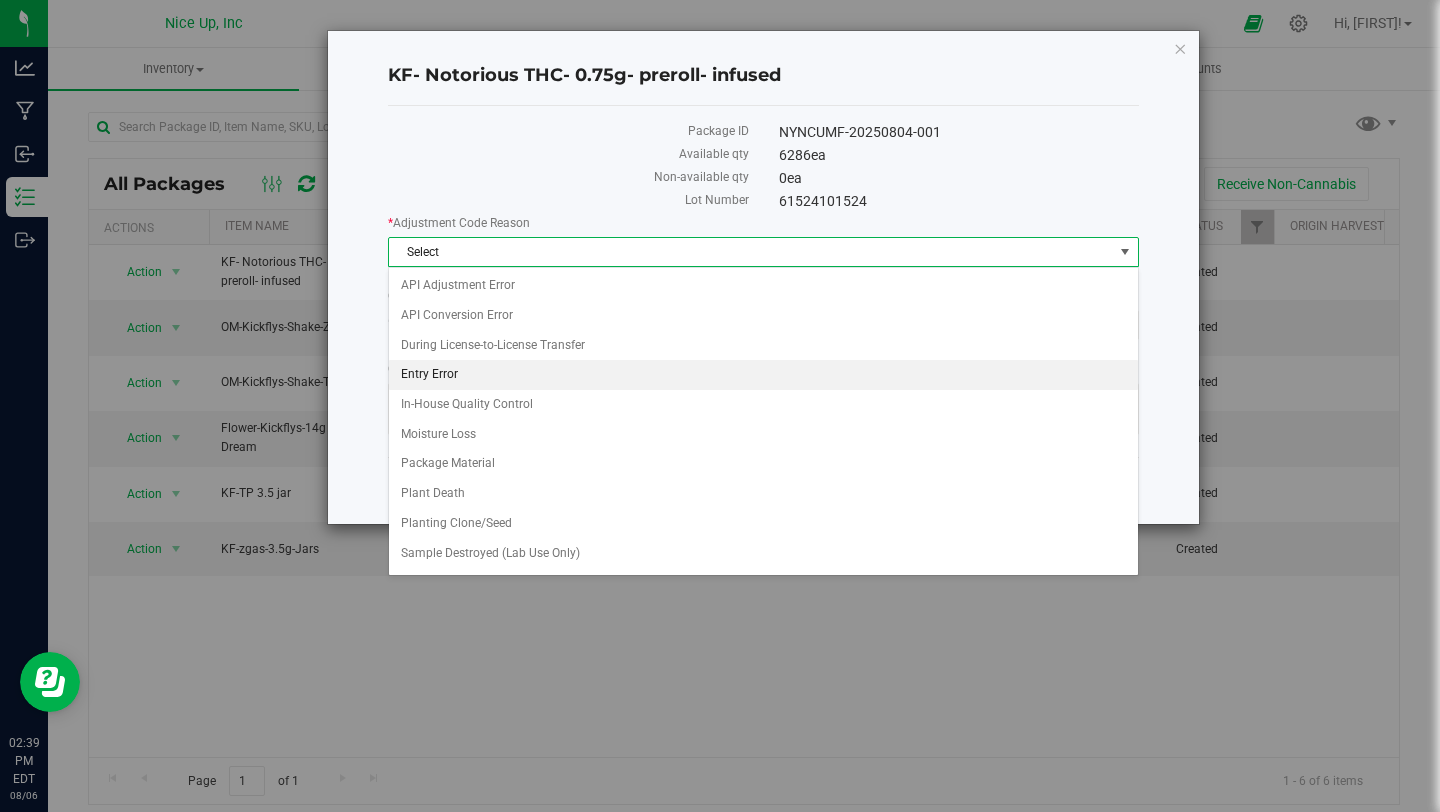 click on "Entry Error" at bounding box center (763, 375) 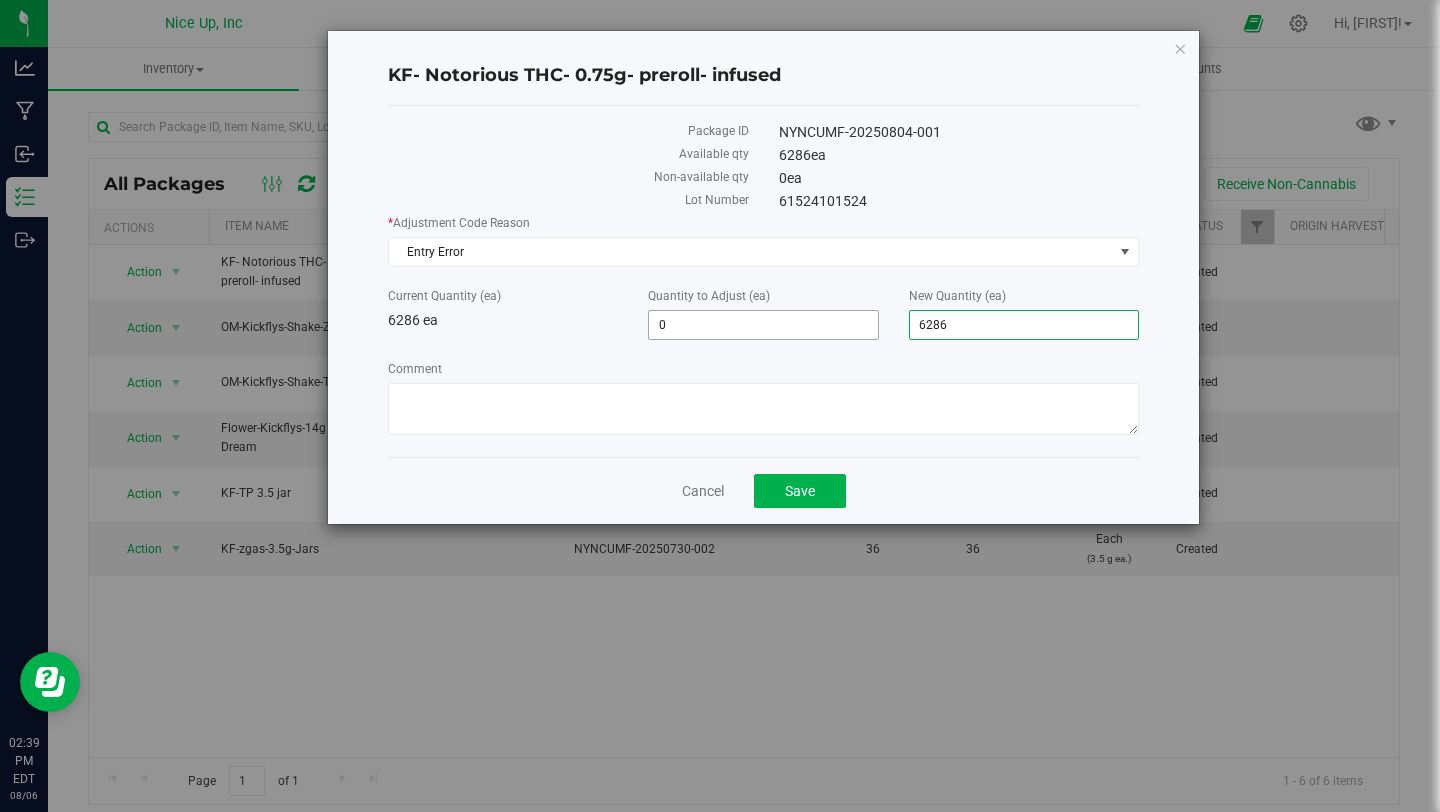 drag, startPoint x: 958, startPoint y: 322, endPoint x: 876, endPoint y: 320, distance: 82.02438 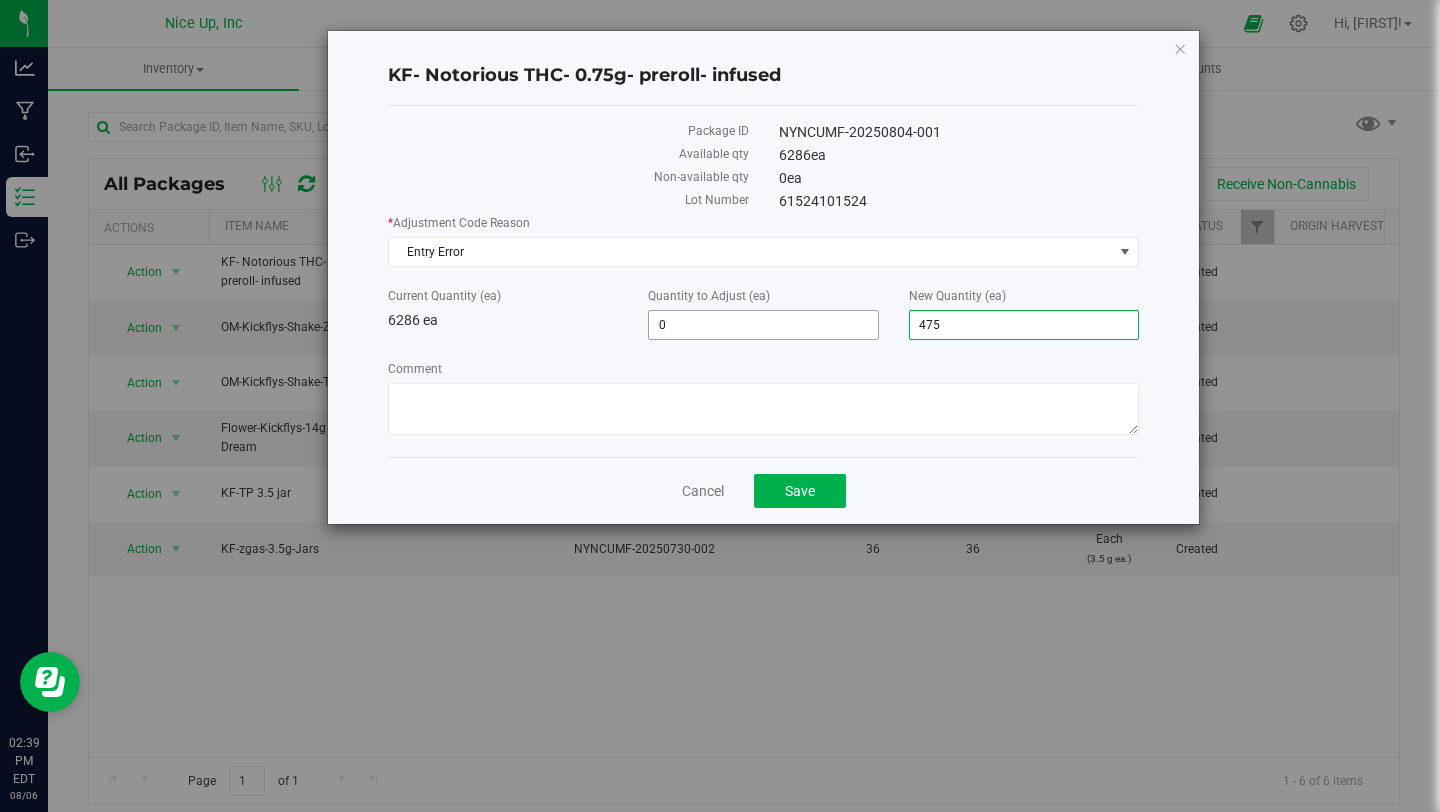 type on "4756" 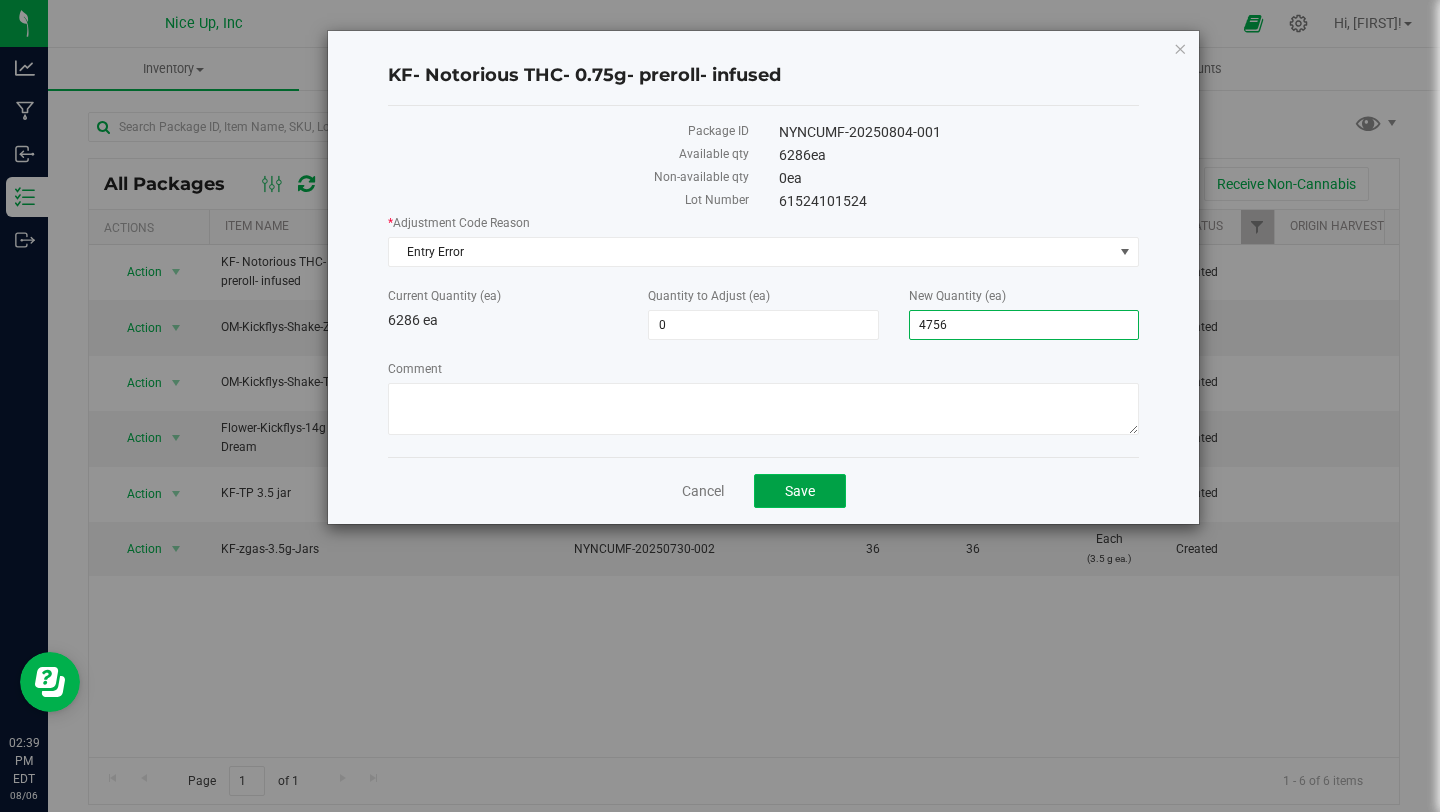 type on "-1,530" 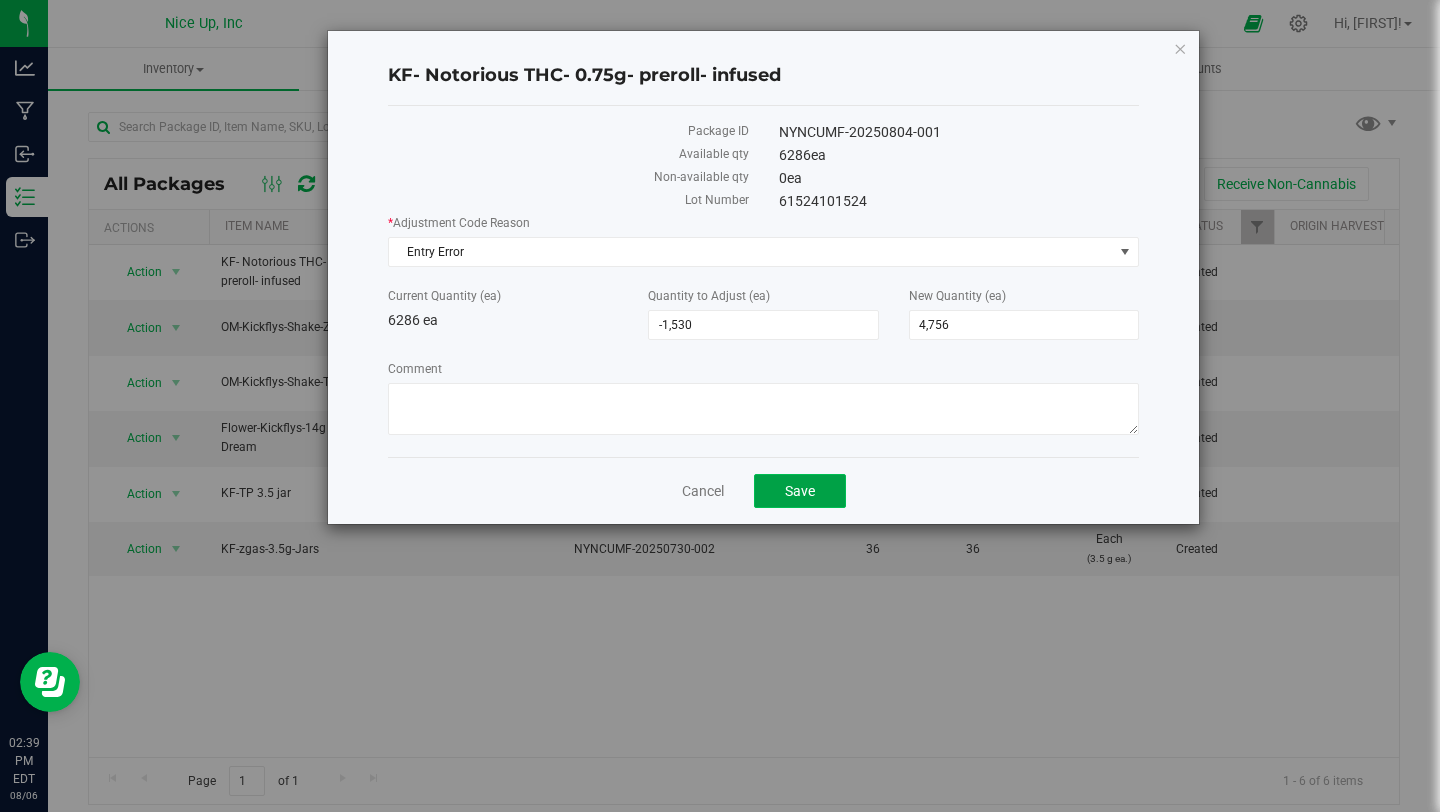 click on "Save" 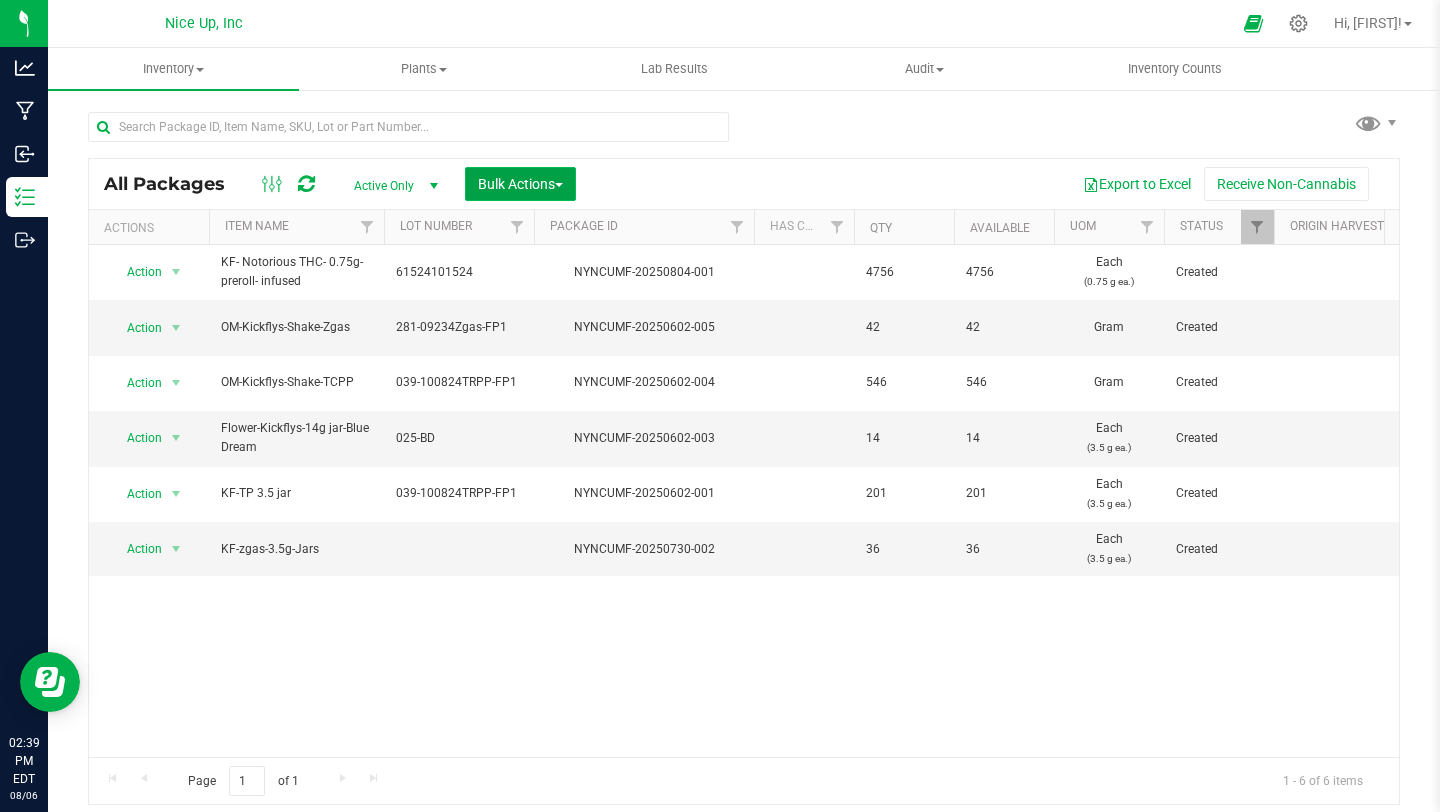 click on "Bulk Actions" at bounding box center [520, 184] 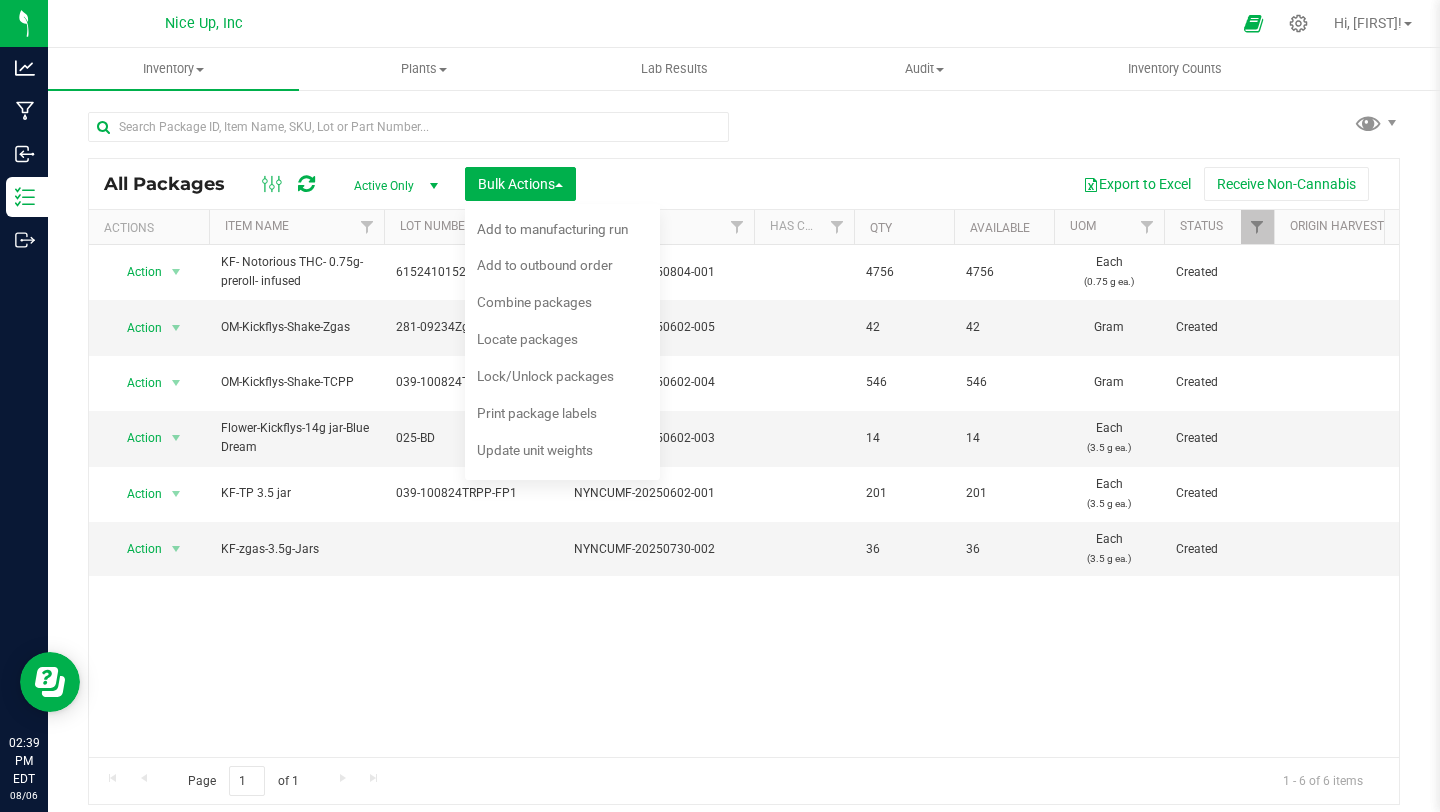 click on "All Packages
Active Only Active Only Lab Samples Locked All
Bulk Actions
Add to manufacturing run
Add to outbound order
Combine packages
Combine packages (lot)" at bounding box center (744, 482) 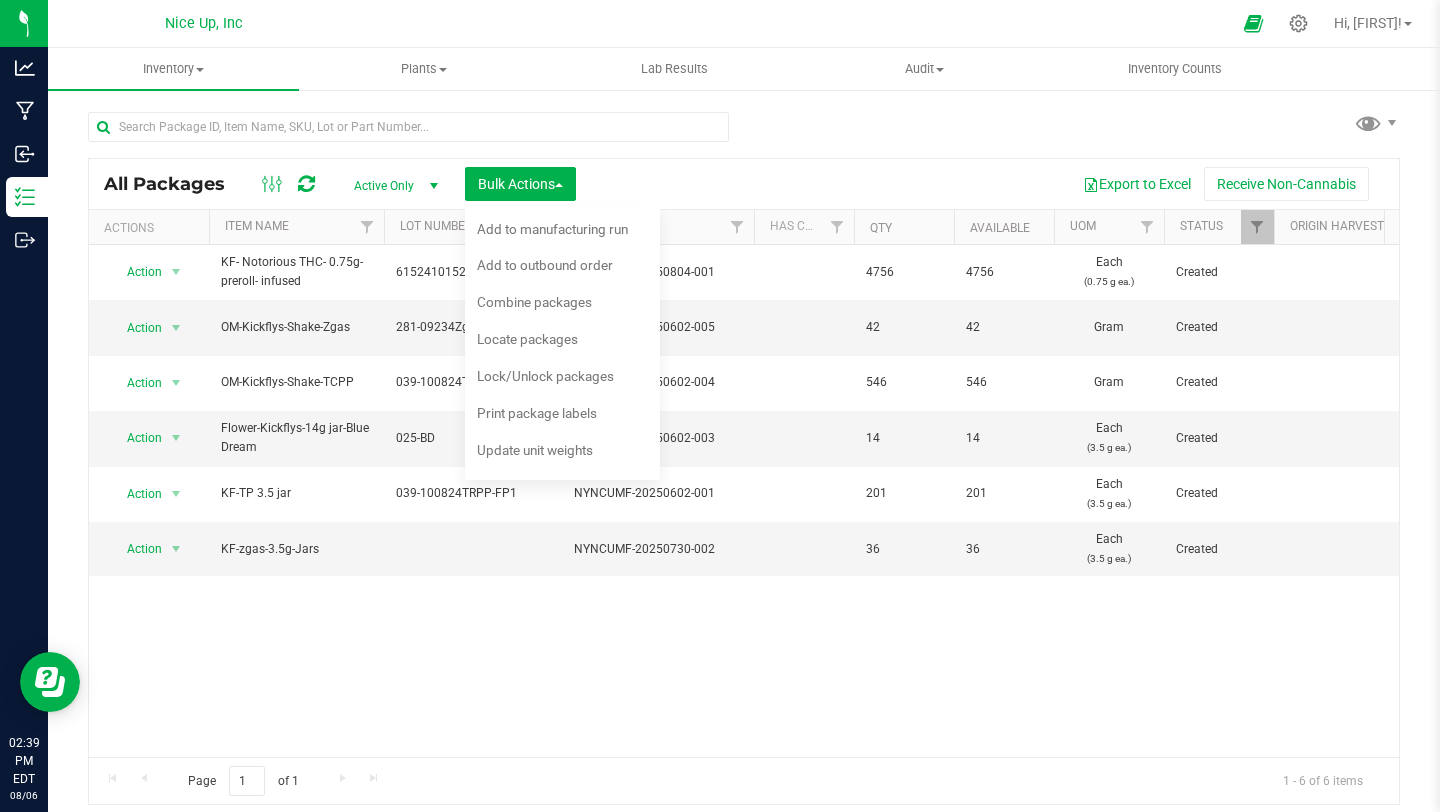 click on "Action Action Adjust qty Create package Edit attributes Global inventory Locate package Lock package Mark as sample Package audit log Print package label Record a lab result See history Take lab sample
KF- Notorious THC- 0.75g- preroll- infused
61524101524
NYNCUMF-[YEAR][MONTH][DAY]-001
4756
4756
Each
(0.75 g ea.)
Created
$1.20000 $4.42000
Storage 2 - Kickflys packaging
1.4.27.36.0
$5,707.20 $21,021.52 $5,707.20 $0.00 [MONTH] 4, 2025 [TIME] [TIMEZONE]
Now
00000012" at bounding box center (744, 501) 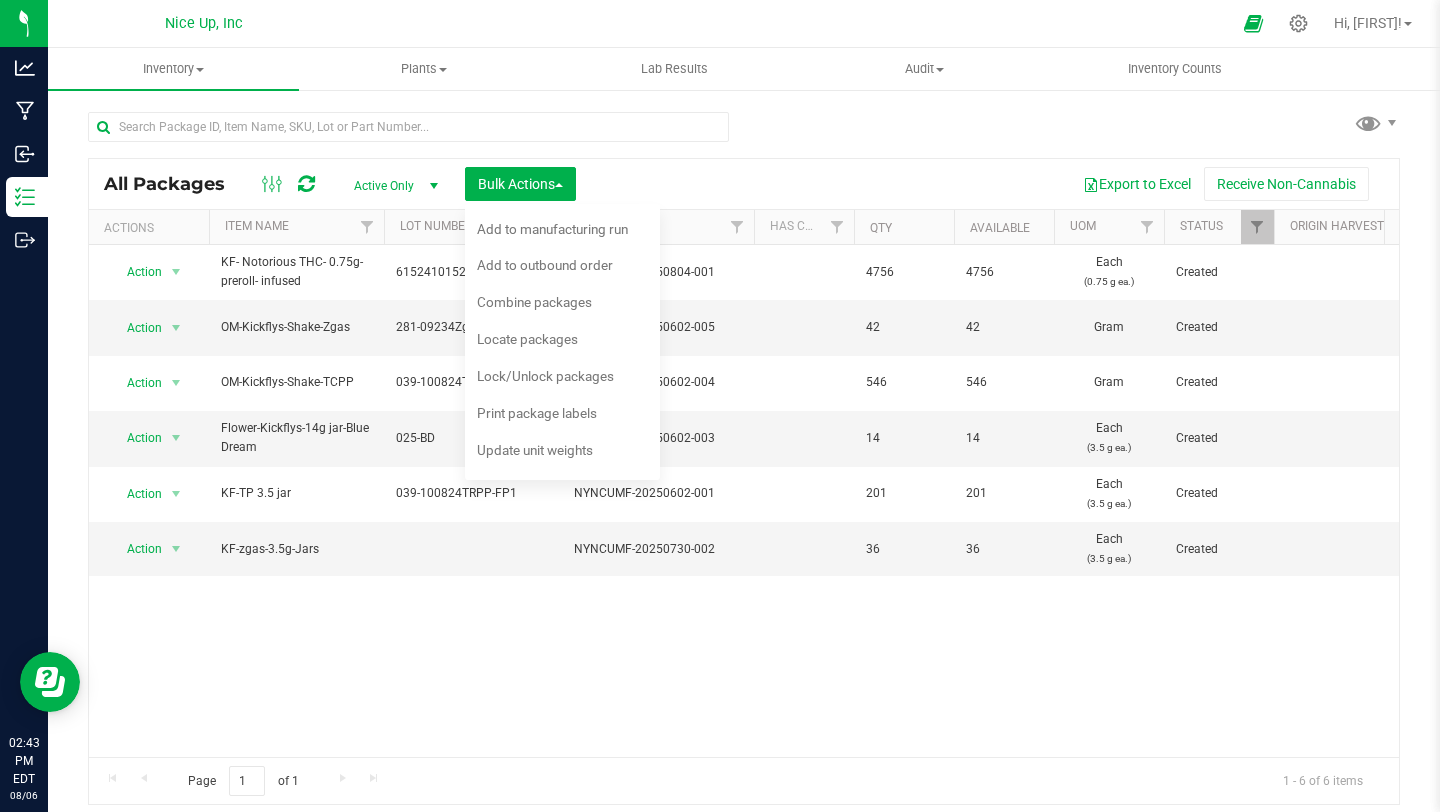 click on "Action Action Adjust qty Create package Edit attributes Global inventory Locate package Lock package Mark as sample Package audit log Print package label Record a lab result See history Take lab sample
KF- Notorious THC- 0.75g- preroll- infused
61524101524
NYNCUMF-[YEAR][MONTH][DAY]-001
4756
4756
Each
(0.75 g ea.)
Created
$1.20000 $4.42000
Storage 2 - Kickflys packaging
1.4.27.36.0
$5,707.20 $21,021.52 $5,707.20 $0.00 [MONTH] 4, 2025 [TIME] [TIMEZONE]
Now
00000012" at bounding box center [744, 501] 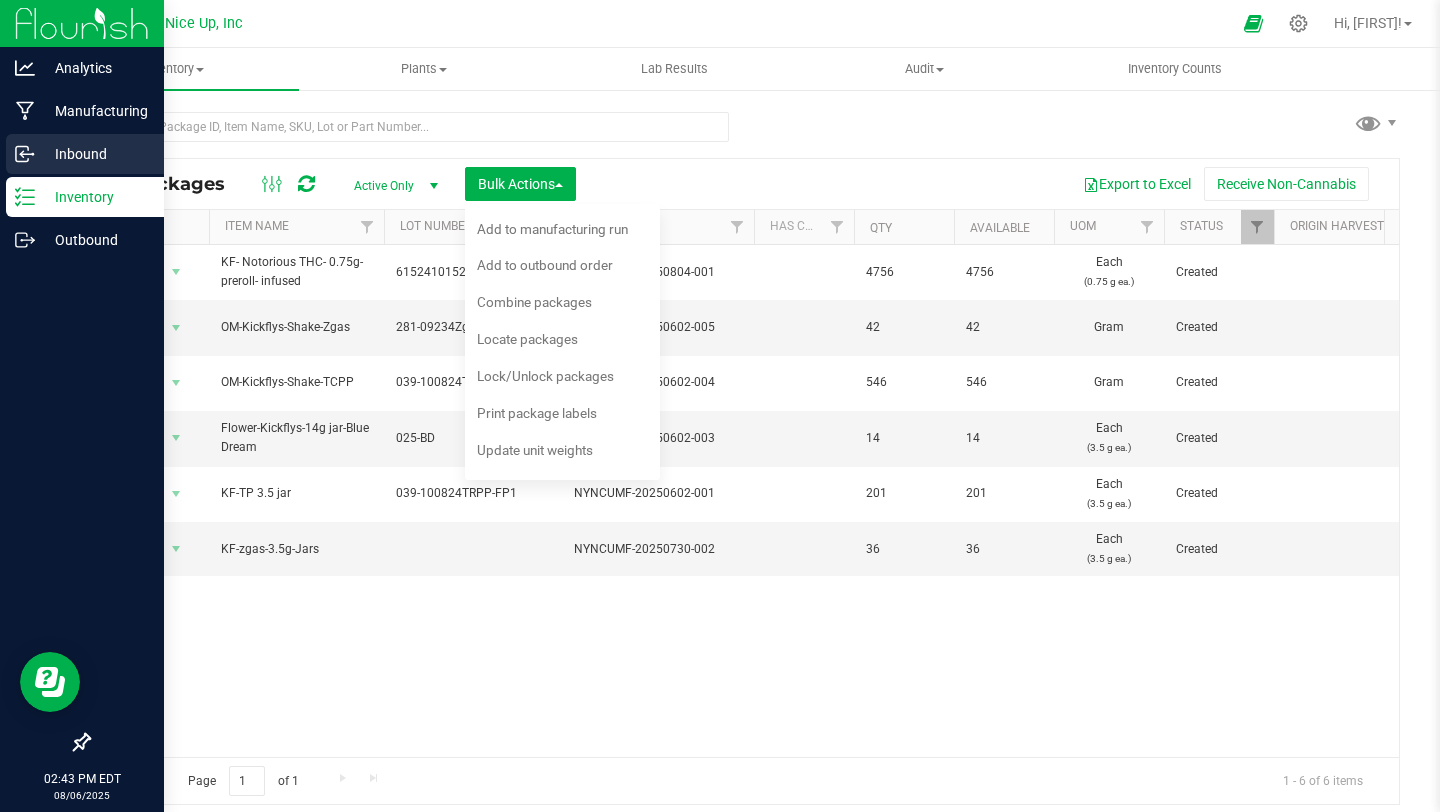 click on "Inbound" at bounding box center (95, 154) 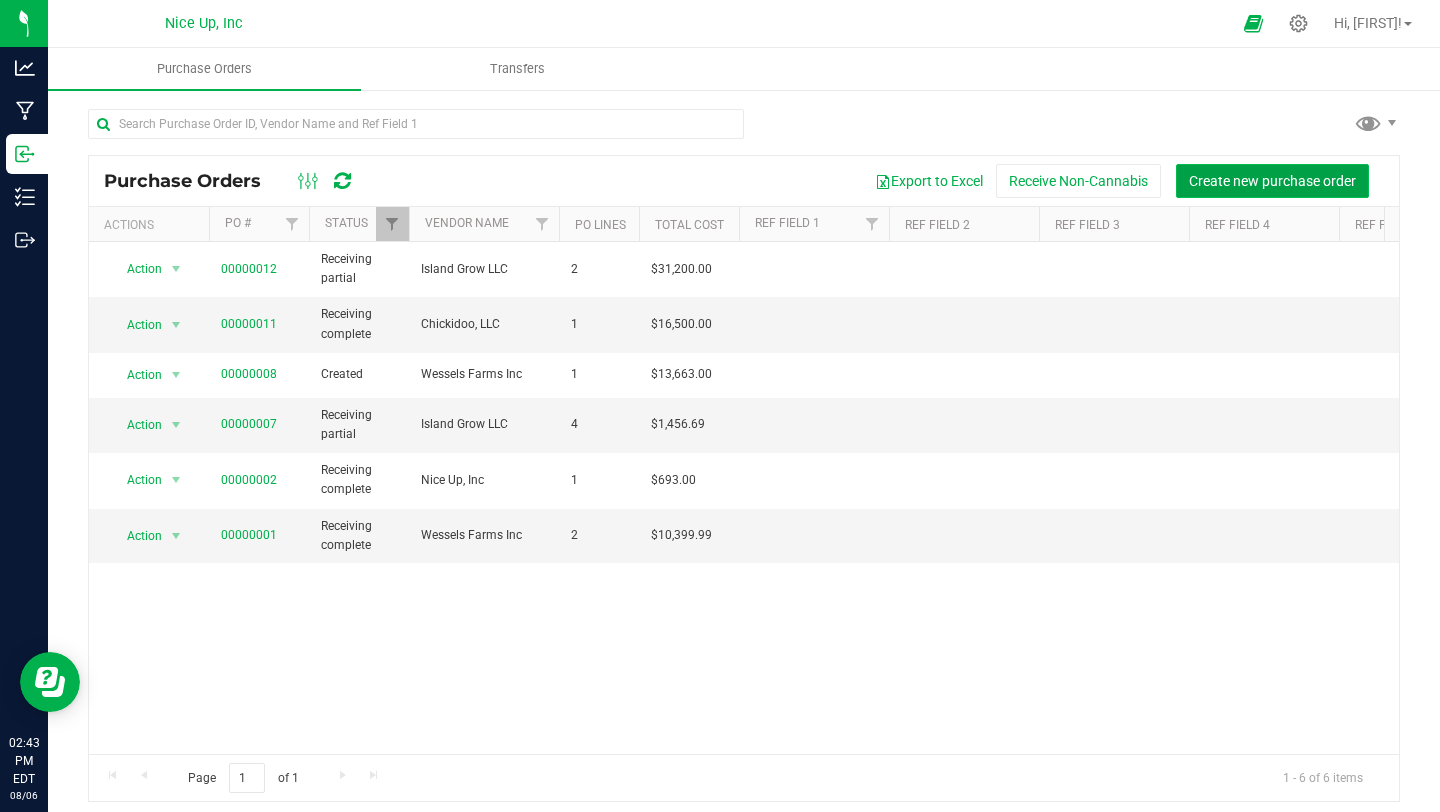 click on "Create new purchase order" at bounding box center (1272, 181) 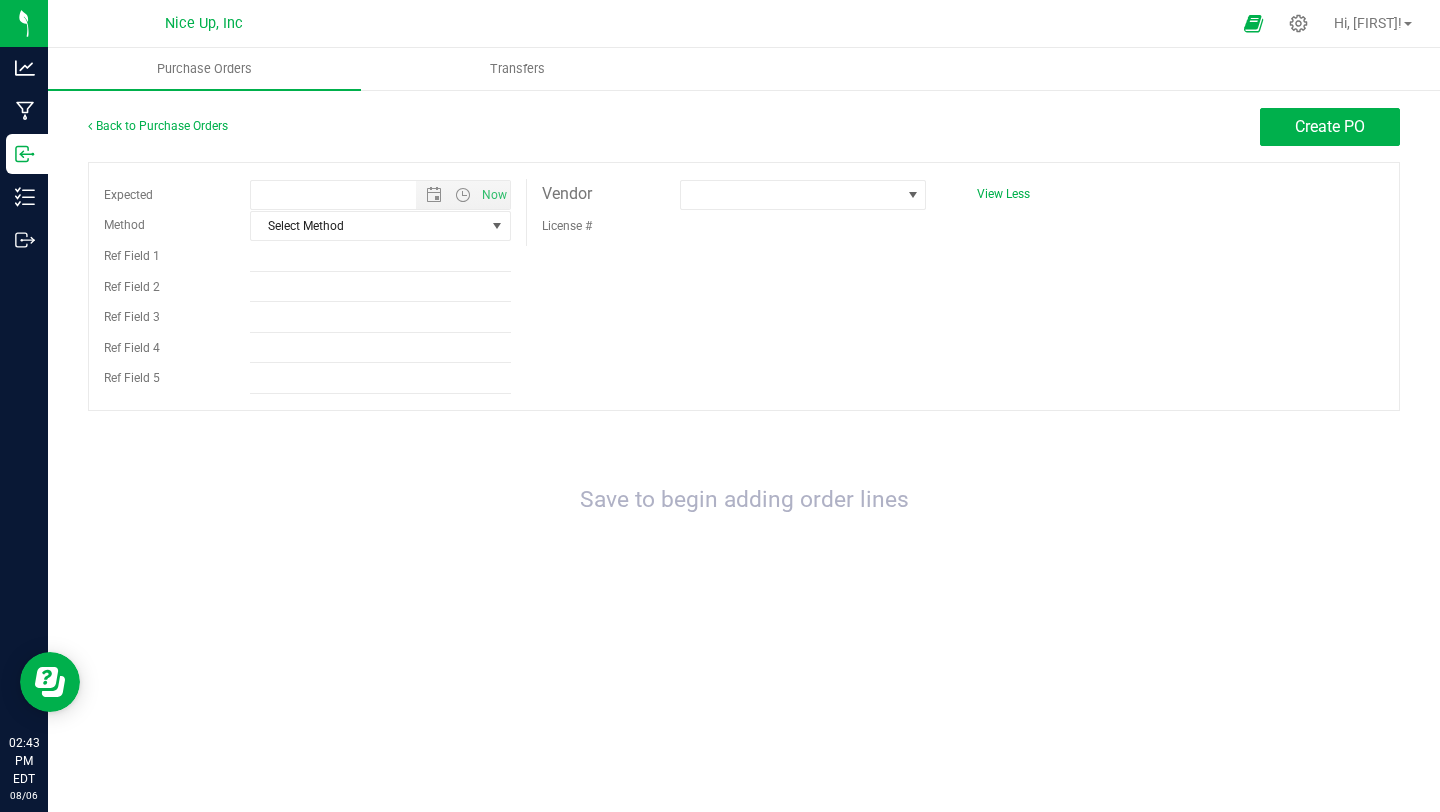 type on "[MONTH]/6/2025 [TIME] [TIMEZONE]" 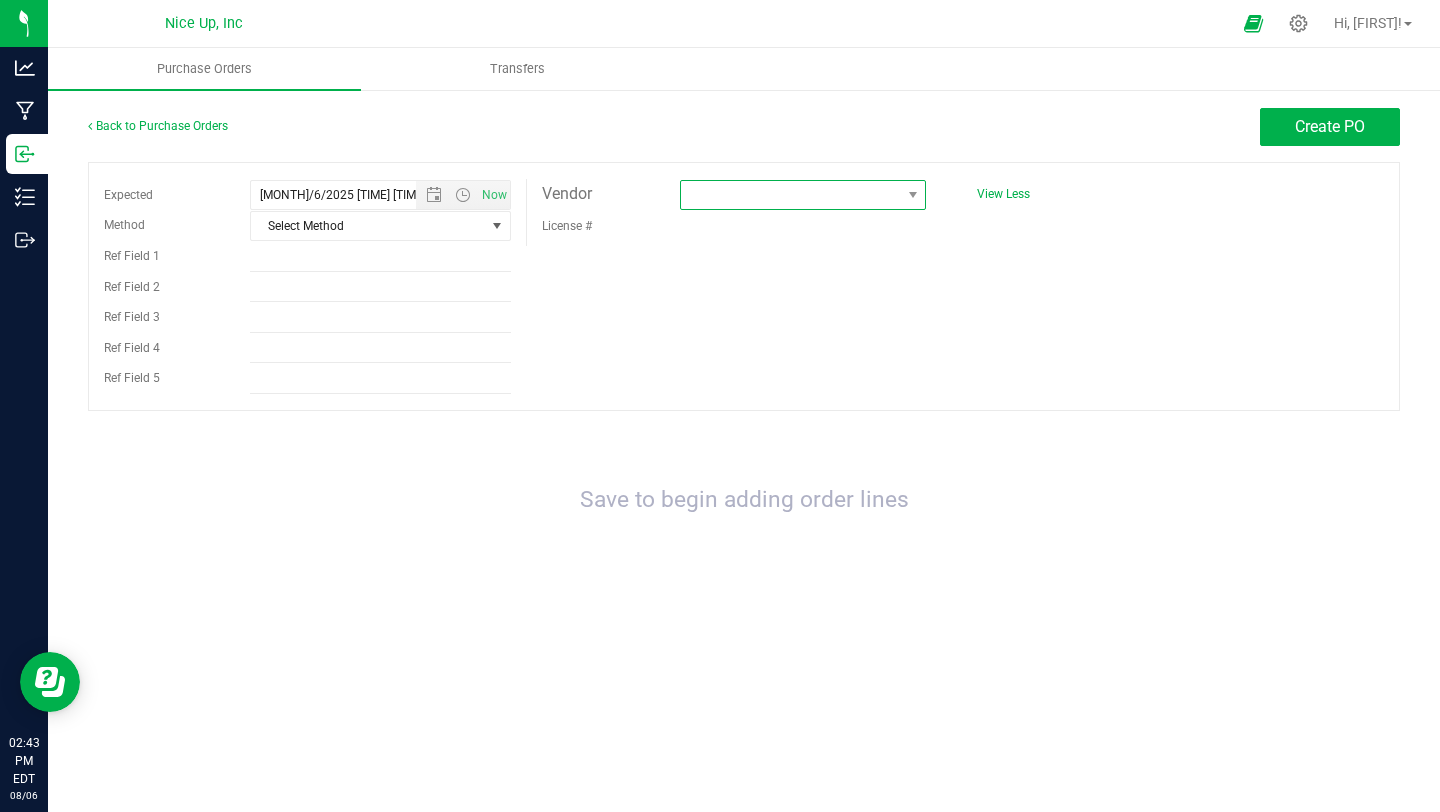 click at bounding box center (790, 195) 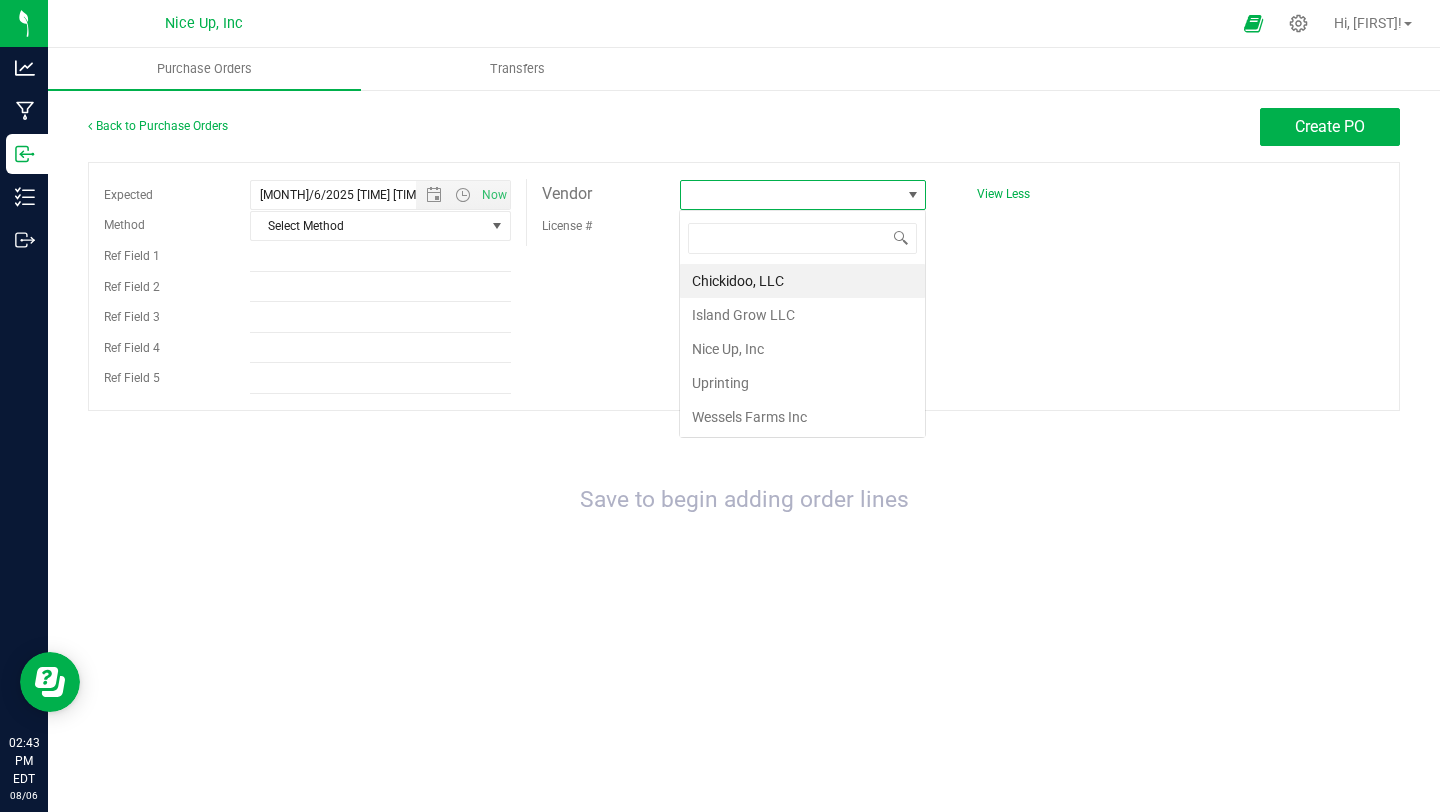 scroll, scrollTop: 99970, scrollLeft: 99753, axis: both 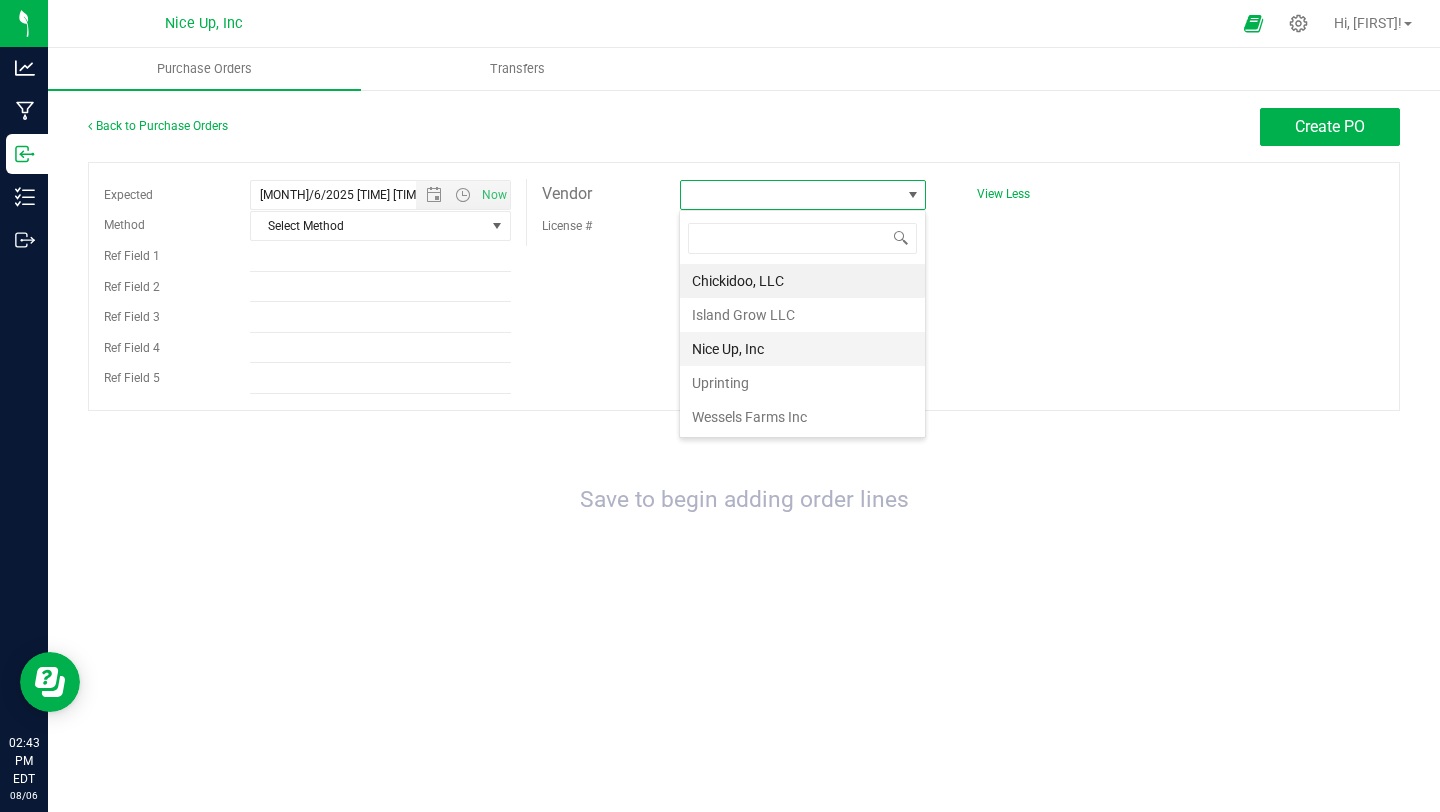 click on "Nice Up, Inc" at bounding box center (802, 349) 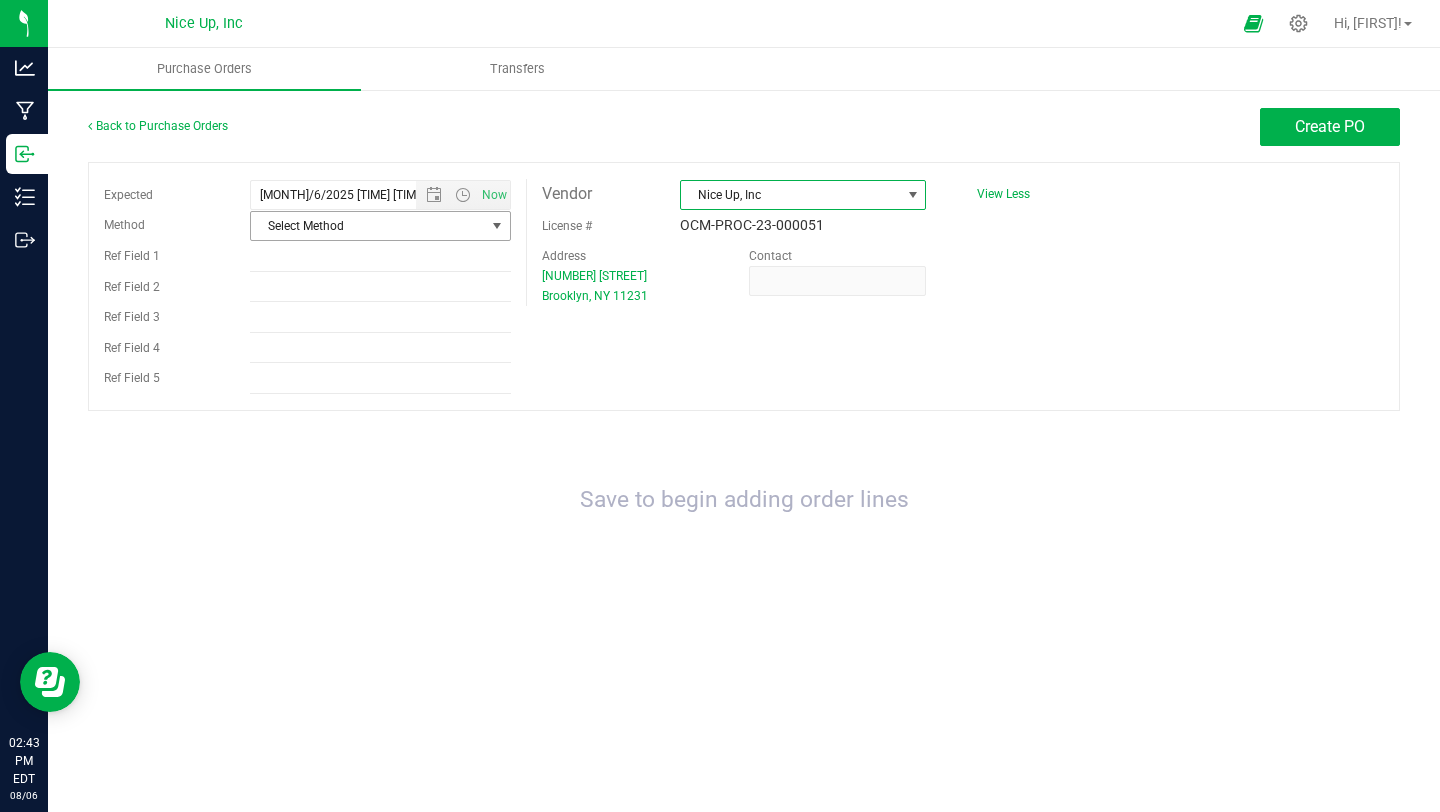 click at bounding box center [497, 226] 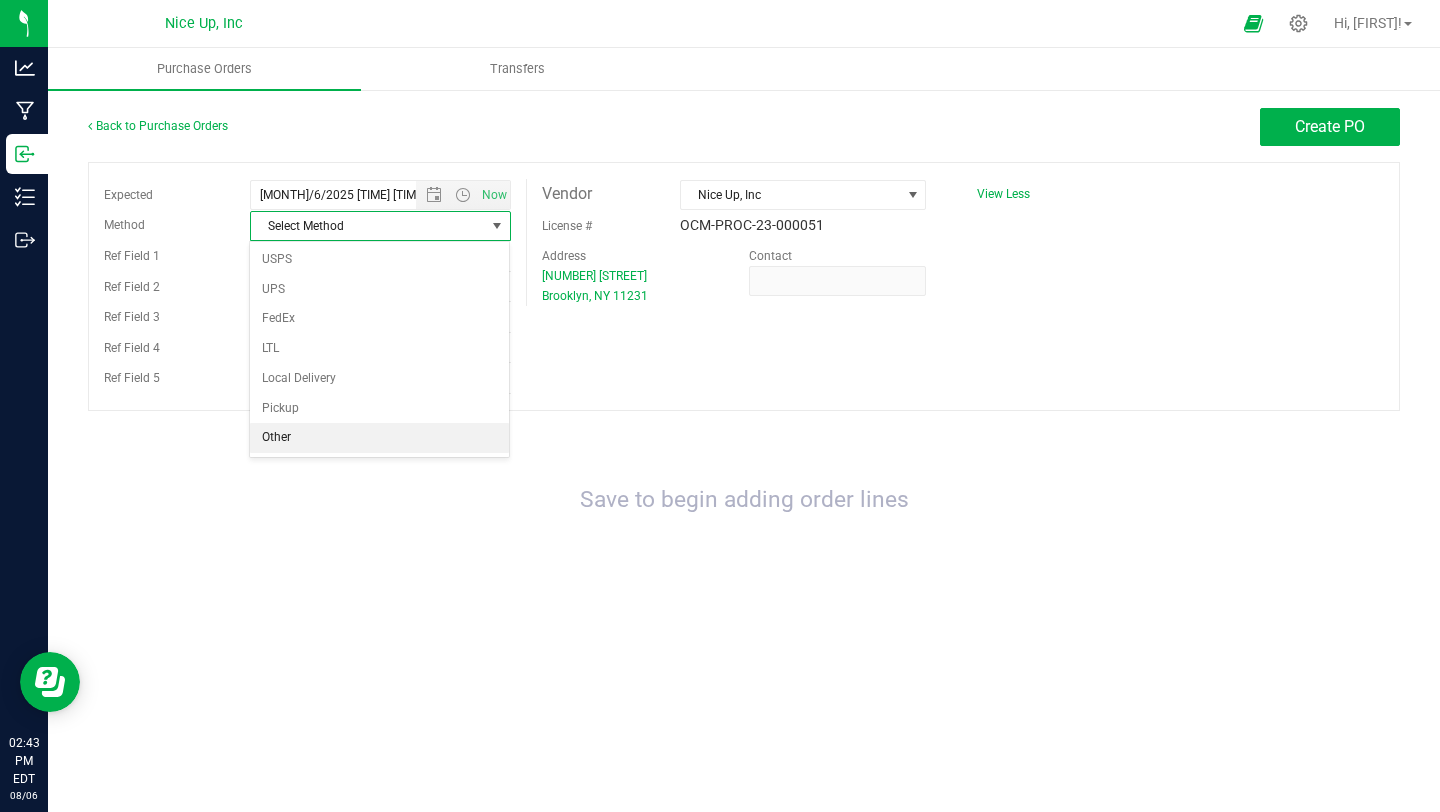 click on "Other" at bounding box center [379, 438] 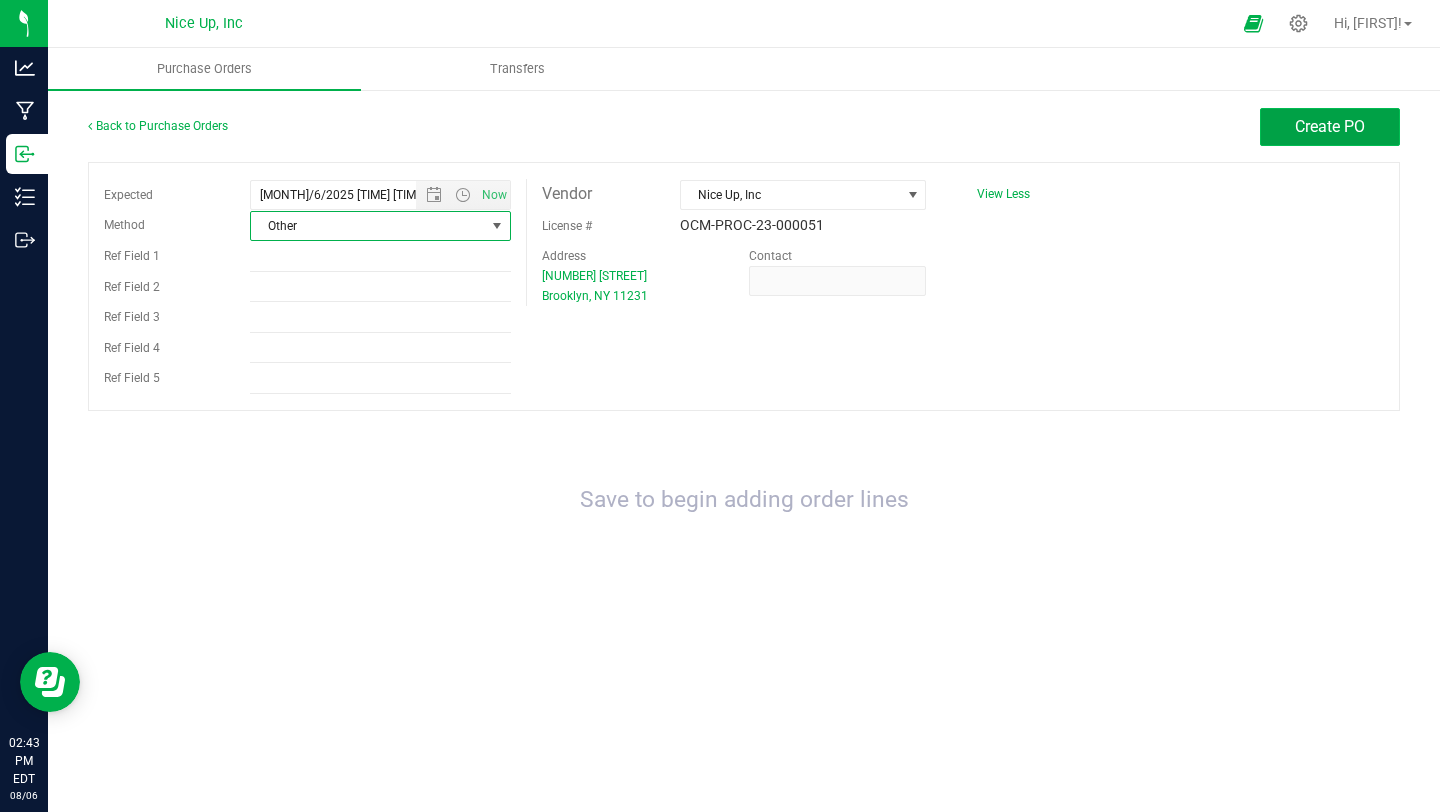 click on "Create PO" at bounding box center [1330, 126] 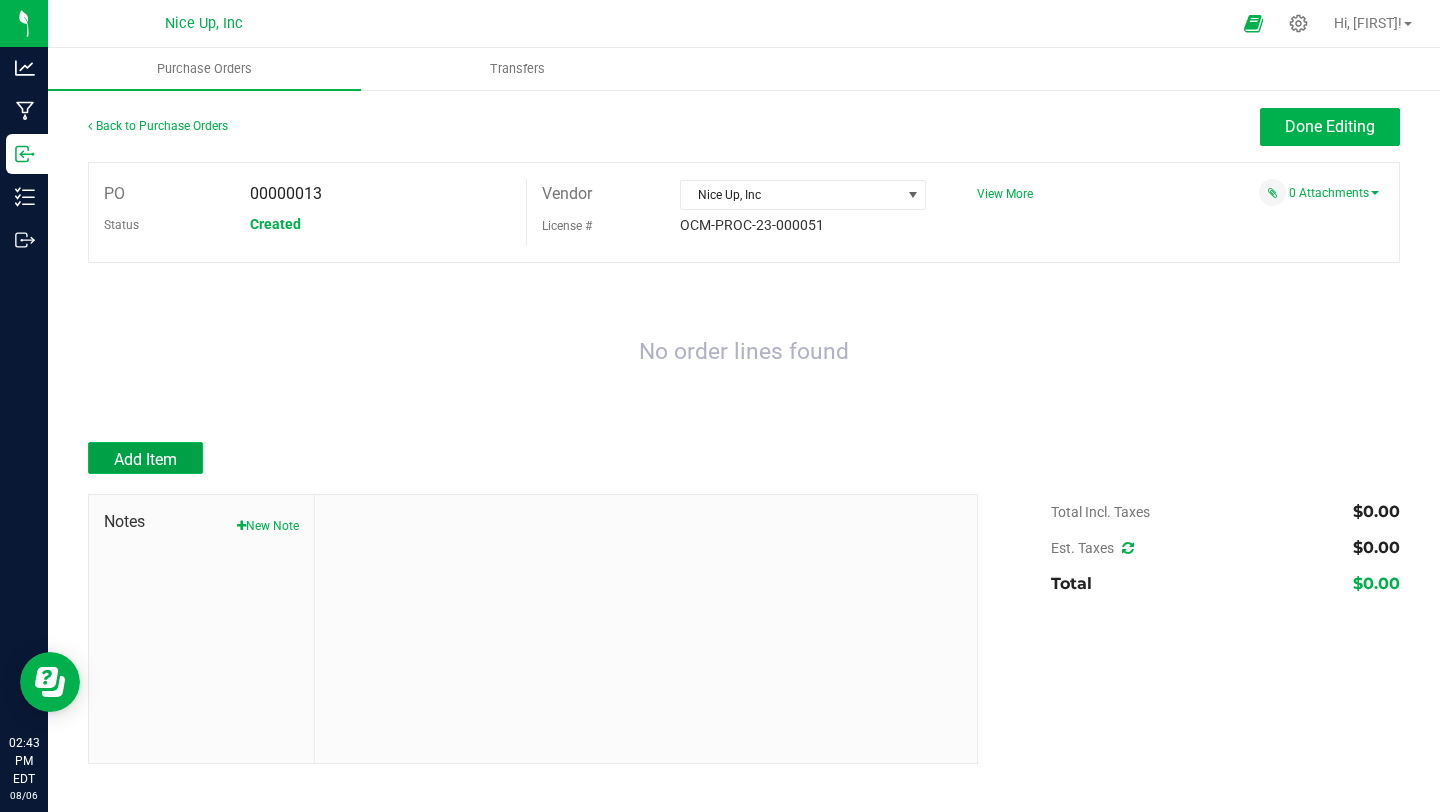 click on "Add Item" at bounding box center [145, 459] 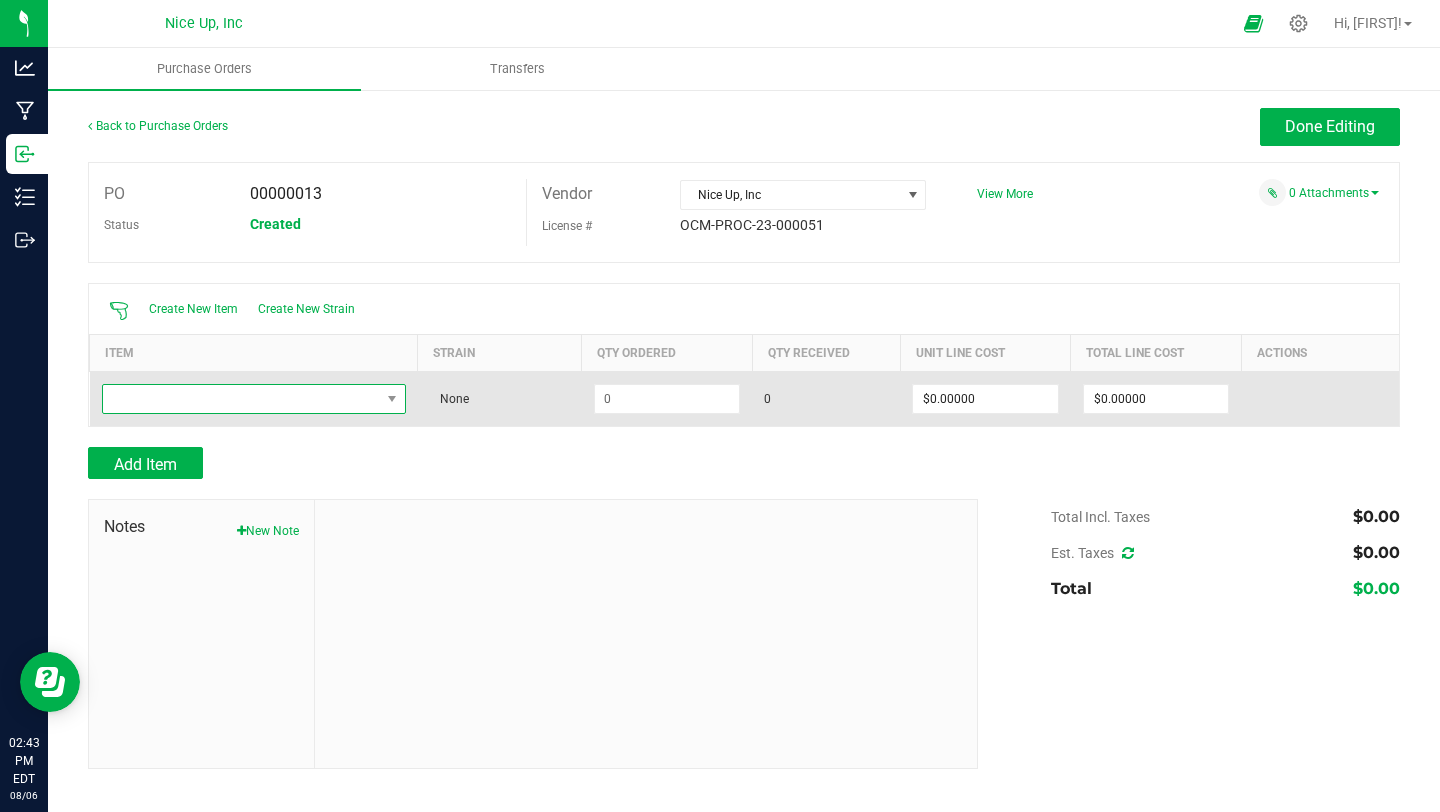 click at bounding box center [241, 399] 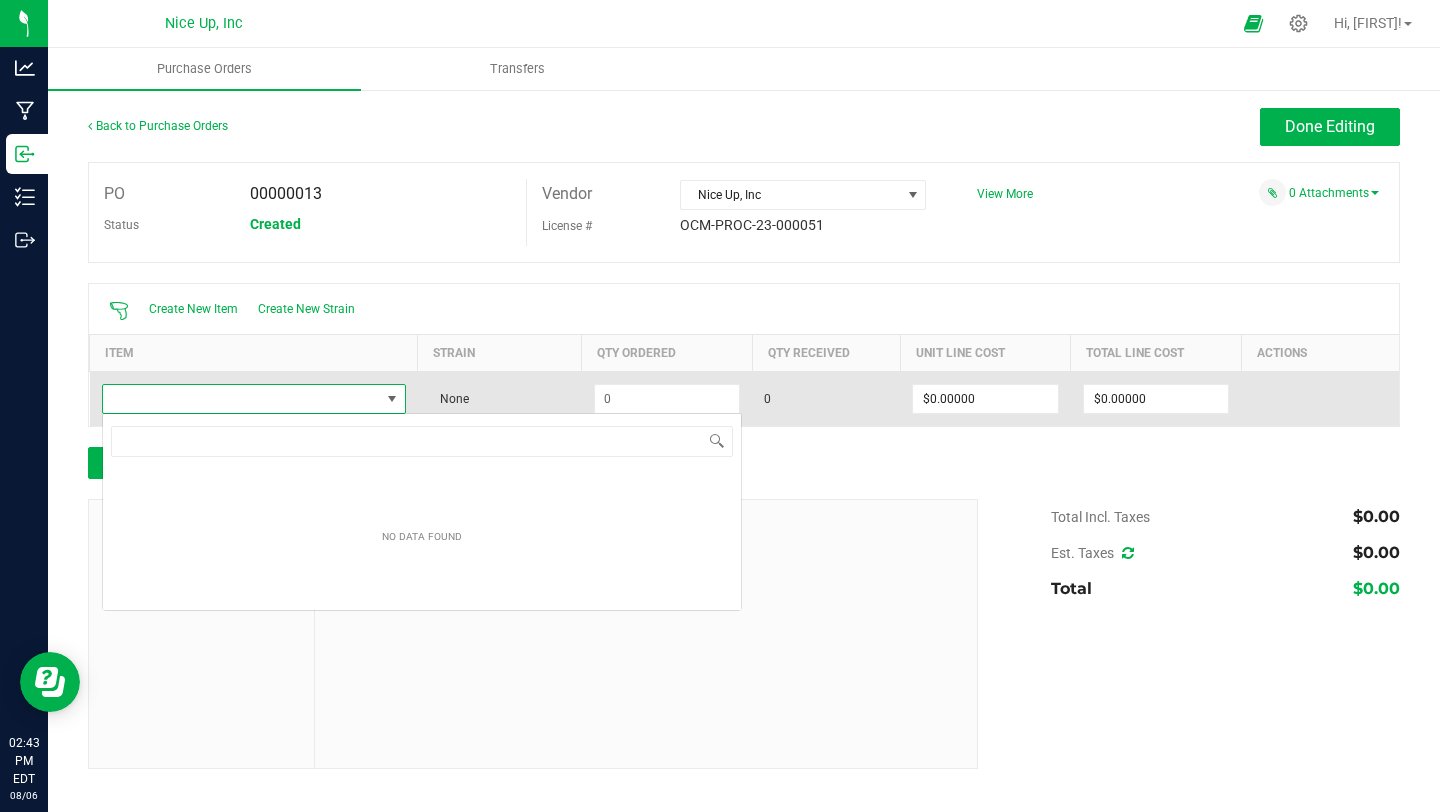 scroll, scrollTop: 99970, scrollLeft: 99695, axis: both 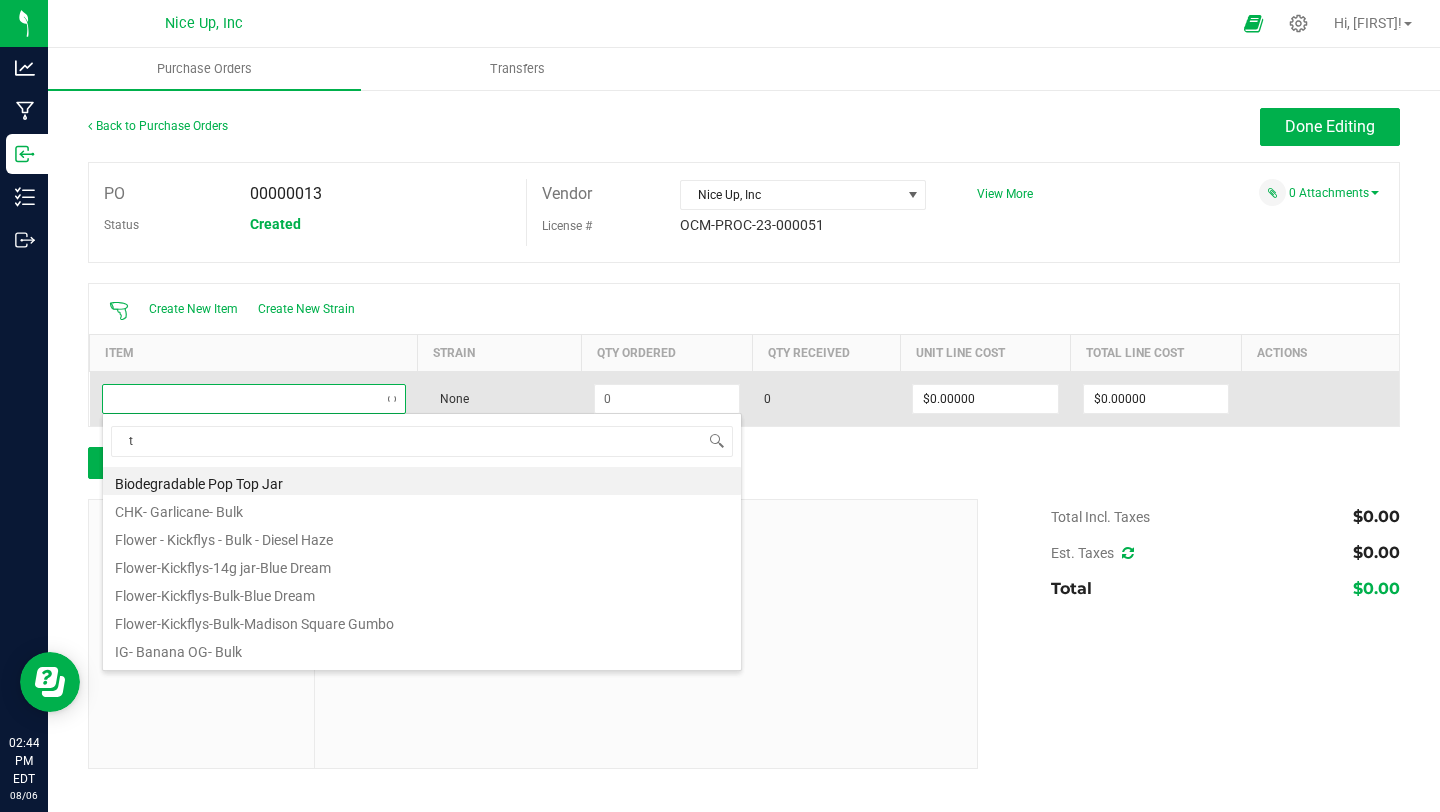 type on "tt" 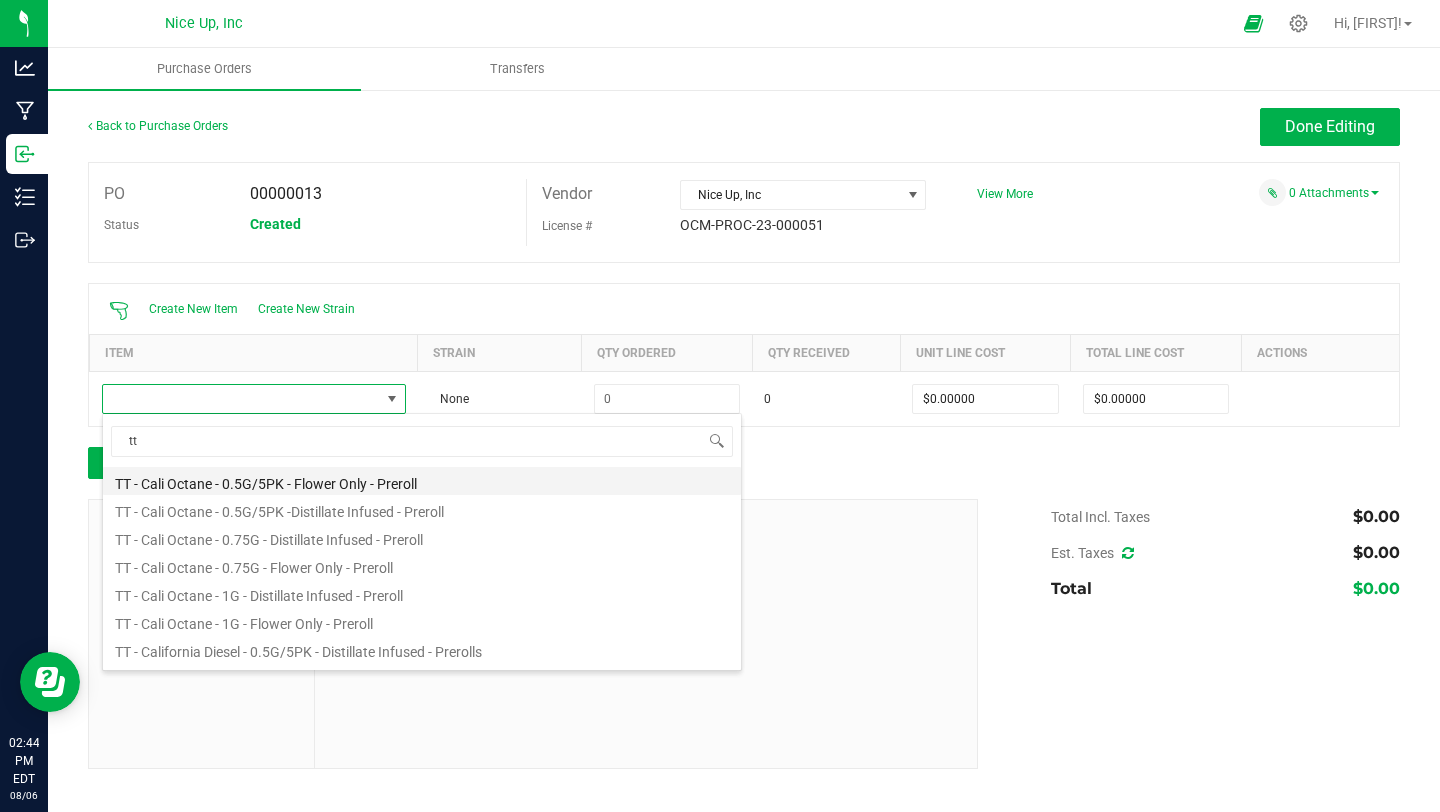 click on "TT - Cali Octane - 0.5G/5PK - Flower Only - Preroll" at bounding box center (422, 481) 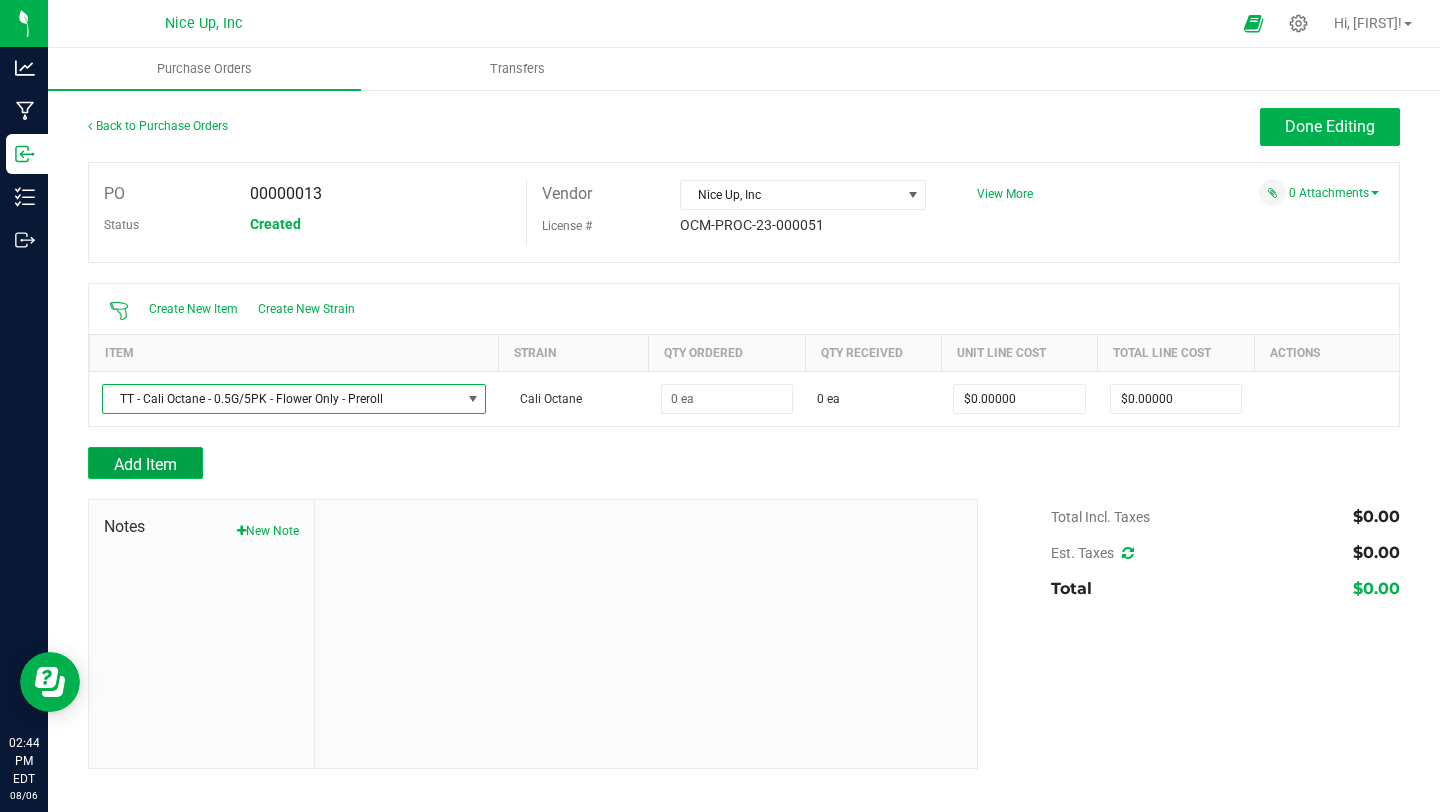 click on "Add Item" at bounding box center [145, 464] 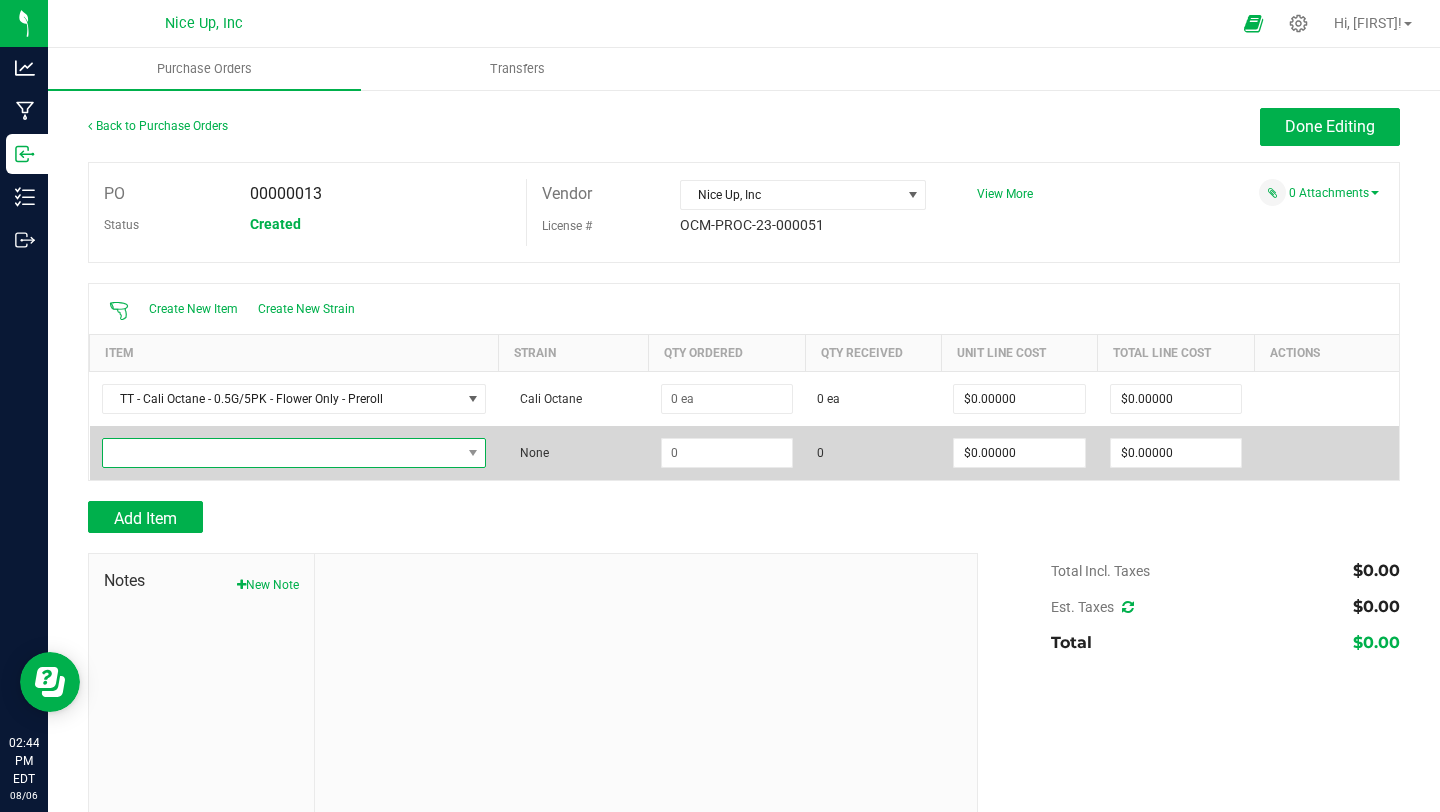 click at bounding box center [282, 453] 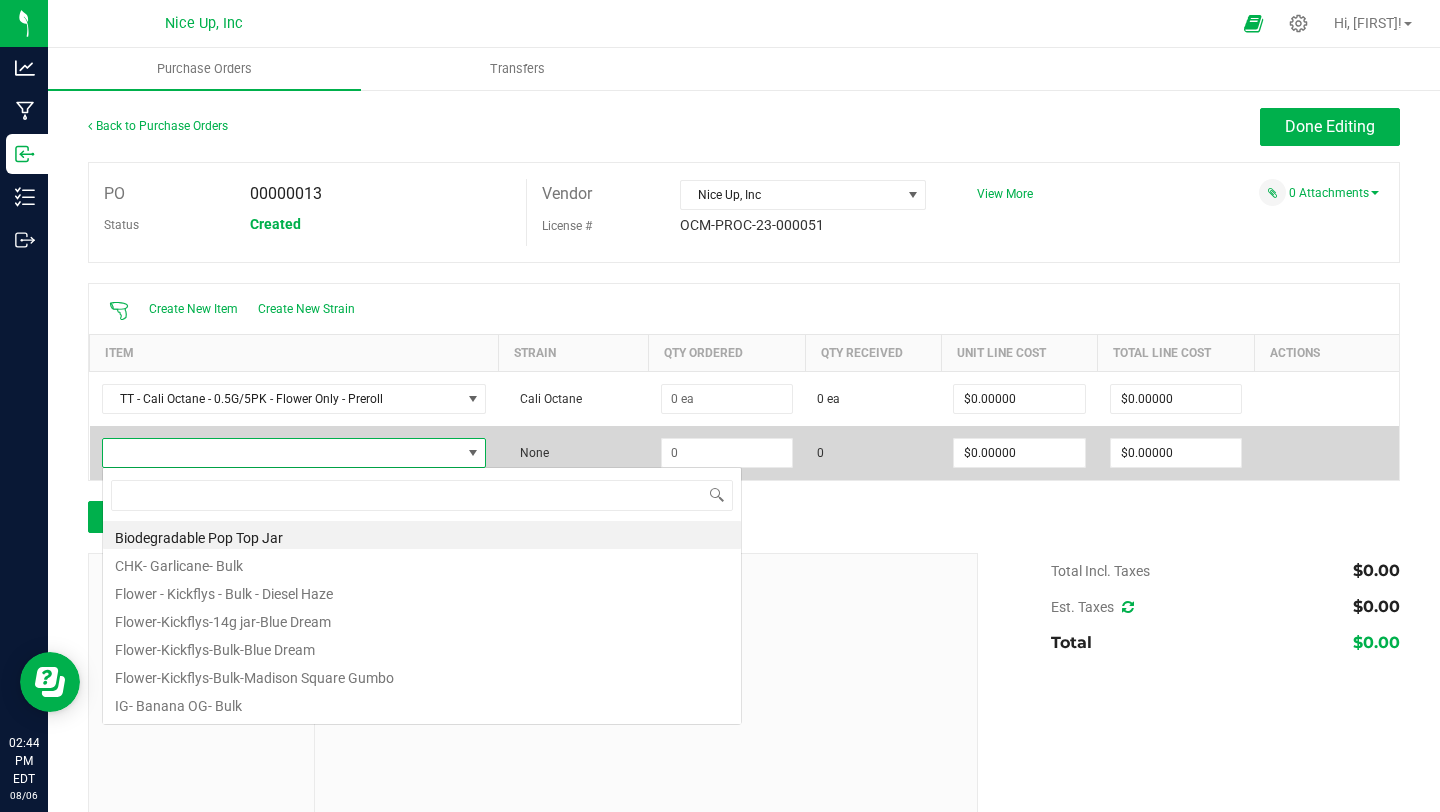 scroll, scrollTop: 99970, scrollLeft: 99612, axis: both 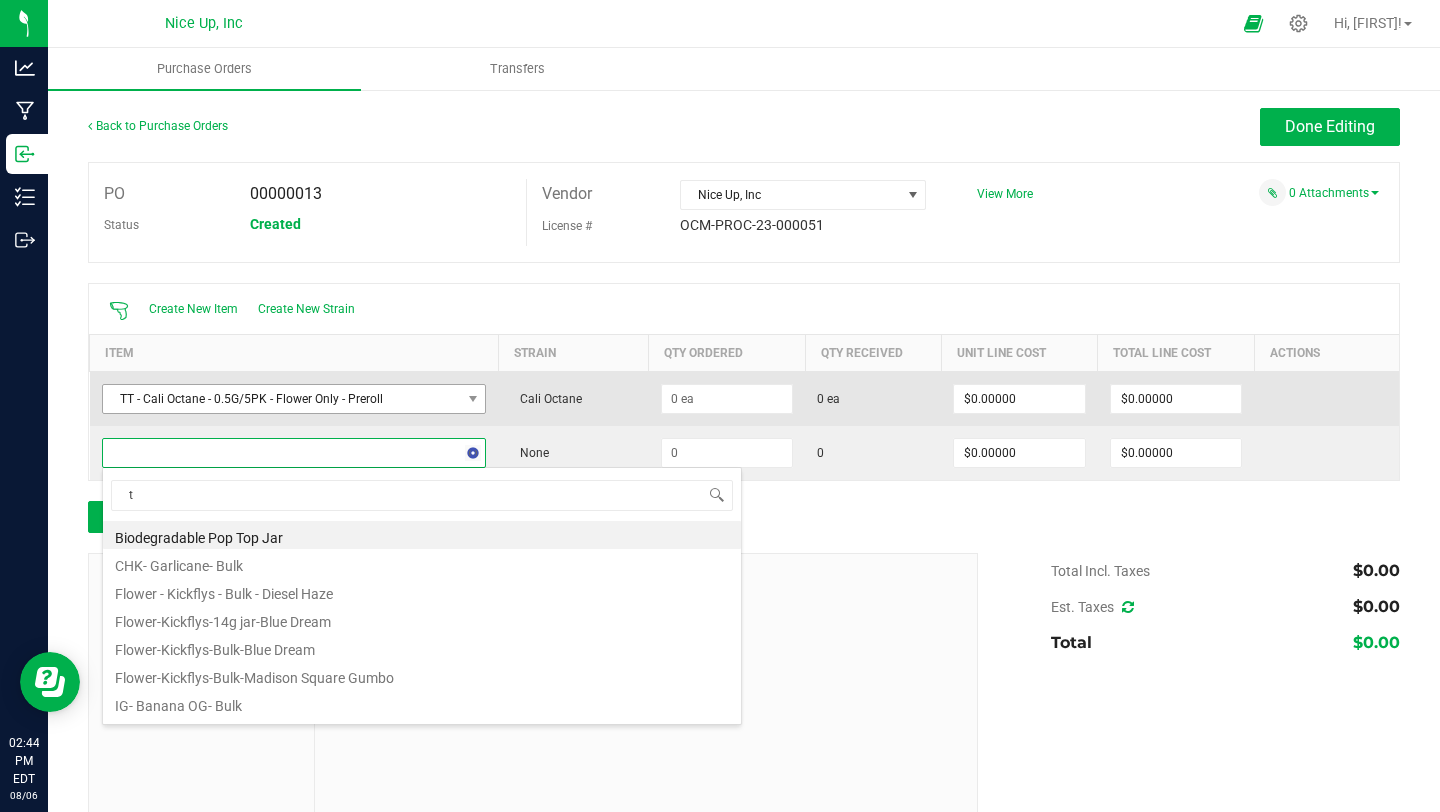 type on "tt" 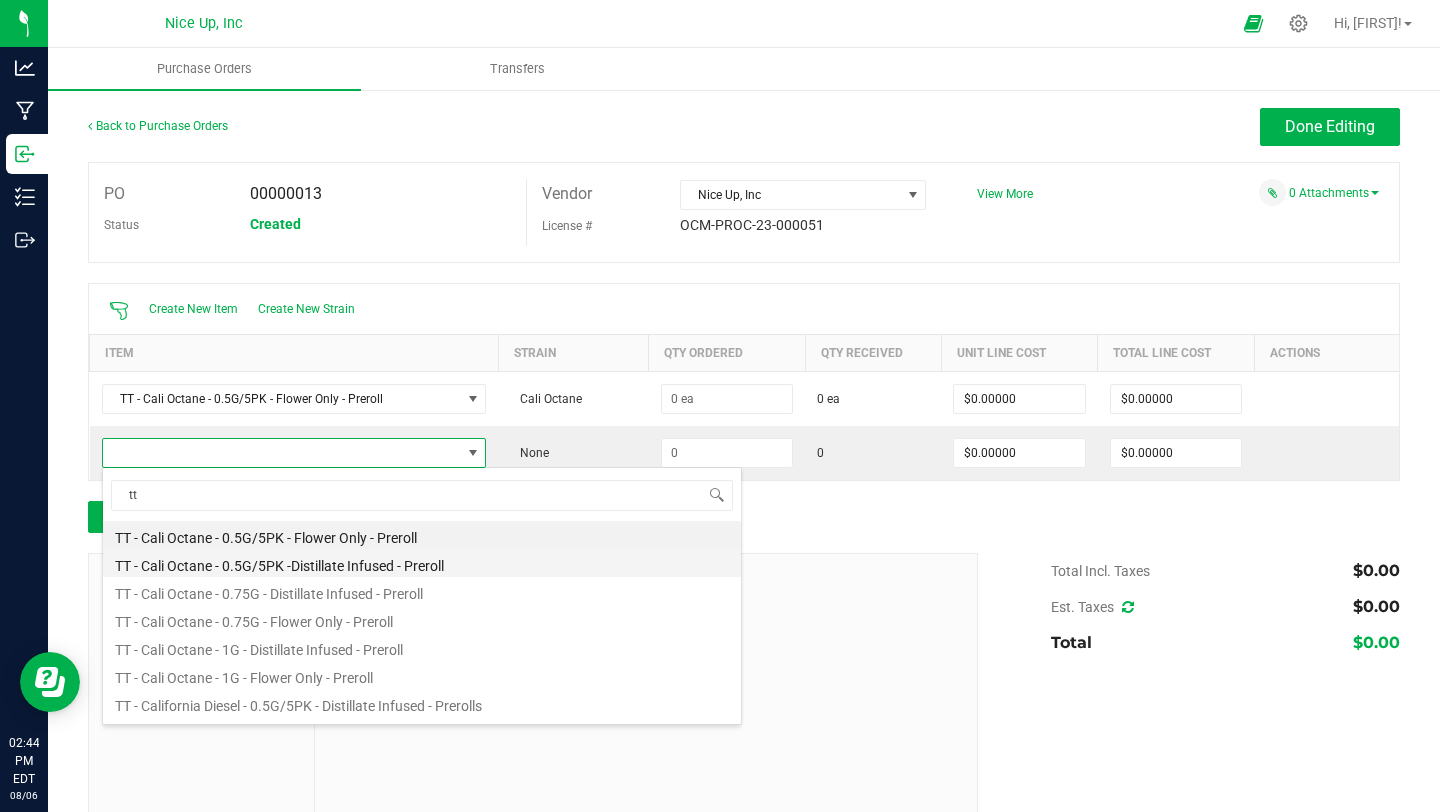 click on "TT - Cali Octane - 0.5G/5PK -Distillate Infused - Preroll" at bounding box center [422, 563] 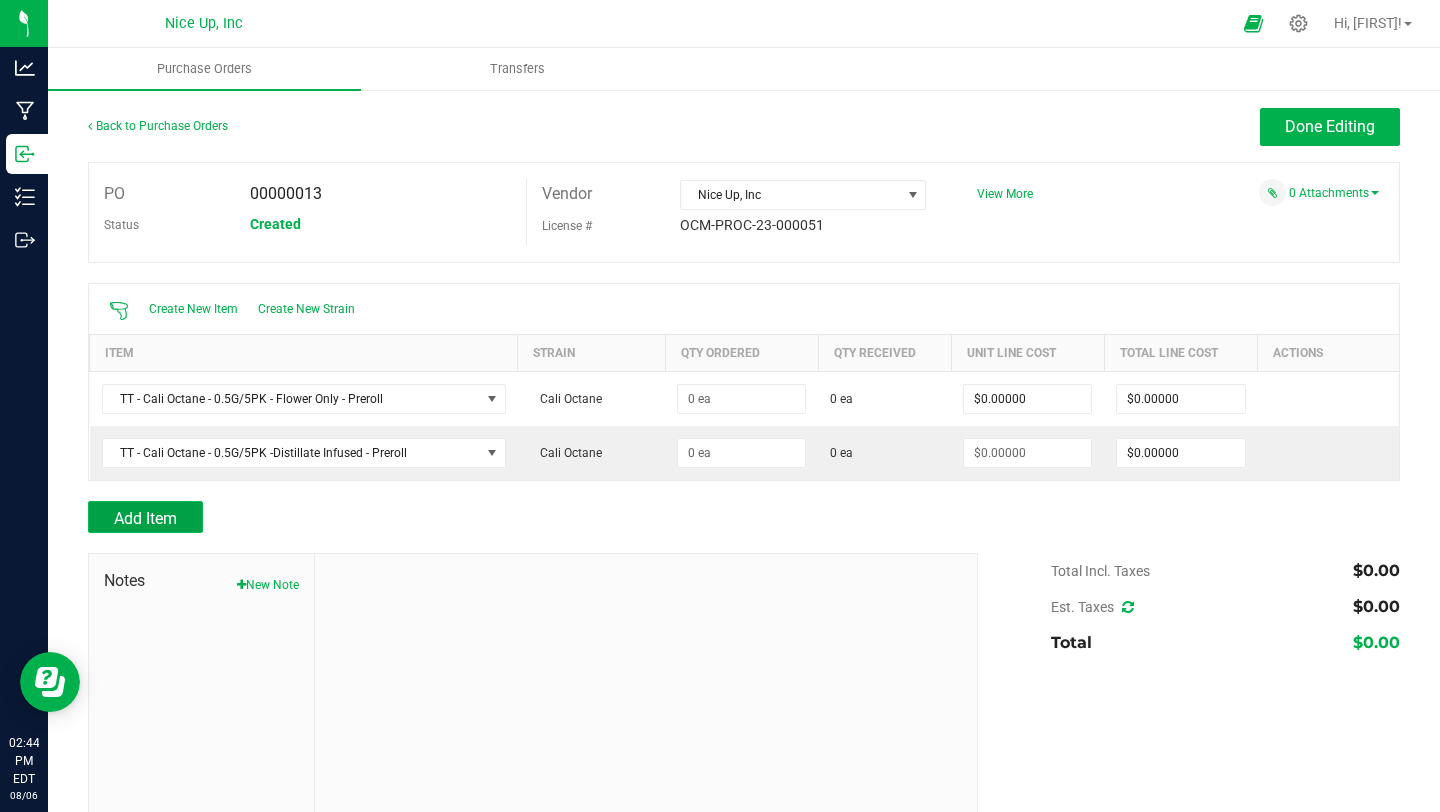 click on "Add Item" at bounding box center (145, 518) 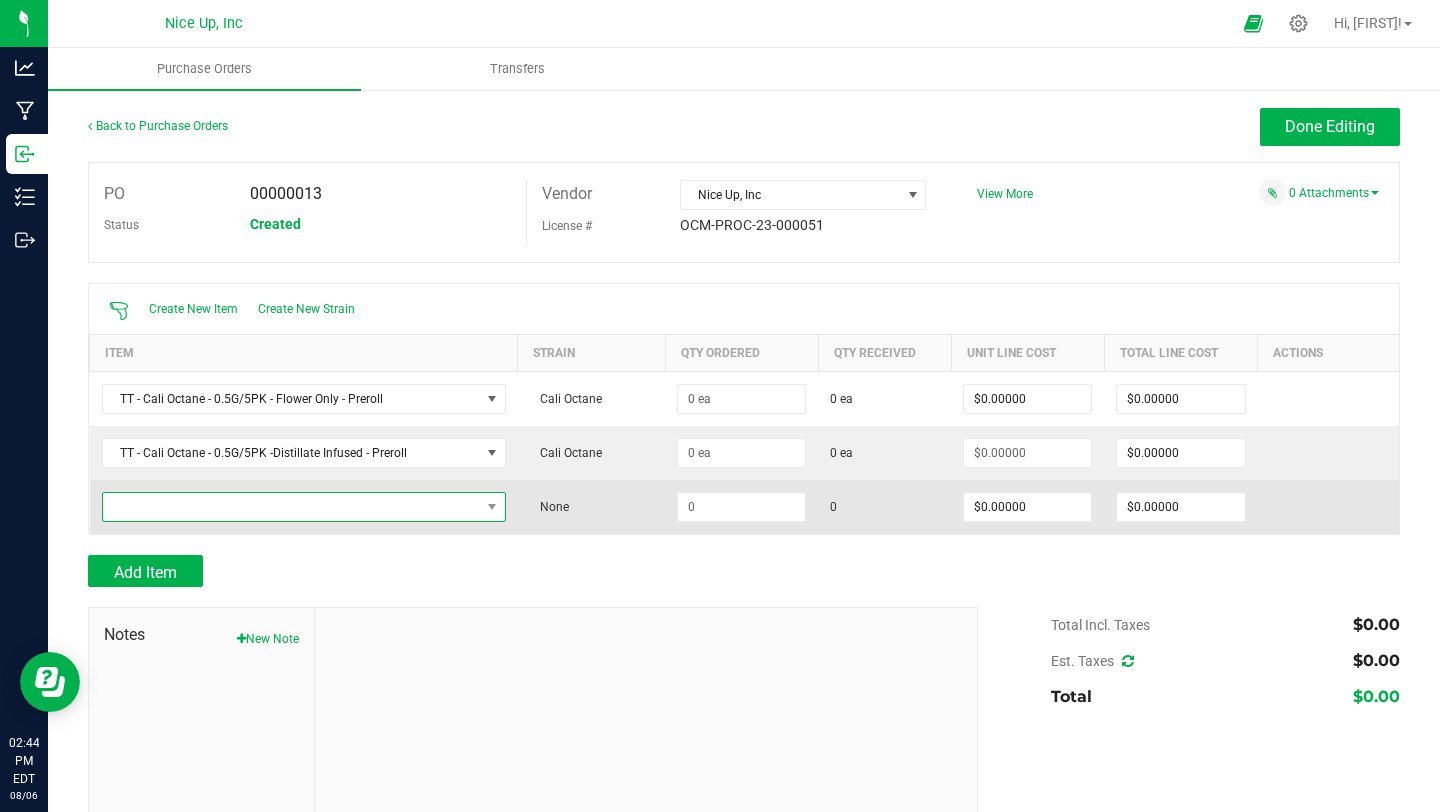 click at bounding box center [291, 507] 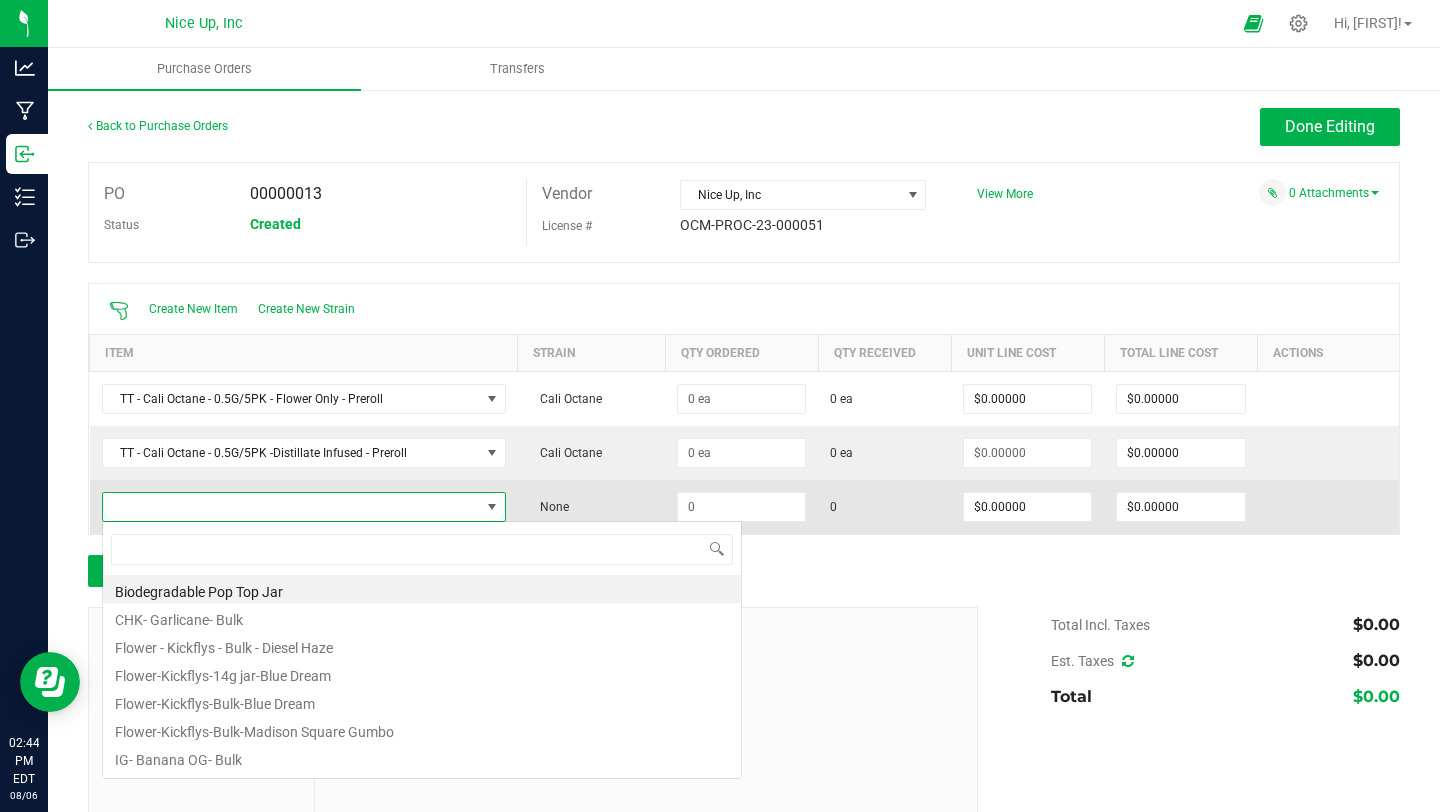 scroll, scrollTop: 99970, scrollLeft: 99593, axis: both 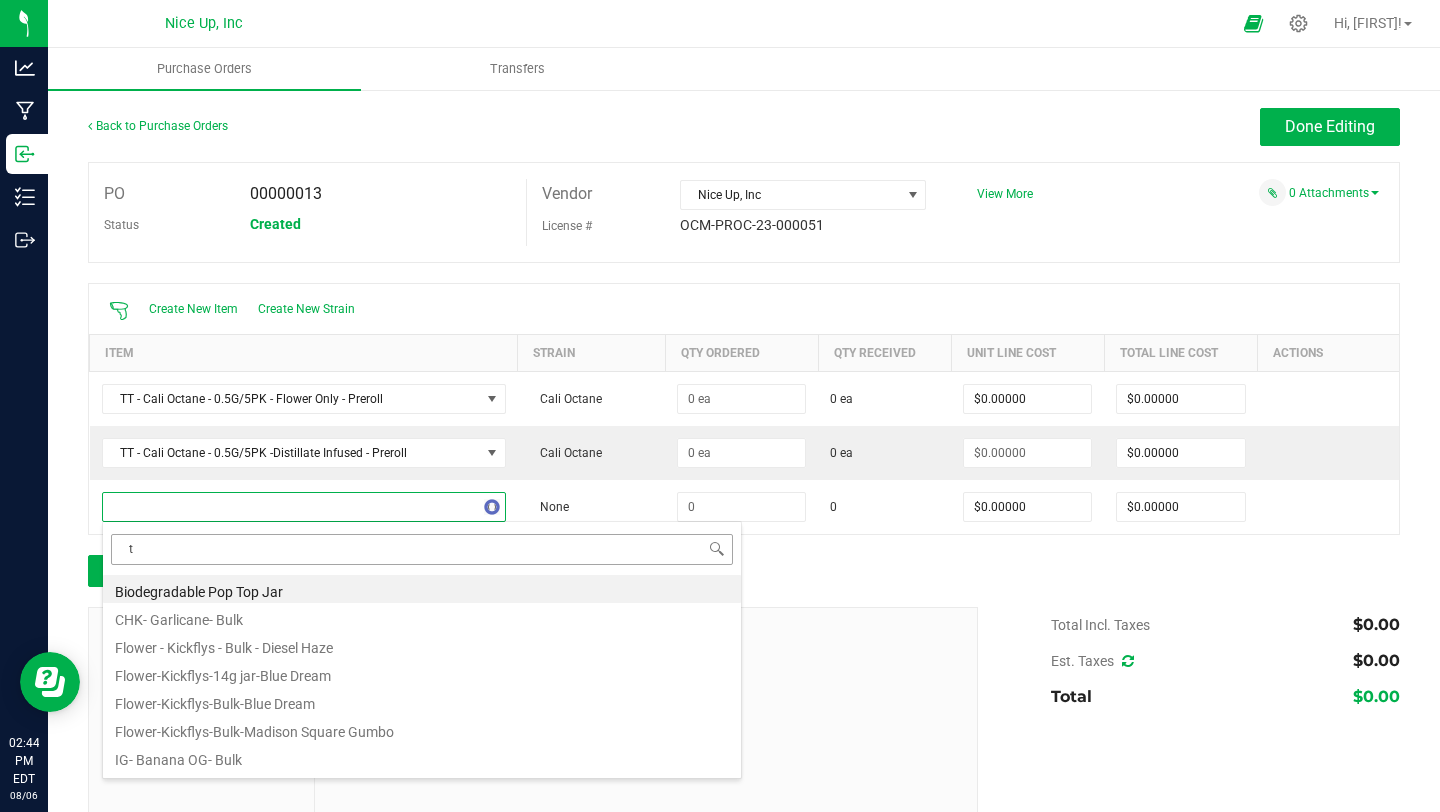 type on "tt" 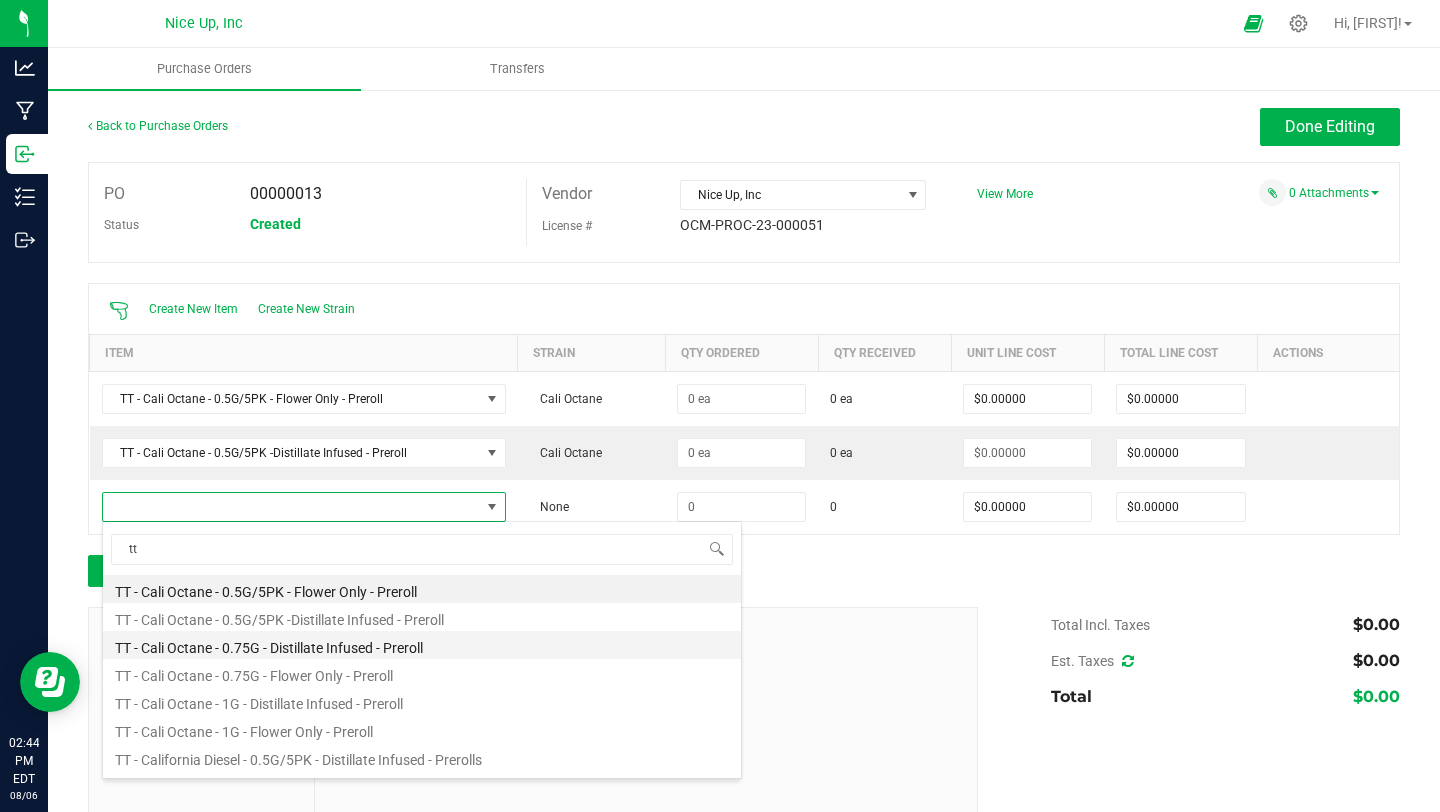 click on "TT - Cali Octane - 0.75G - Distillate Infused - Preroll" at bounding box center (422, 645) 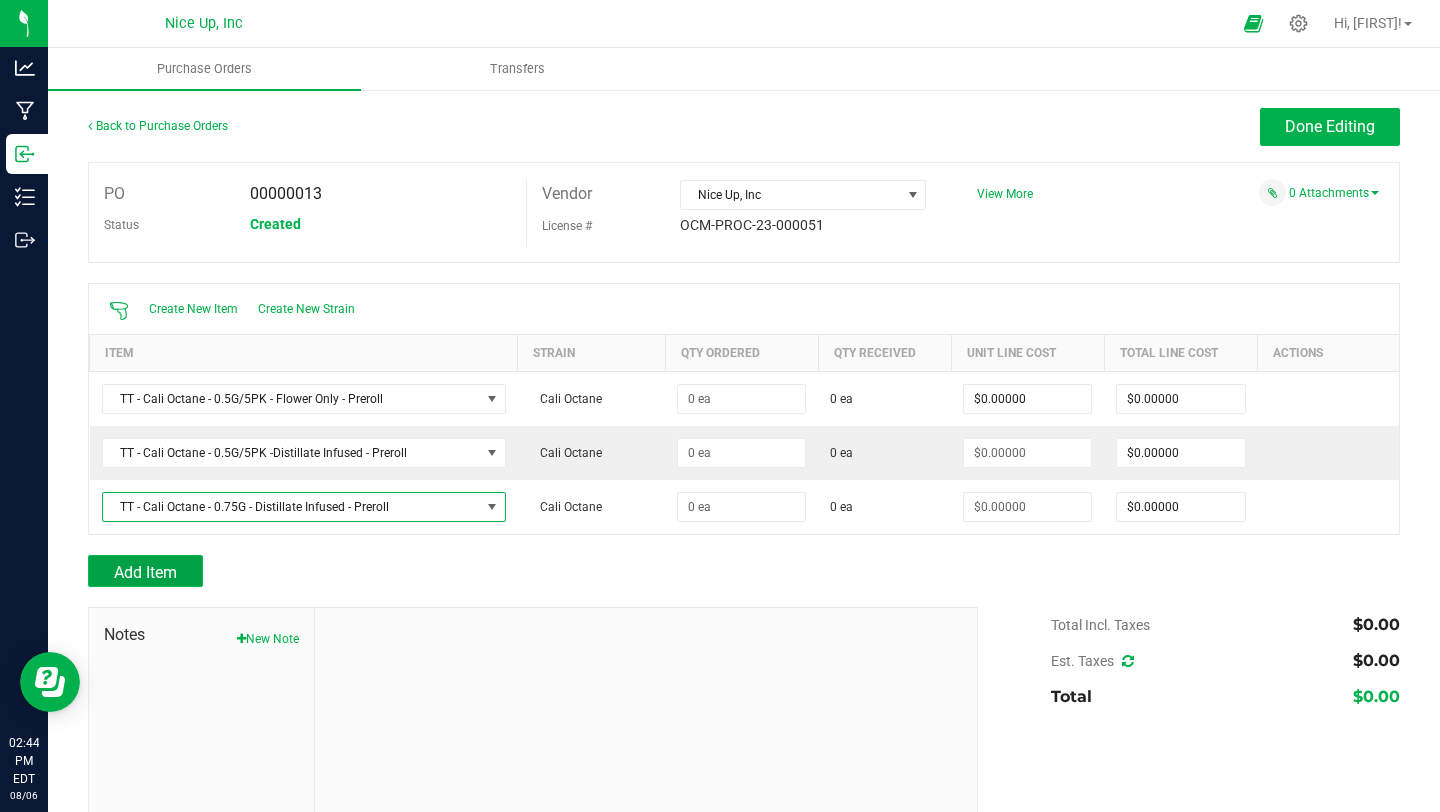 click on "Add Item" at bounding box center (145, 572) 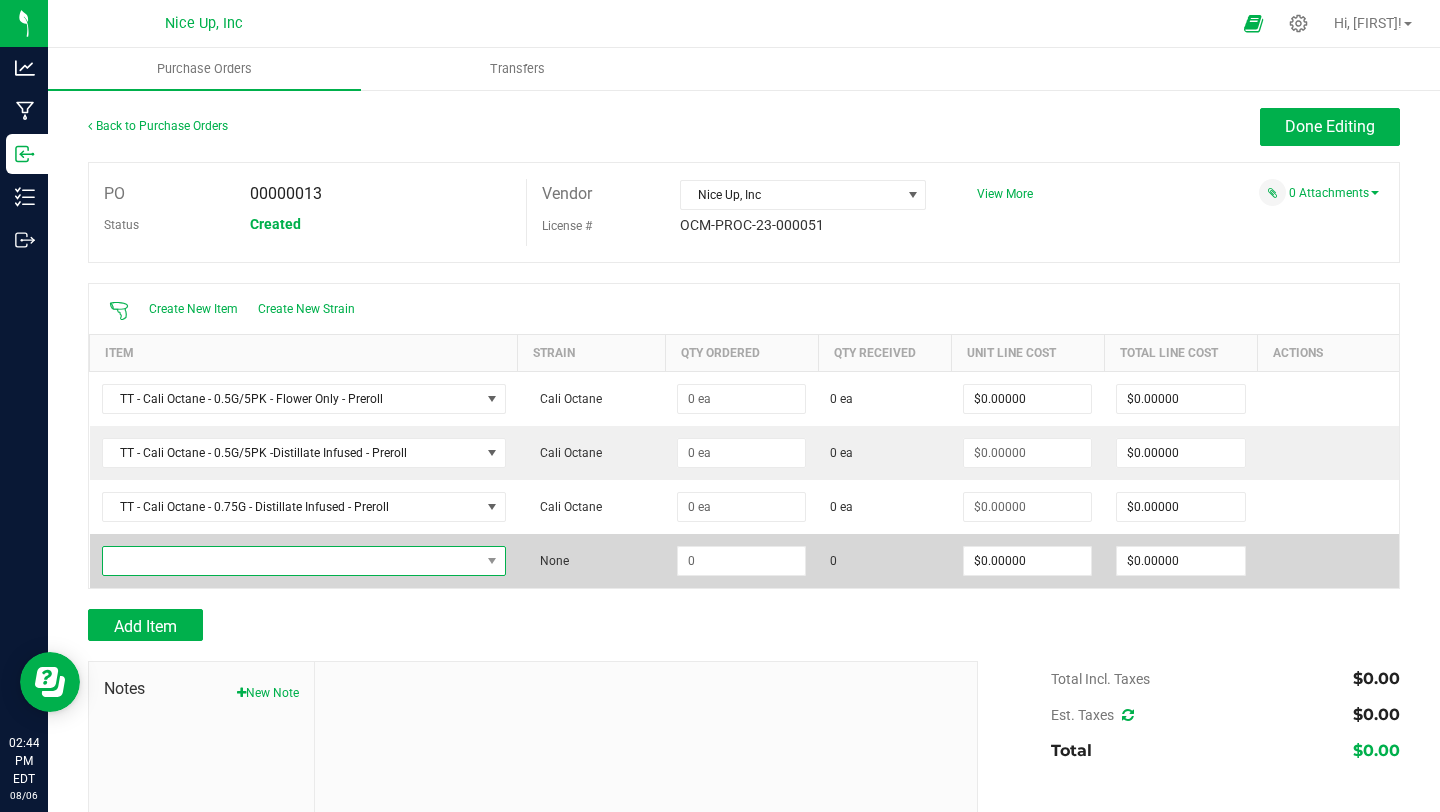 click at bounding box center (291, 561) 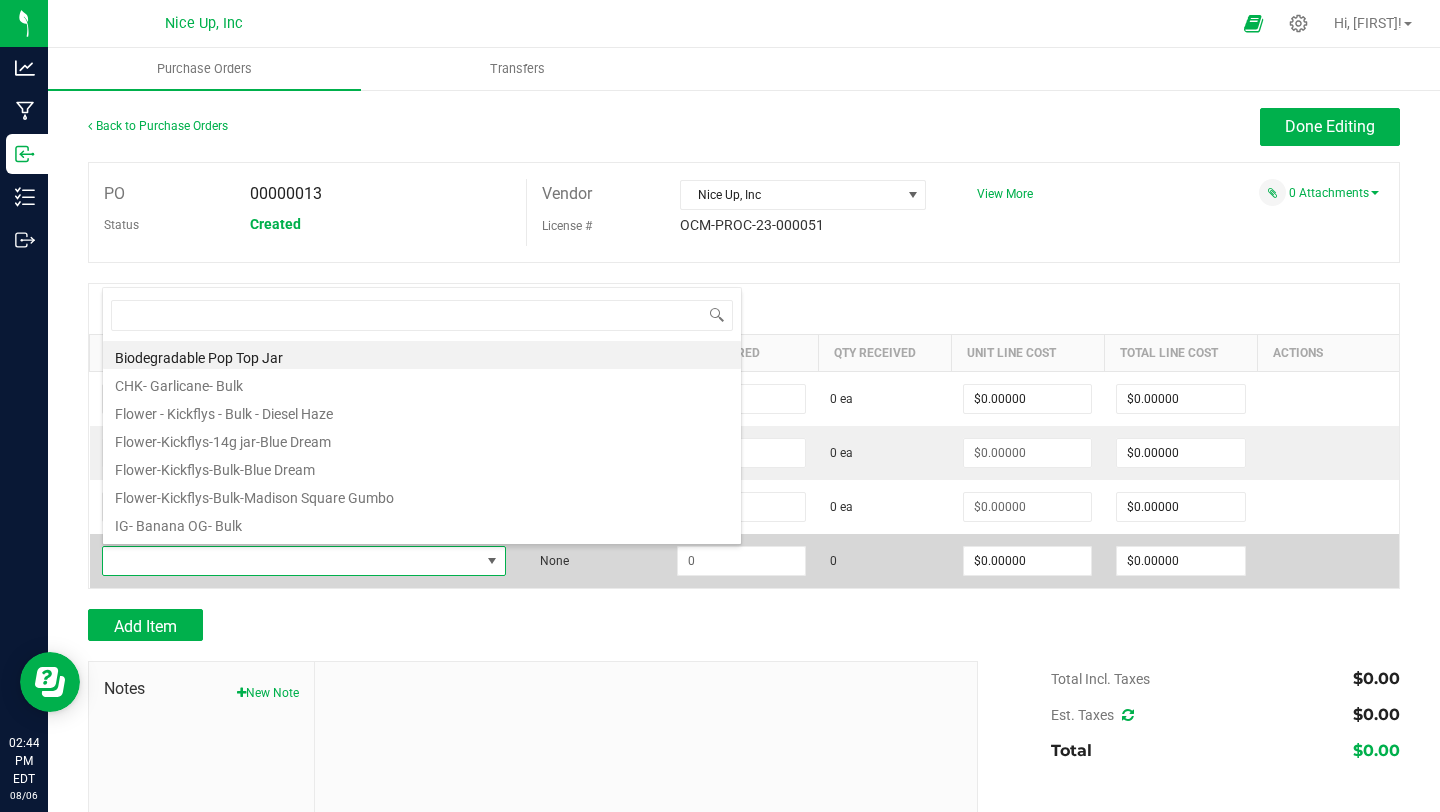 scroll, scrollTop: 99970, scrollLeft: 99593, axis: both 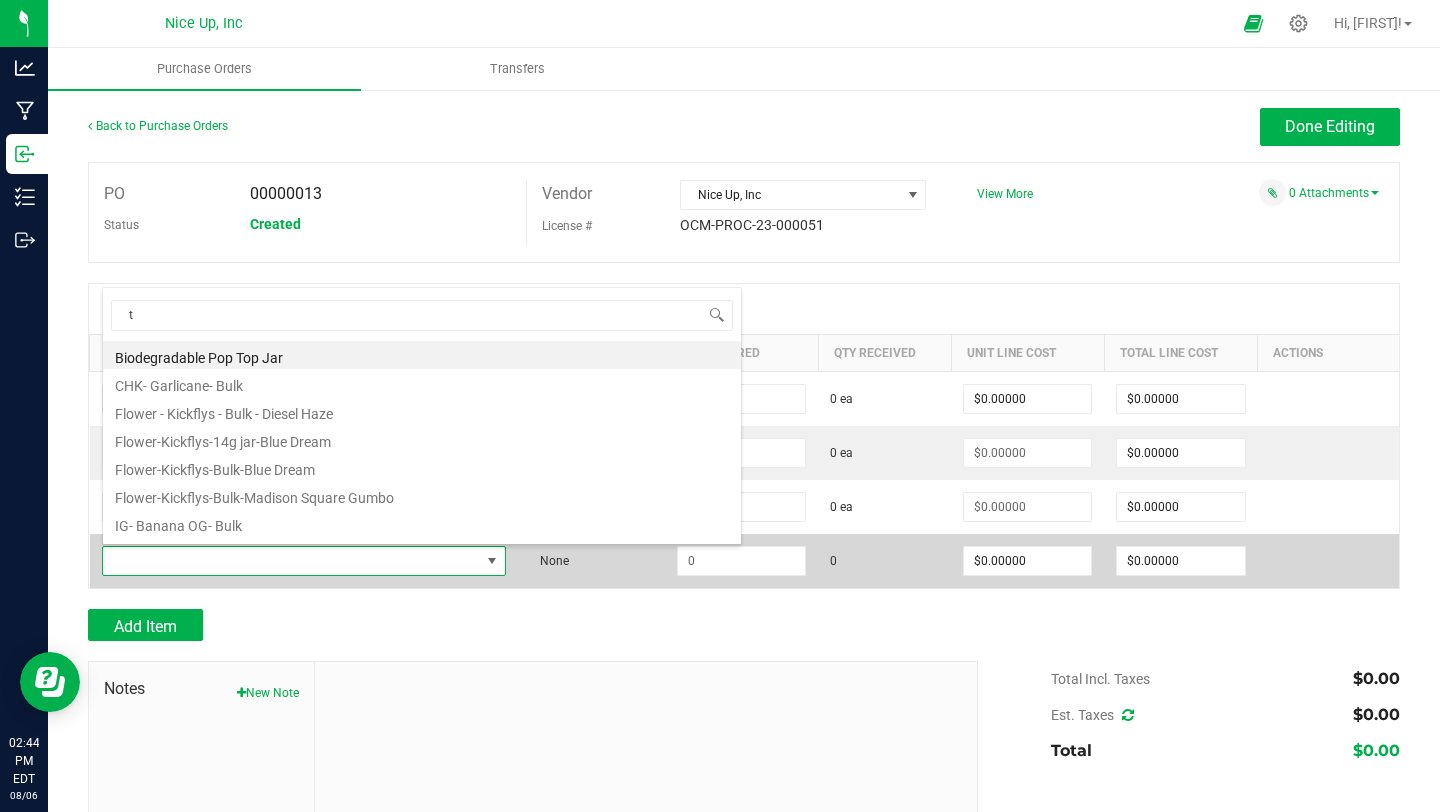 type on "tt" 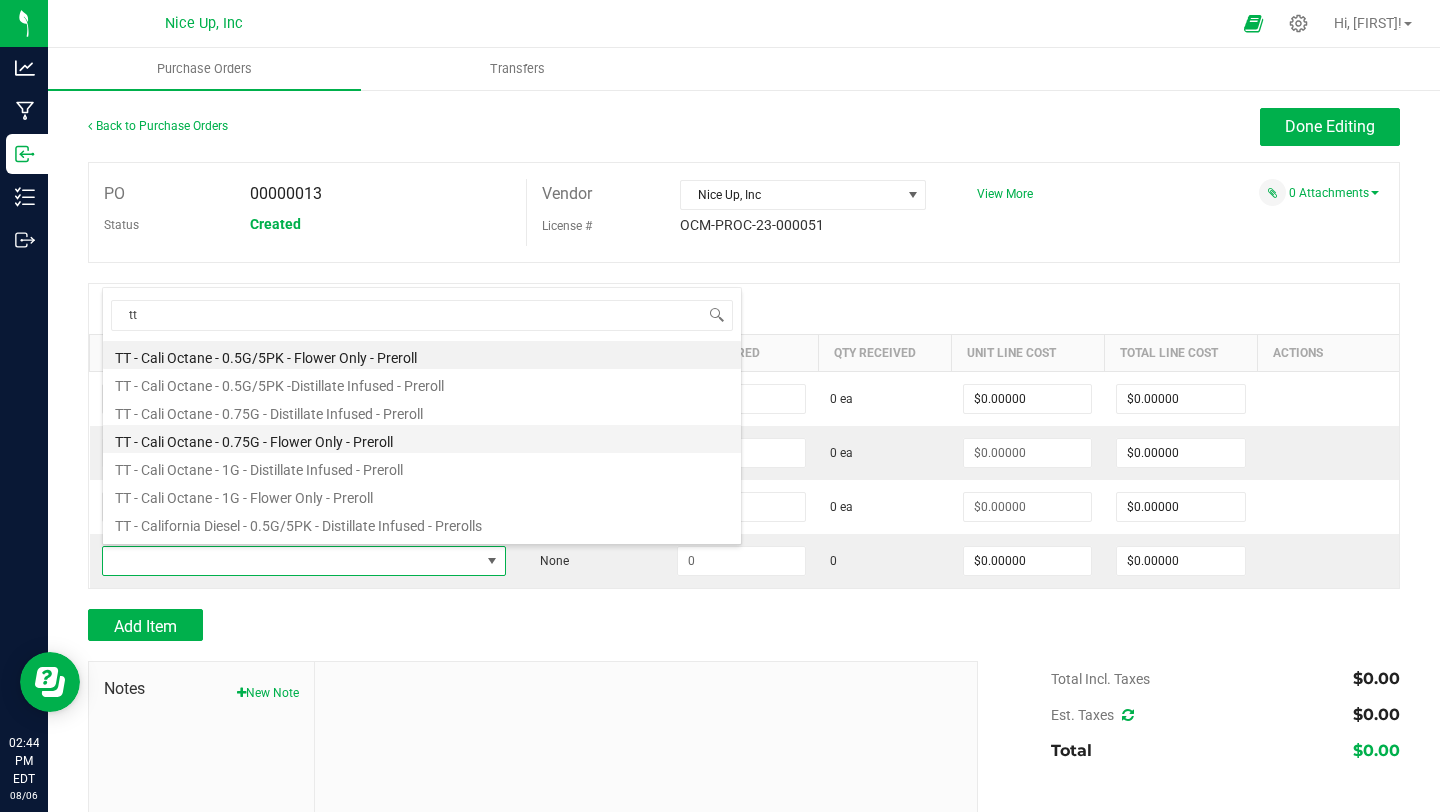 click on "TT - Cali Octane - 0.75G - Flower Only - Preroll" at bounding box center (422, 439) 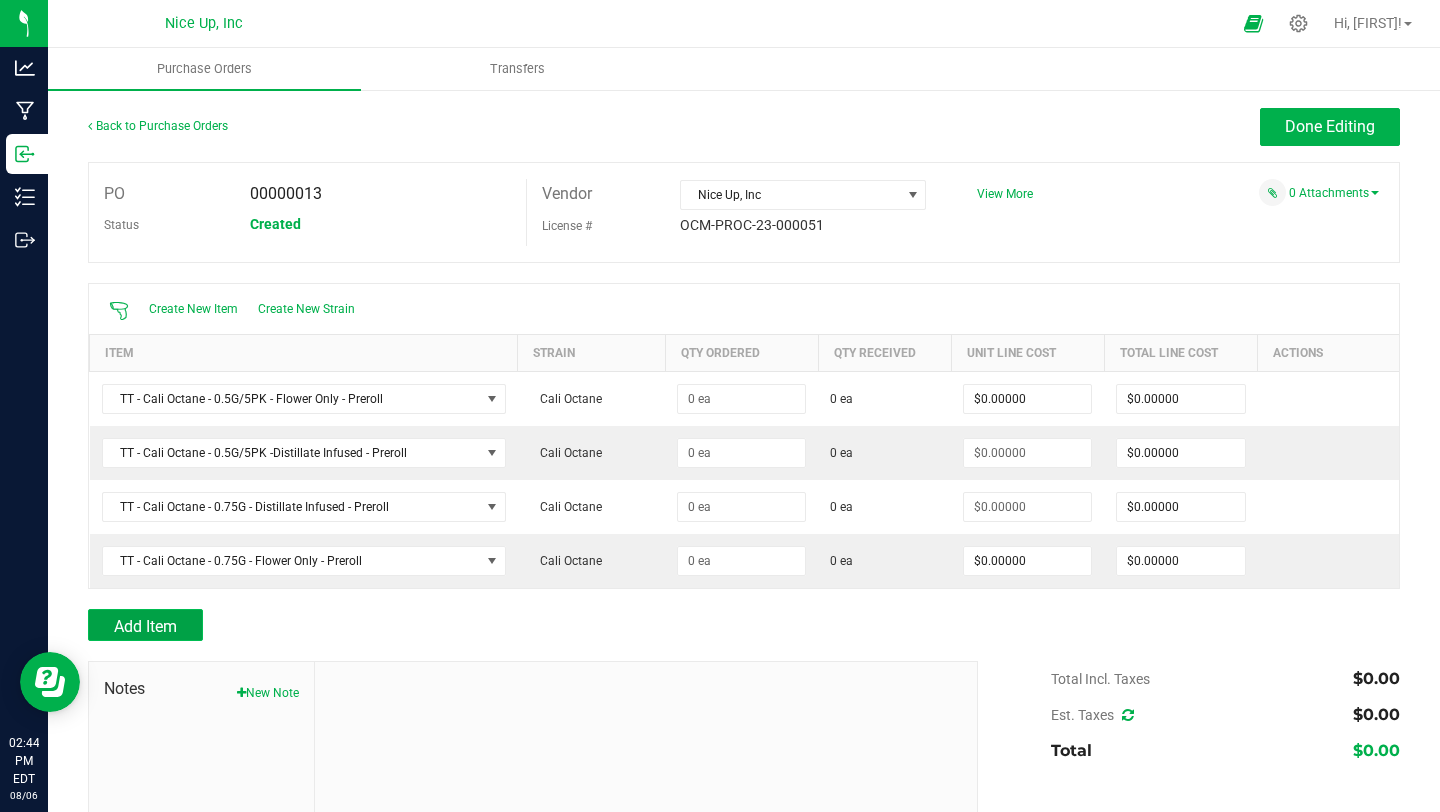 click on "Add Item" at bounding box center [145, 626] 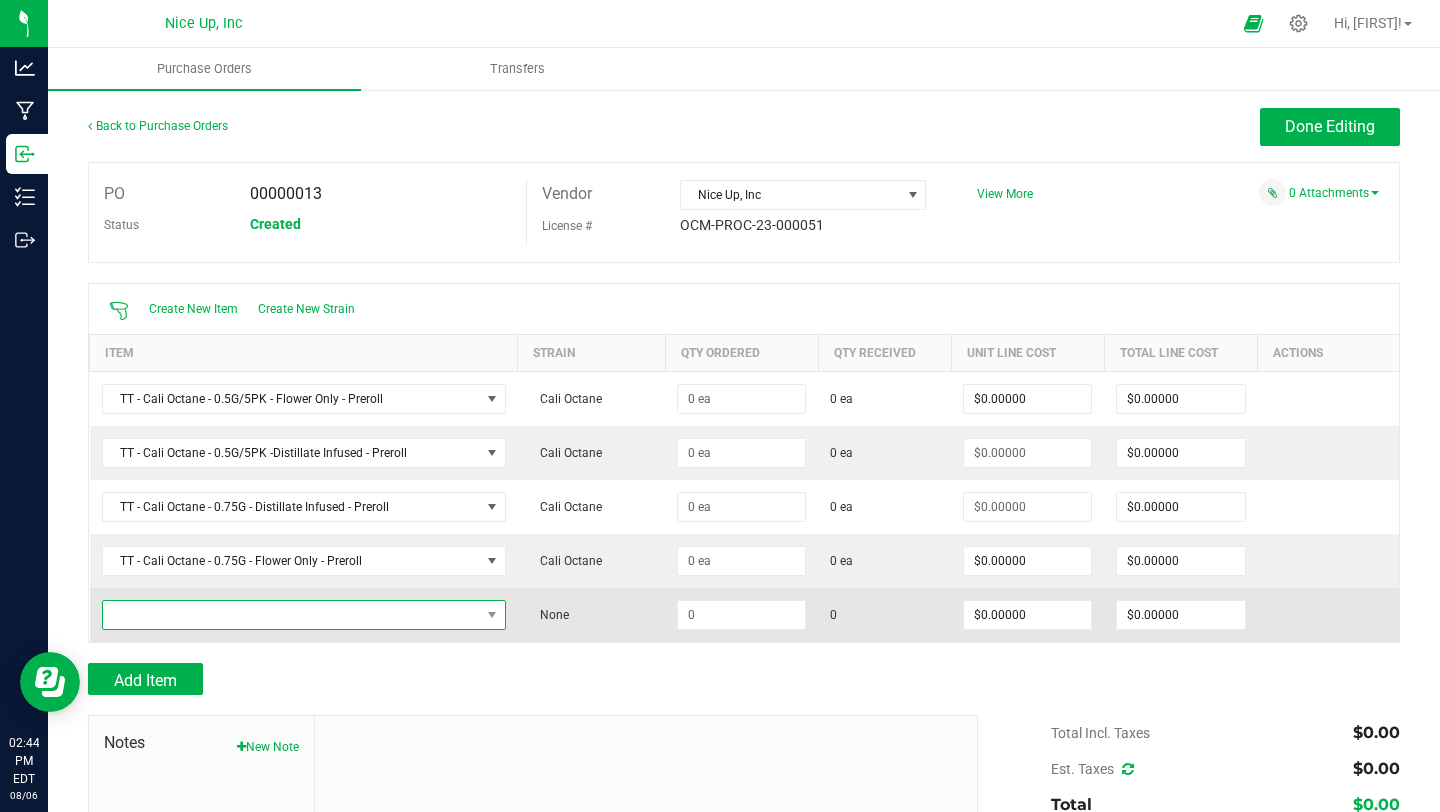 click at bounding box center [291, 615] 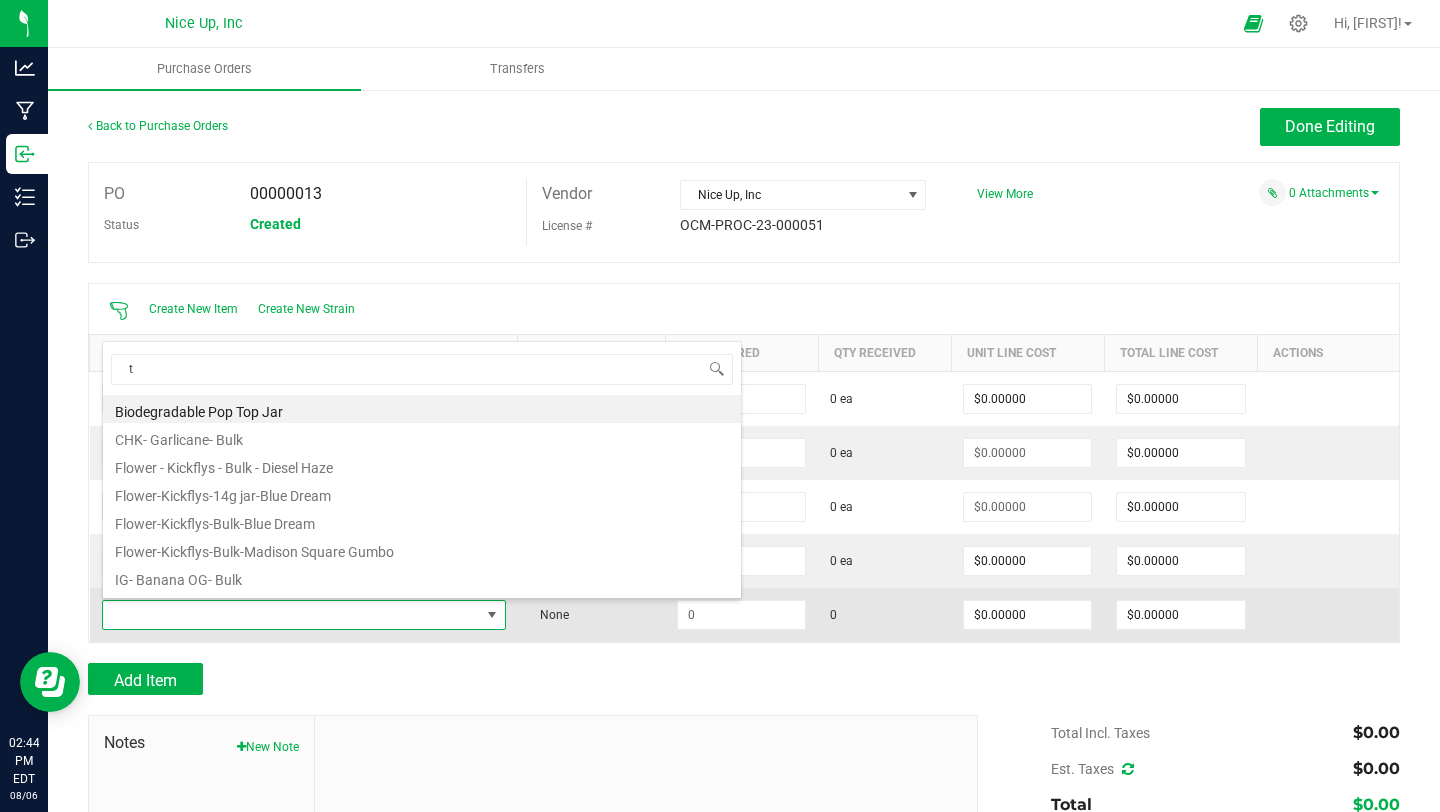 scroll, scrollTop: 99970, scrollLeft: 99593, axis: both 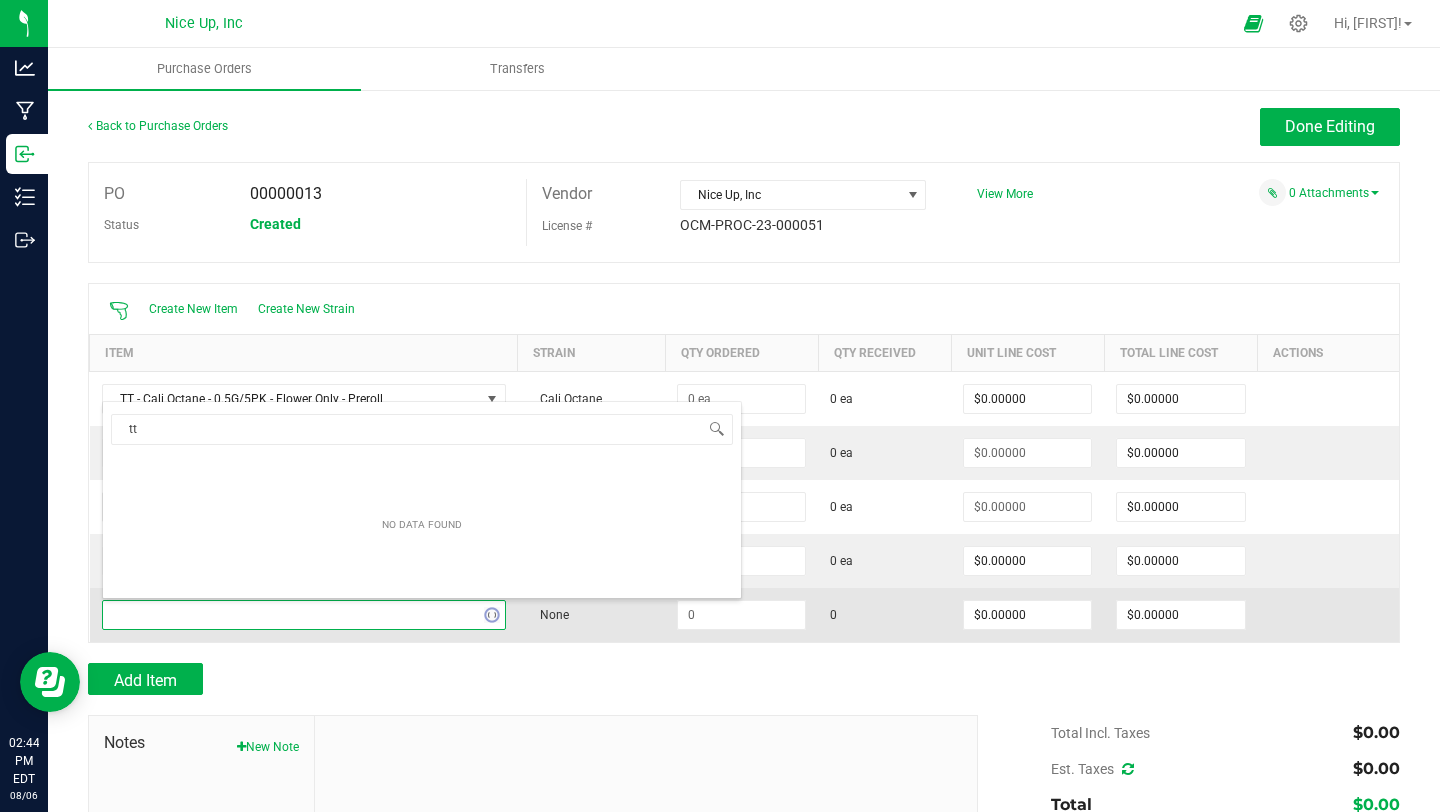 type on "tt" 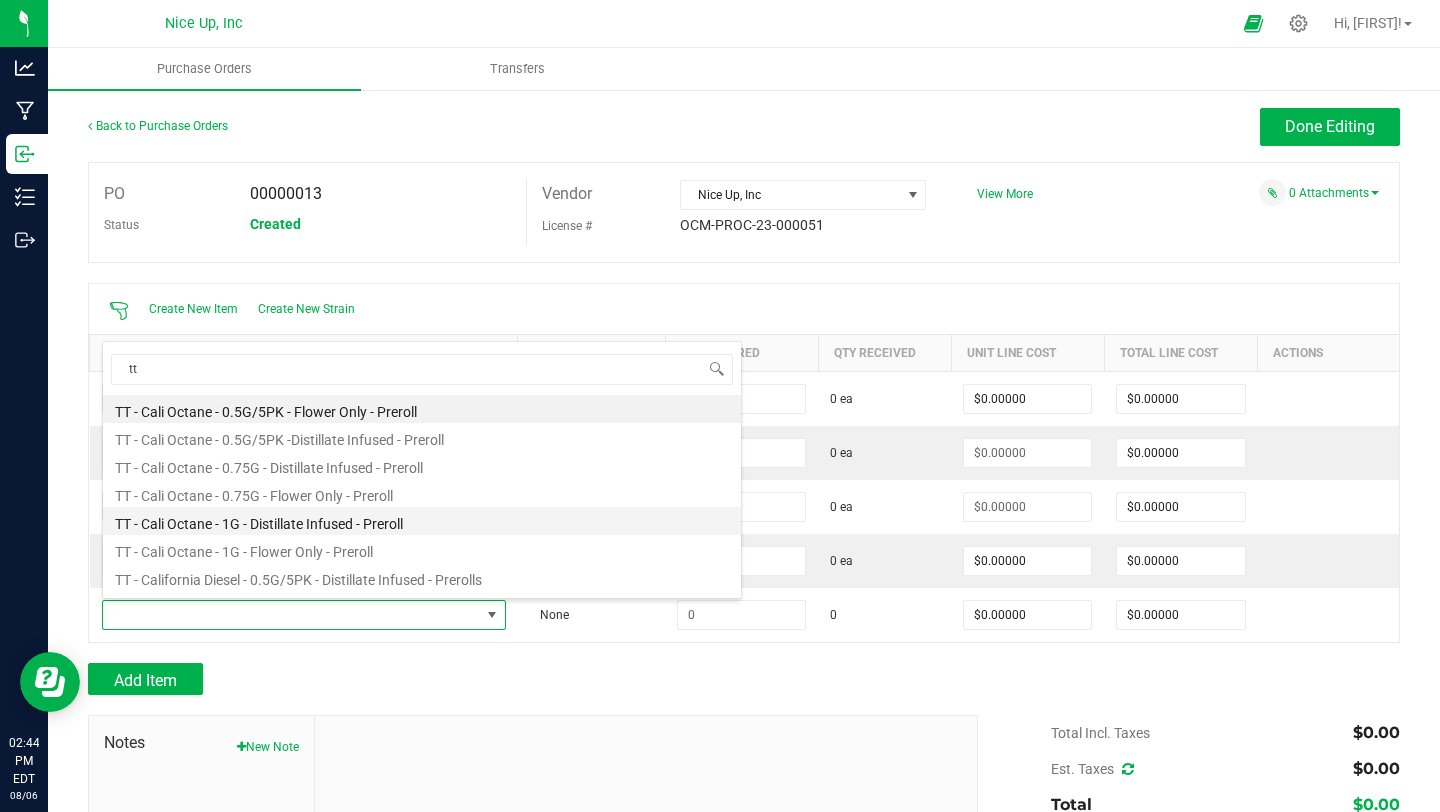 click on "TT - Cali Octane - 1G - Distillate Infused - Preroll" at bounding box center (422, 521) 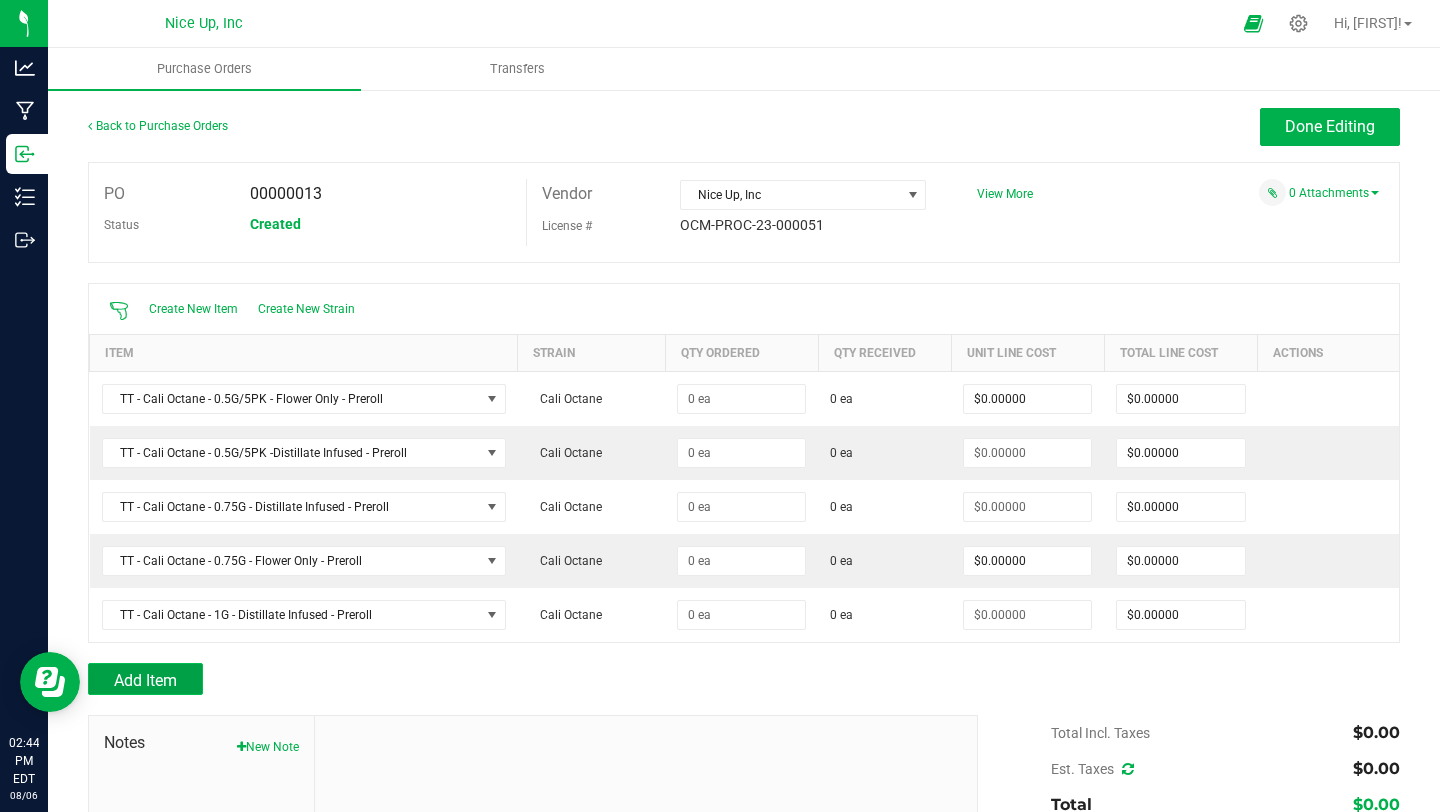 click on "Add Item" at bounding box center [145, 679] 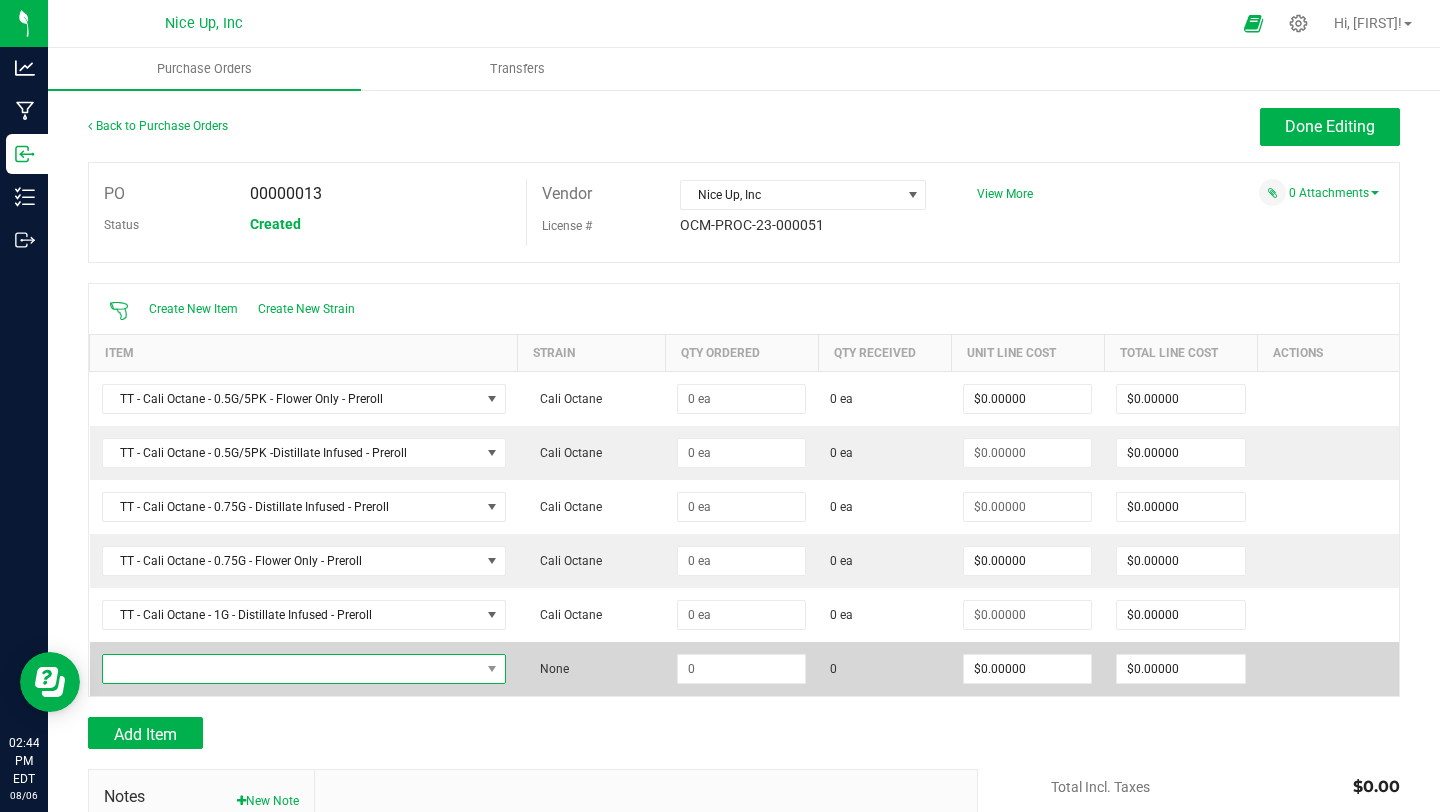 click at bounding box center (291, 669) 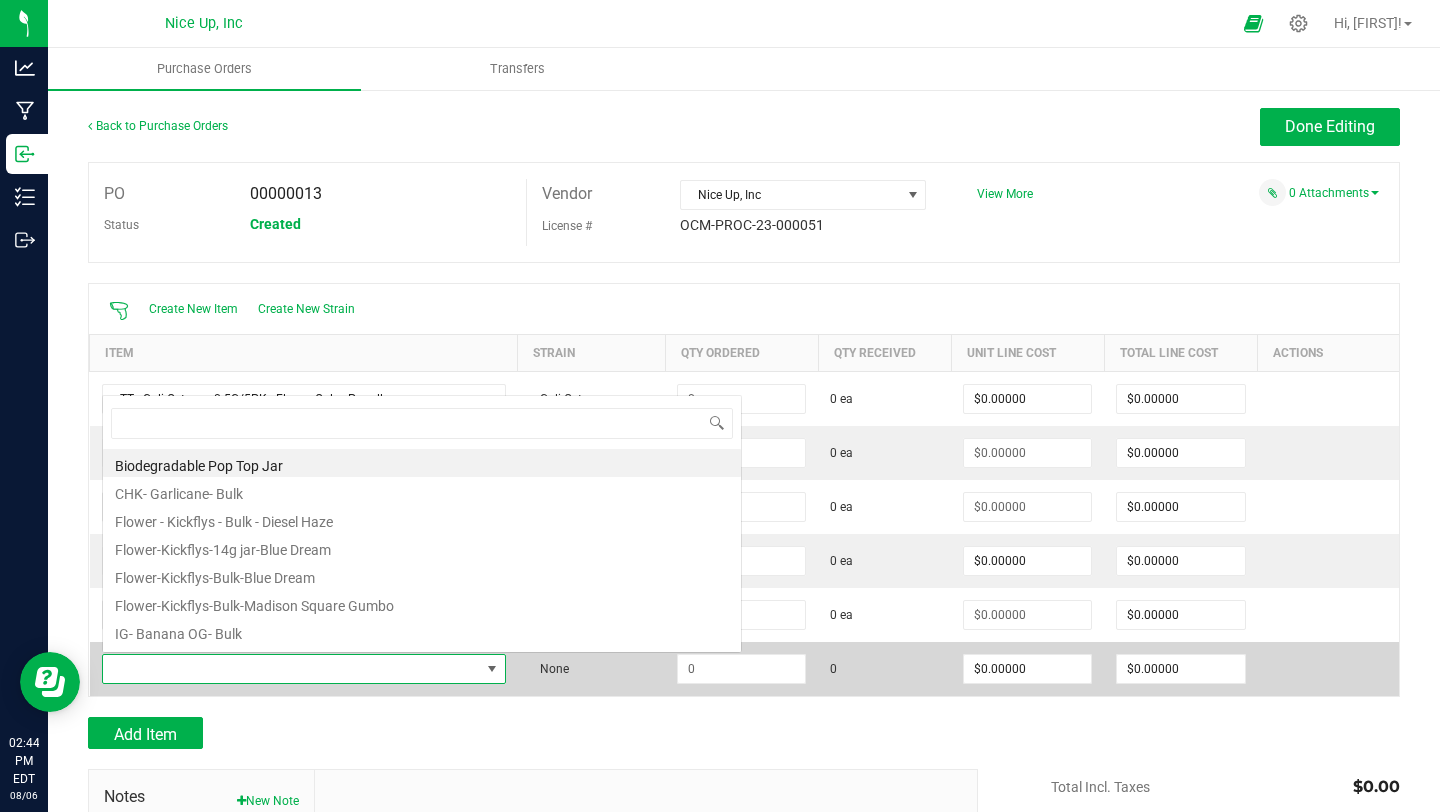 scroll, scrollTop: 0, scrollLeft: 0, axis: both 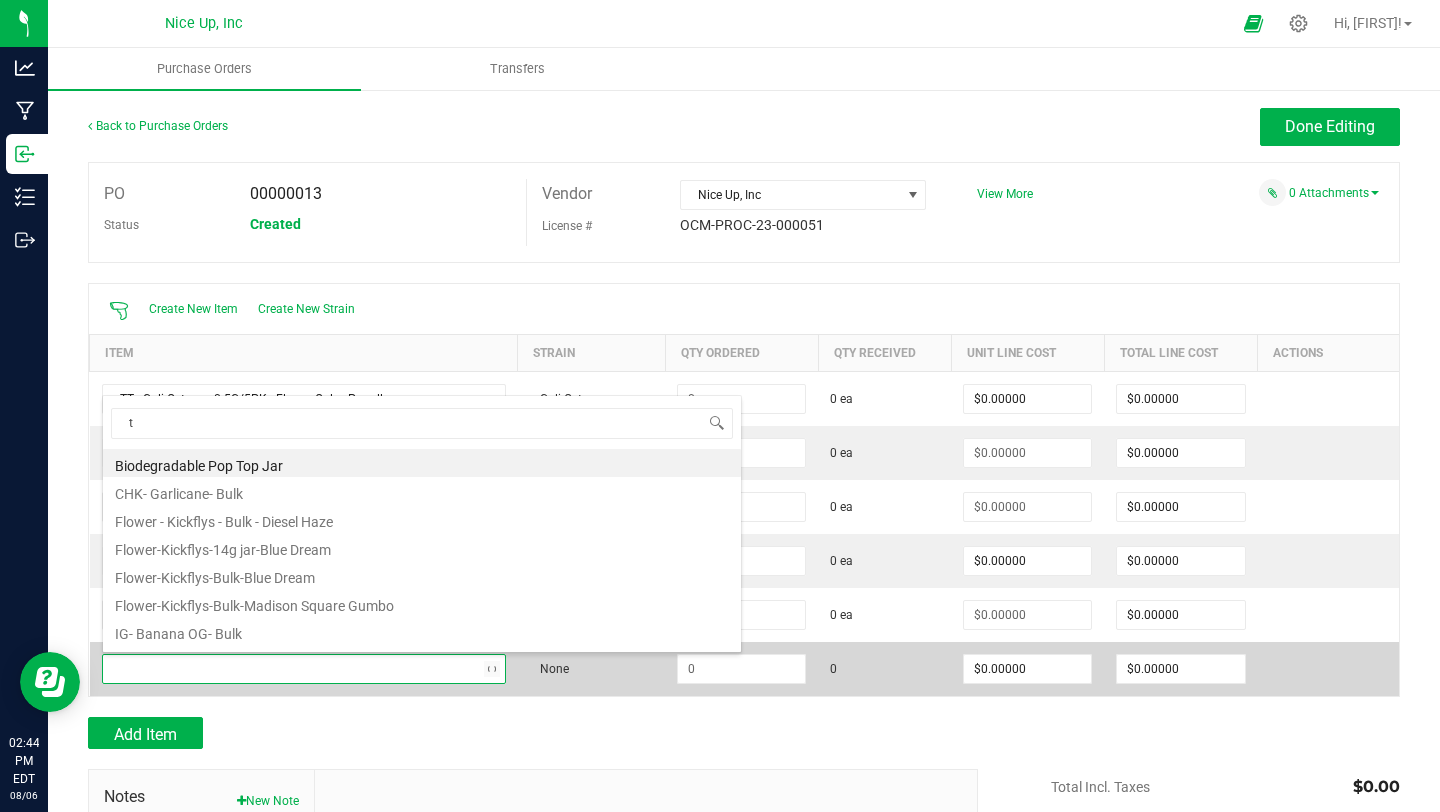 type on "tt" 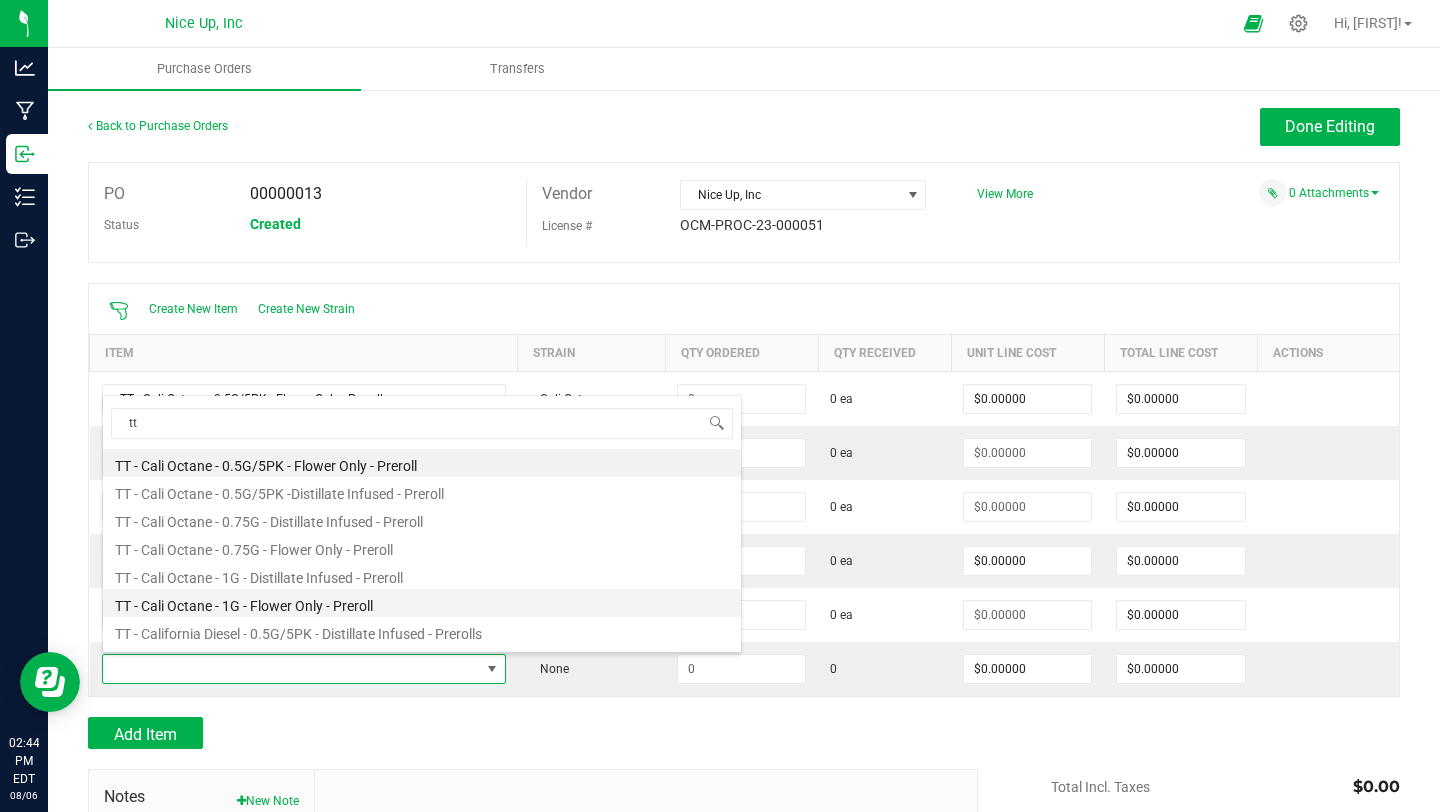 click on "TT - Cali Octane - 1G - Flower Only - Preroll" at bounding box center [422, 603] 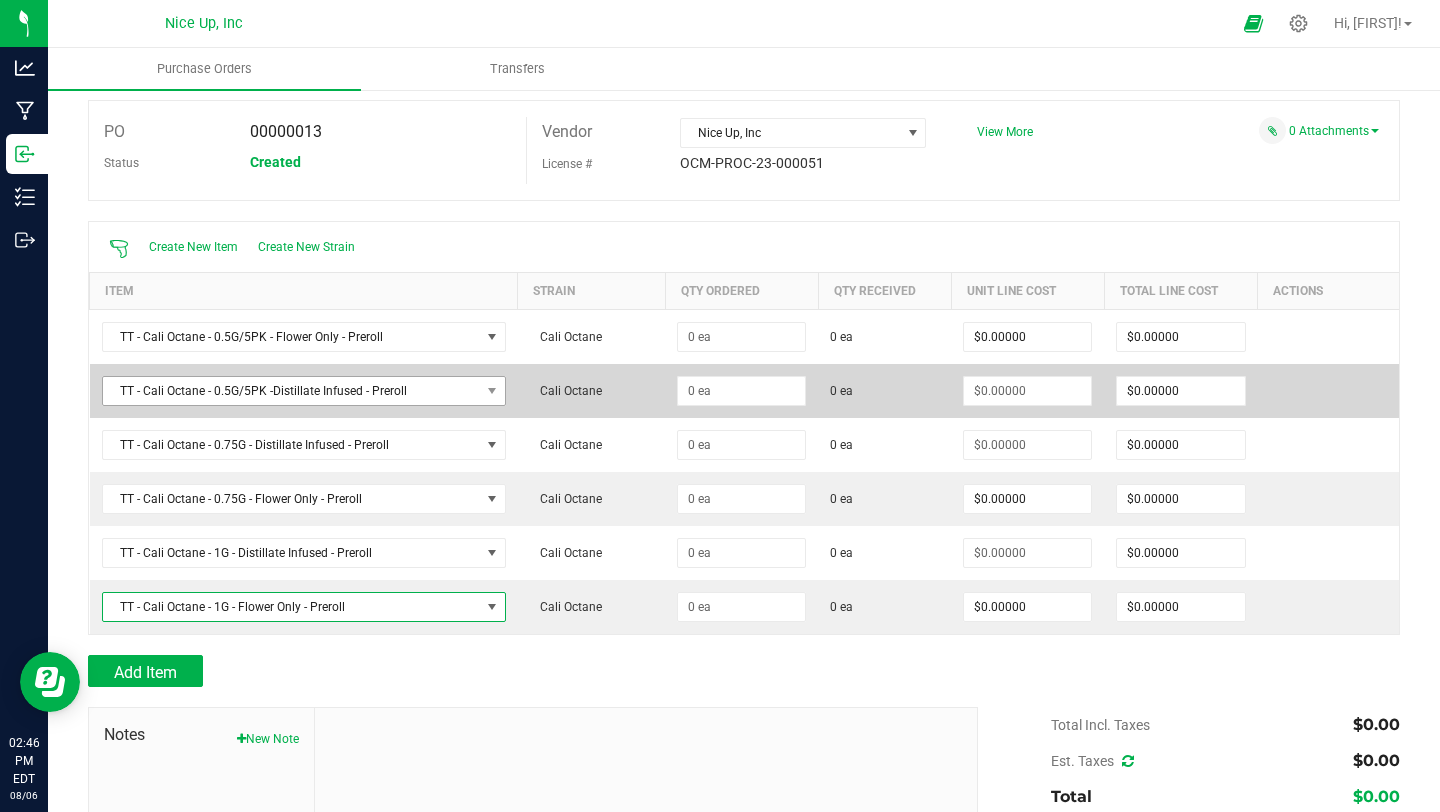 scroll, scrollTop: 0, scrollLeft: 0, axis: both 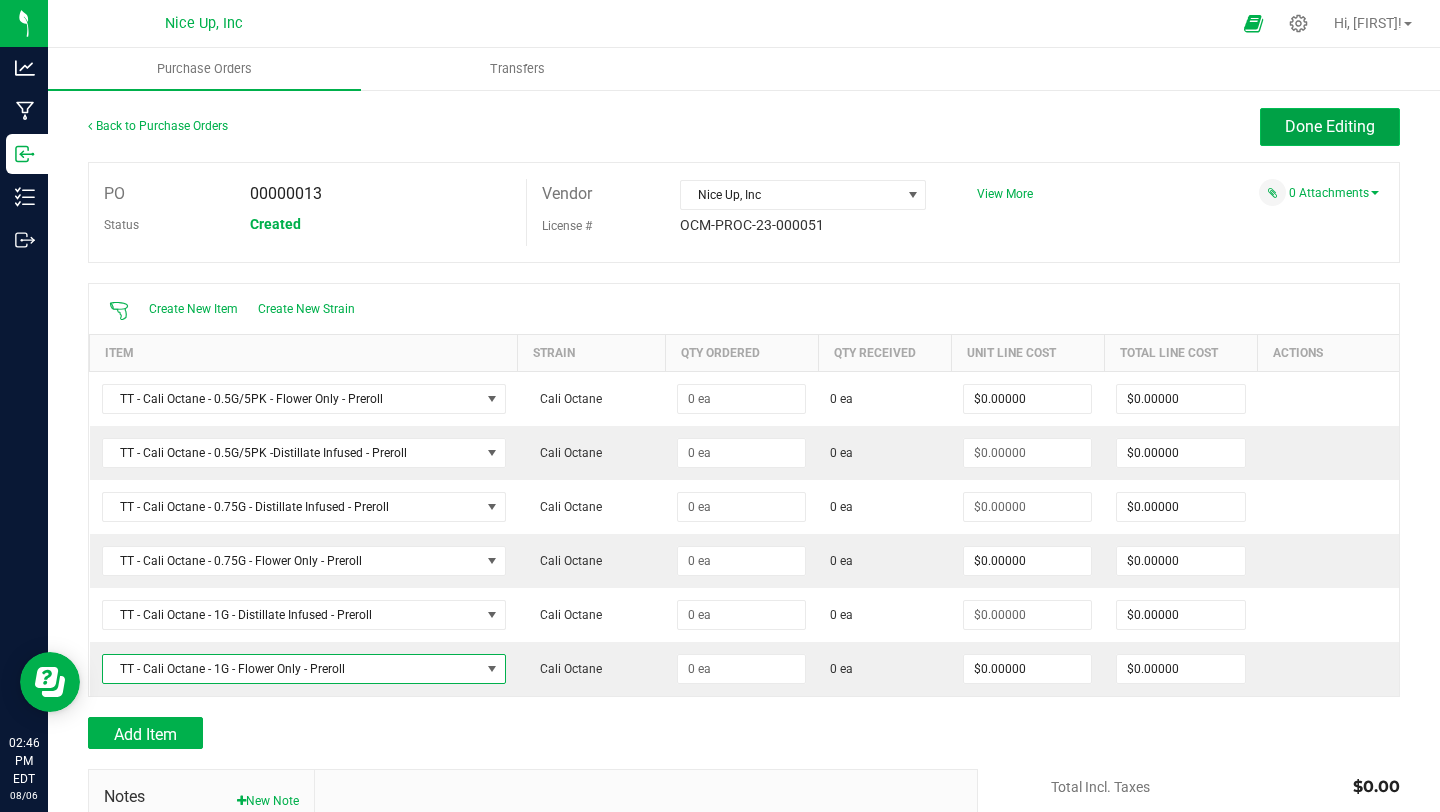 click on "Done Editing" at bounding box center (1330, 126) 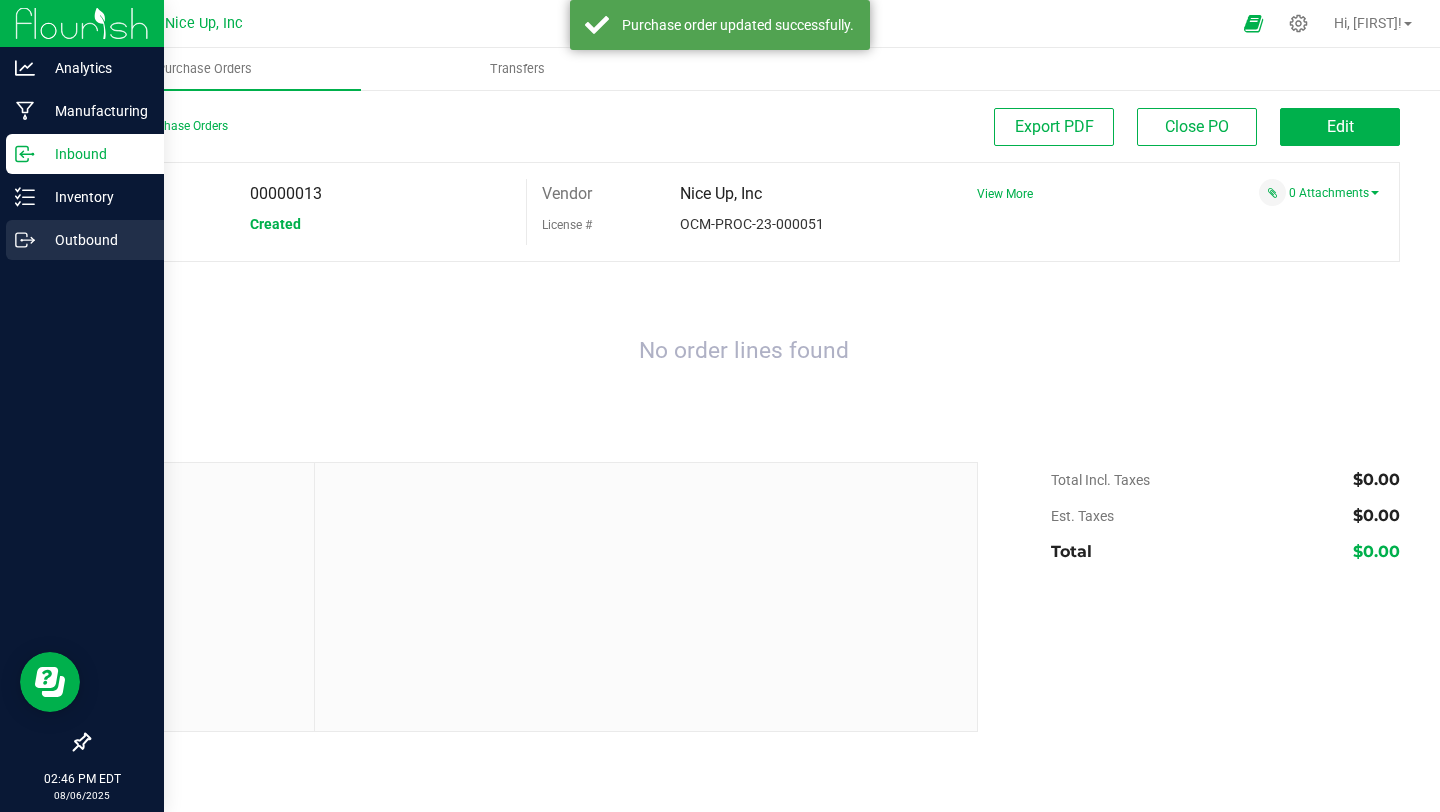 click on "Outbound" at bounding box center [95, 240] 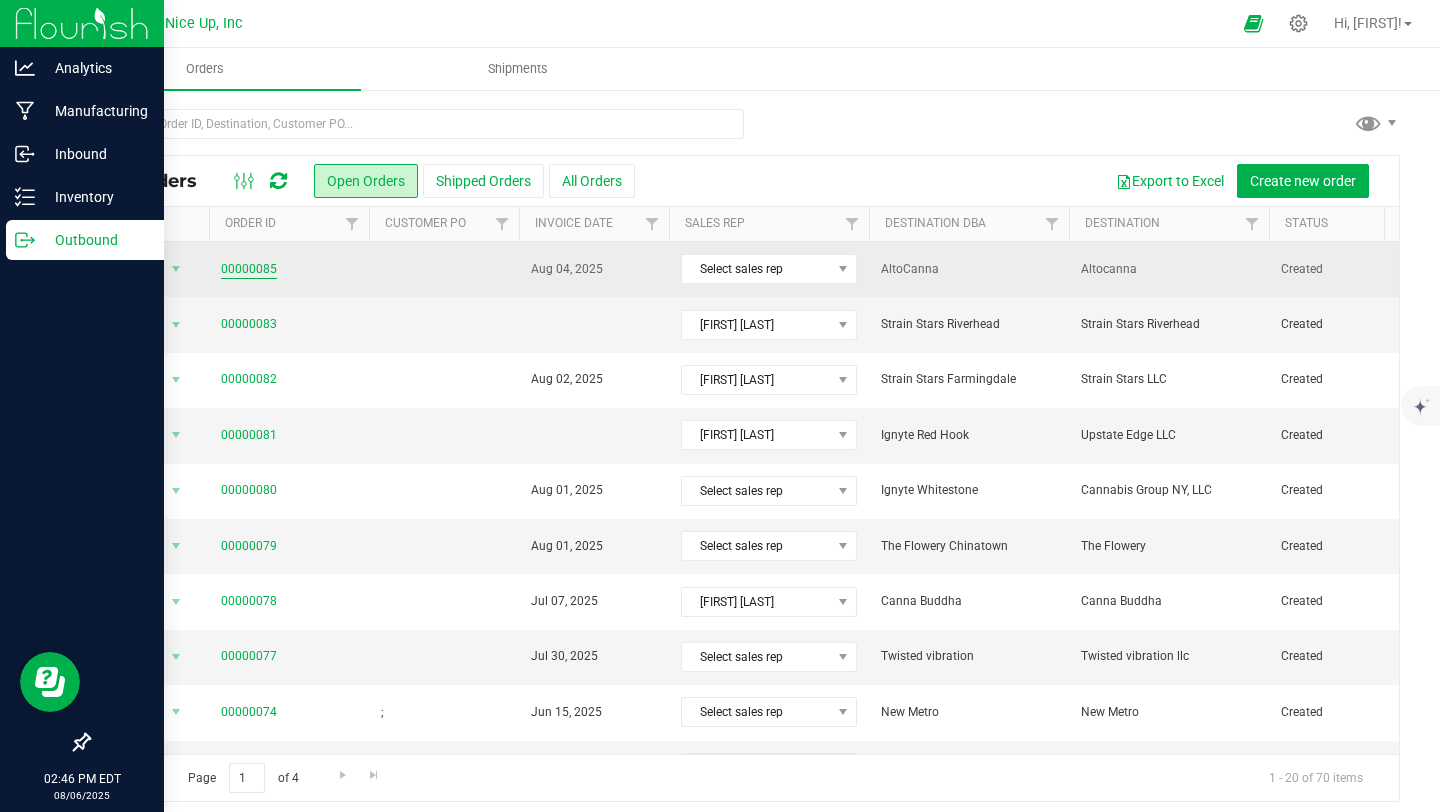 click on "00000085" at bounding box center (249, 269) 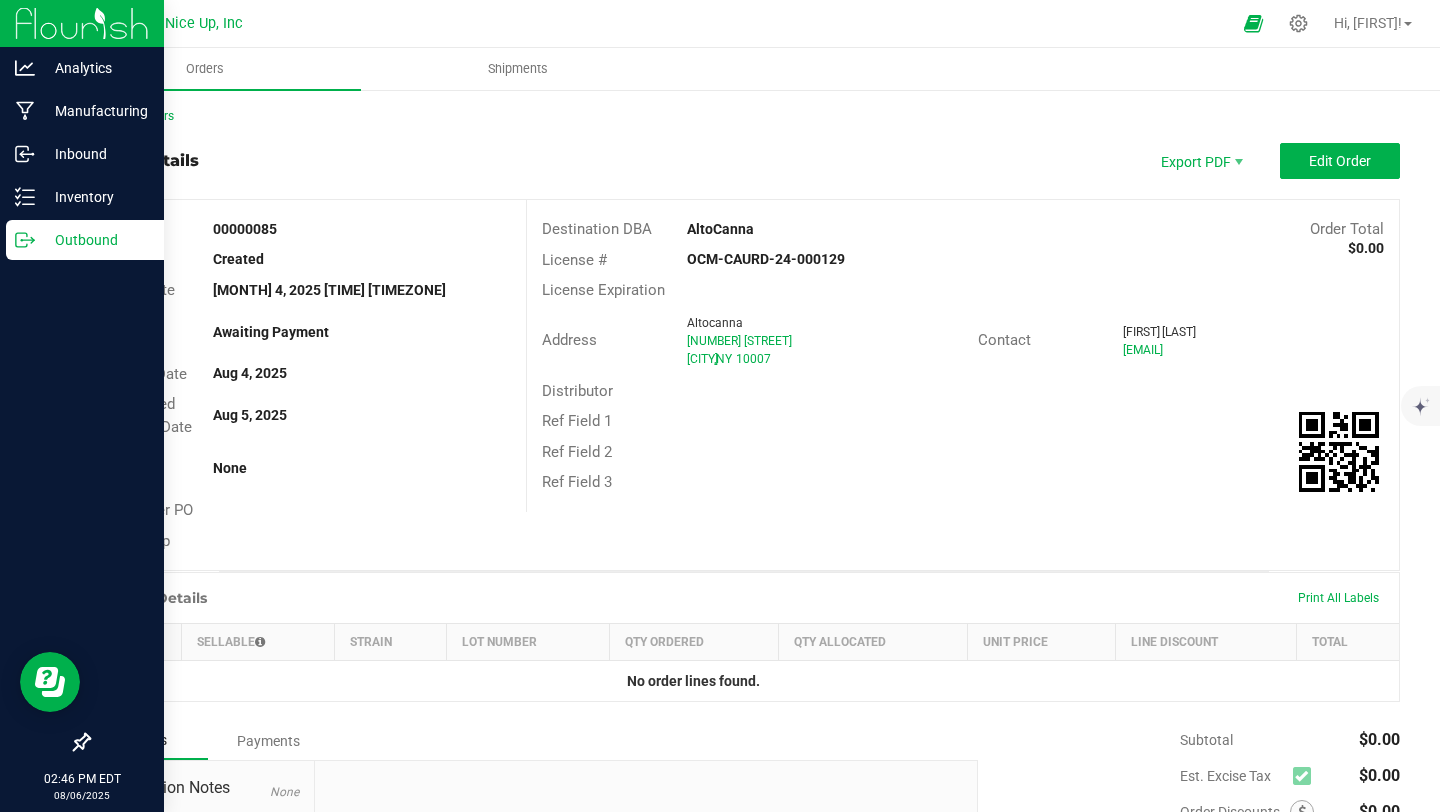 scroll, scrollTop: 0, scrollLeft: 0, axis: both 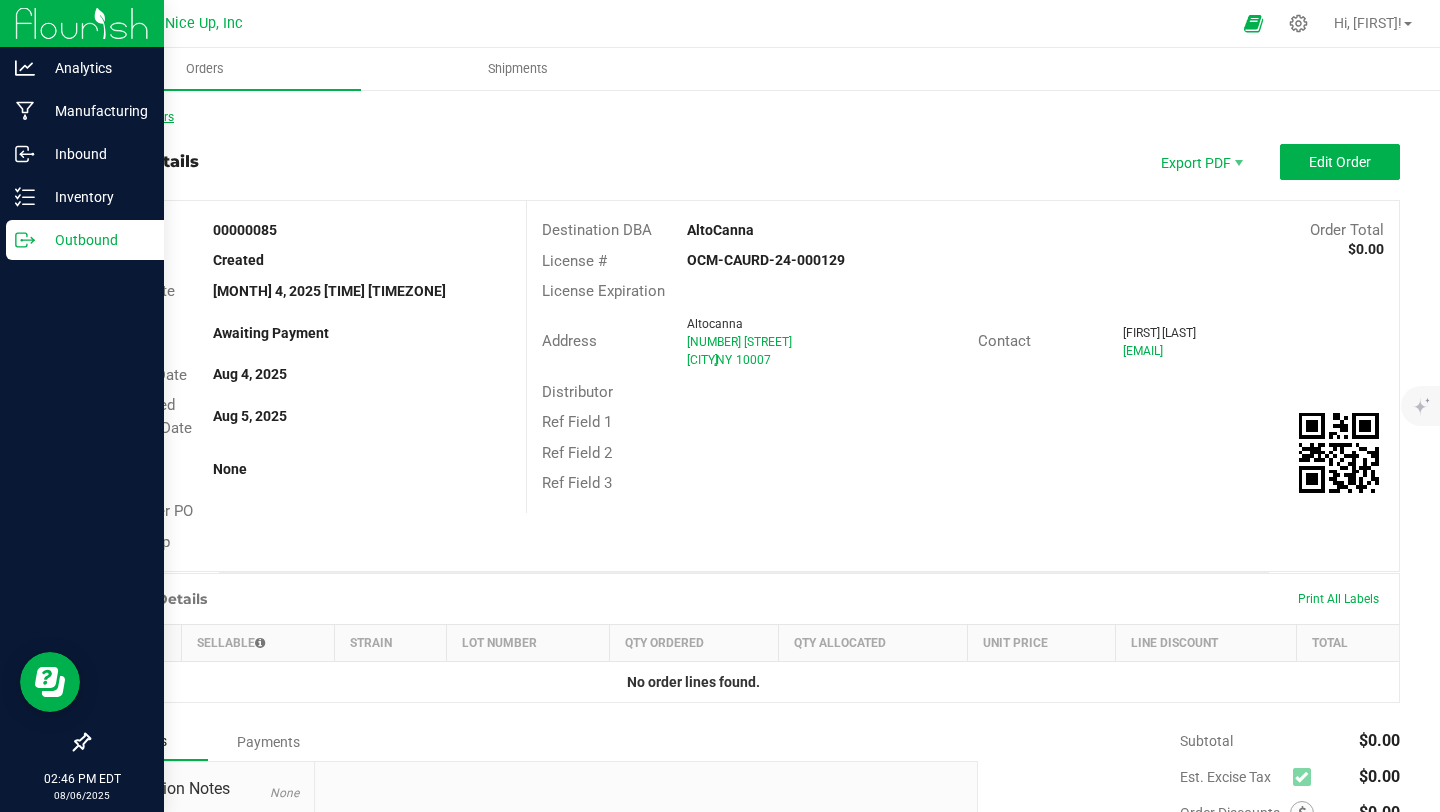 click on "Back to Orders" at bounding box center (131, 117) 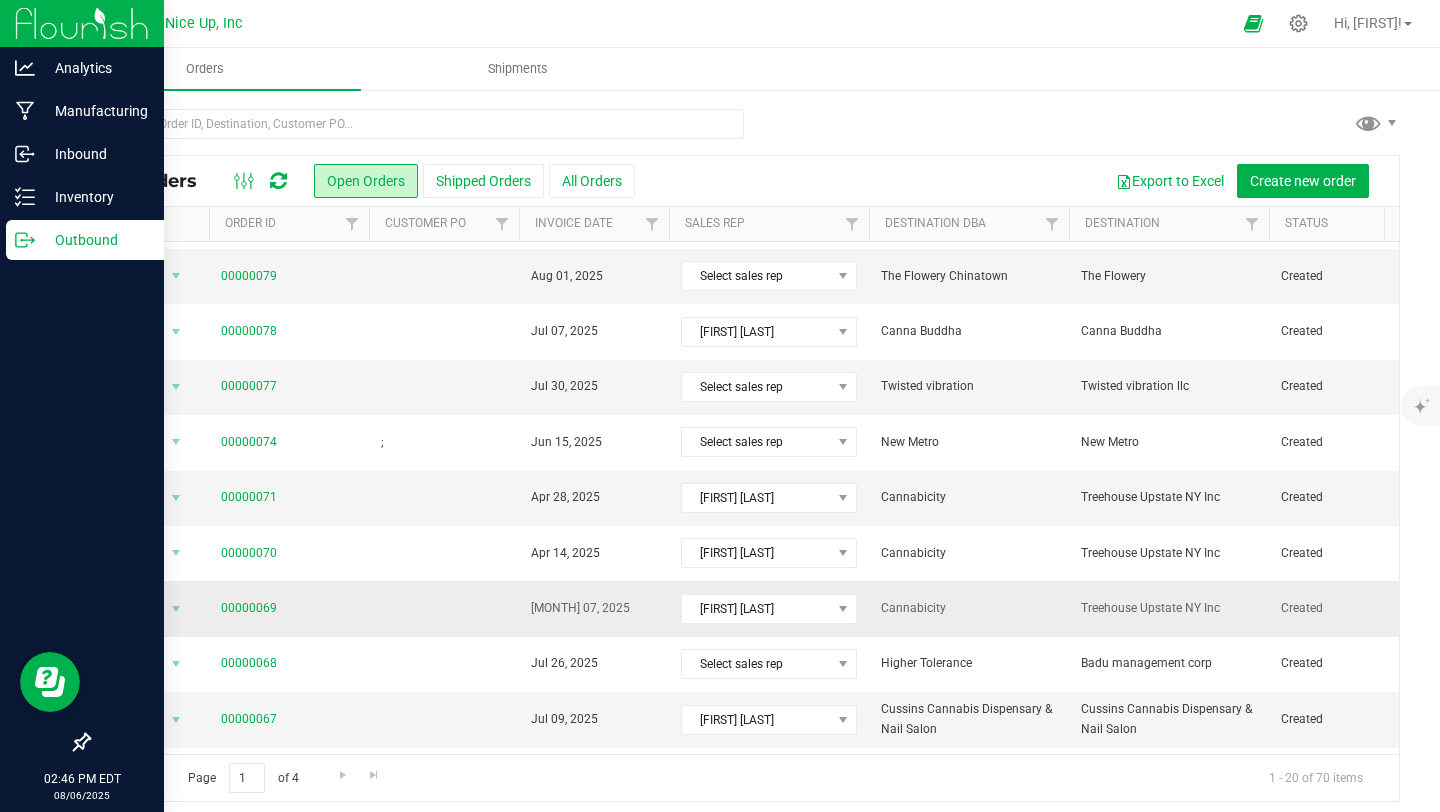 scroll, scrollTop: 315, scrollLeft: 0, axis: vertical 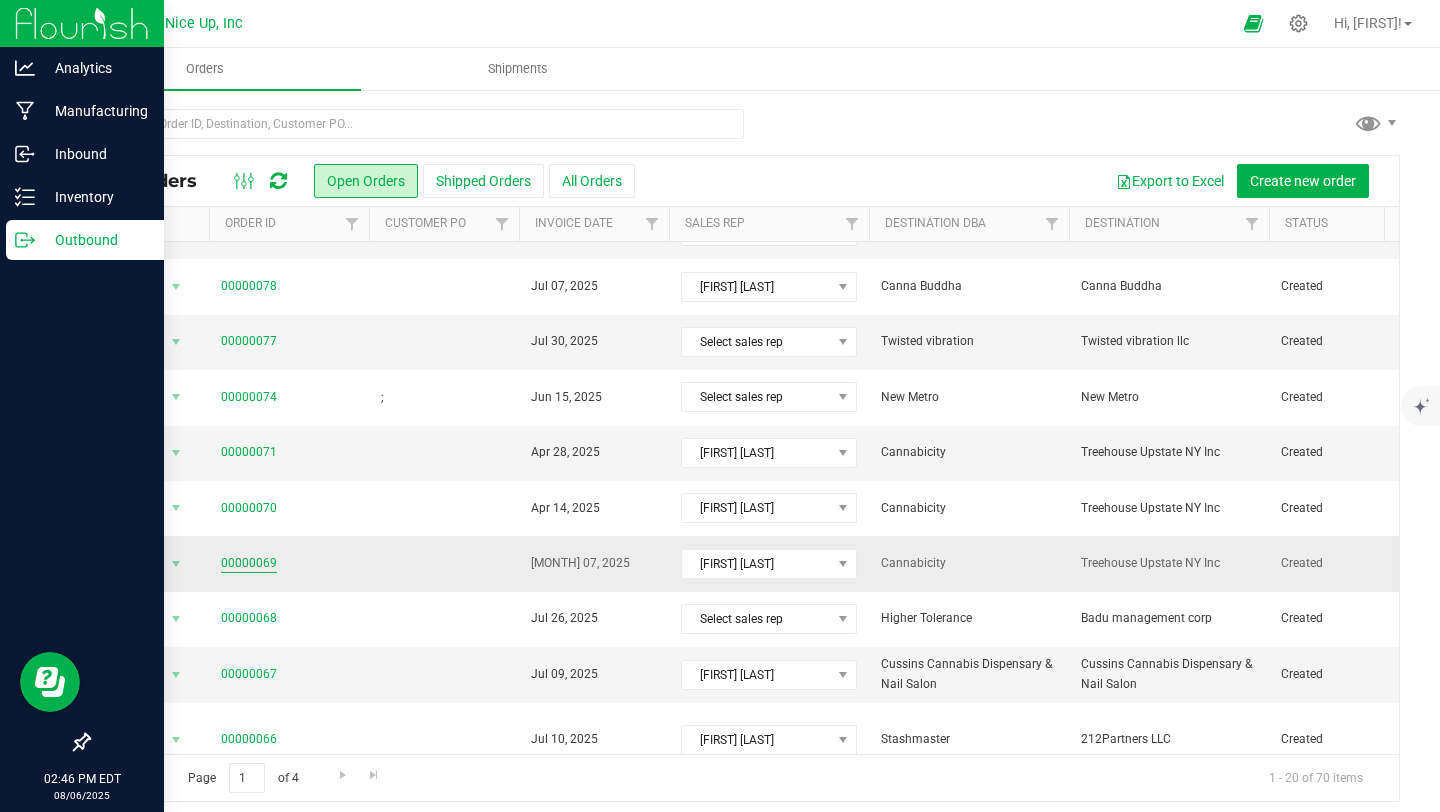 click on "00000069" at bounding box center (249, 563) 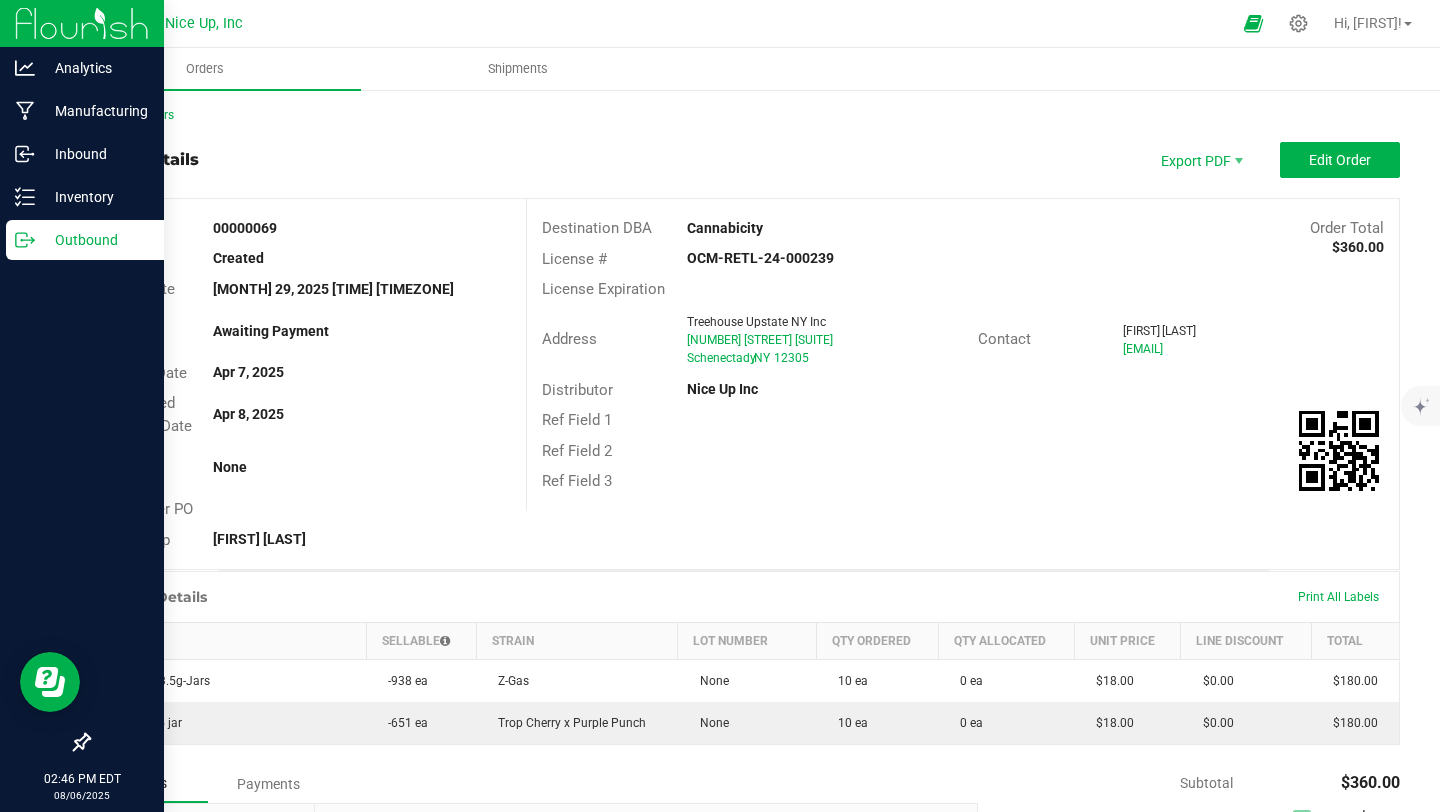 scroll, scrollTop: 0, scrollLeft: 0, axis: both 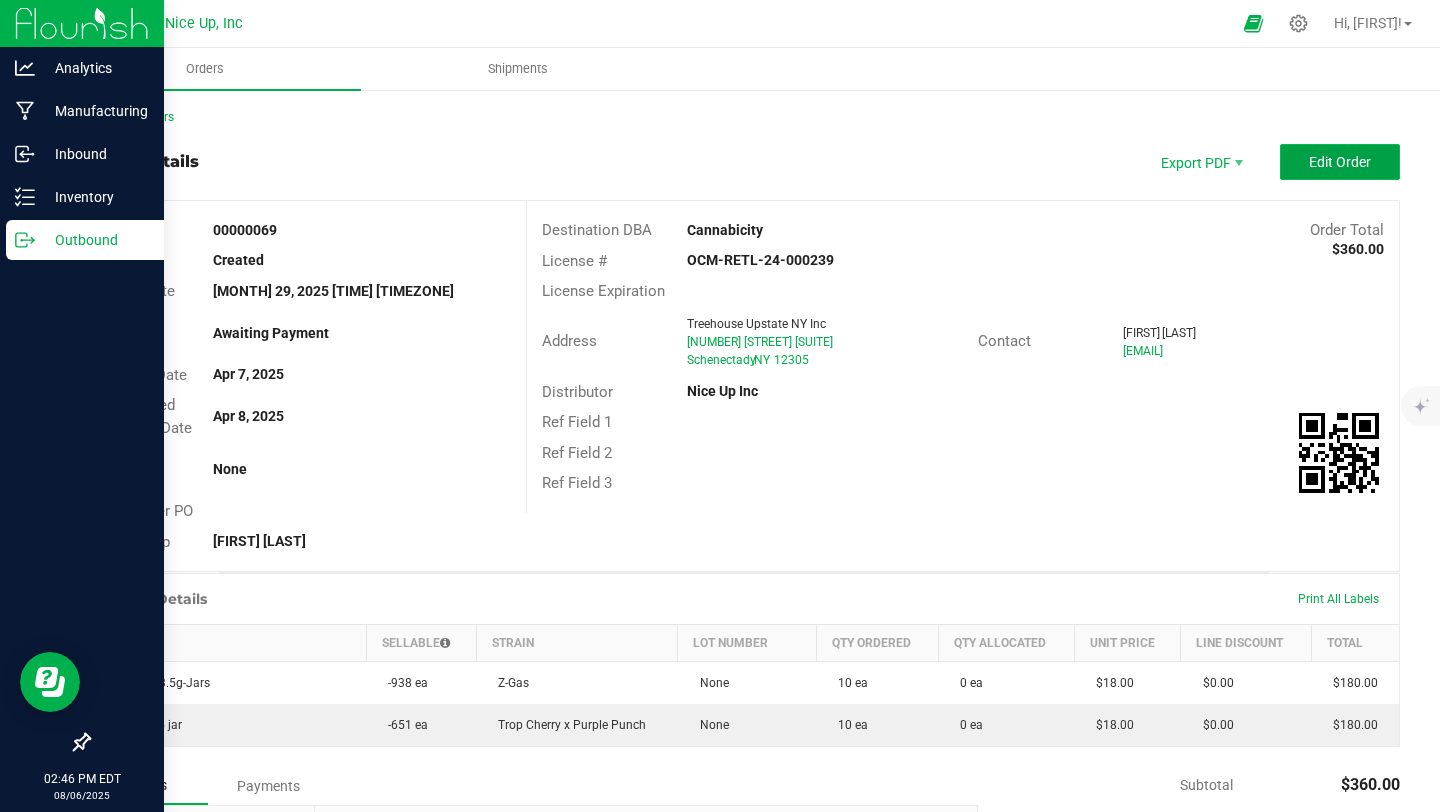 click on "Edit Order" at bounding box center (1340, 162) 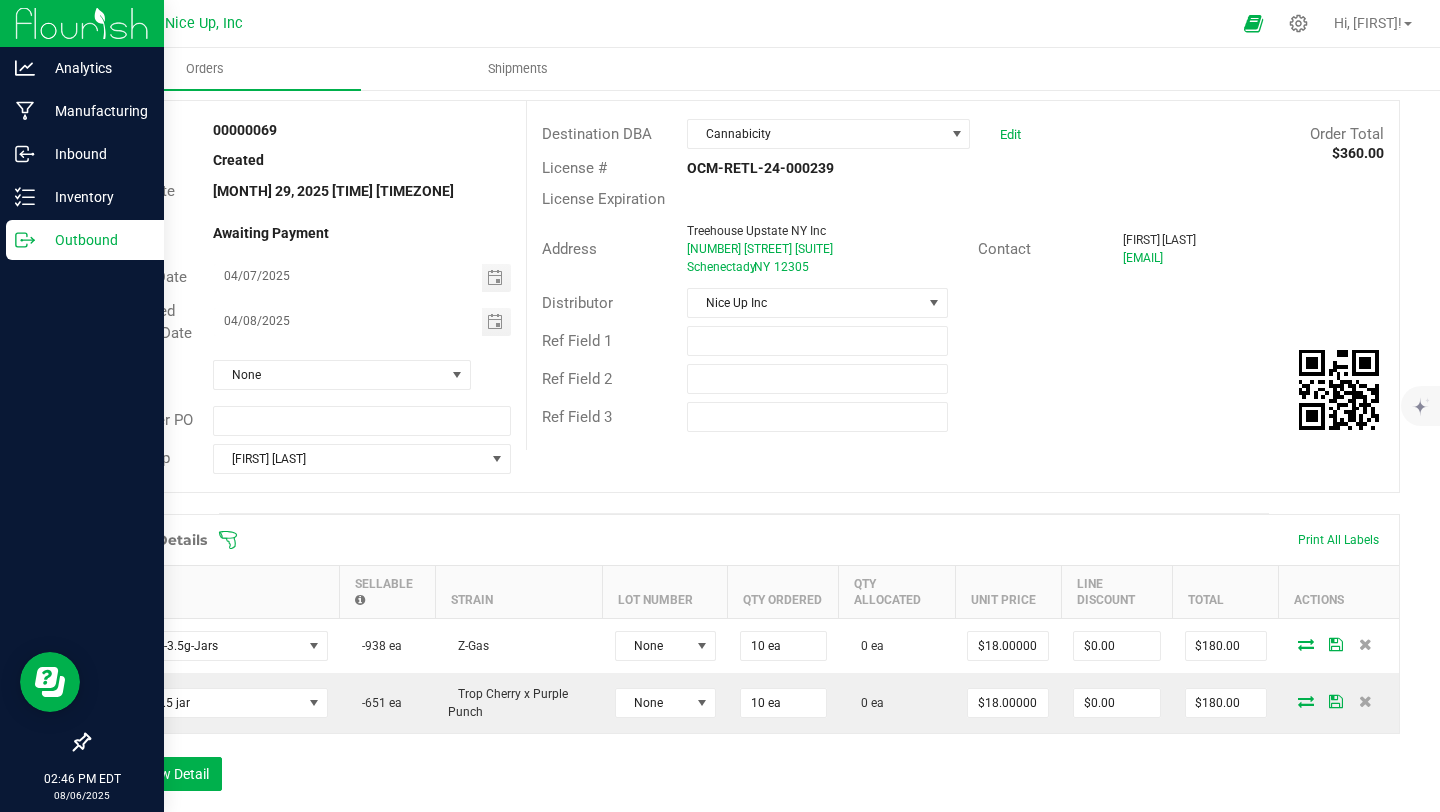scroll, scrollTop: 105, scrollLeft: 0, axis: vertical 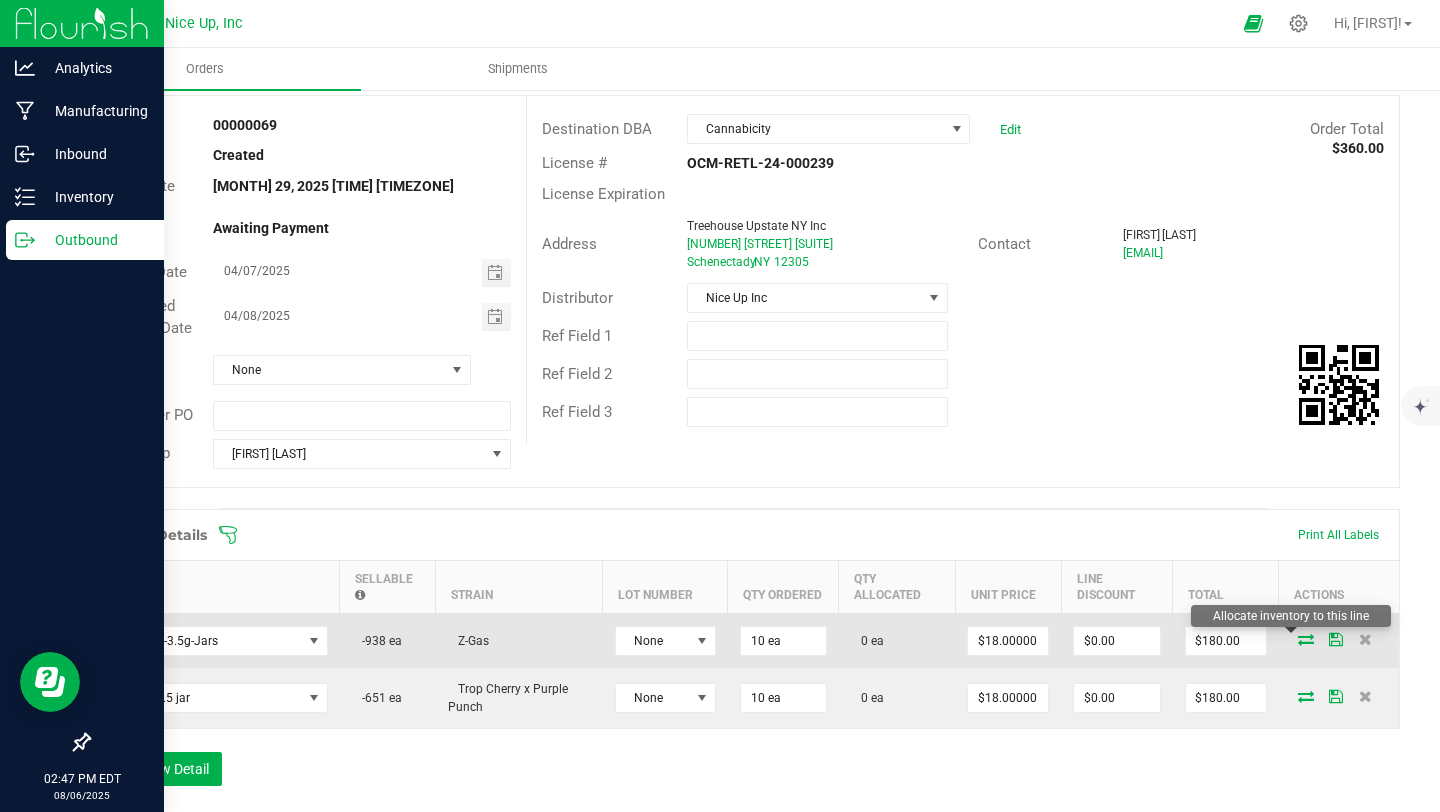click at bounding box center [1306, 639] 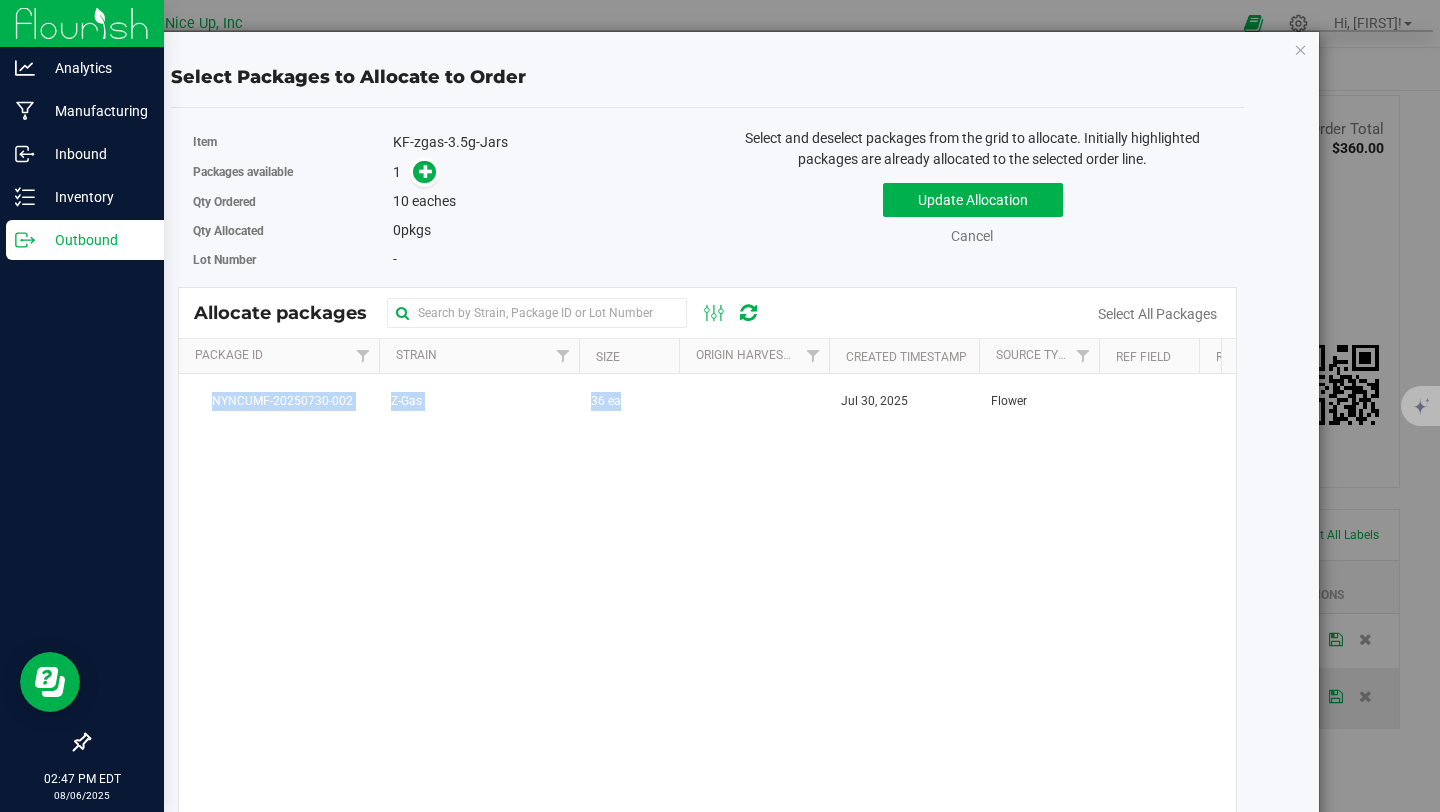 drag, startPoint x: 707, startPoint y: 401, endPoint x: 1015, endPoint y: 649, distance: 395.43393 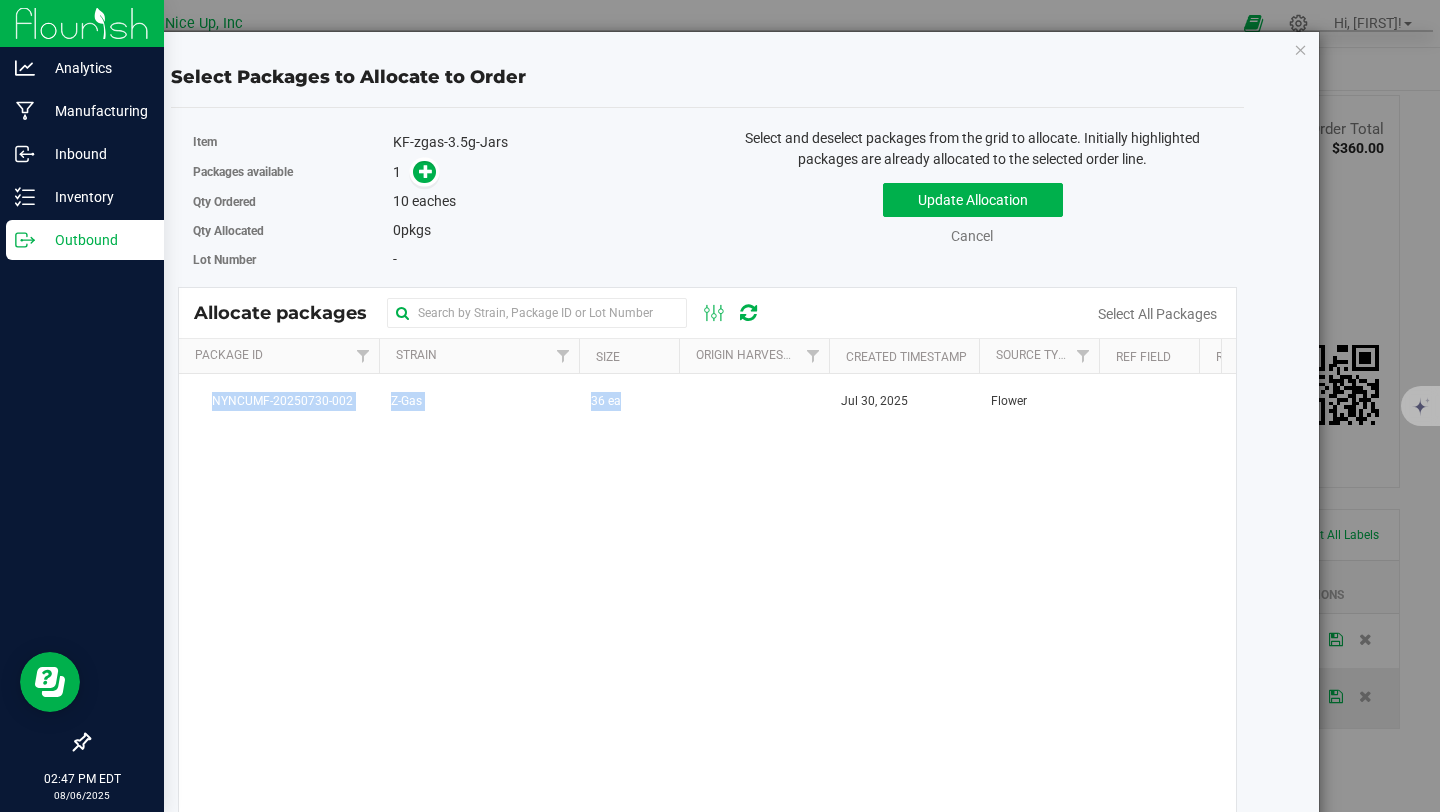 click on "NYNCUMF-[YEAR][MONTH][DAY]-002  Z-Gas
36 ea" at bounding box center [707, 624] 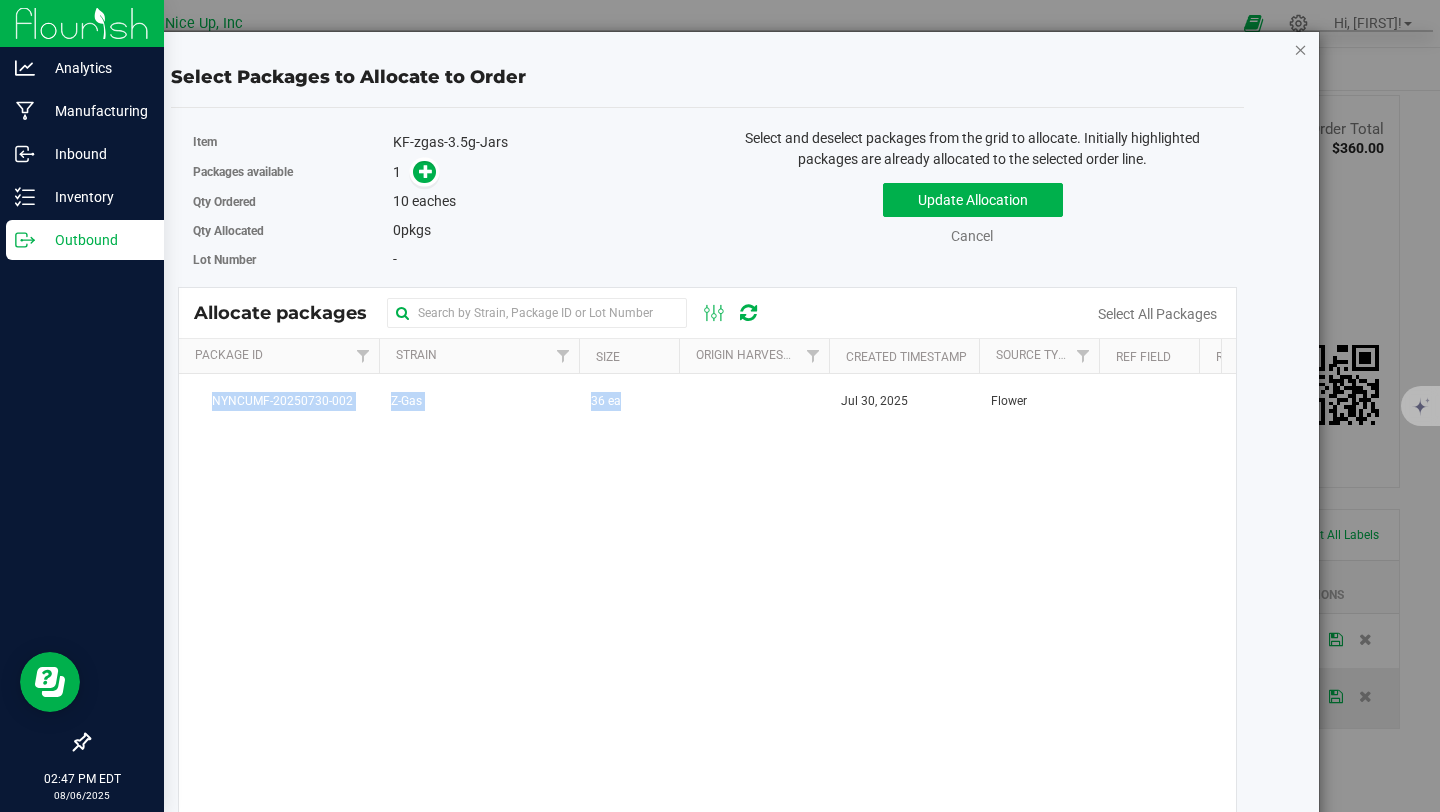 click at bounding box center (1301, 49) 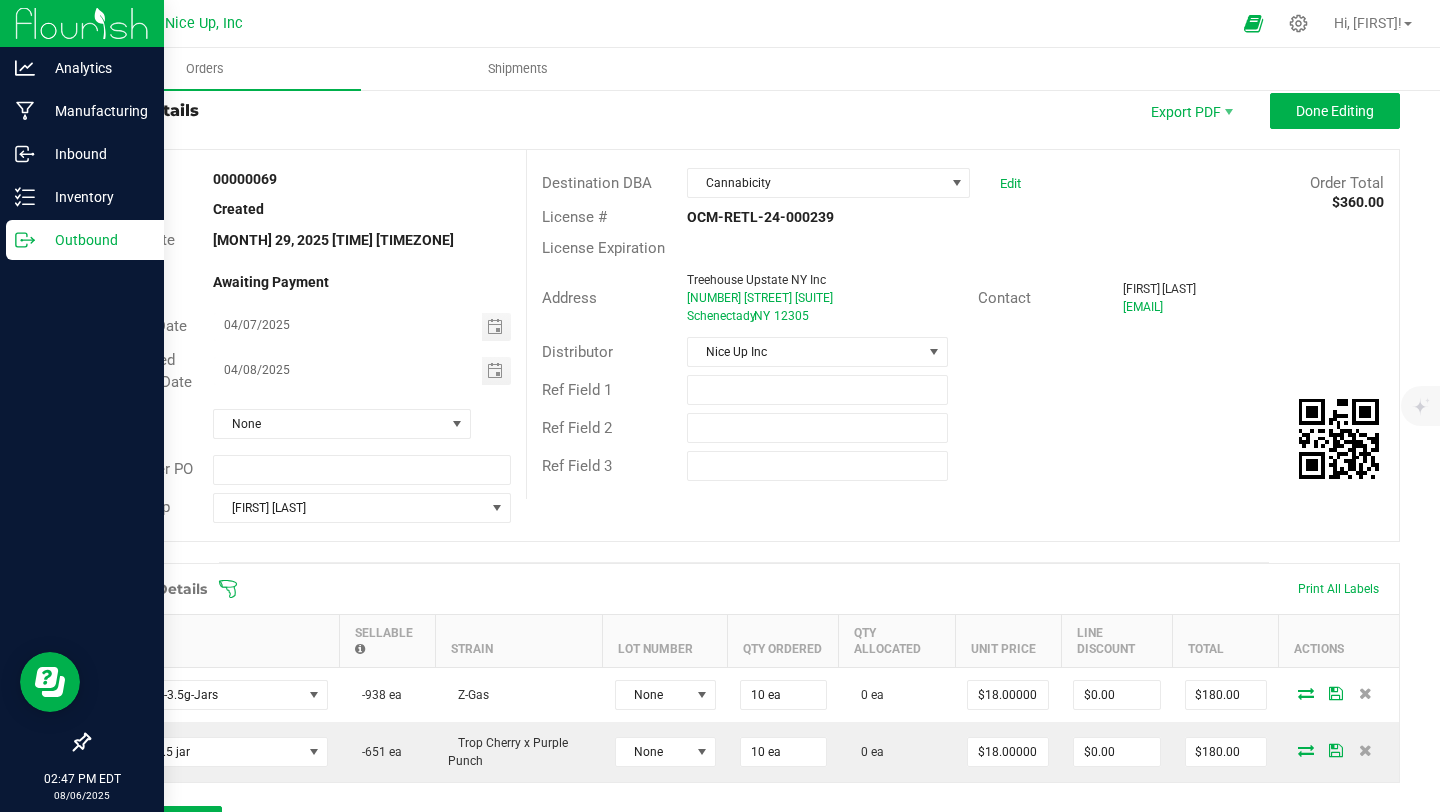 scroll, scrollTop: 0, scrollLeft: 0, axis: both 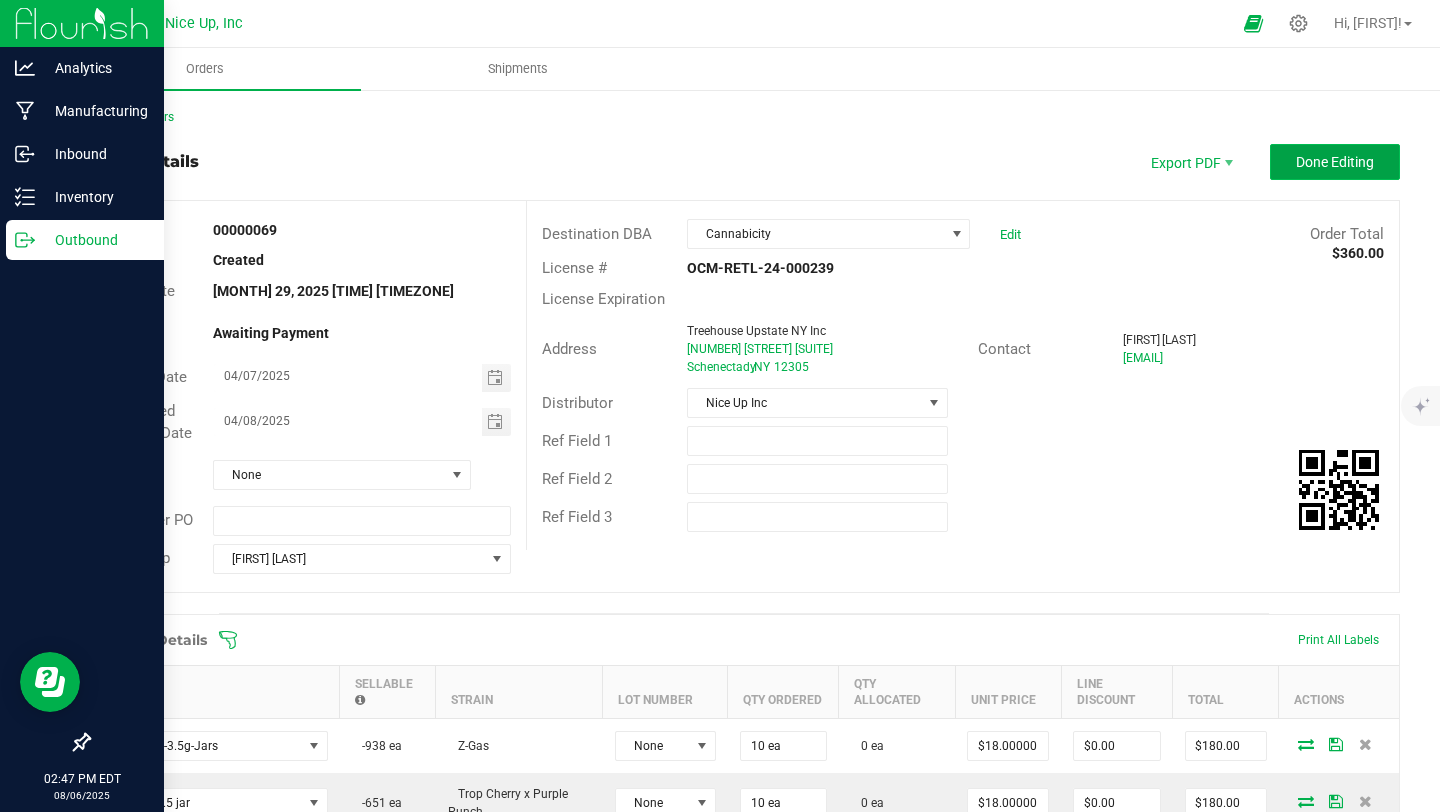 click on "Done Editing" at bounding box center (1335, 162) 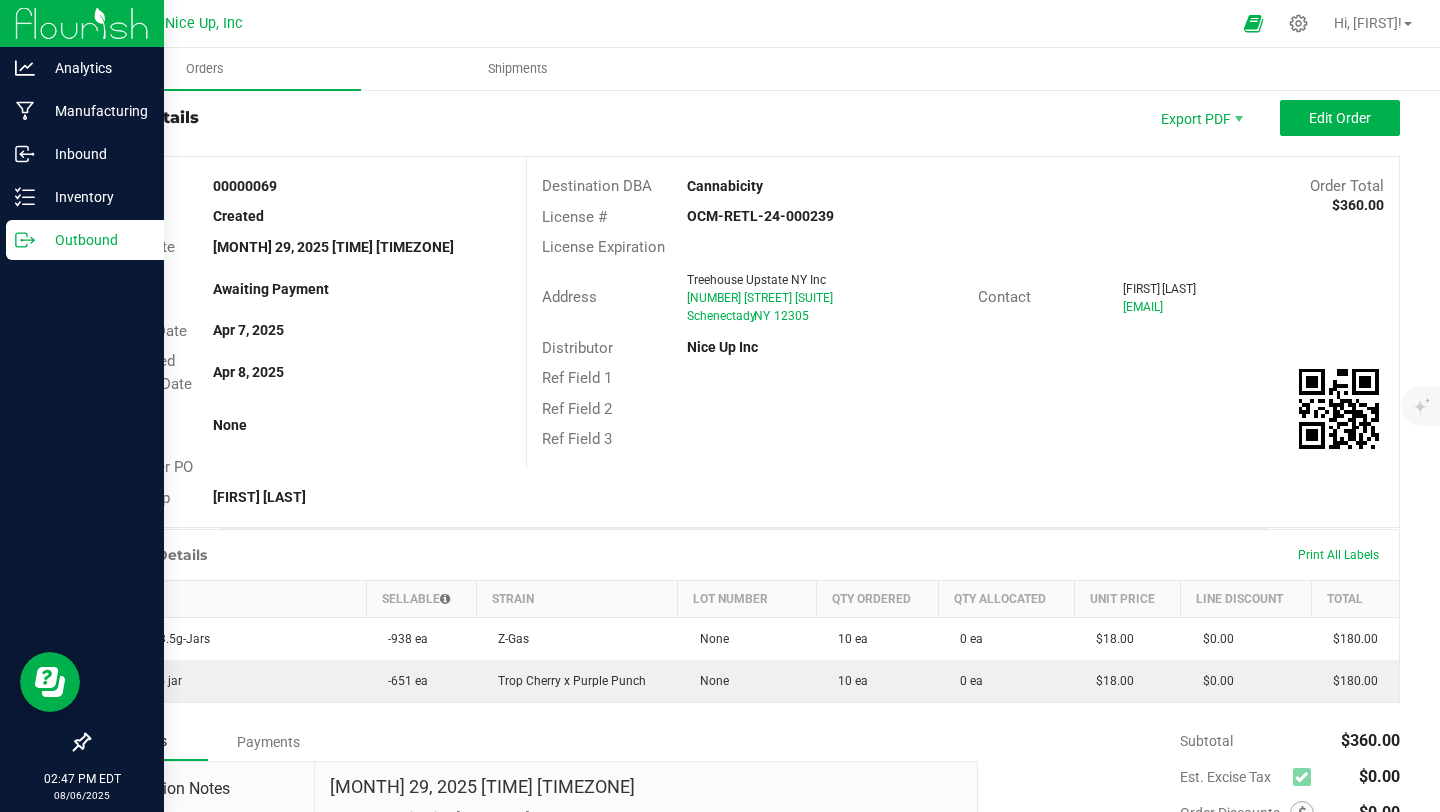 scroll, scrollTop: 0, scrollLeft: 0, axis: both 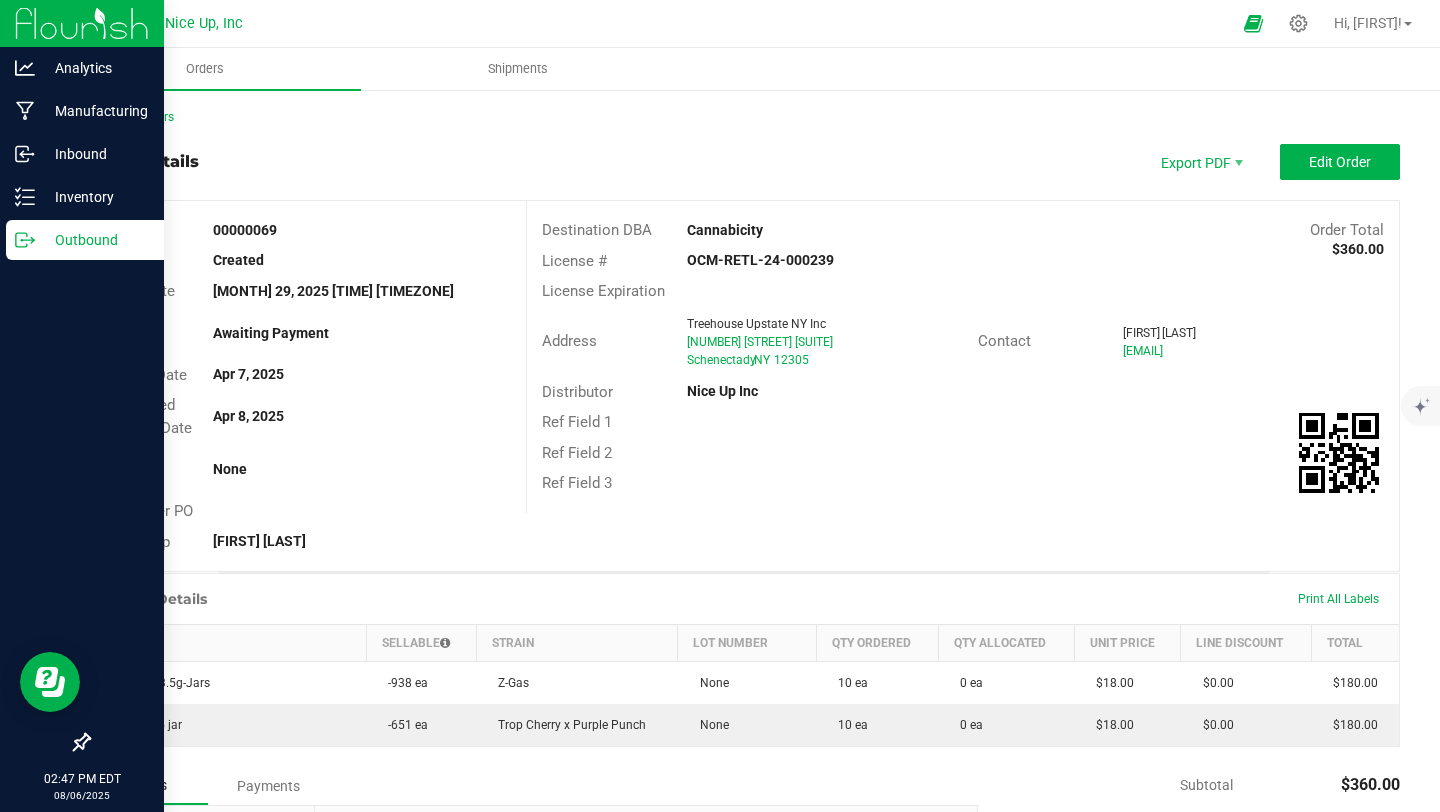 click on "Order Date   [MONTH] 29, 2025 [TIME] [TIMEZONE]   Invoice Date   [MONTH] 7, 2025   Requested Delivery Date   [MONTH] 8, 2025   Sales Rep   [FIRST] [LAST]   Destination DBA   [COMPANY]   License Expiration   Address  [COMPANY] [NUMBER] [STREET] [SUITE] [CITY]  ,  NY 12305  Contact  [FIRST] [LAST] [EMAIL]   Ref Field 1      Ref Field 2      Ref Field 3
Order Details Print All Labels Item  Sellable  Strain  Lot Number  Qty Ordered Qty Allocated Unit Price Line Discount Total  KF-zgas-3.5g-Jars   -938 ea   Z-Gas   None   10 ea   0 ea   $18.00   $0.00   $180.00" at bounding box center [744, 591] 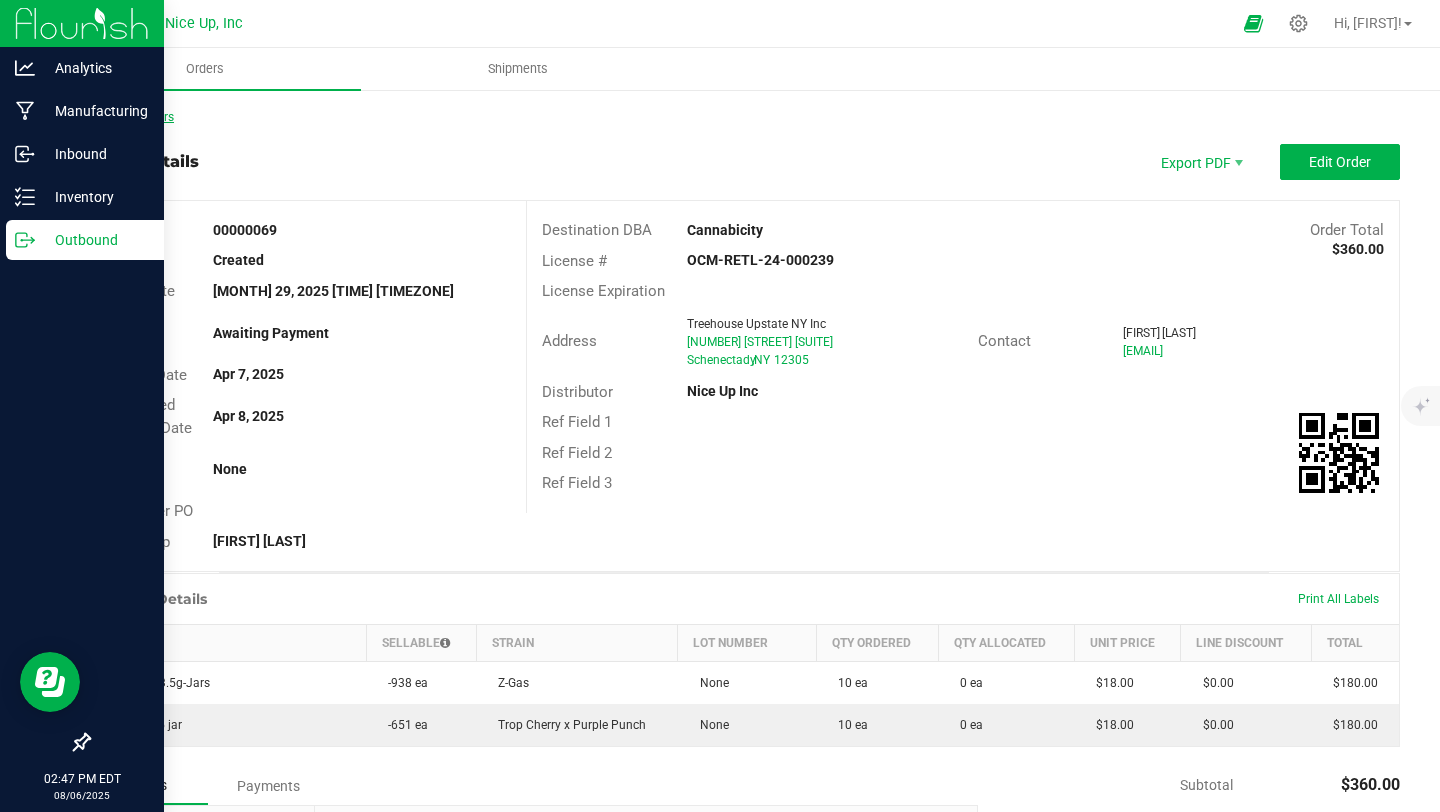 click on "Back to Orders" at bounding box center (131, 117) 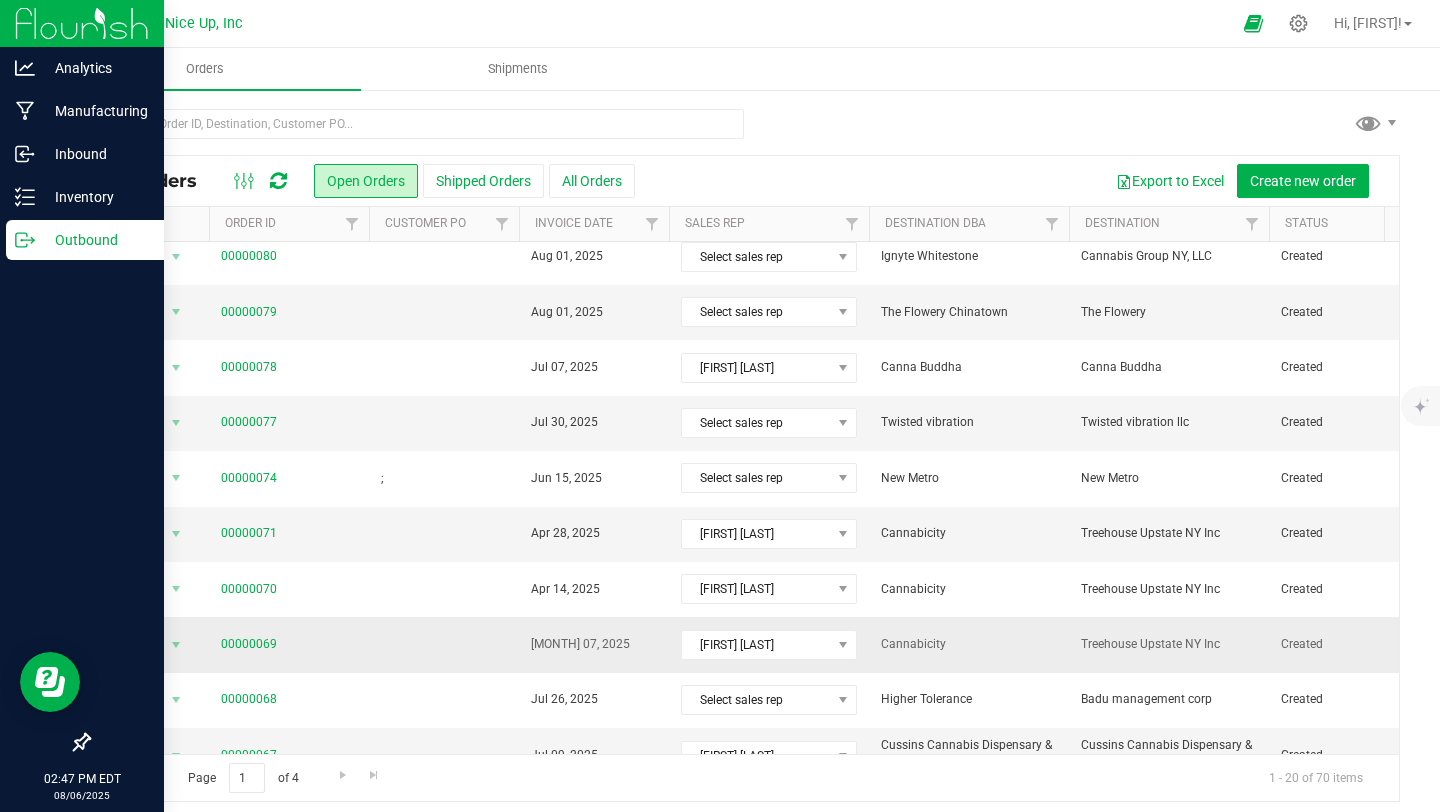 scroll, scrollTop: 236, scrollLeft: 0, axis: vertical 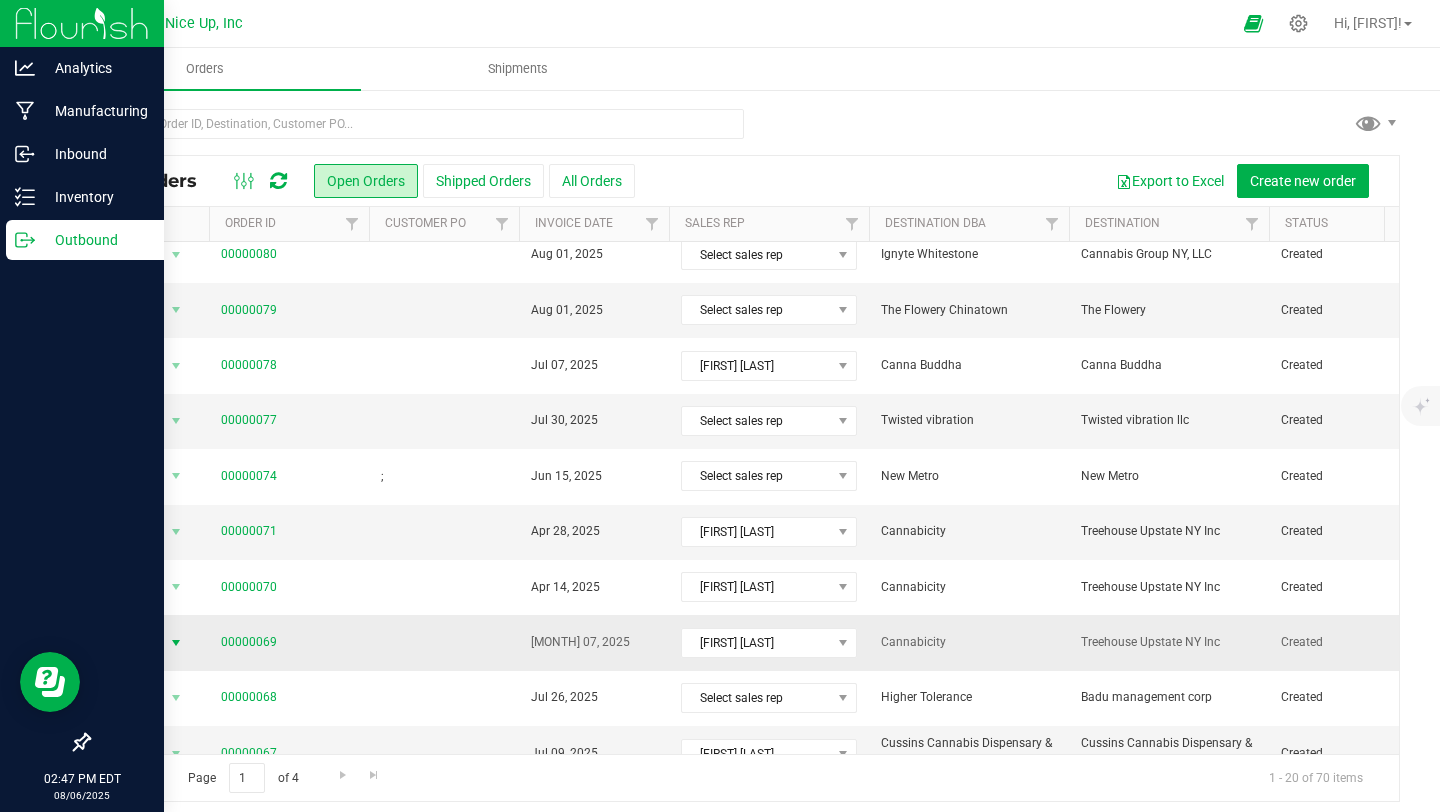 click on "Action" at bounding box center [136, 643] 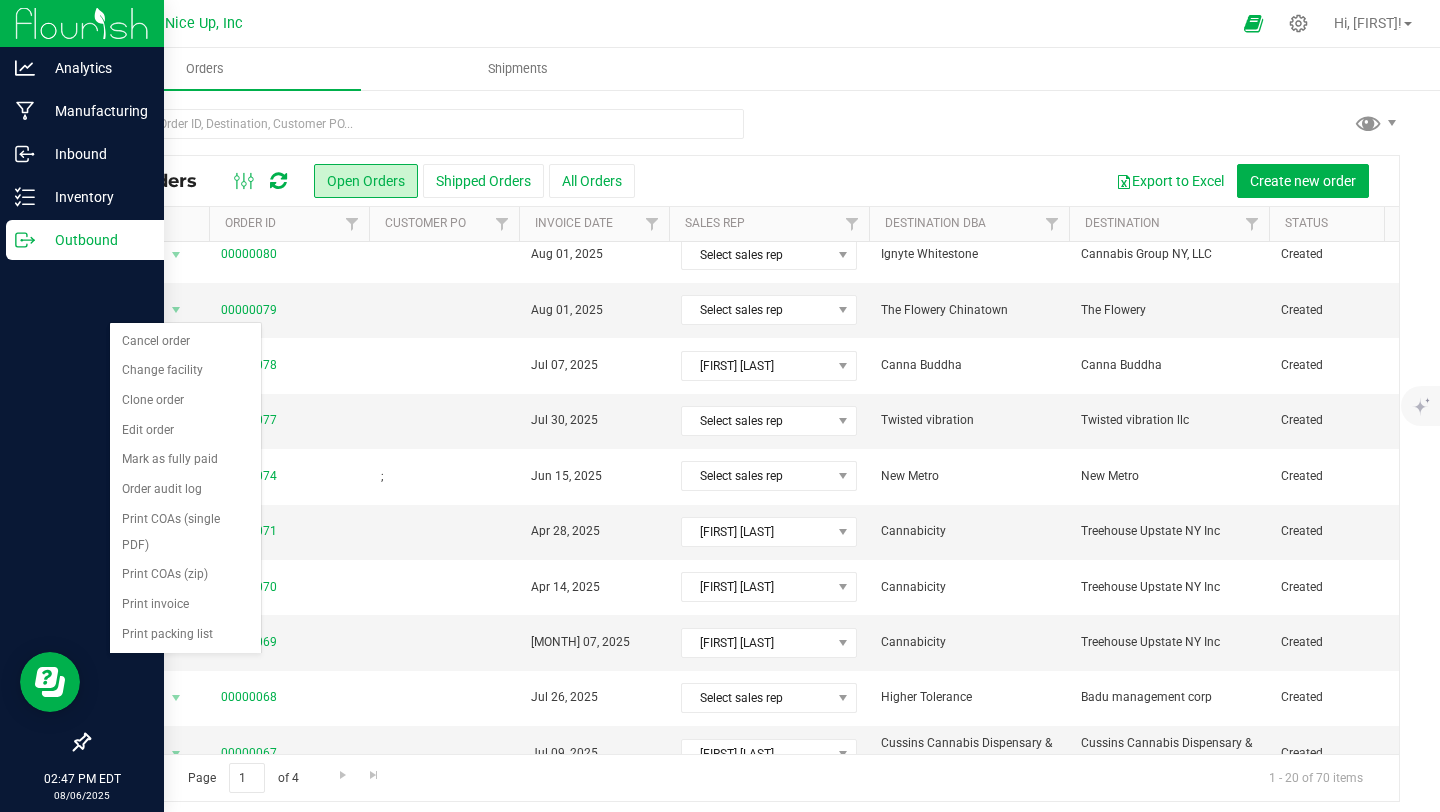 click on "Export to Excel
Create new order" at bounding box center [1009, 181] 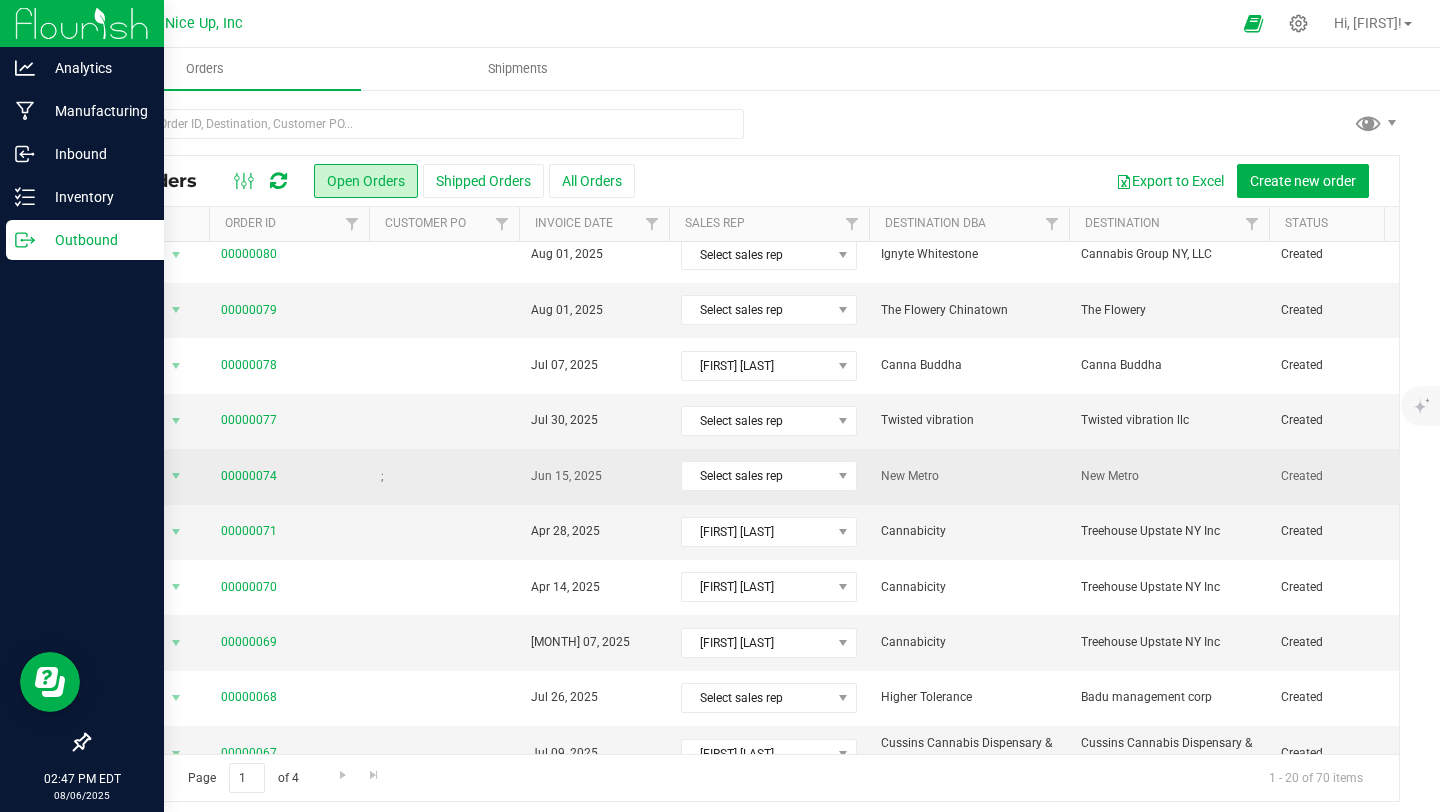 scroll, scrollTop: 0, scrollLeft: 0, axis: both 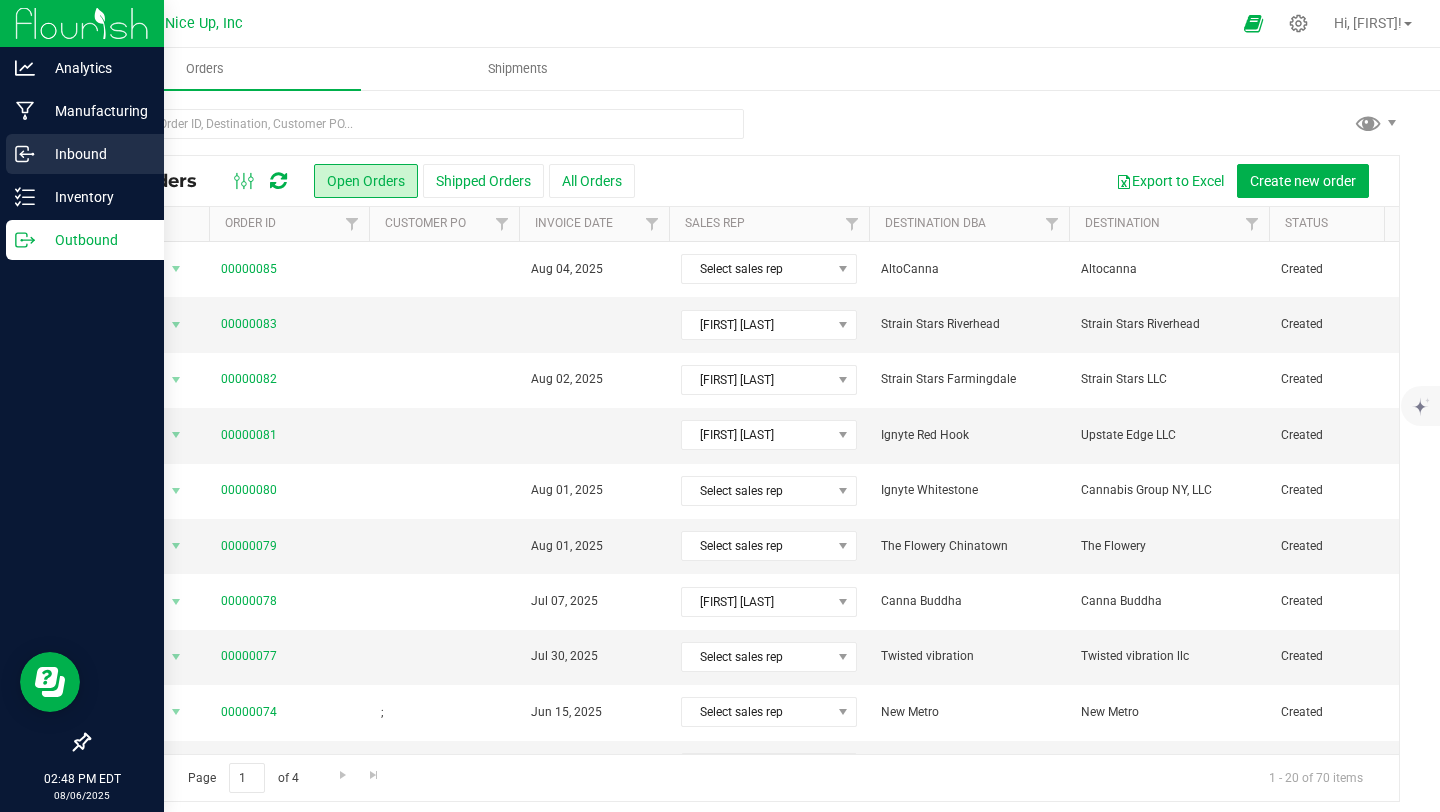 click 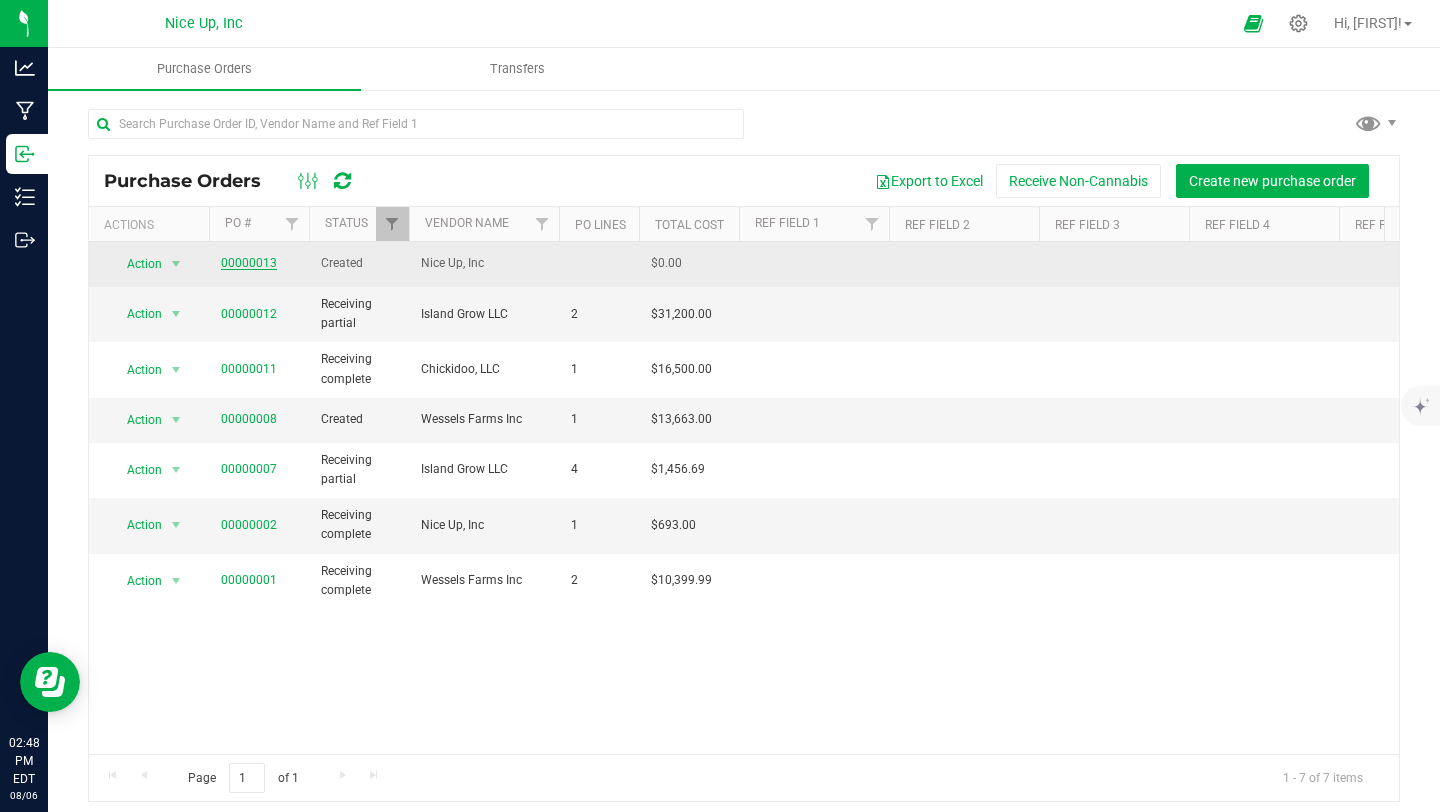 click on "00000013" at bounding box center [249, 263] 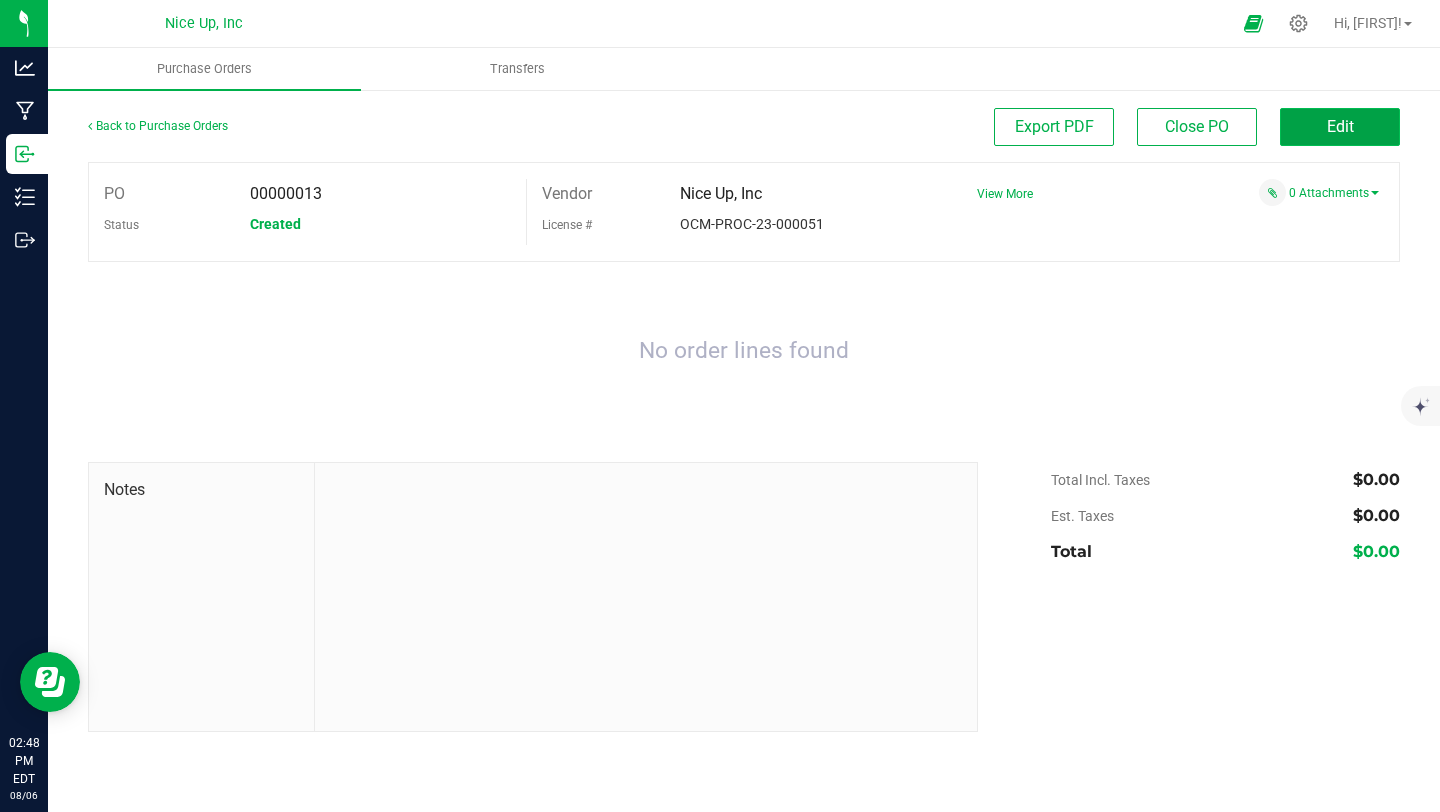 click on "Edit" at bounding box center [1340, 127] 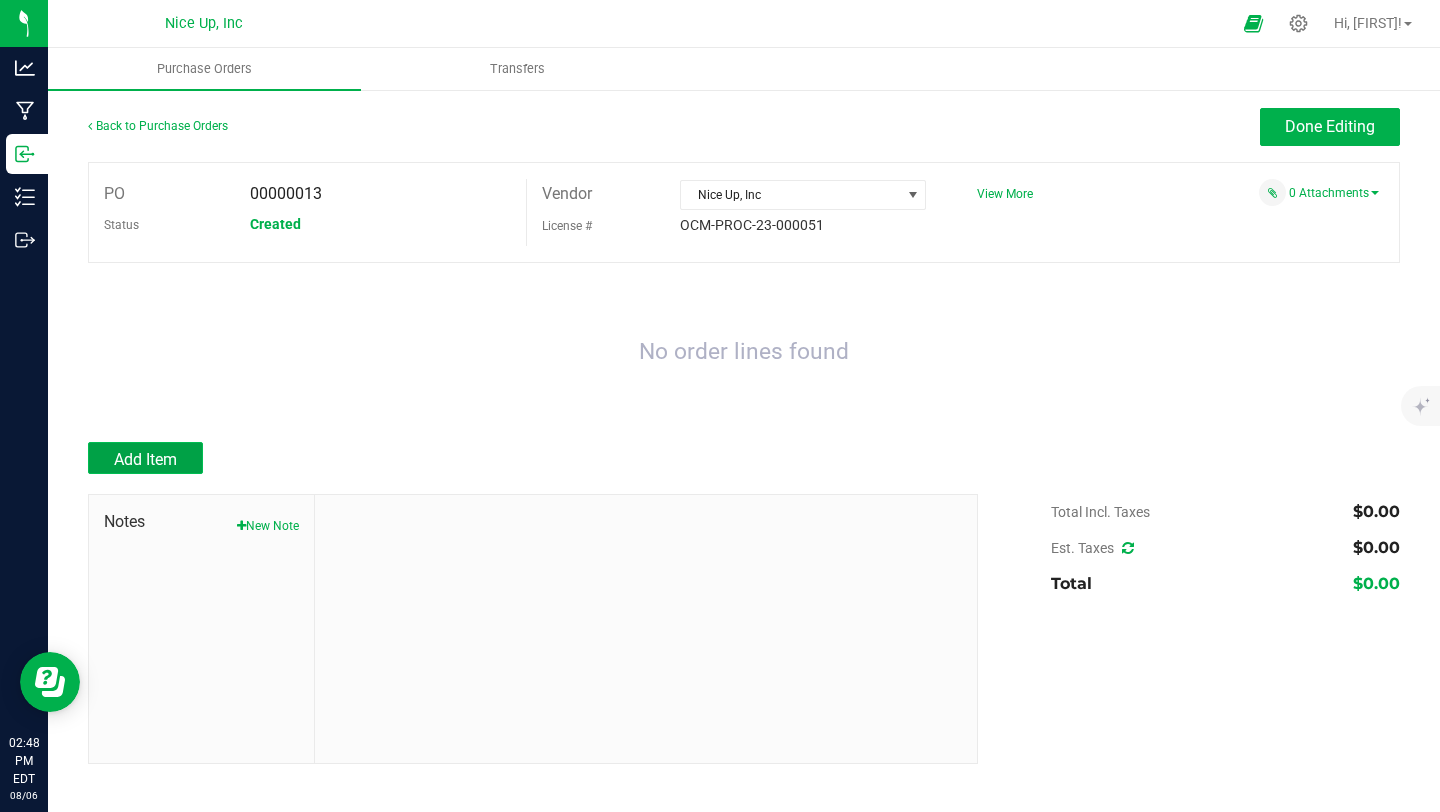 click on "Add Item" at bounding box center [145, 459] 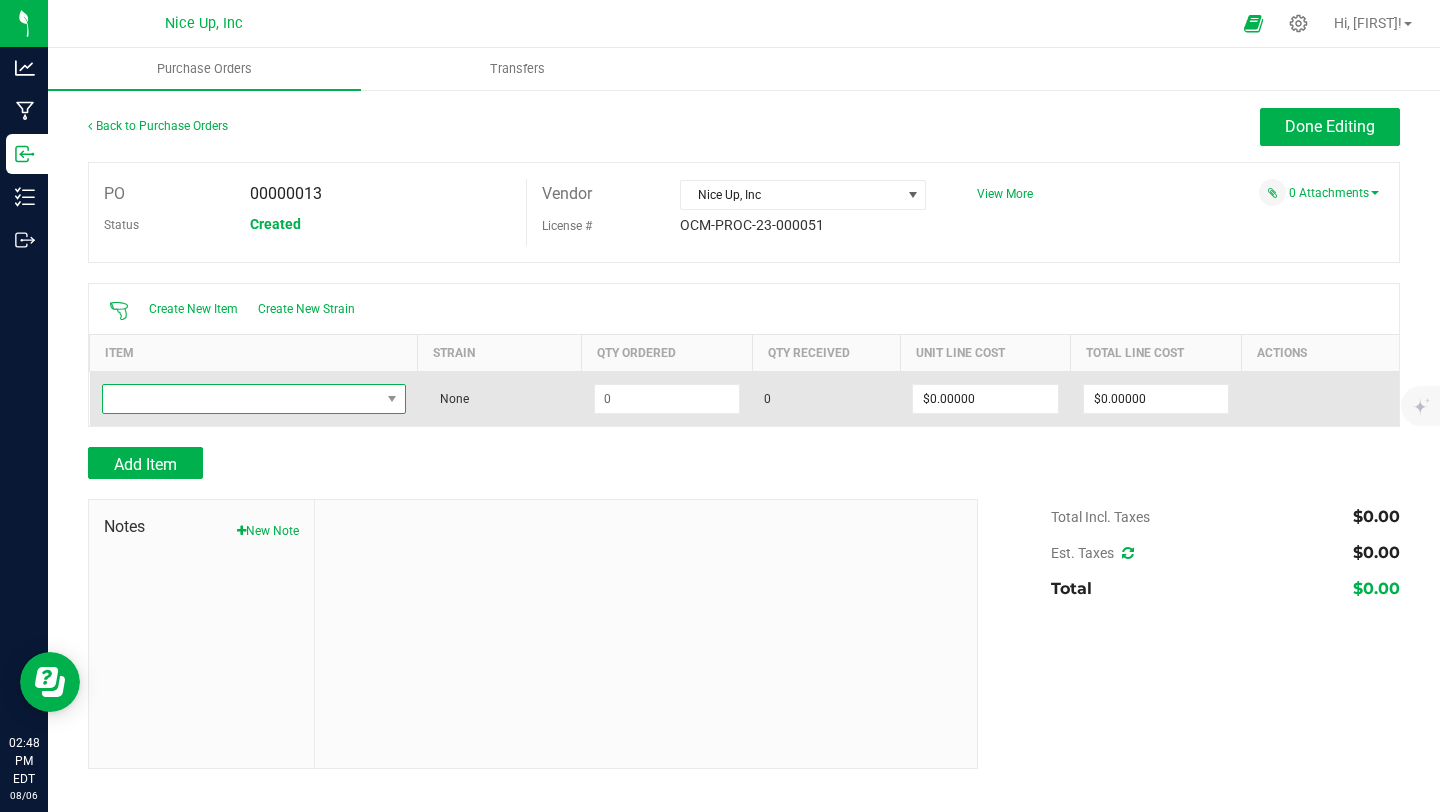 click at bounding box center [241, 399] 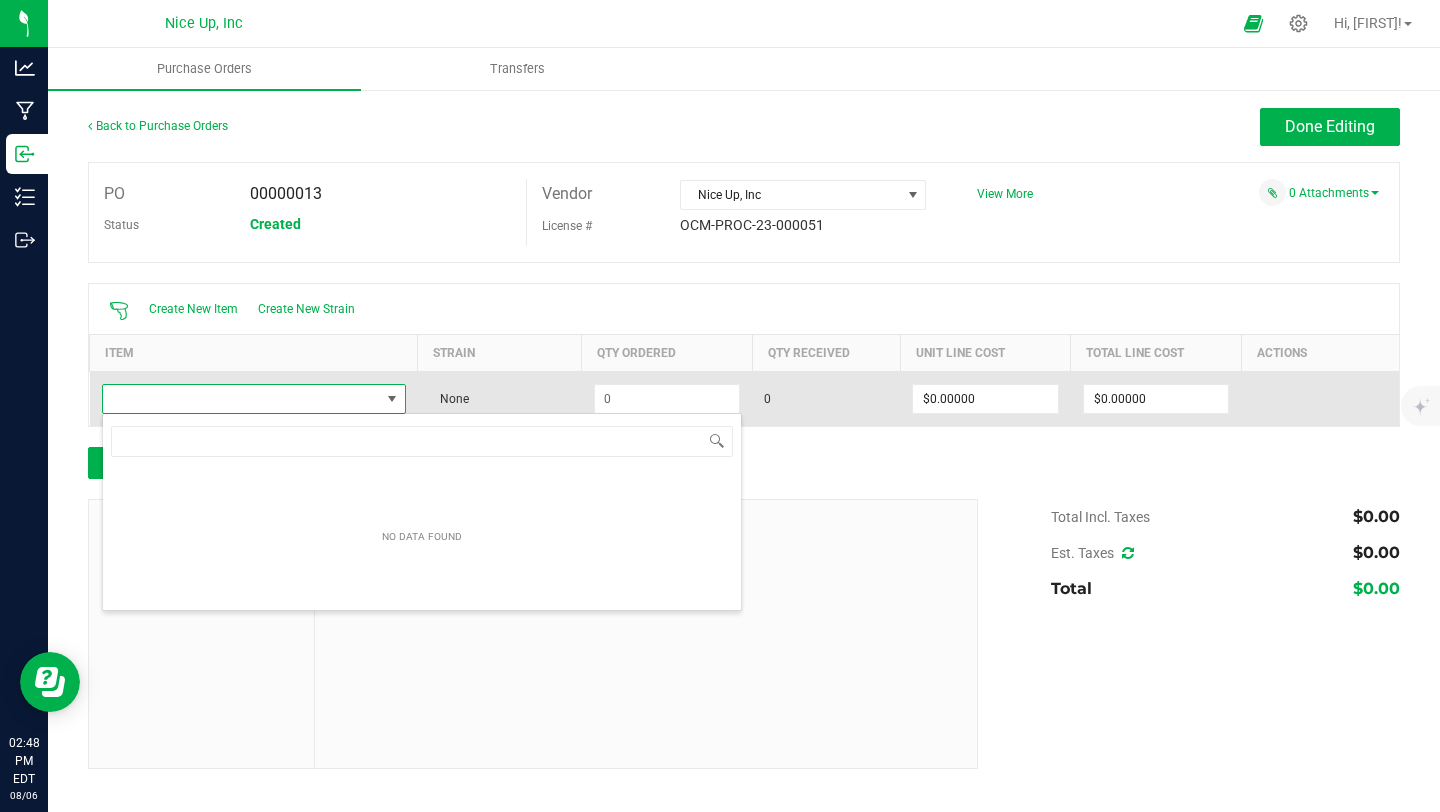 scroll, scrollTop: 99970, scrollLeft: 99695, axis: both 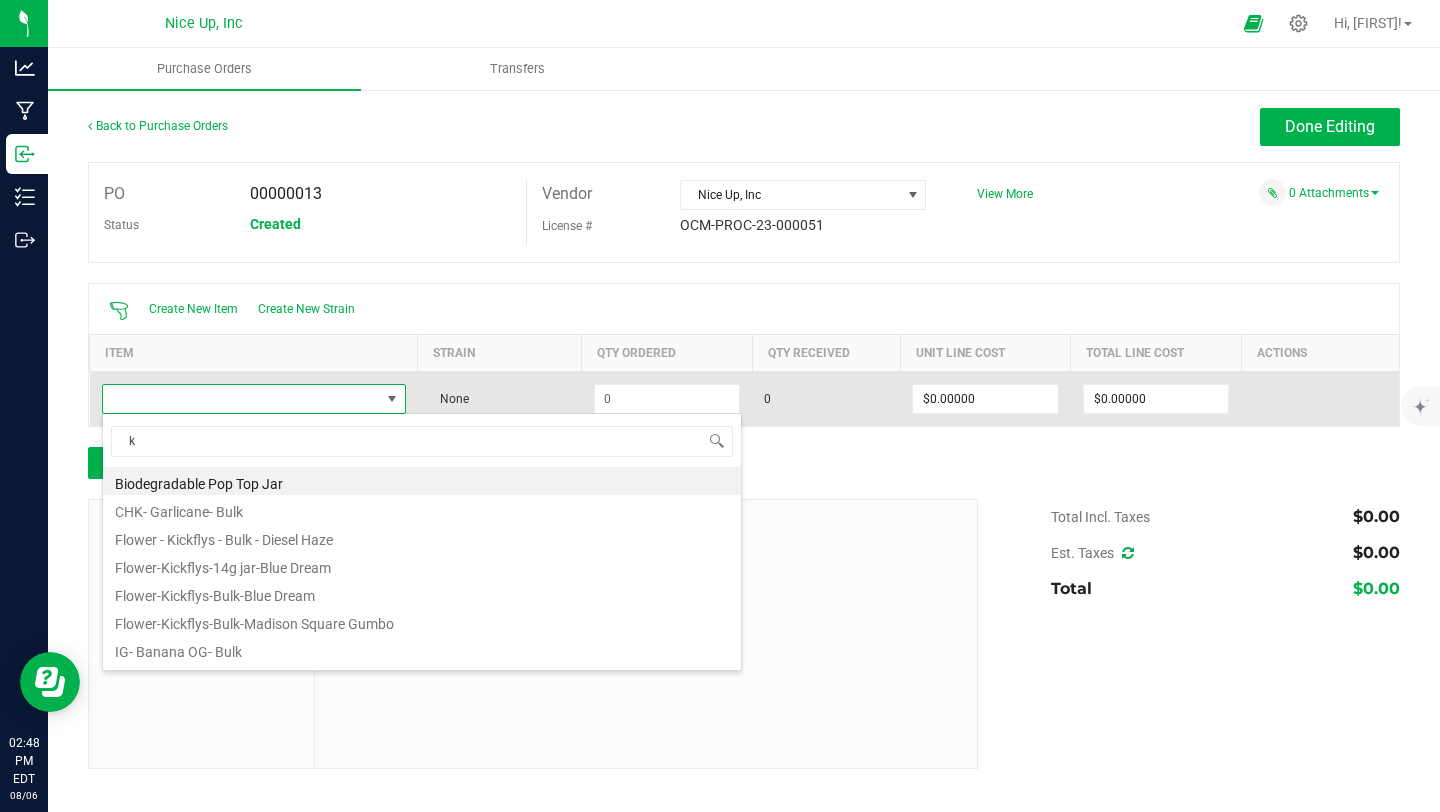 type on "kf" 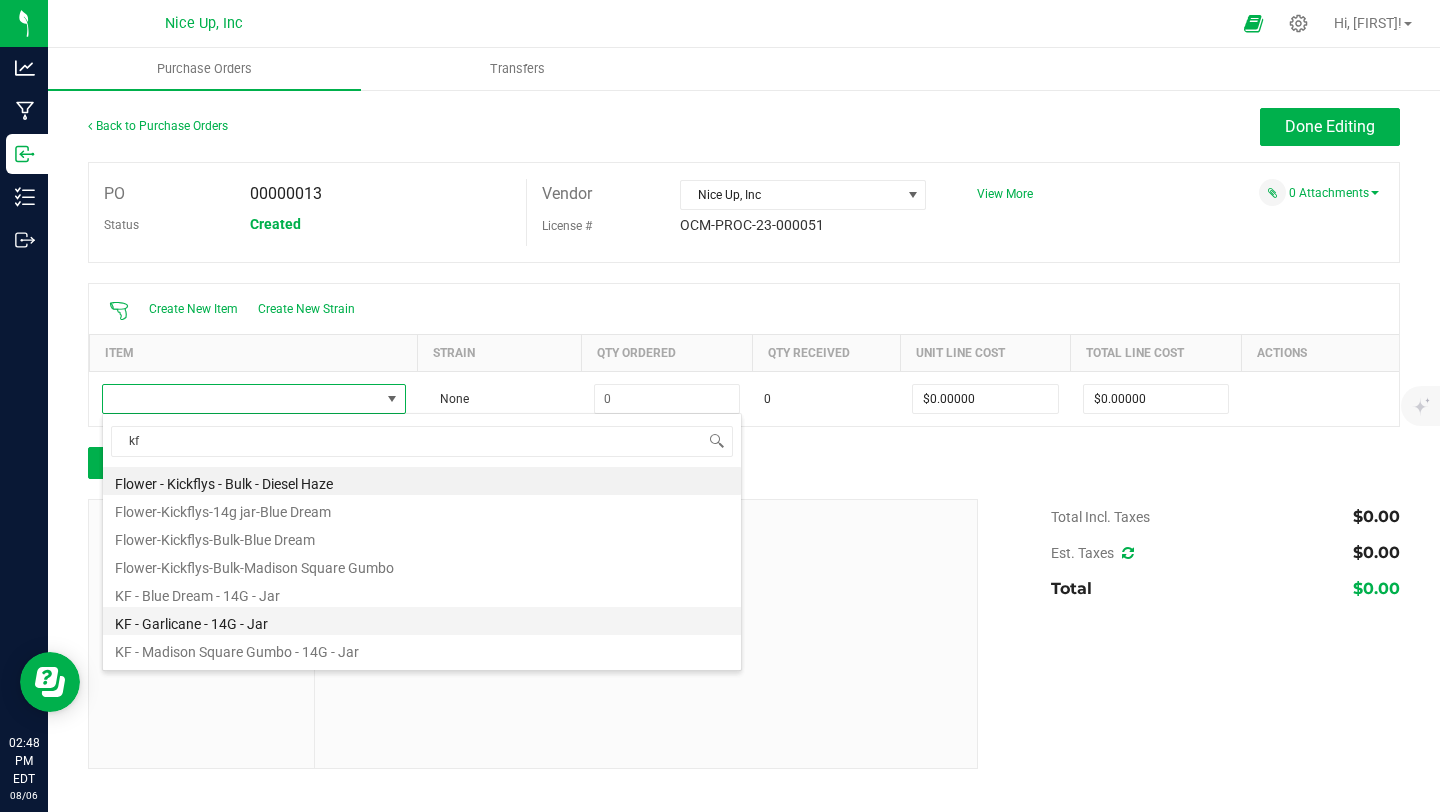 scroll, scrollTop: 0, scrollLeft: 0, axis: both 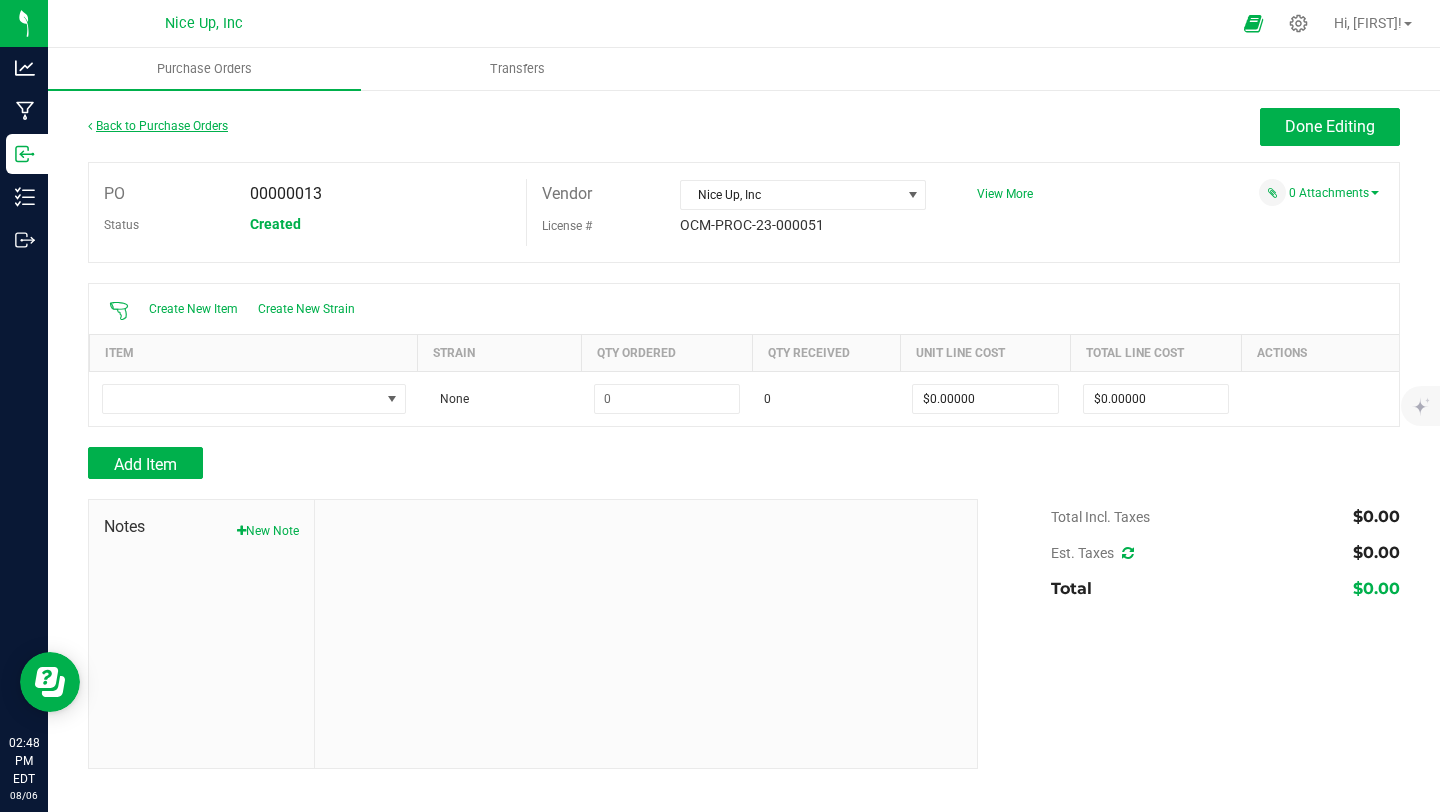 click on "Back to Purchase Orders" at bounding box center [158, 126] 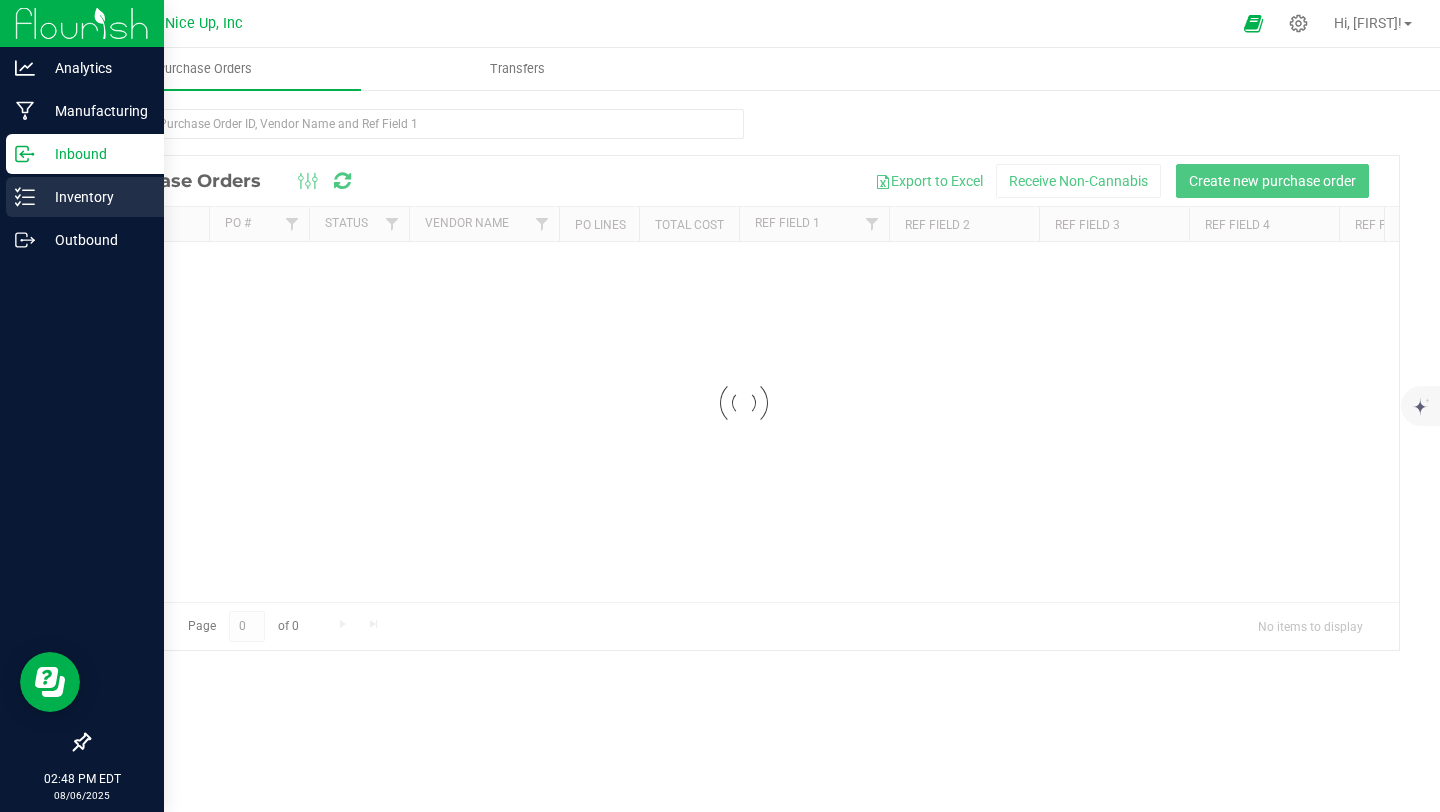 click 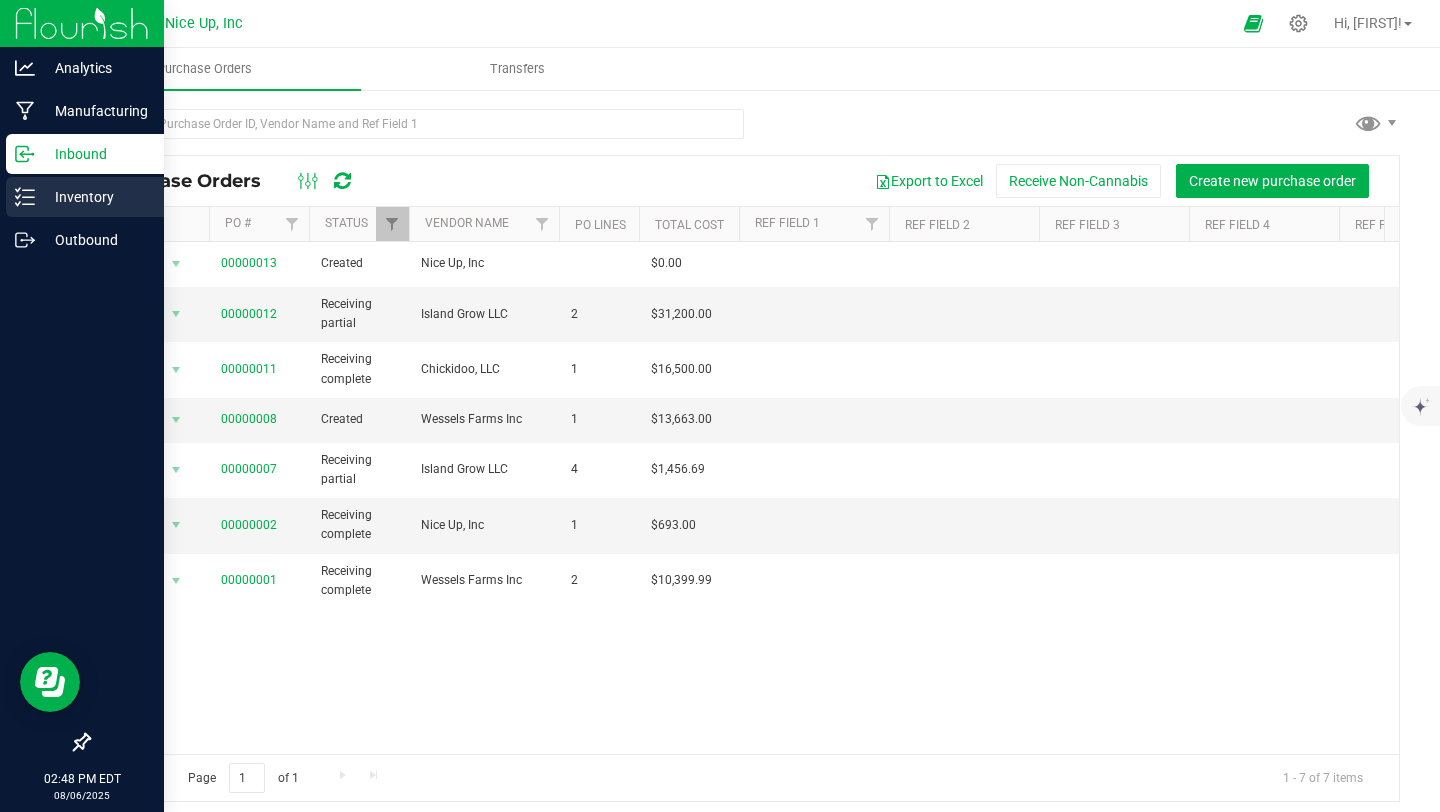 click 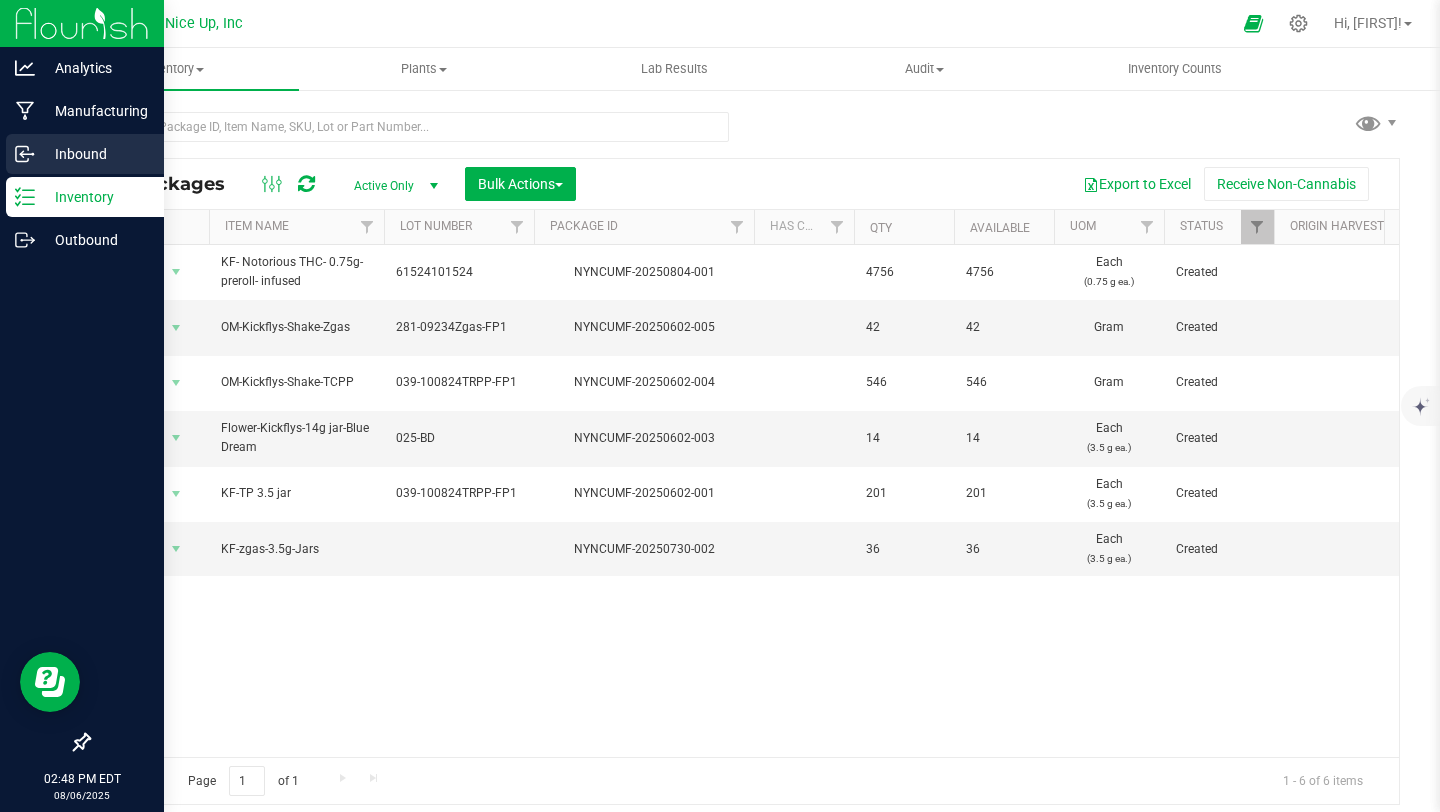 click on "Inbound" at bounding box center (95, 154) 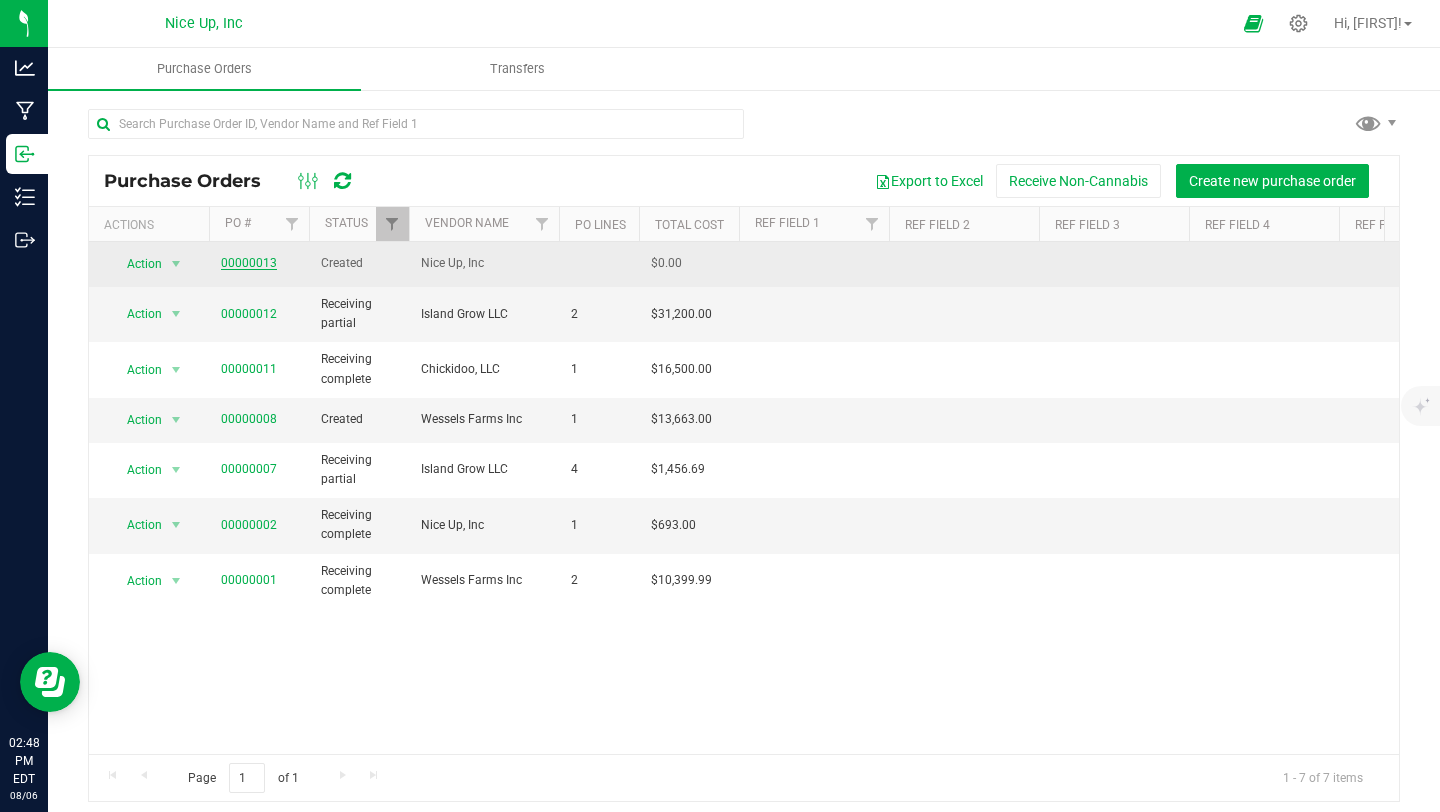 click on "00000013" at bounding box center [249, 263] 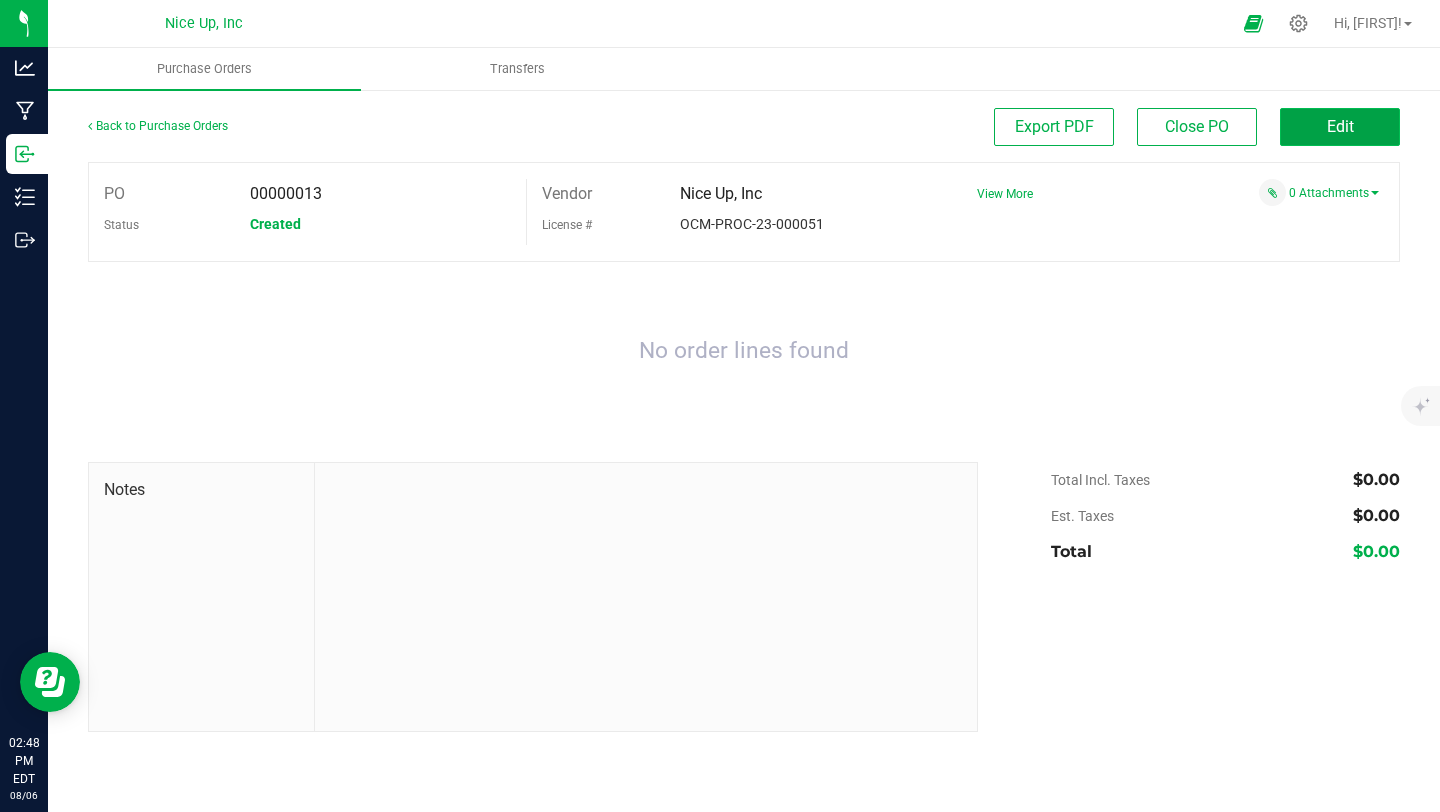 click on "Edit" at bounding box center (1340, 127) 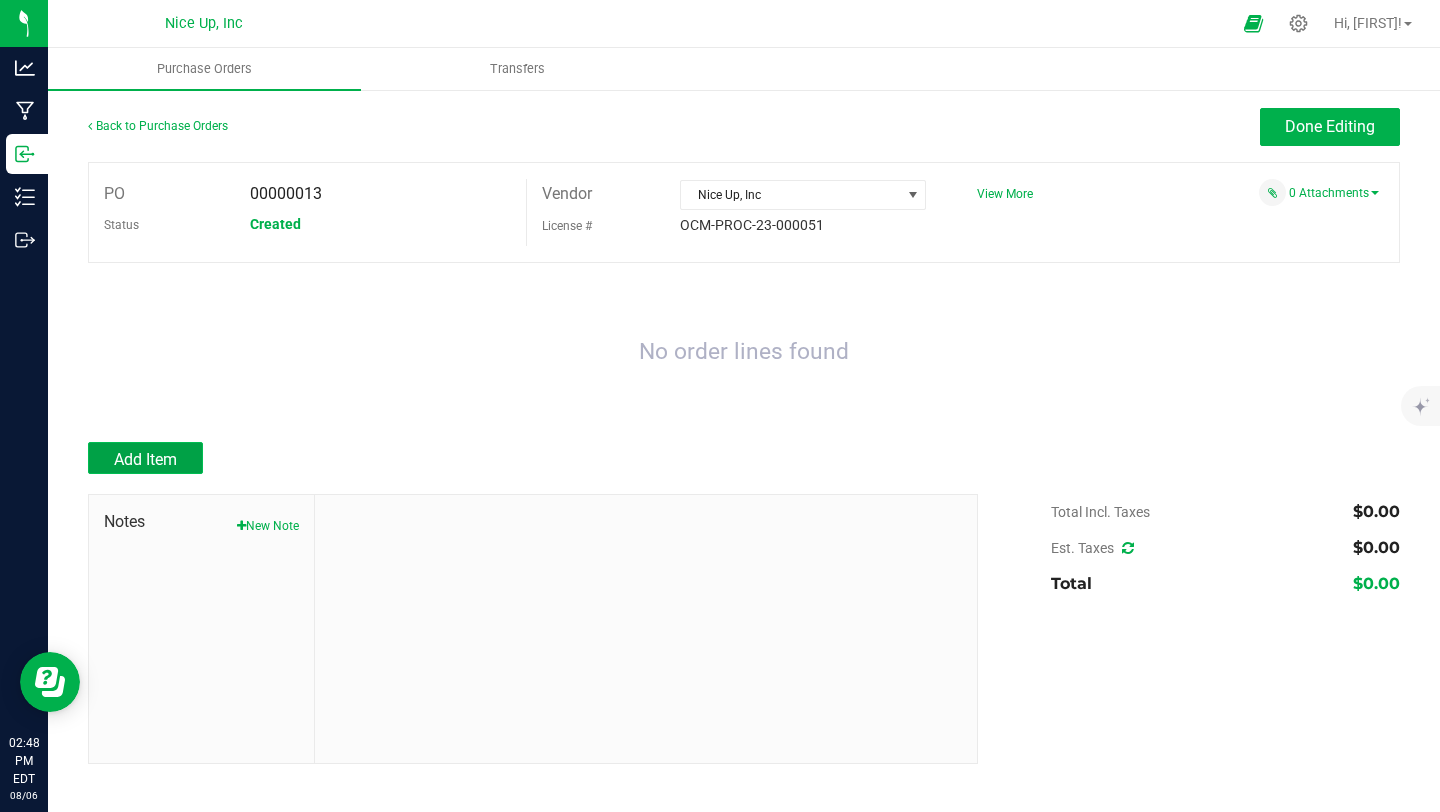 click on "Add Item" at bounding box center (145, 458) 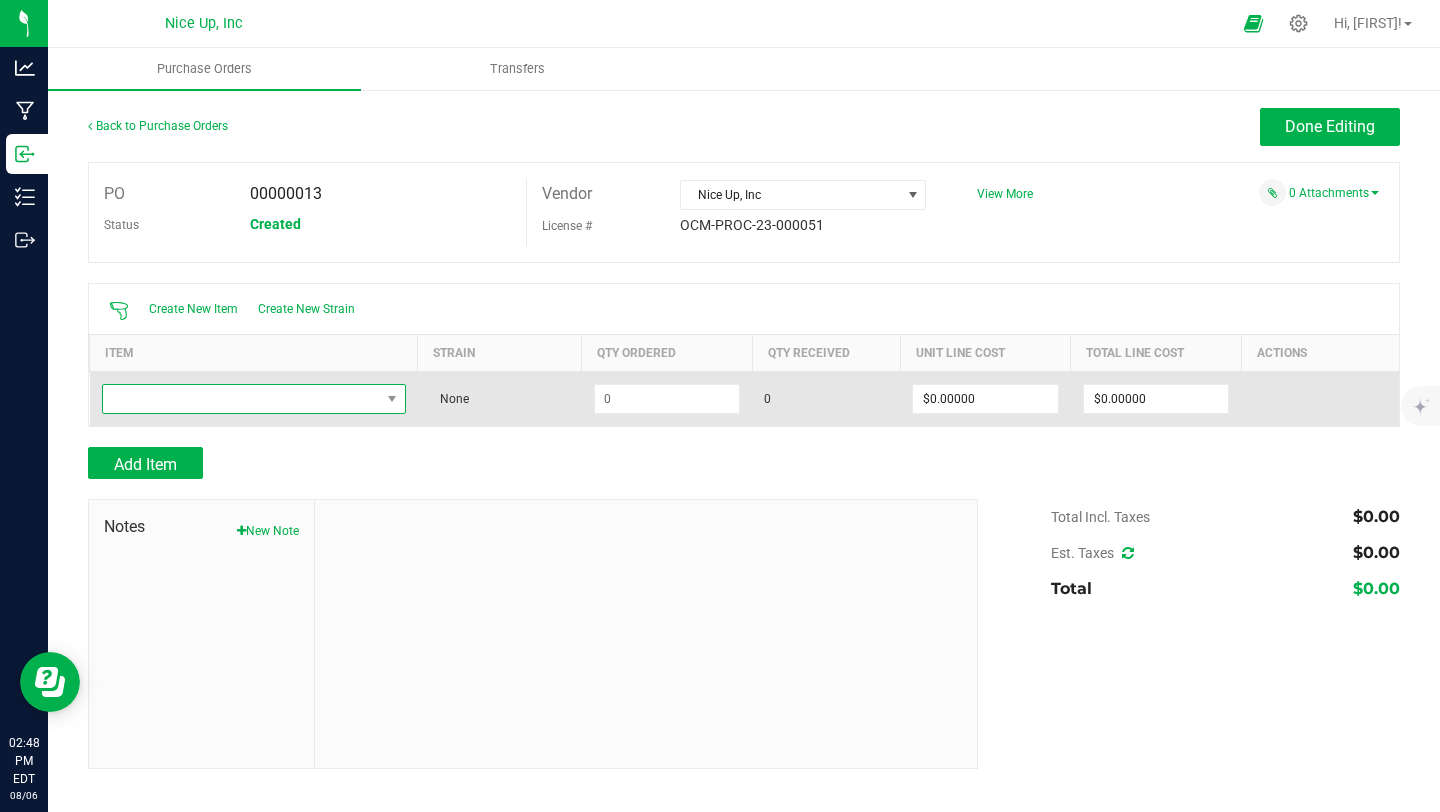 click at bounding box center (241, 399) 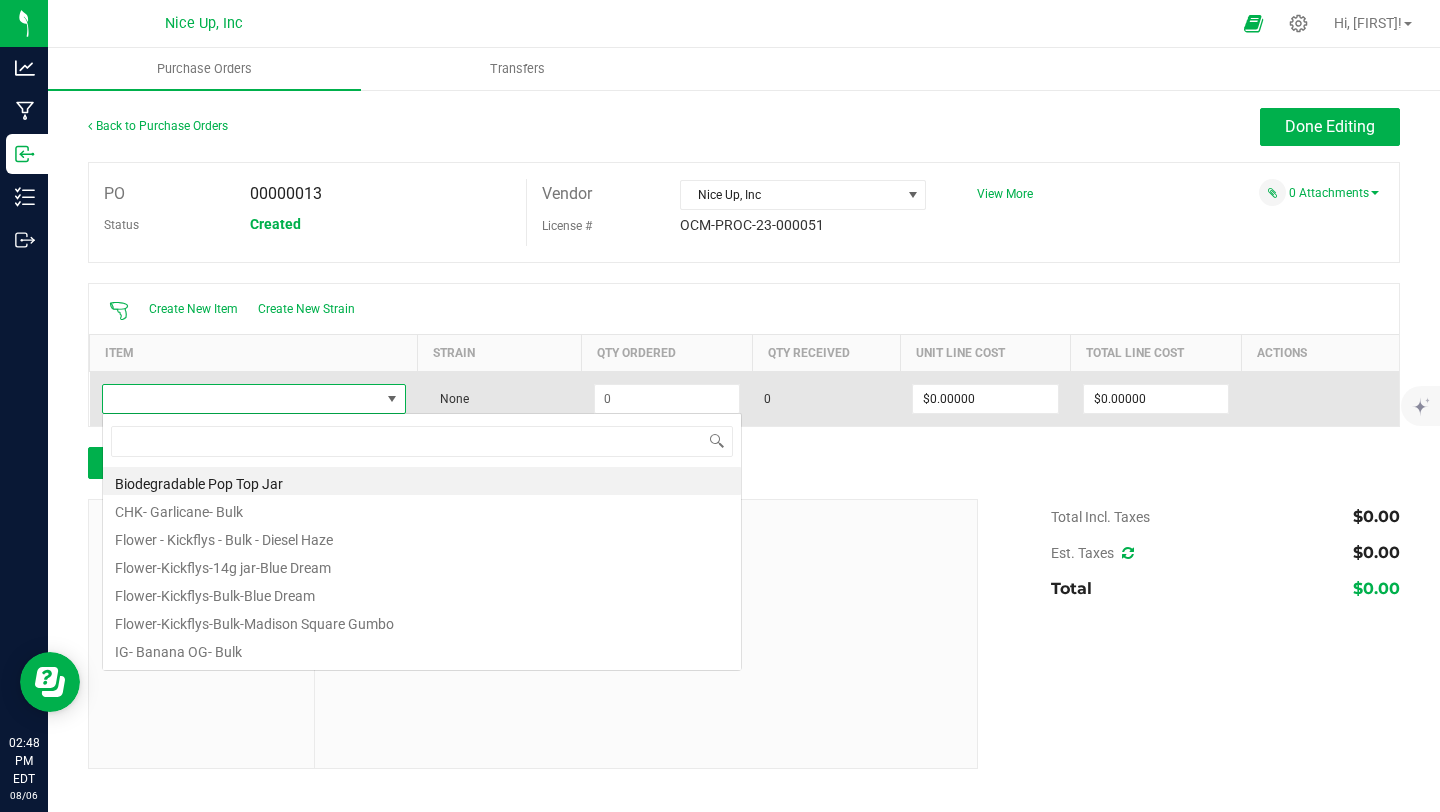 scroll, scrollTop: 99970, scrollLeft: 99695, axis: both 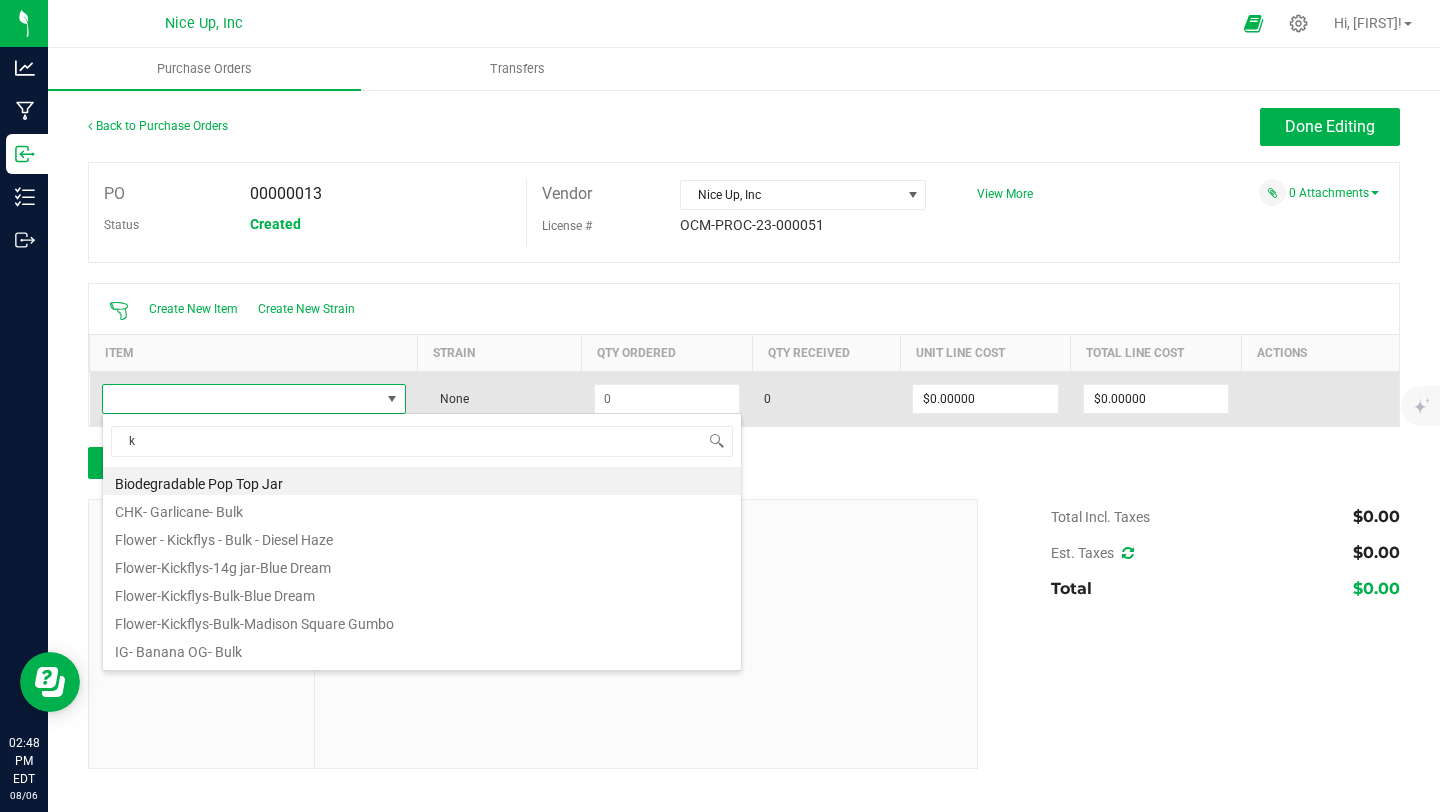type on "kf" 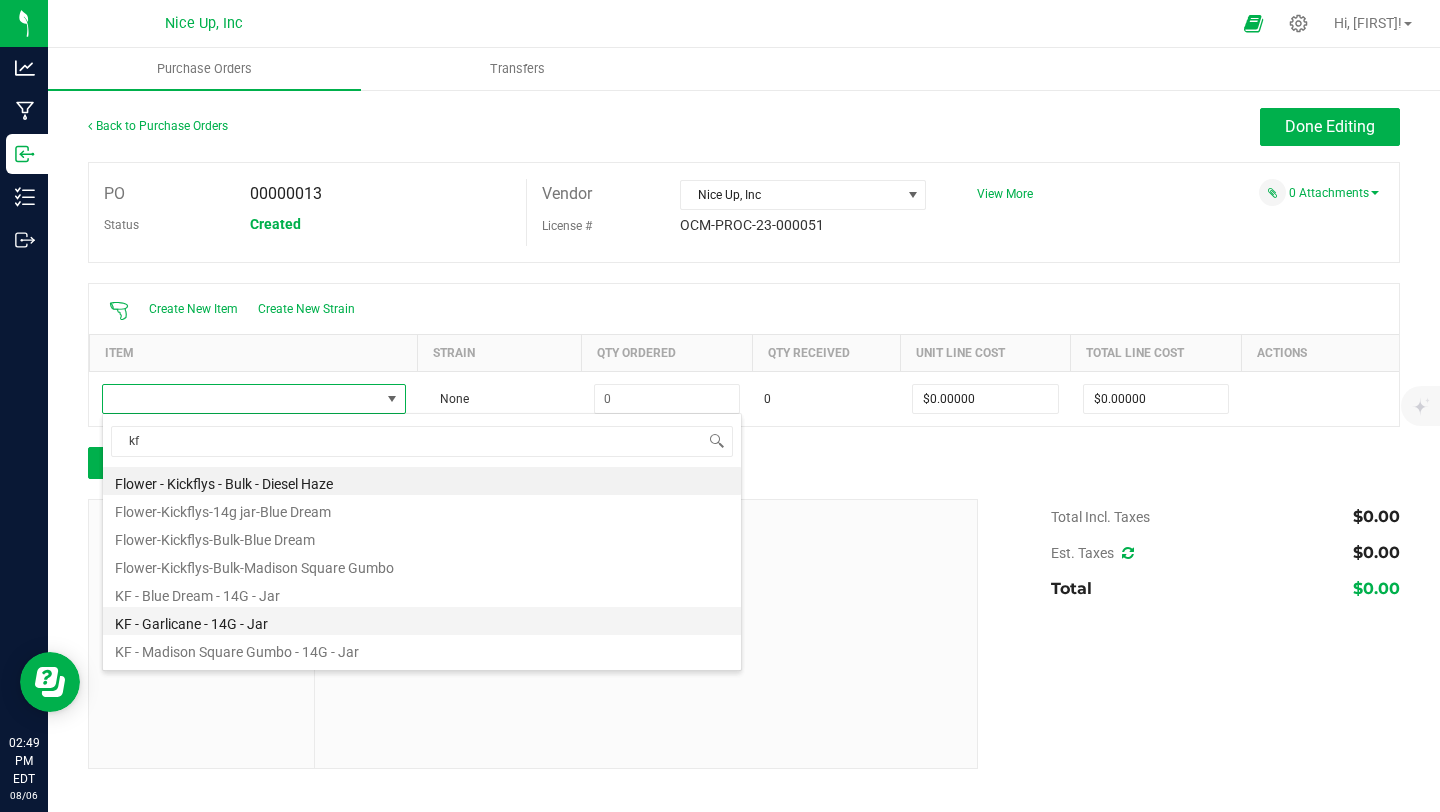 click on "KF - Garlicane - 14G - Jar" at bounding box center (422, 621) 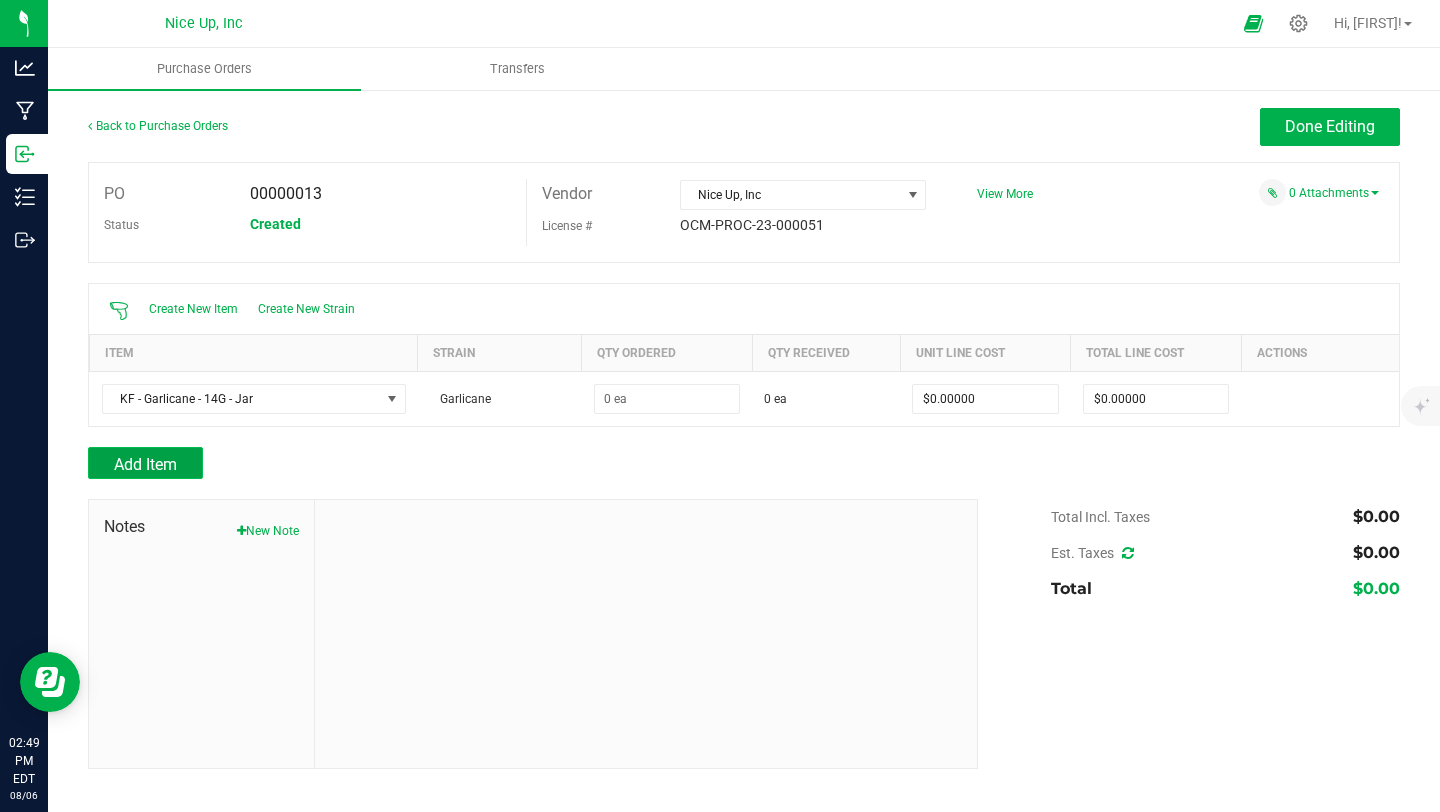 click on "Add Item" at bounding box center (145, 464) 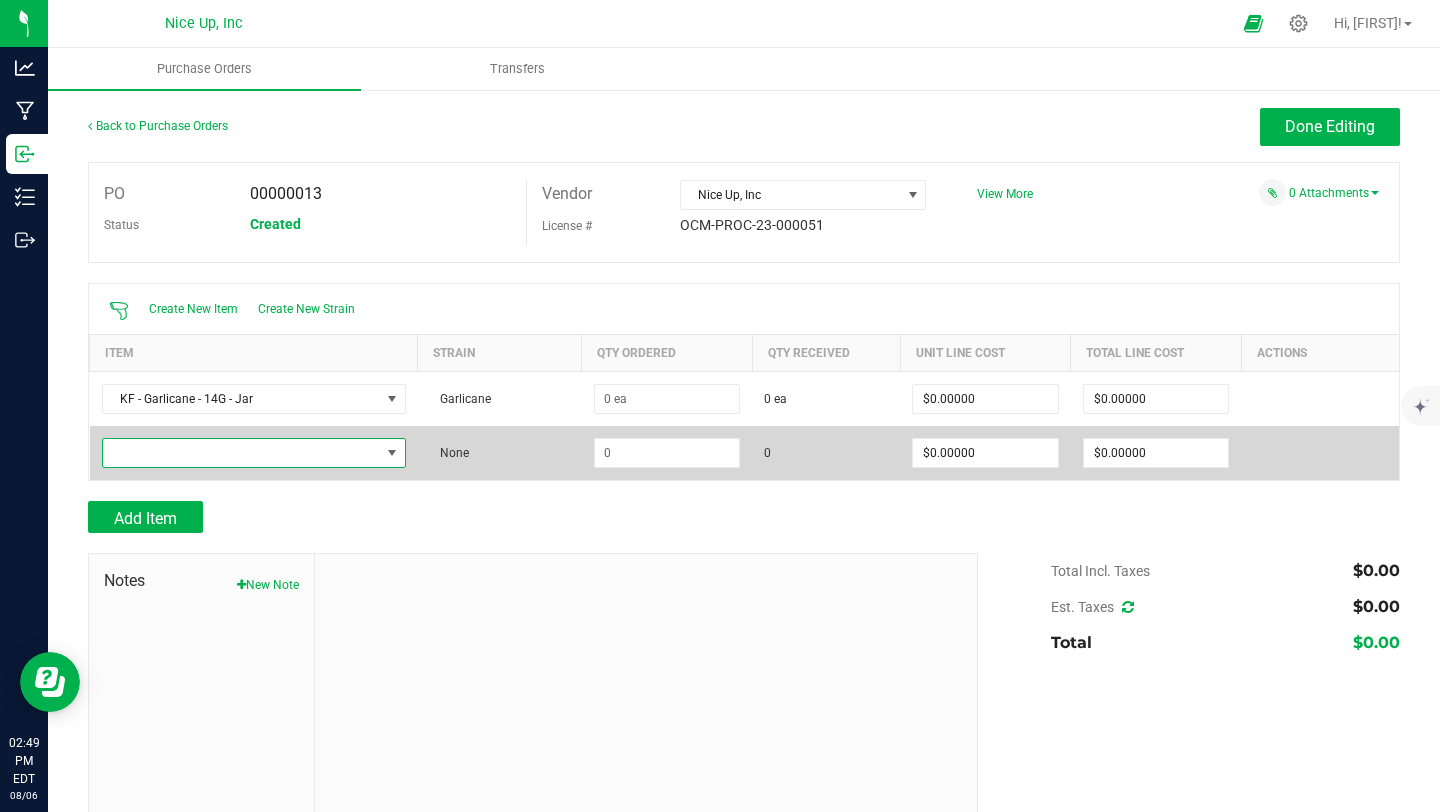 click at bounding box center (241, 453) 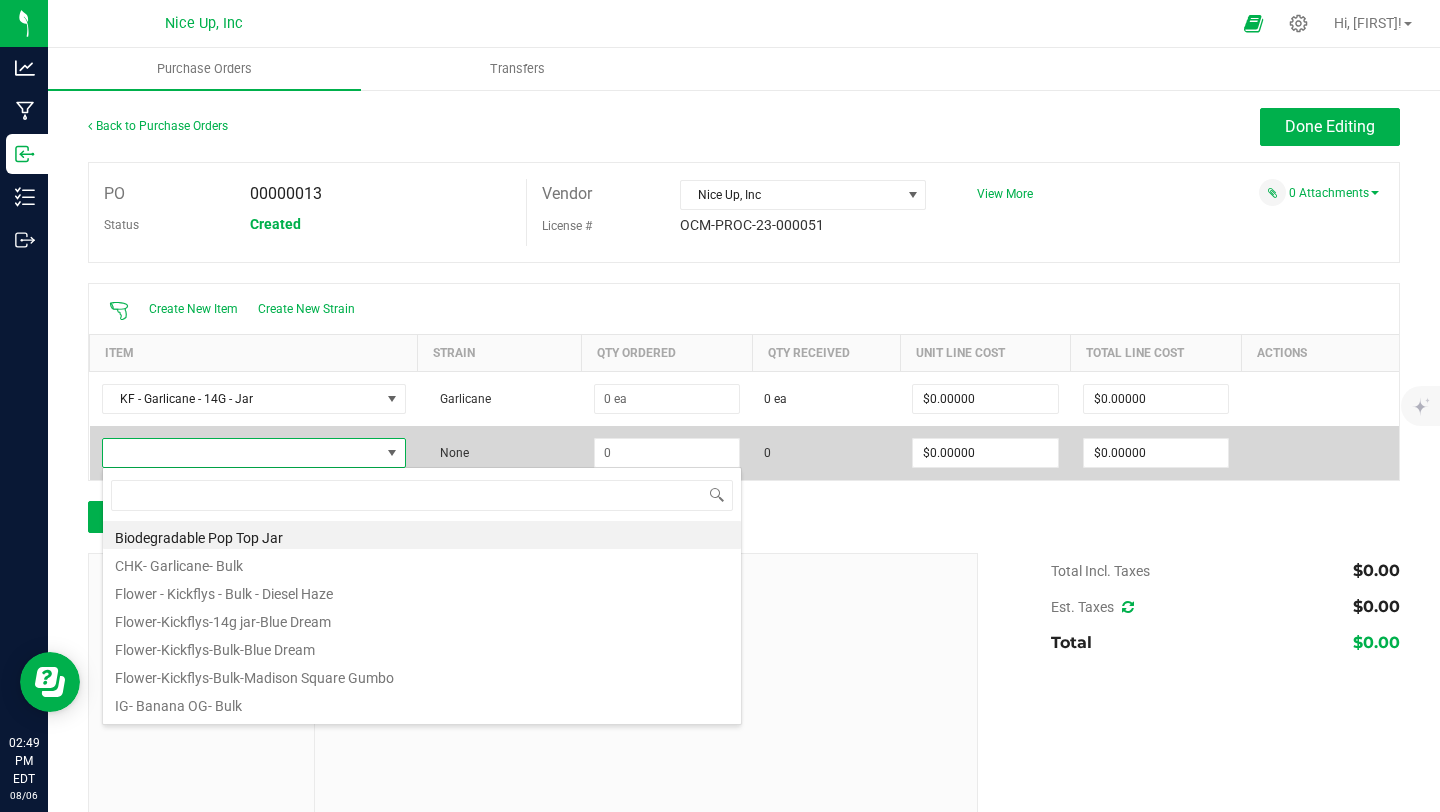 scroll, scrollTop: 99970, scrollLeft: 99699, axis: both 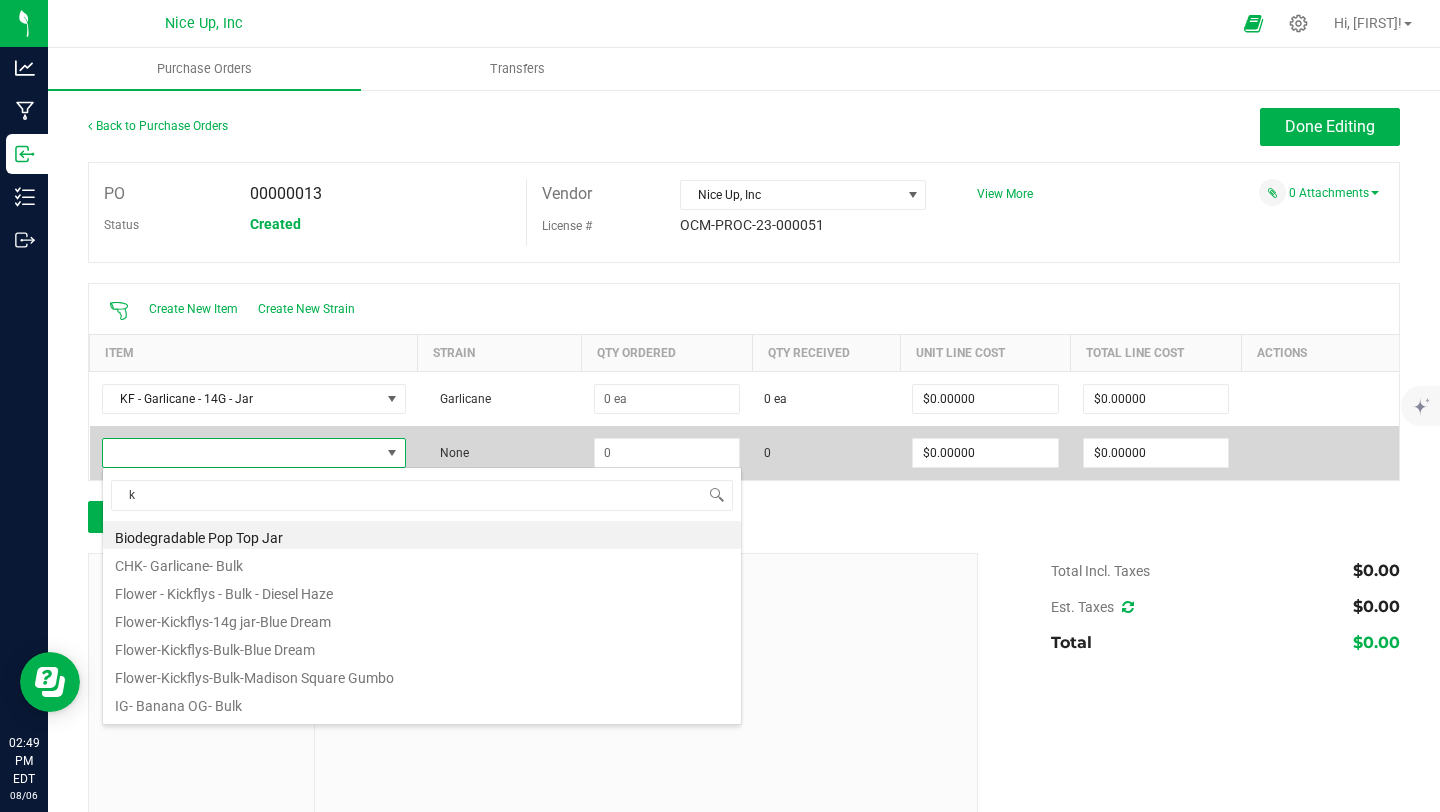 type on "kf" 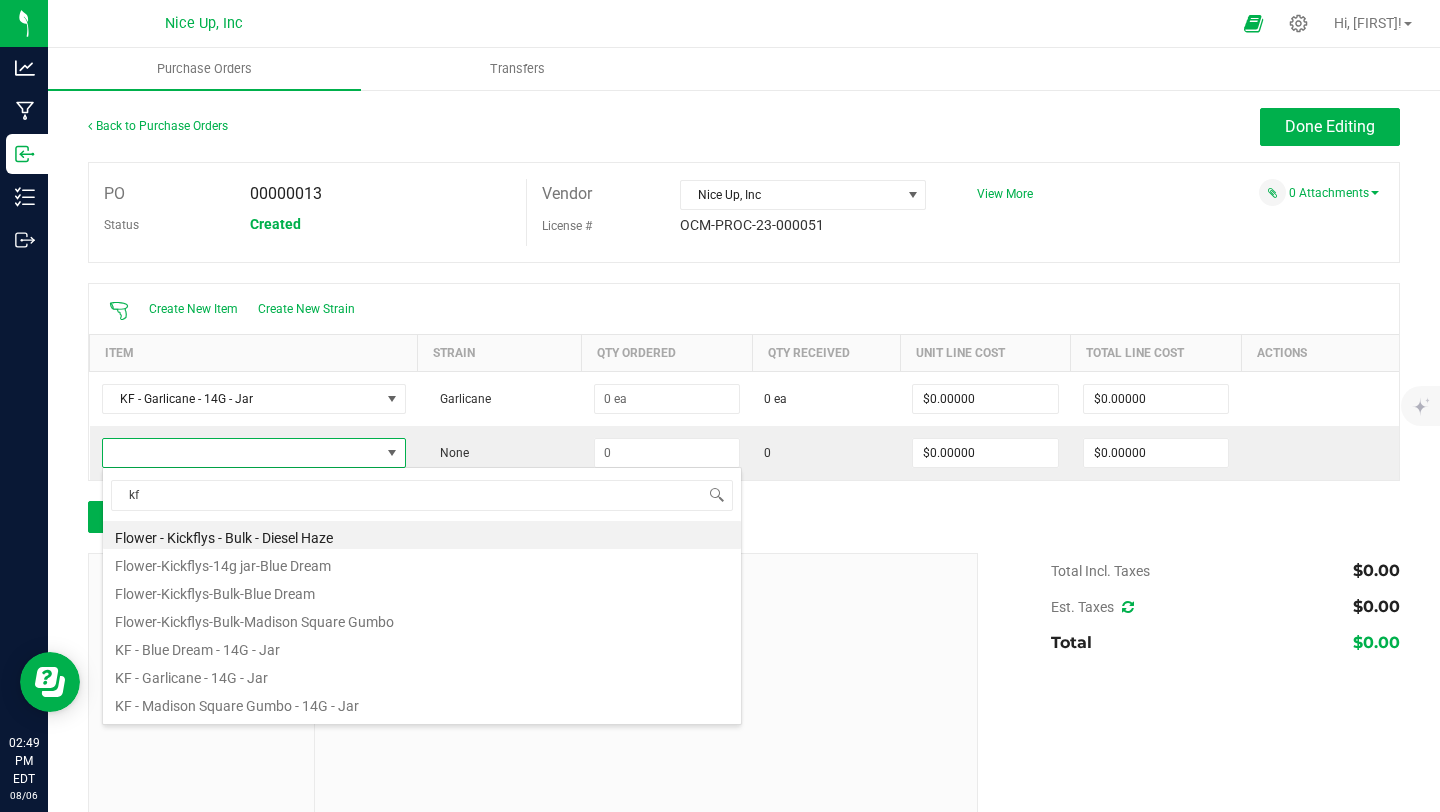 click on "KF - Madison Square Gumbo - 14G - Jar" at bounding box center (422, 703) 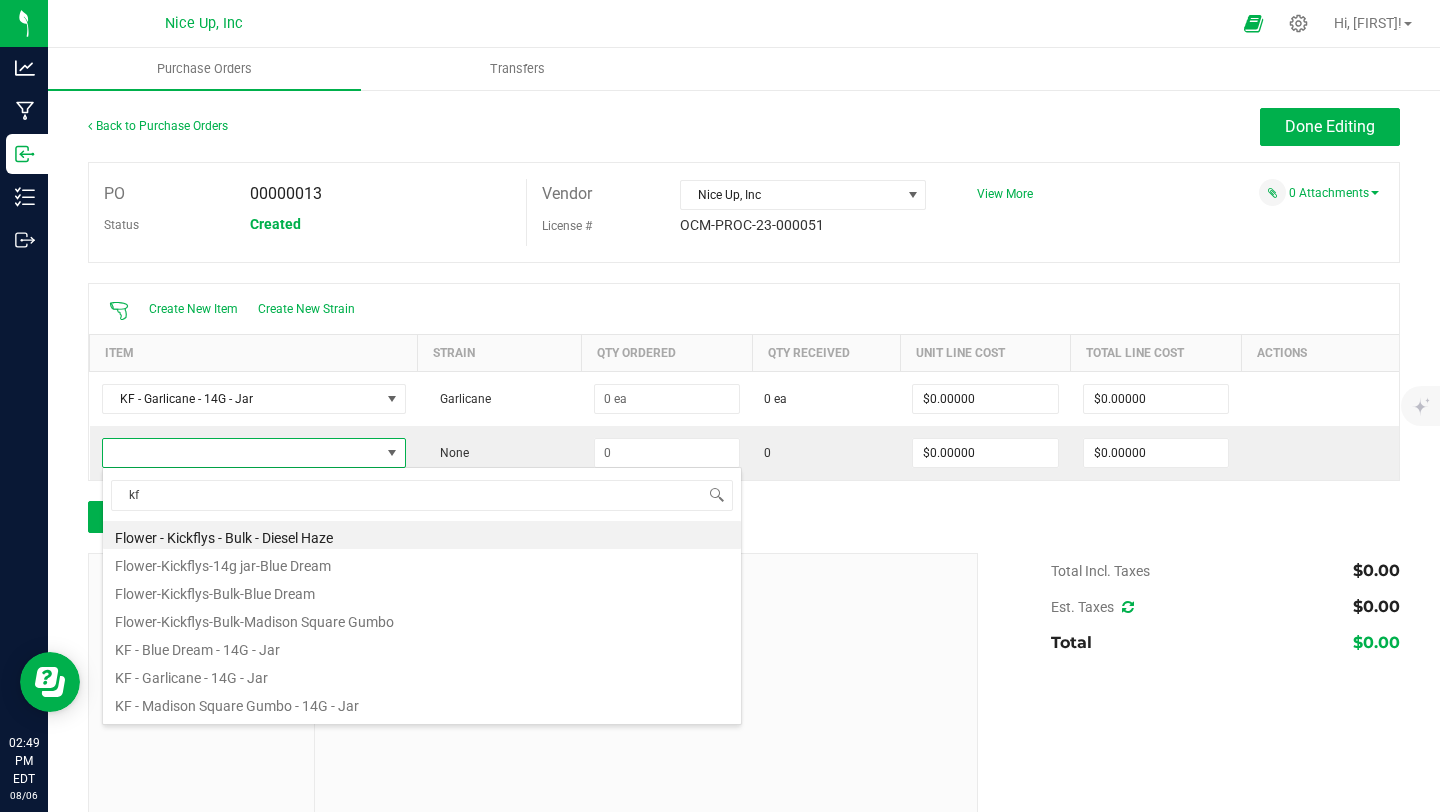 type 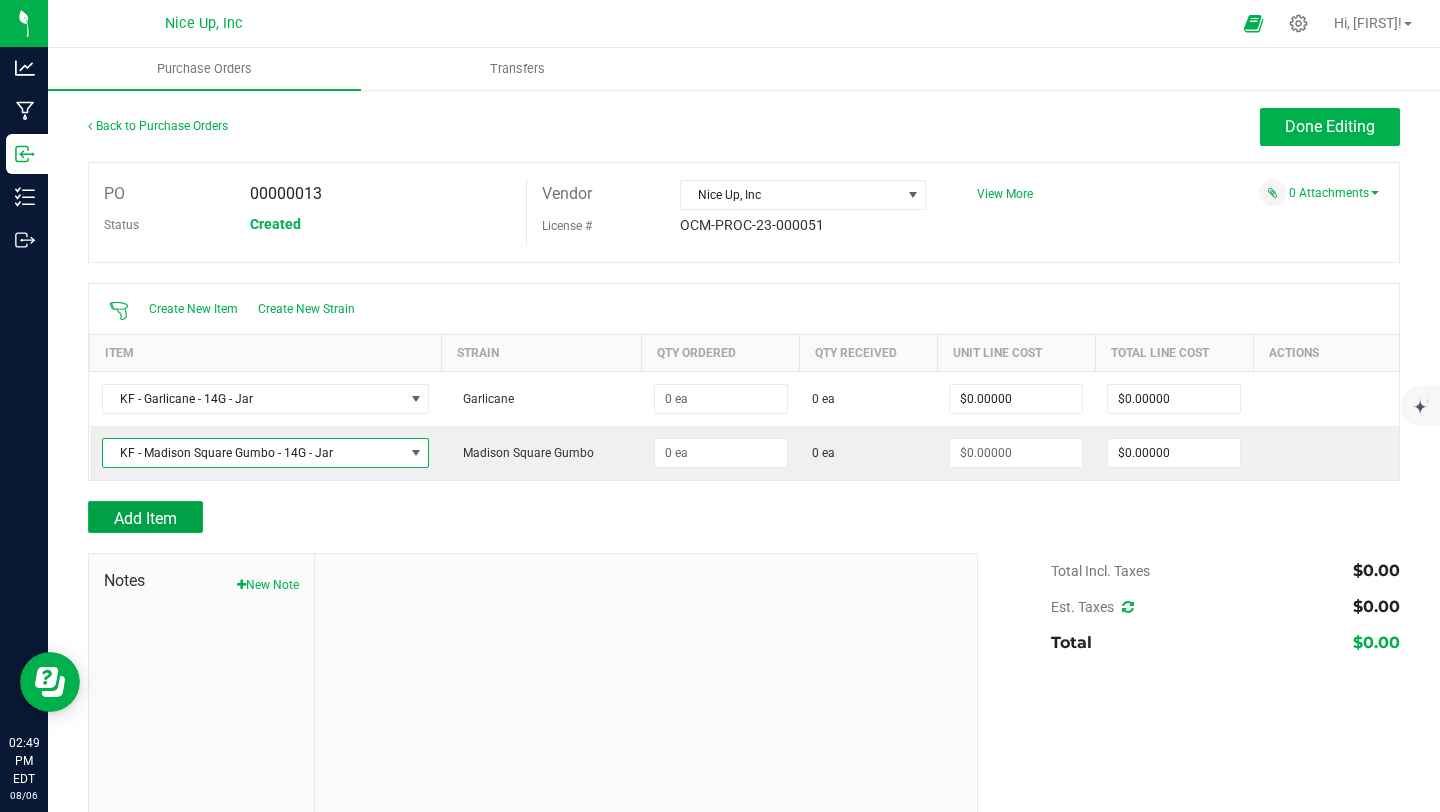 click on "Add Item" at bounding box center (145, 518) 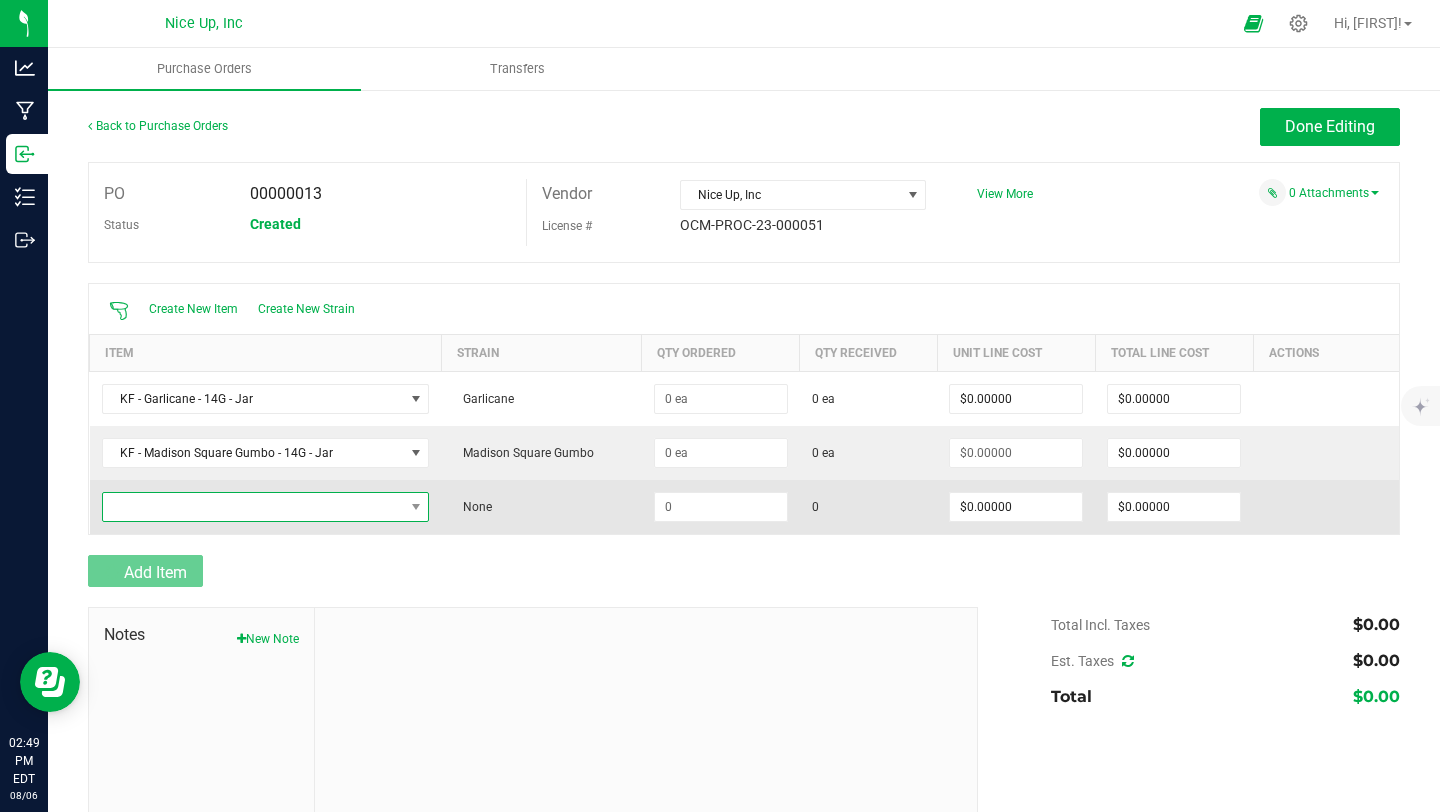 click at bounding box center [253, 507] 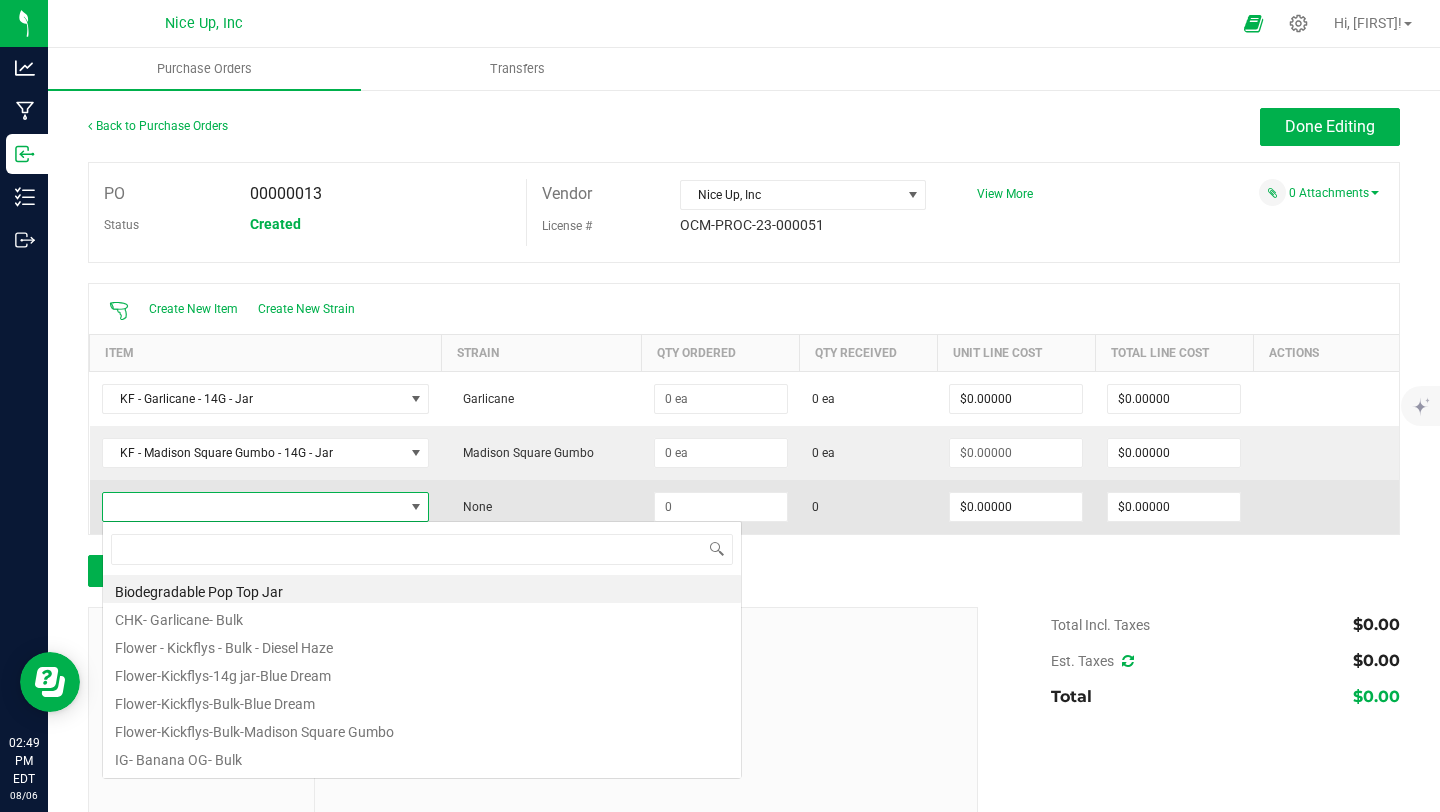 scroll, scrollTop: 99970, scrollLeft: 99671, axis: both 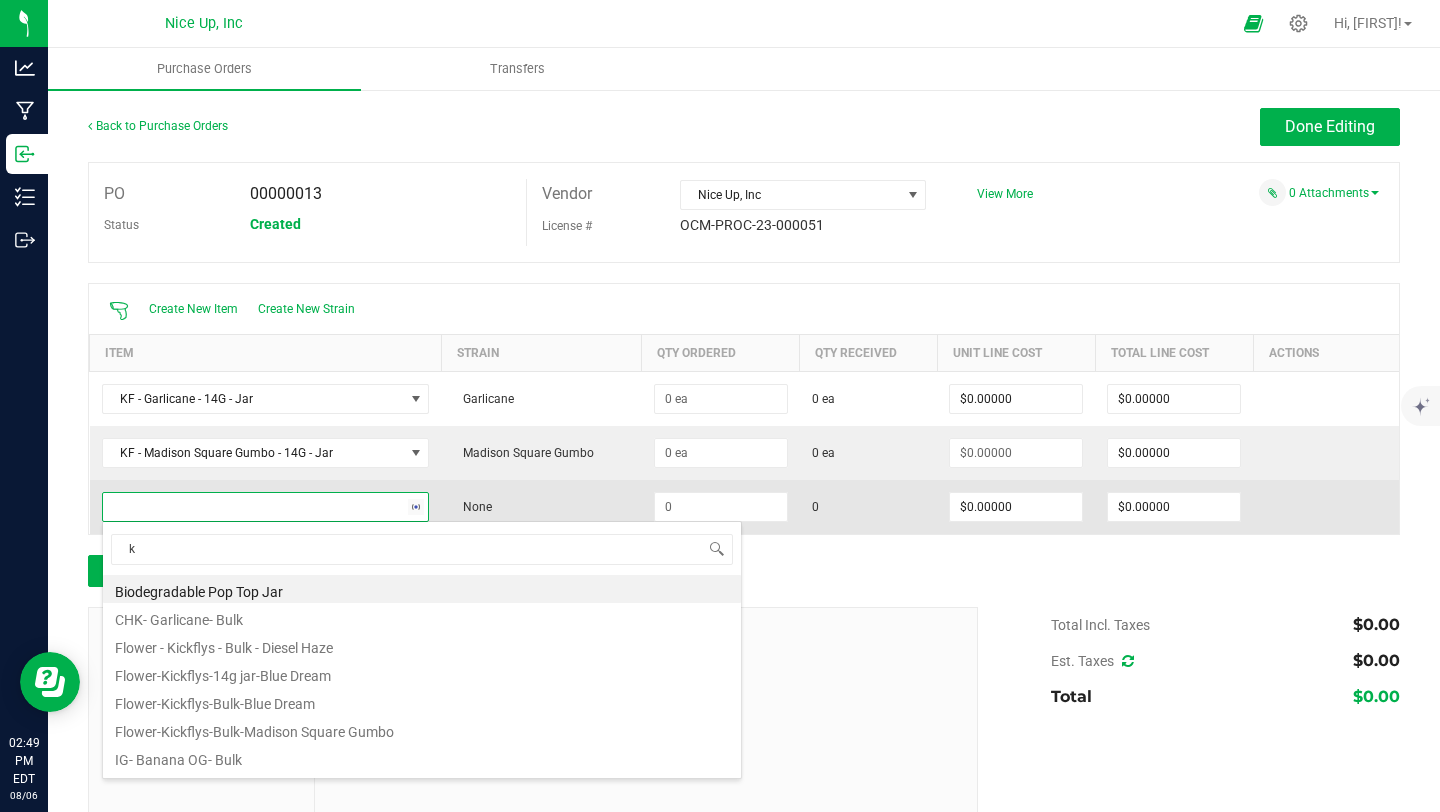 type on "kf" 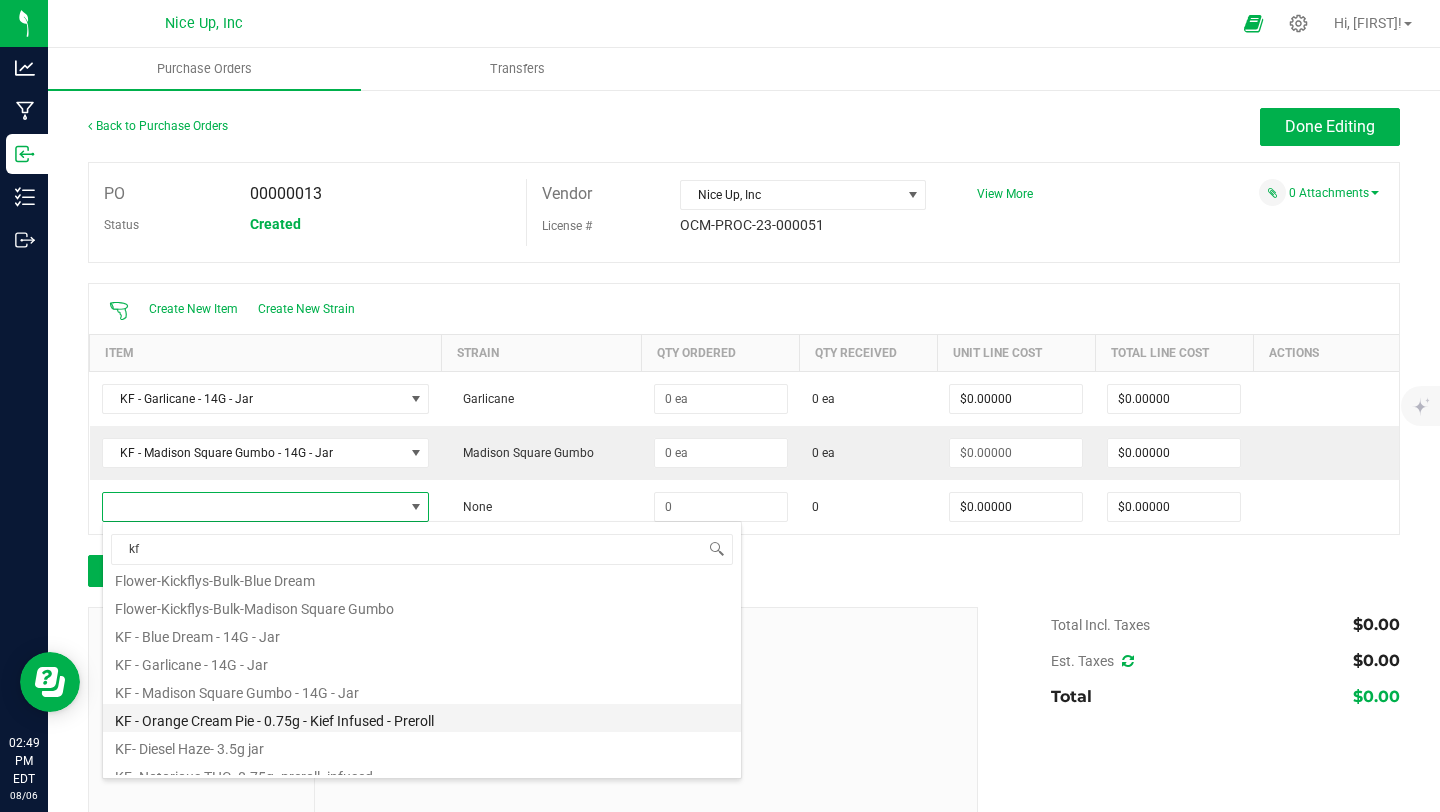 scroll, scrollTop: 67, scrollLeft: 0, axis: vertical 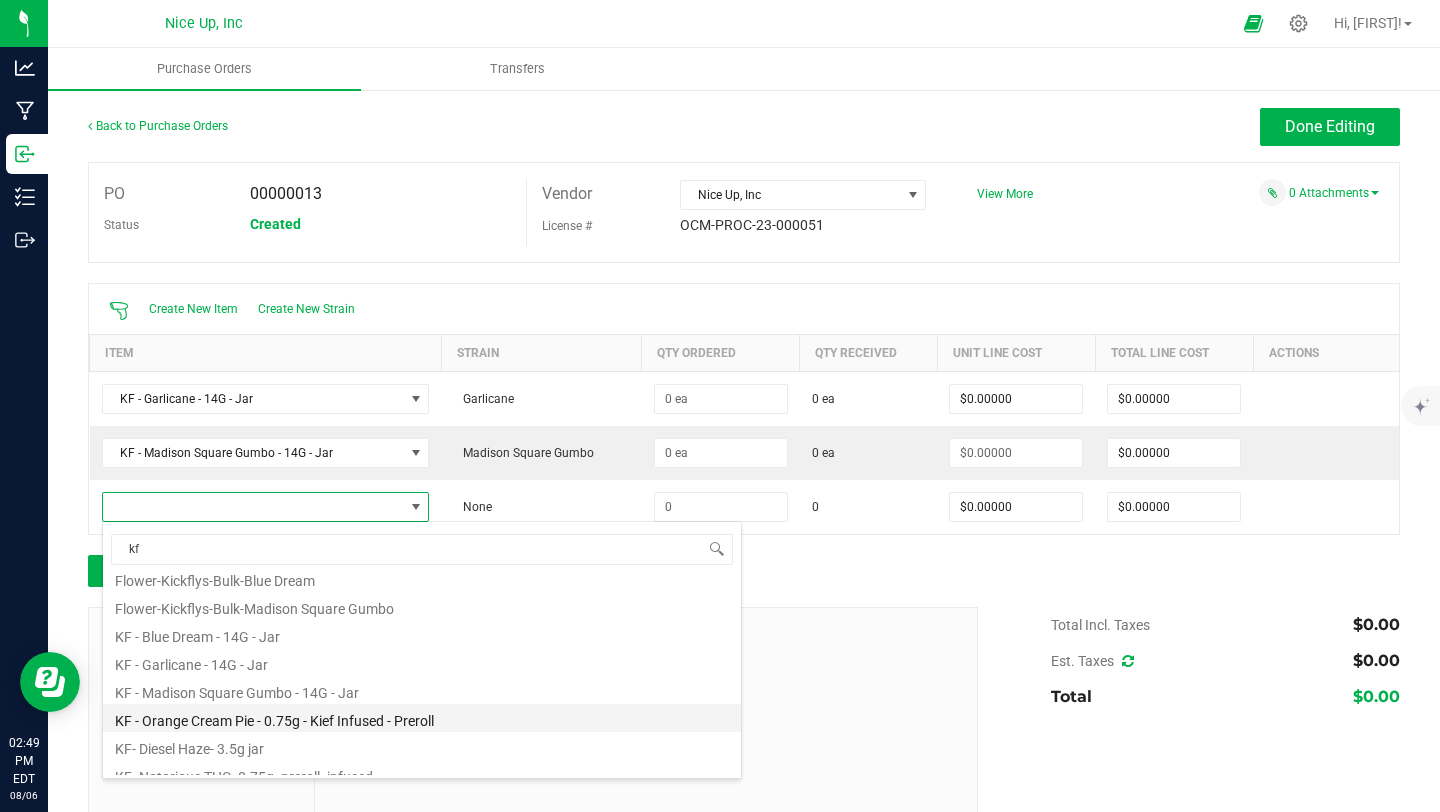 click on "KF - Orange Cream Pie - 0.75g - Kief Infused - Preroll" at bounding box center [422, 718] 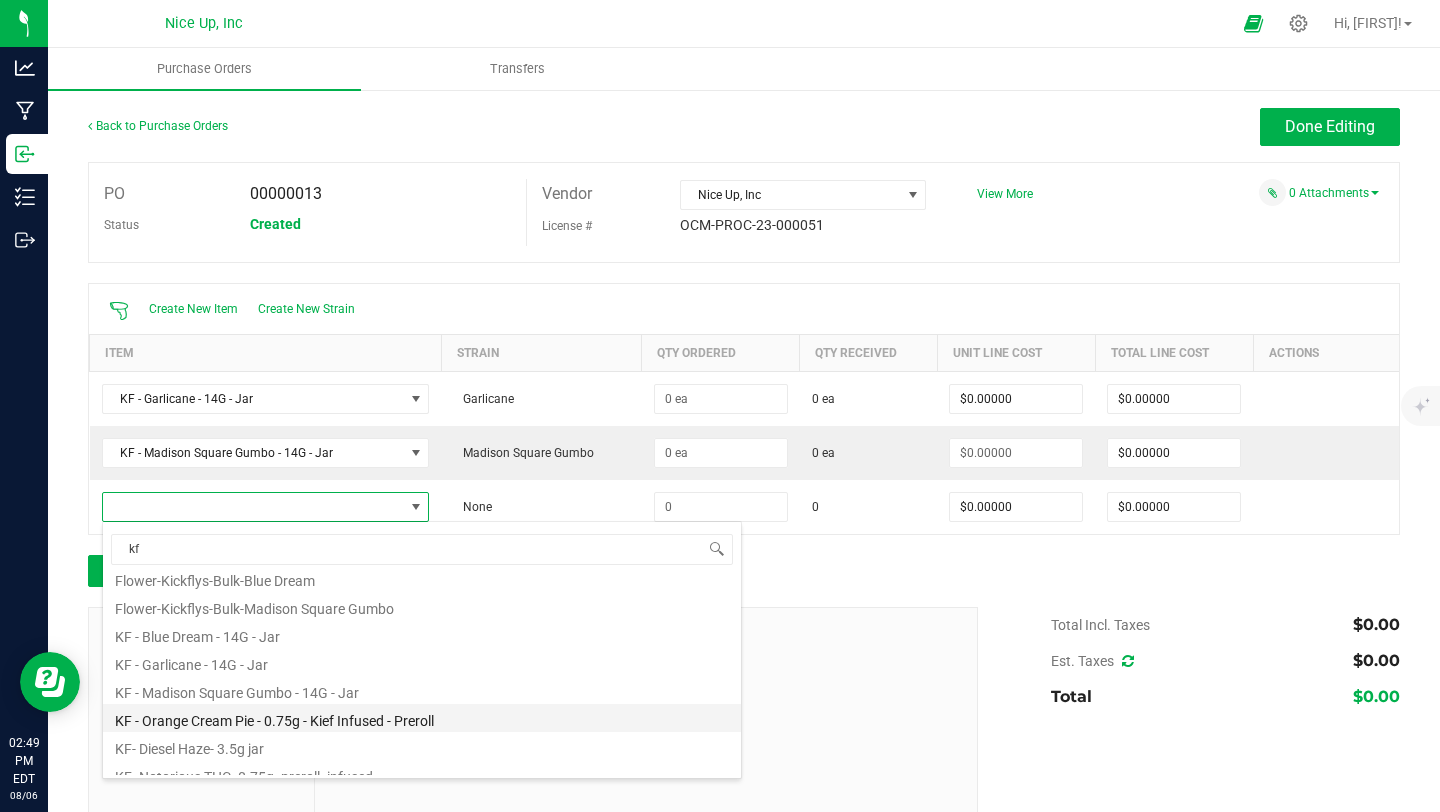 type 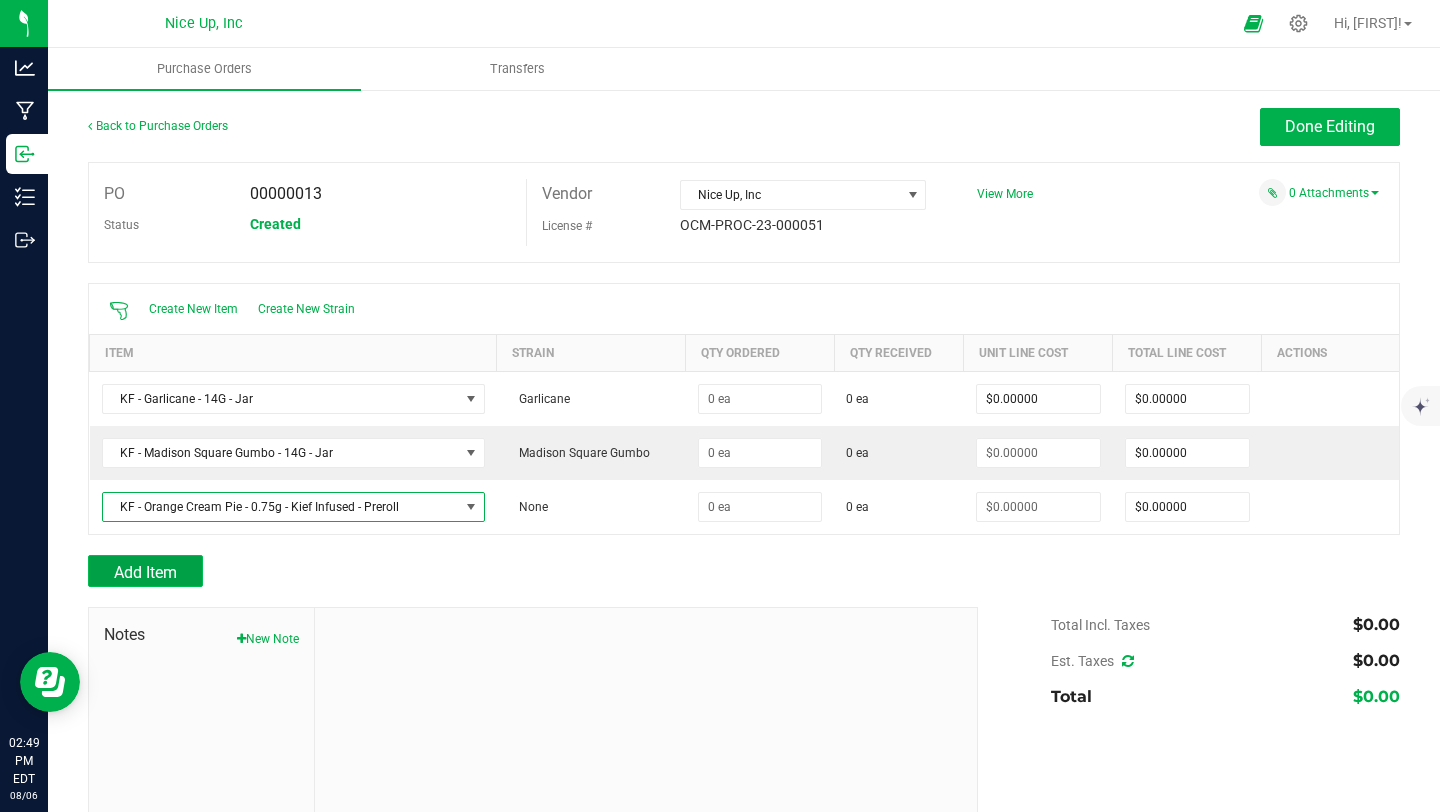 click on "Add Item" at bounding box center (145, 572) 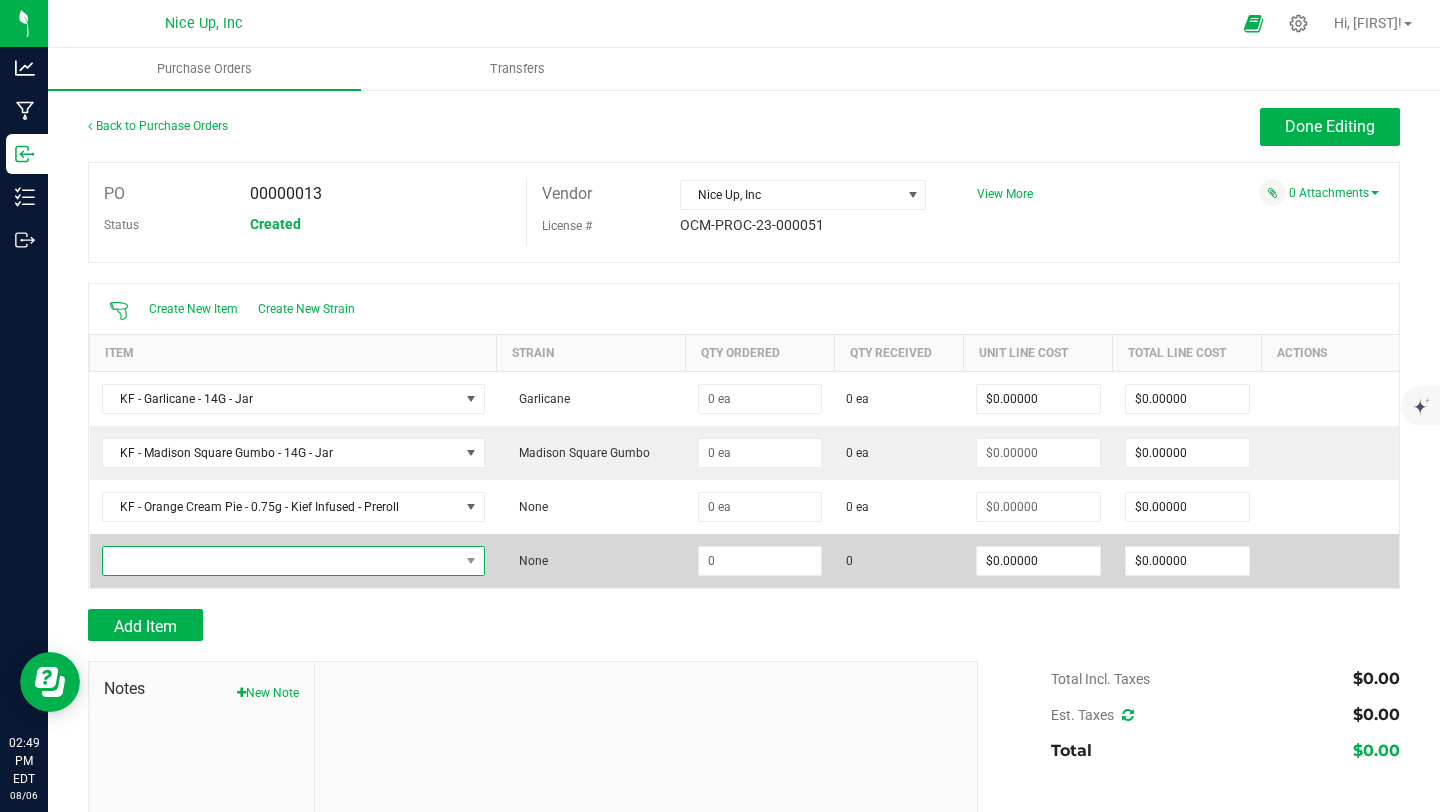 click at bounding box center (281, 561) 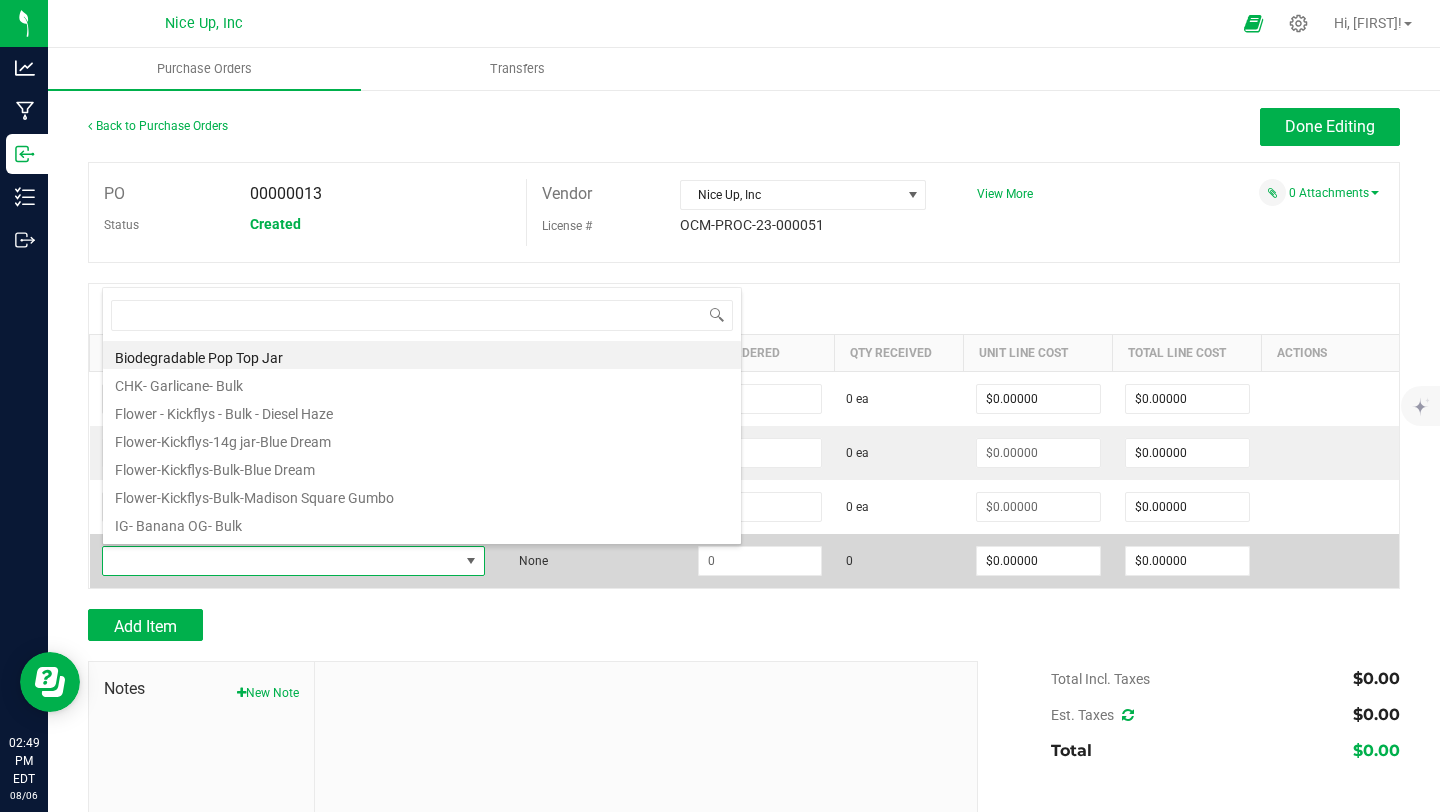 scroll, scrollTop: 99970, scrollLeft: 99615, axis: both 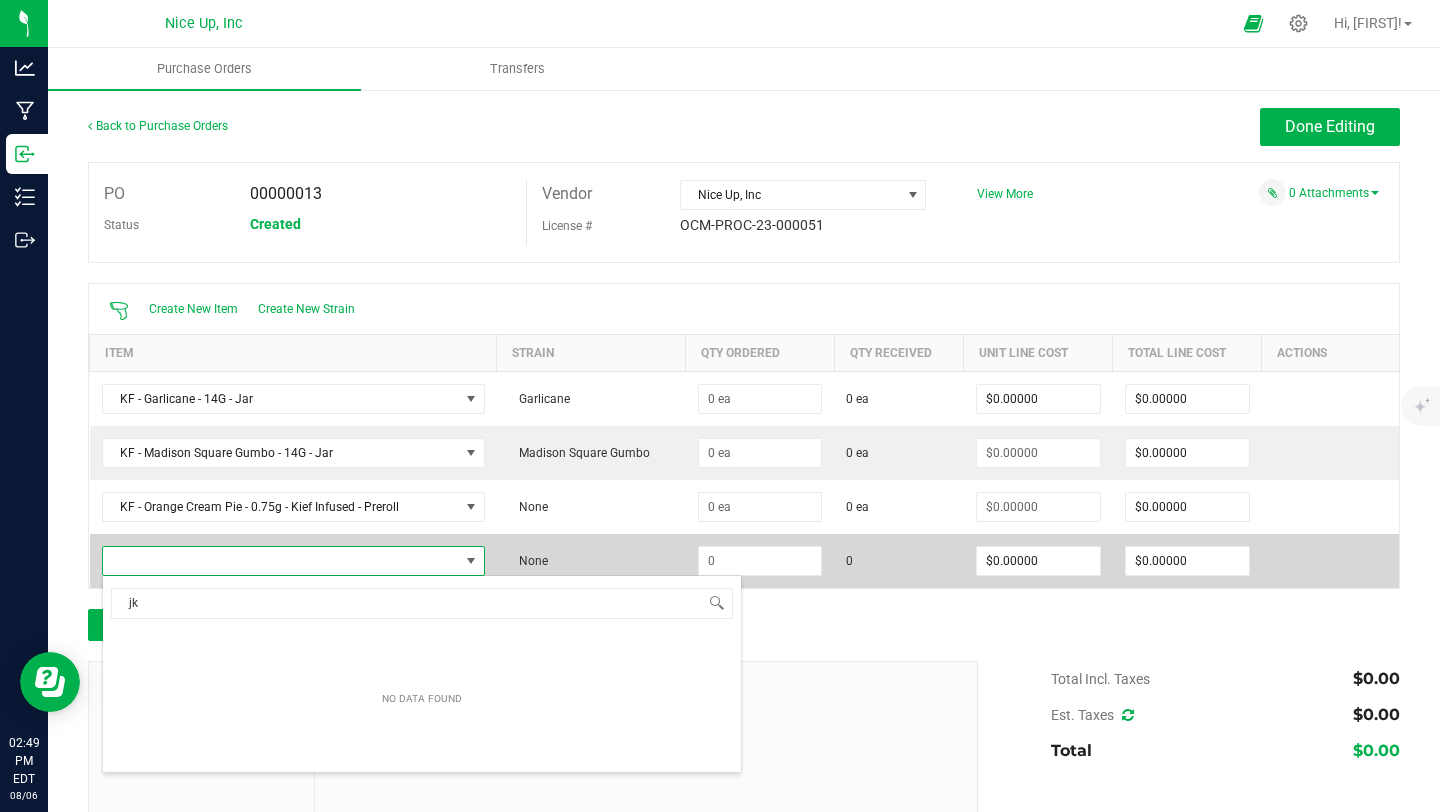 type on "j" 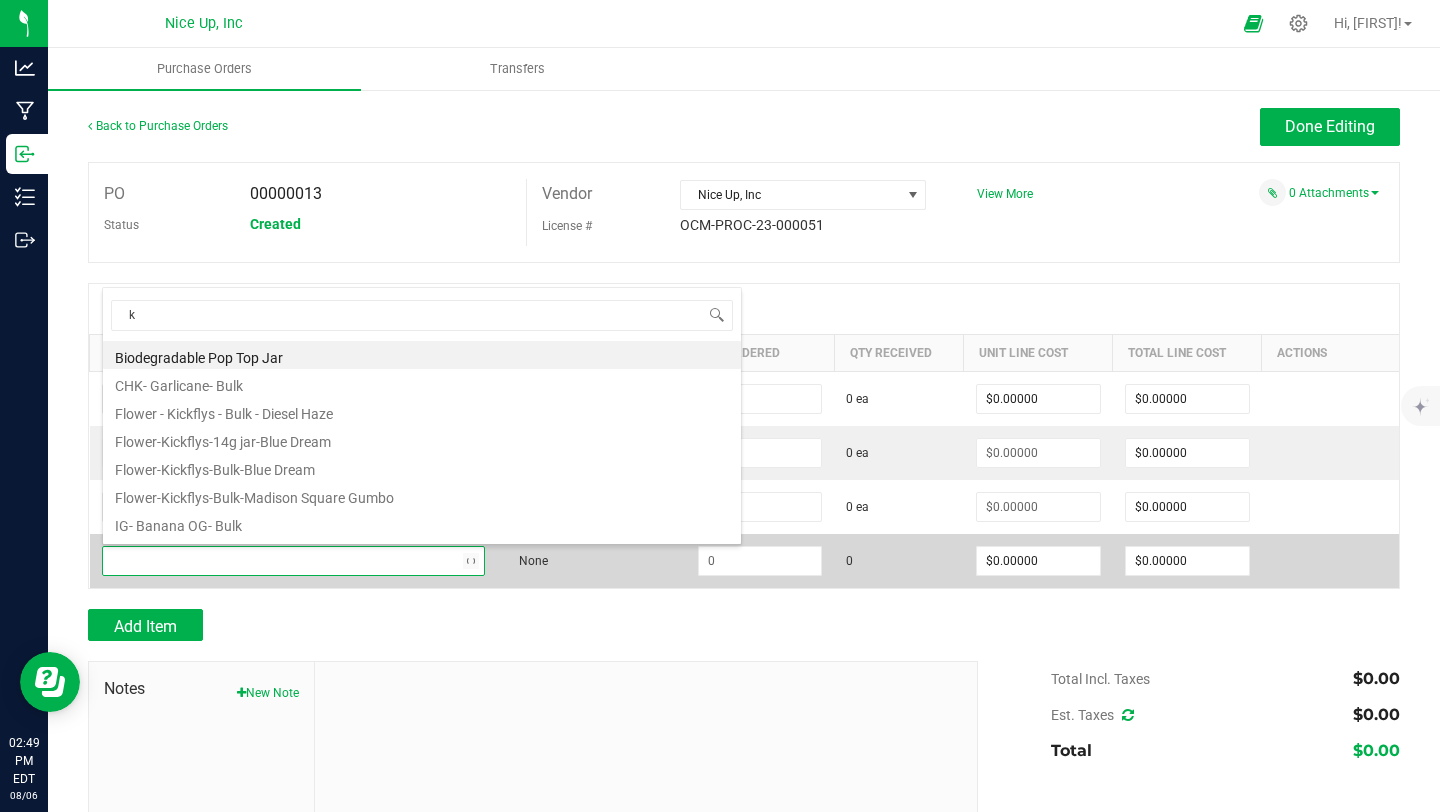 type on "kf" 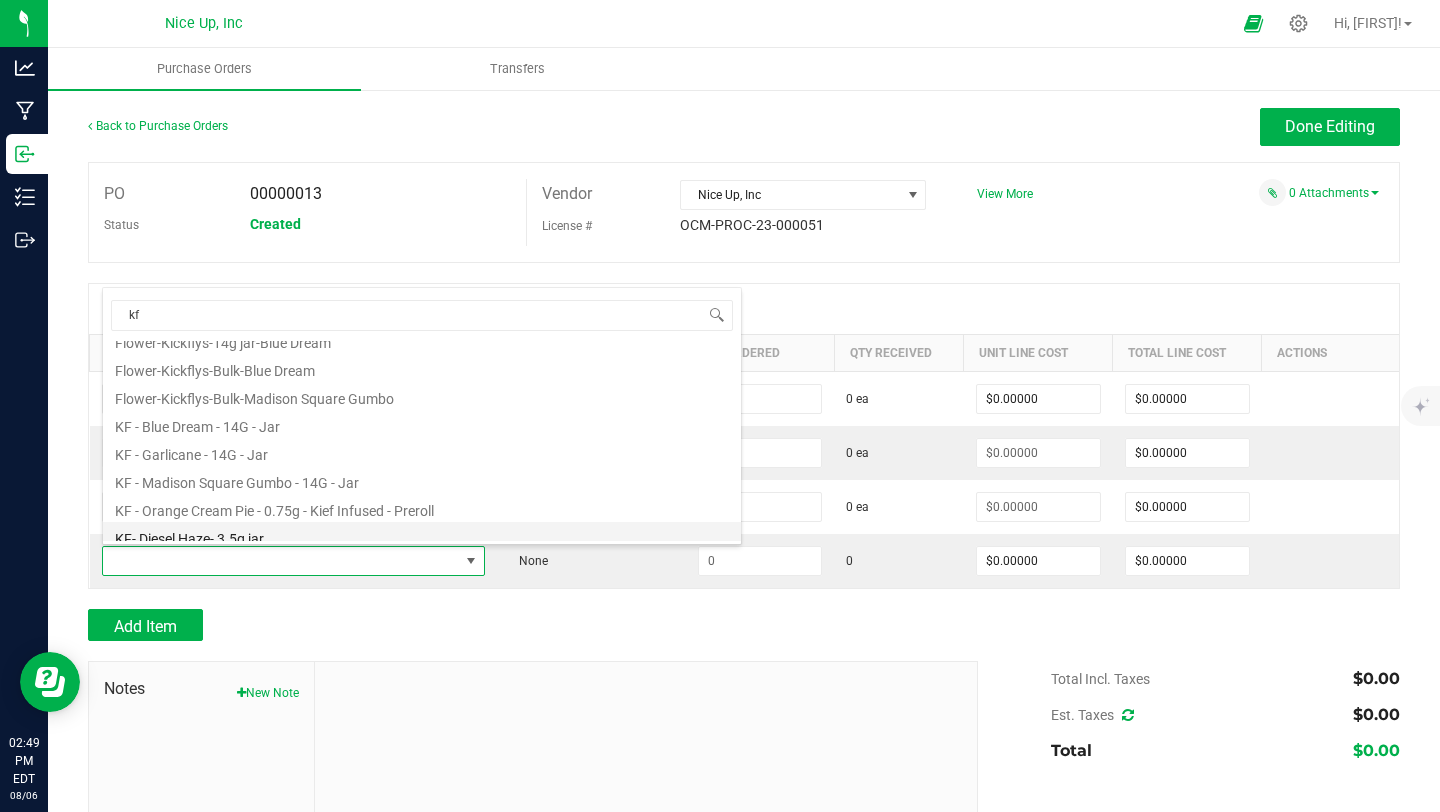 scroll, scrollTop: 71, scrollLeft: 0, axis: vertical 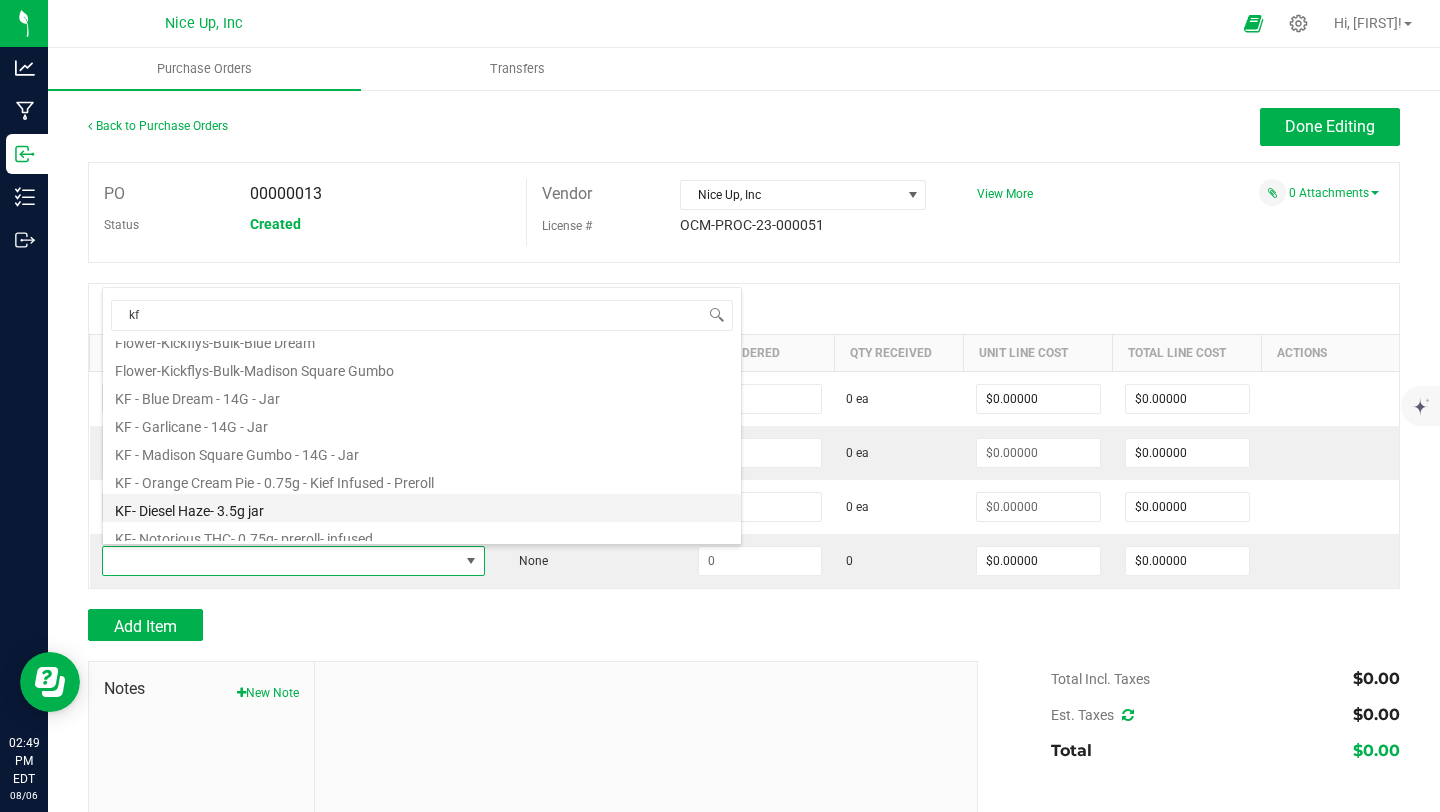 click on "KF- Diesel Haze- 3.5g jar" at bounding box center [422, 508] 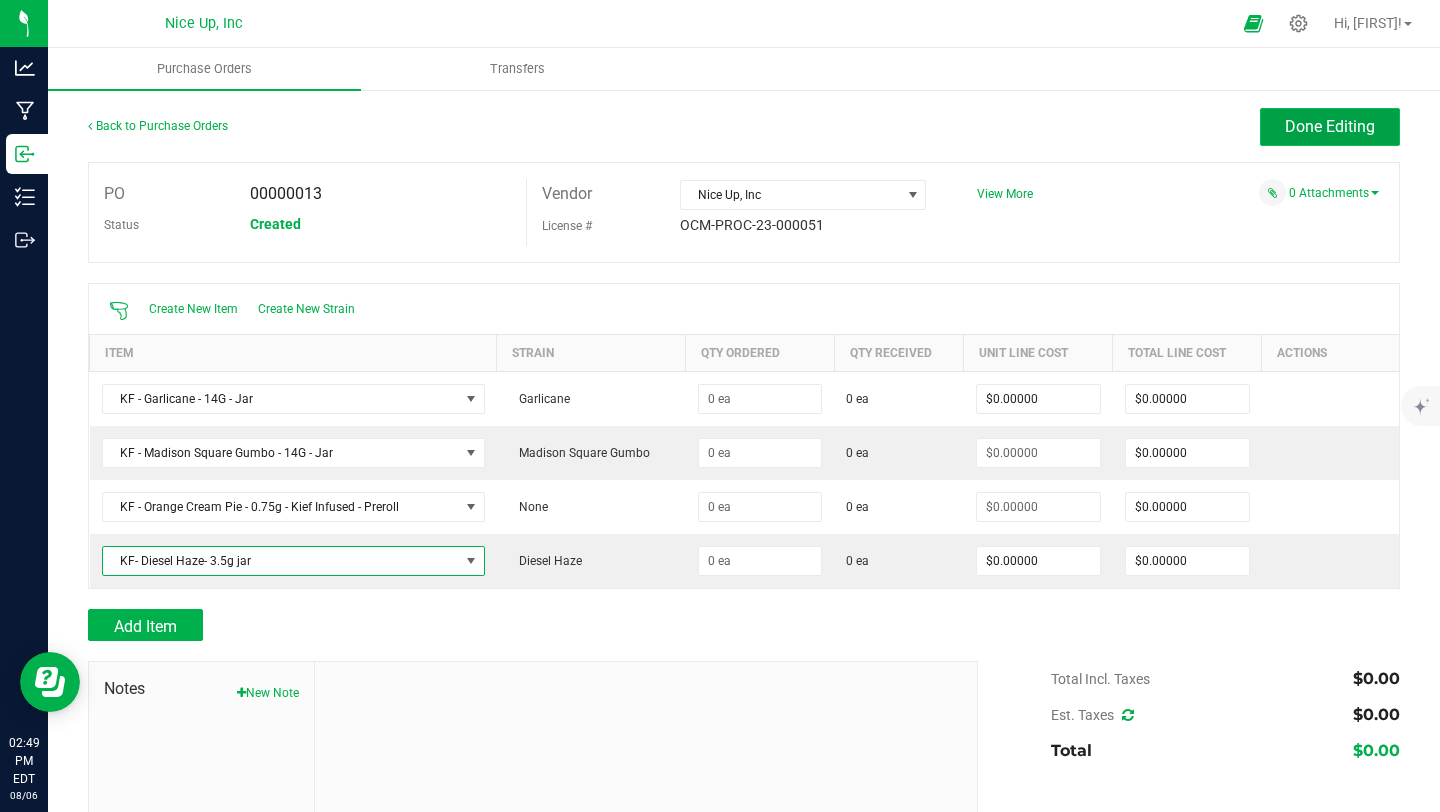 click on "Done Editing" at bounding box center [1330, 126] 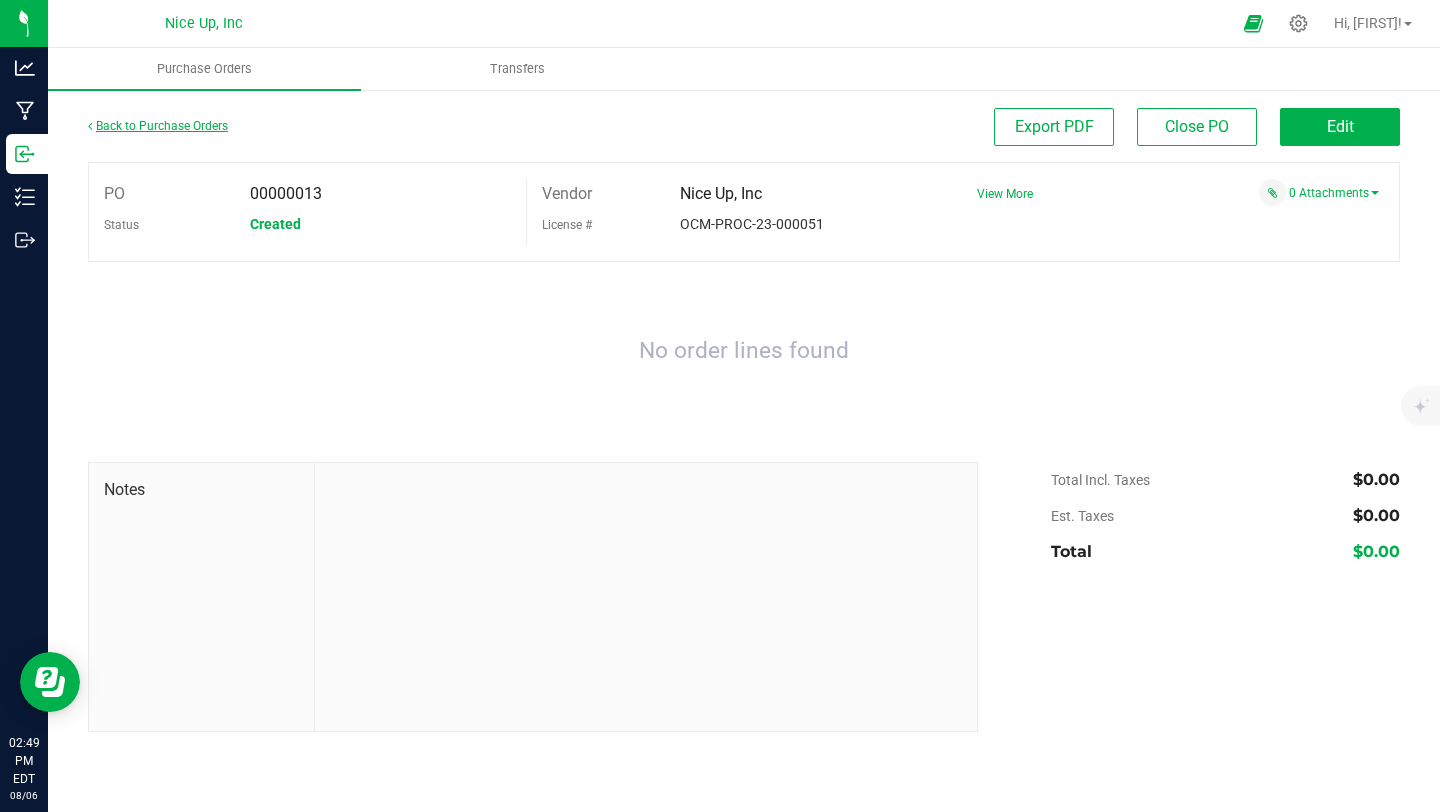 click on "Back to Purchase Orders" at bounding box center (158, 126) 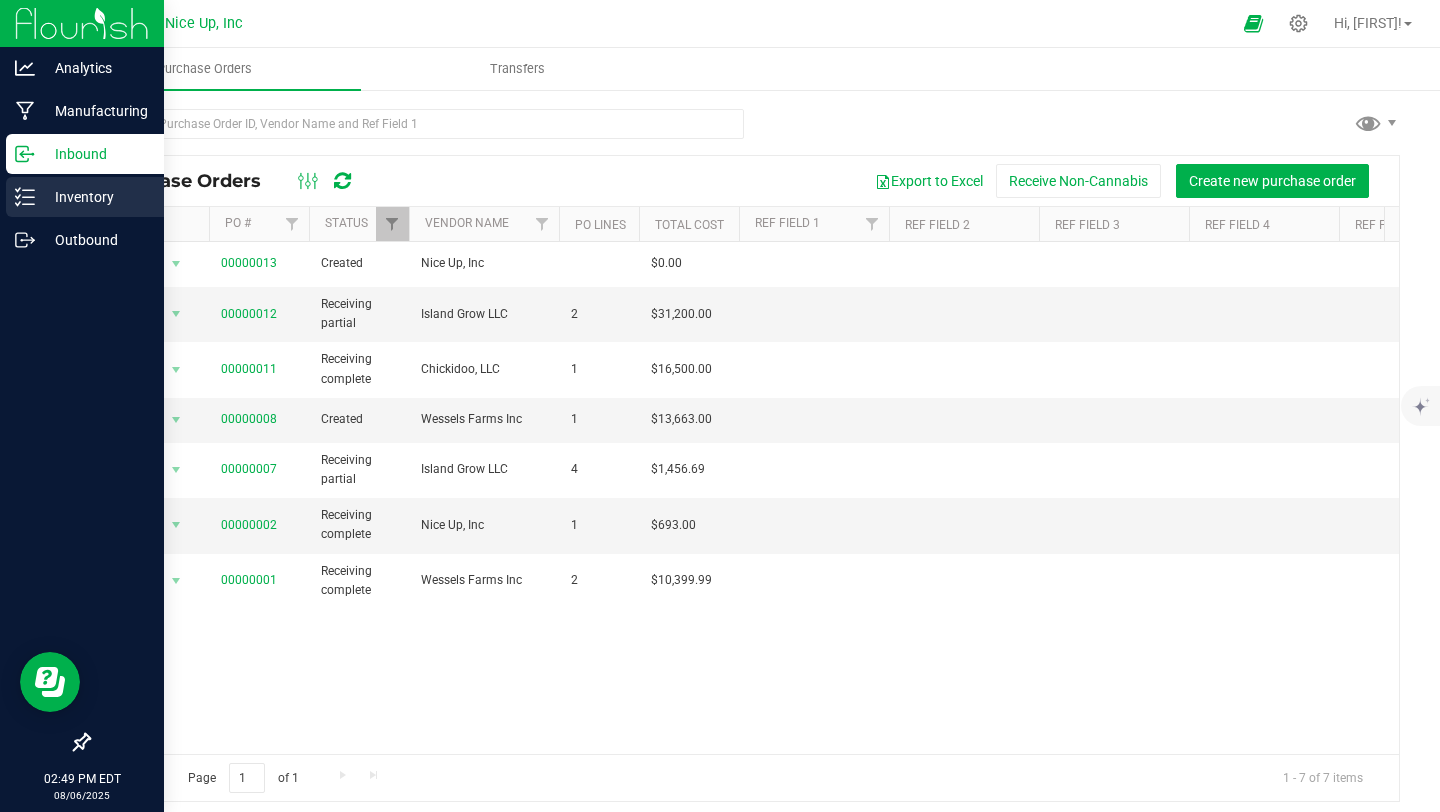 click 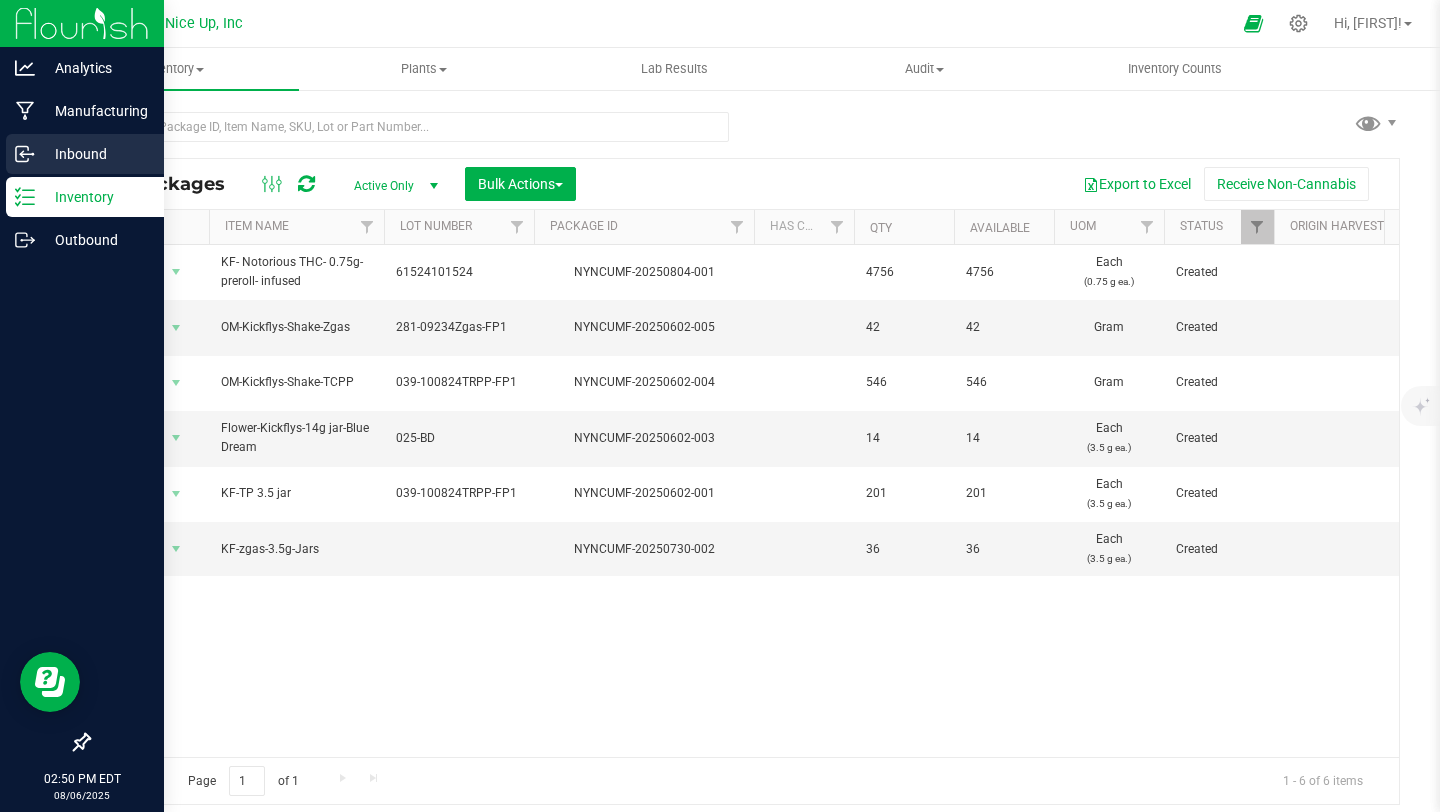 click on "Inbound" at bounding box center (95, 154) 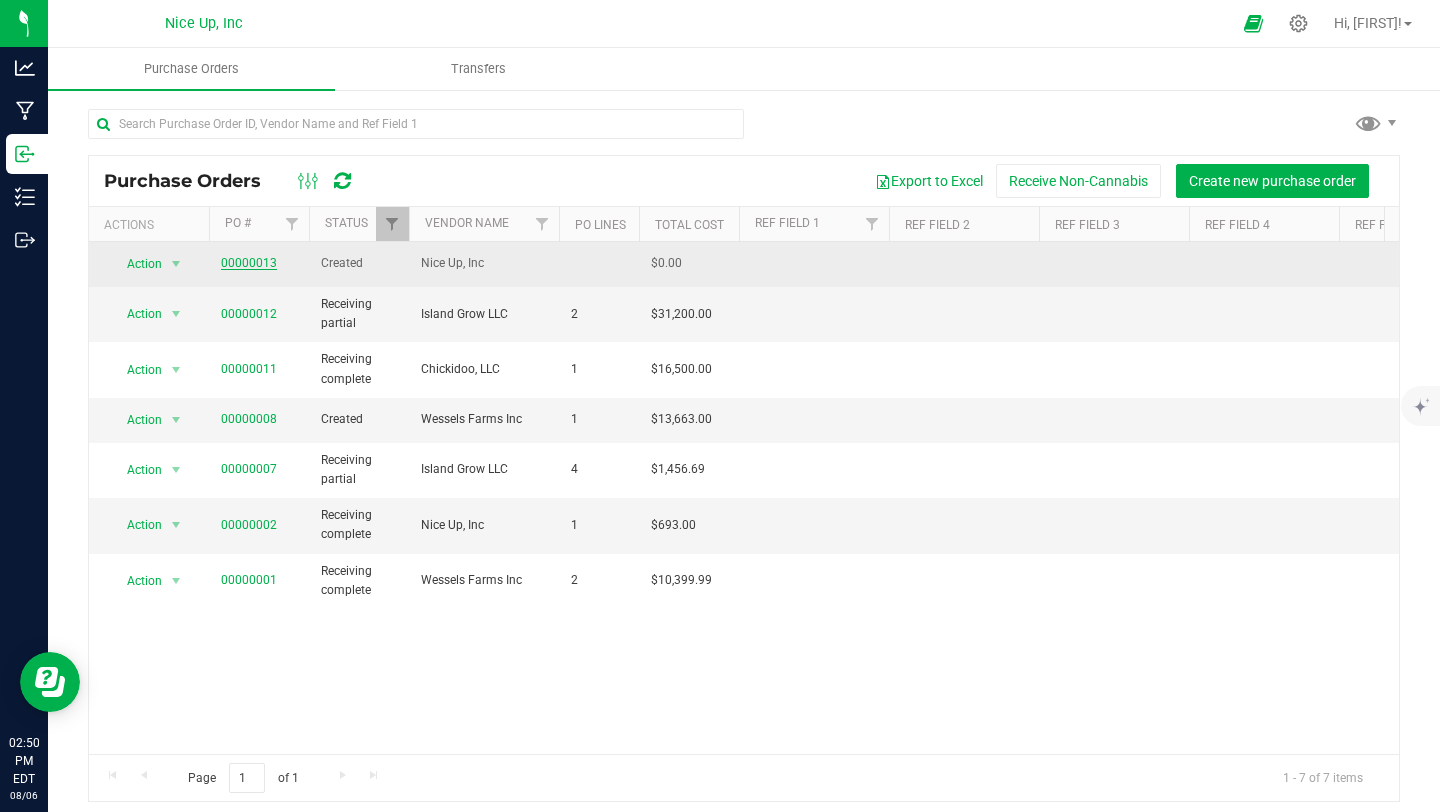 click on "00000013" at bounding box center (249, 263) 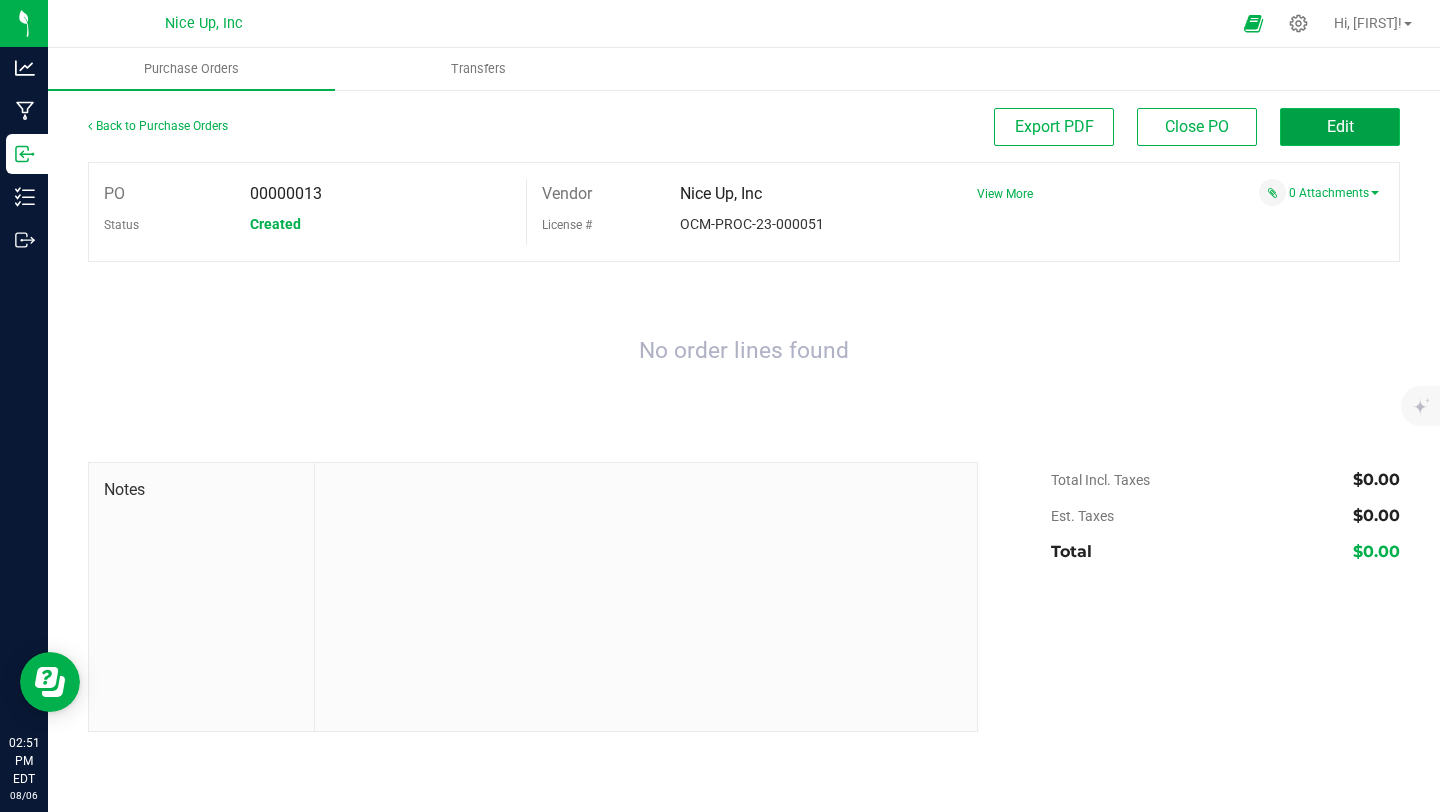 click on "Edit" at bounding box center (1340, 127) 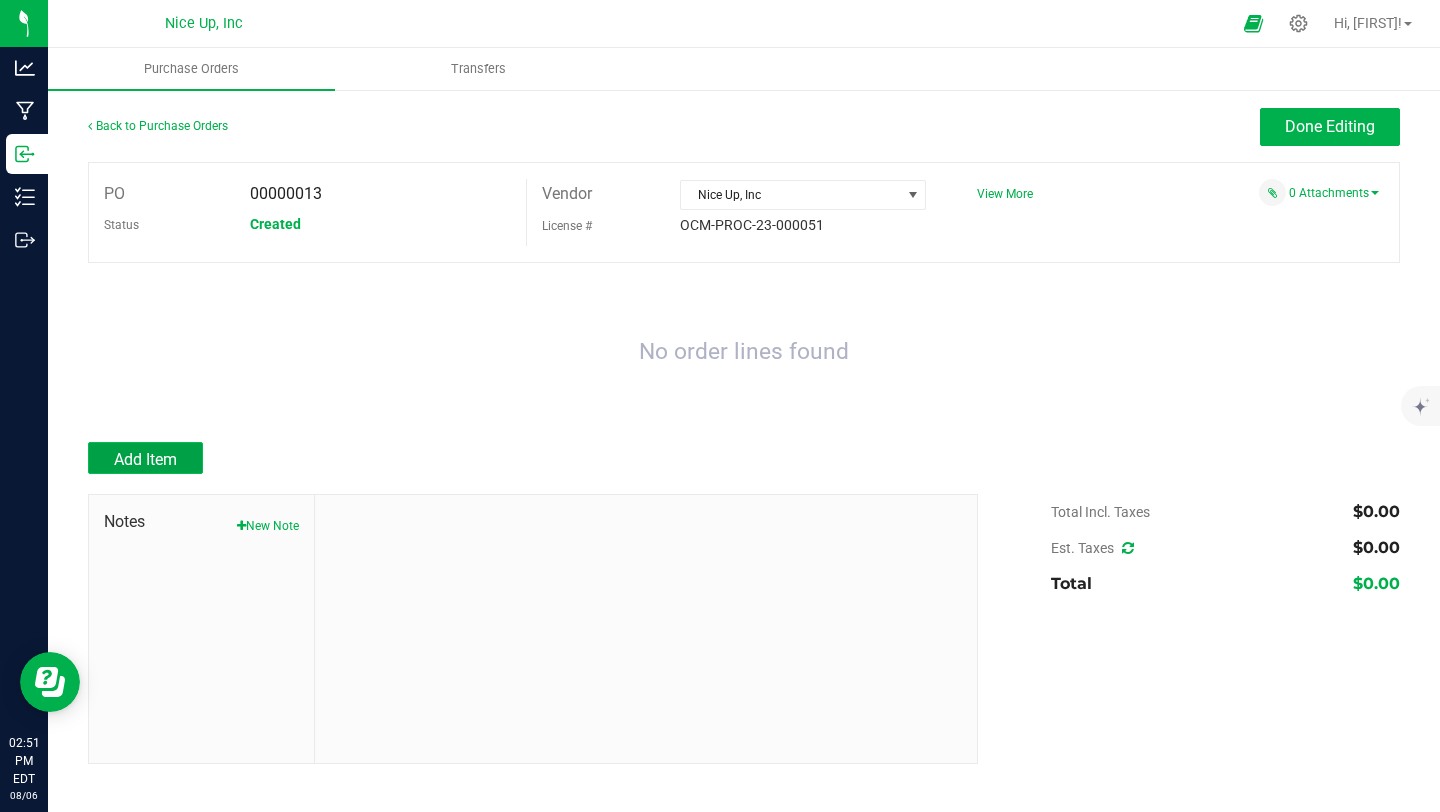 click on "Add Item" at bounding box center [145, 458] 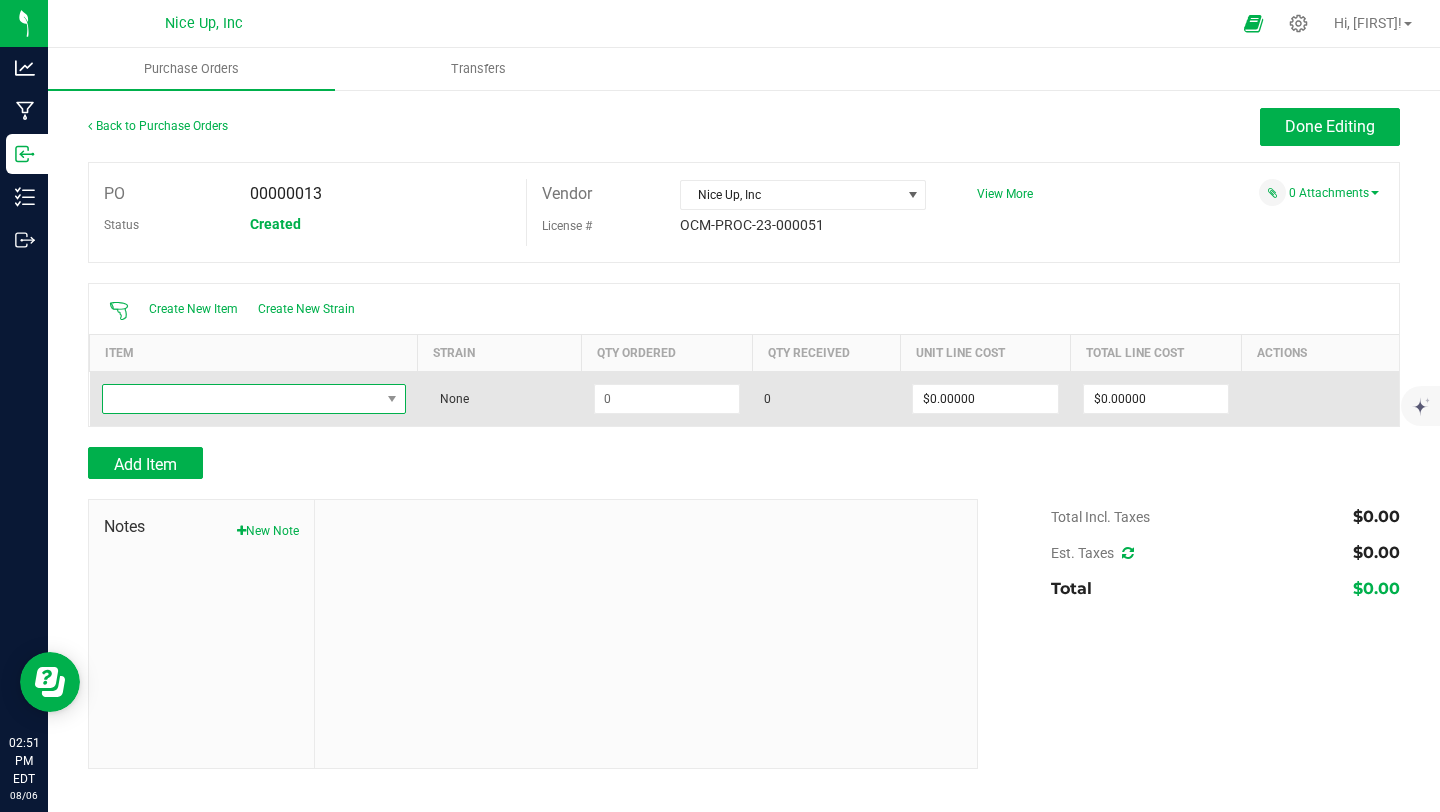 click at bounding box center (241, 399) 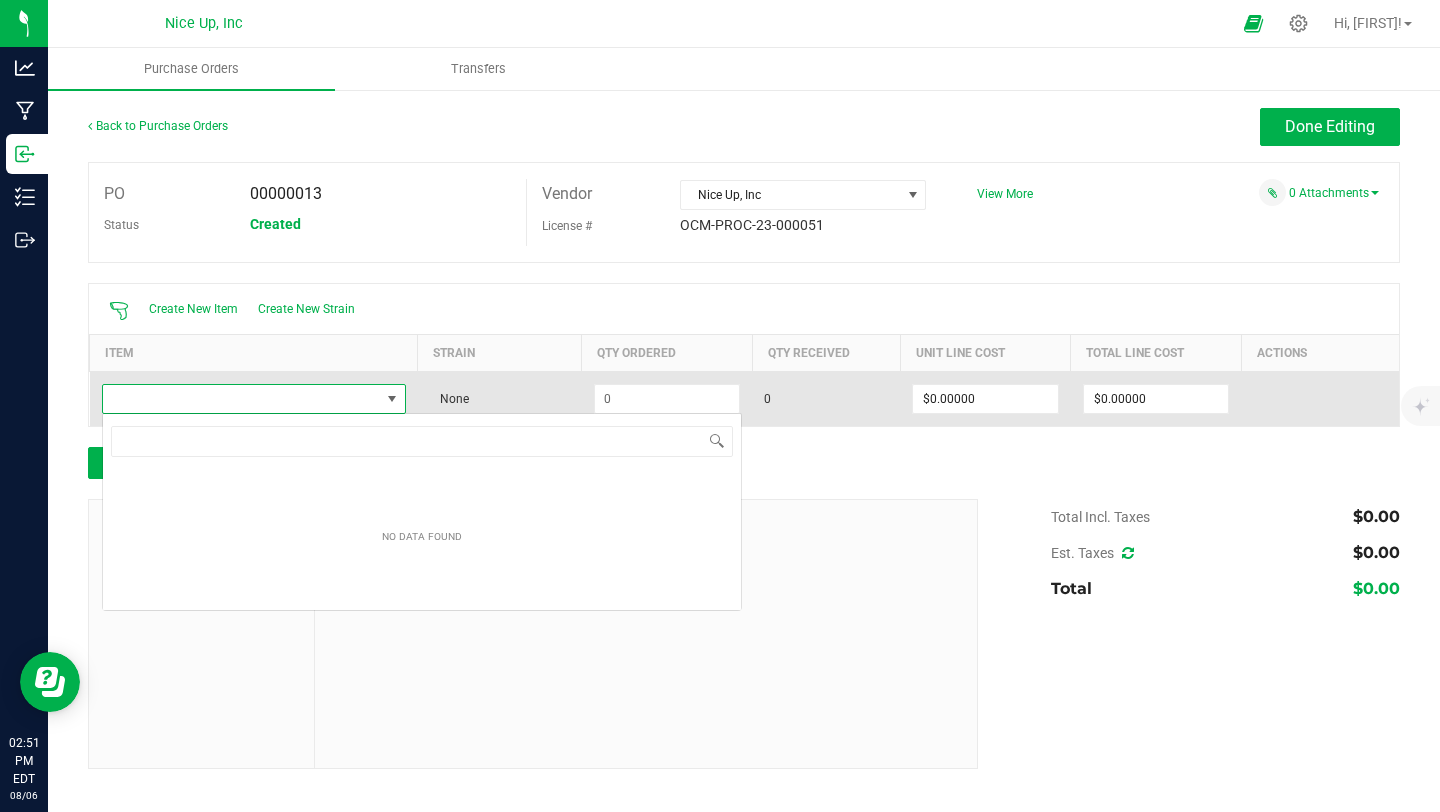 scroll, scrollTop: 99970, scrollLeft: 99695, axis: both 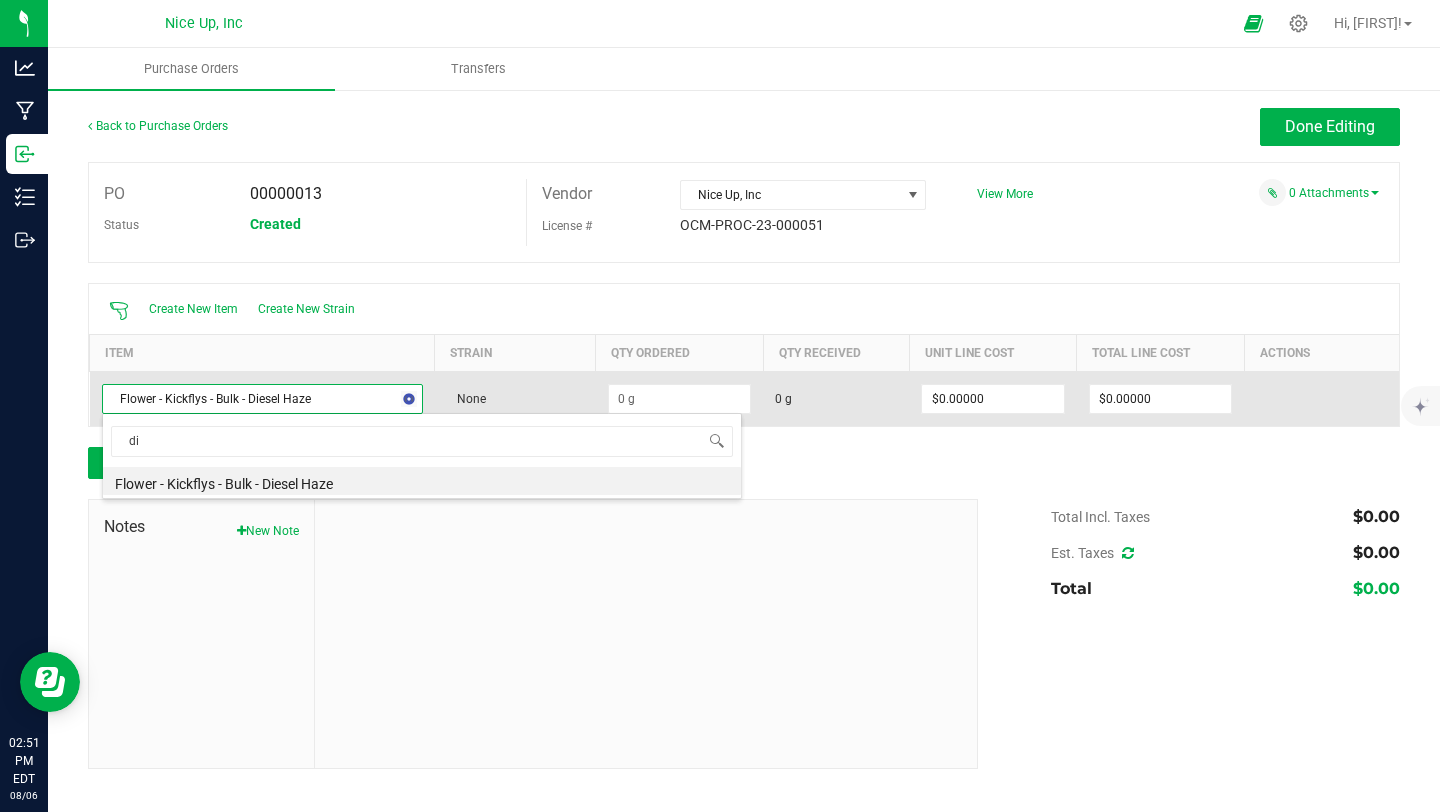 type on "d" 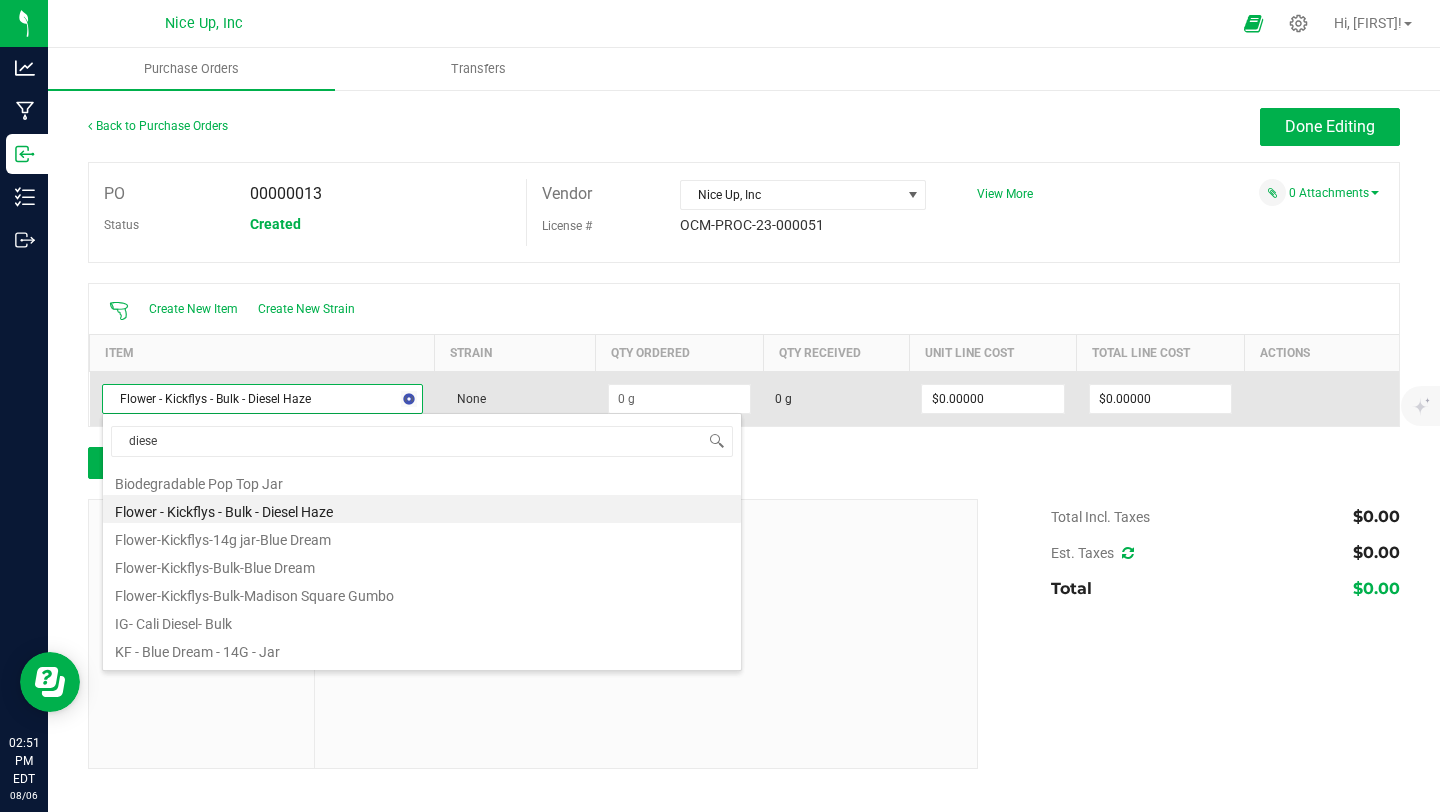 type on "diesel" 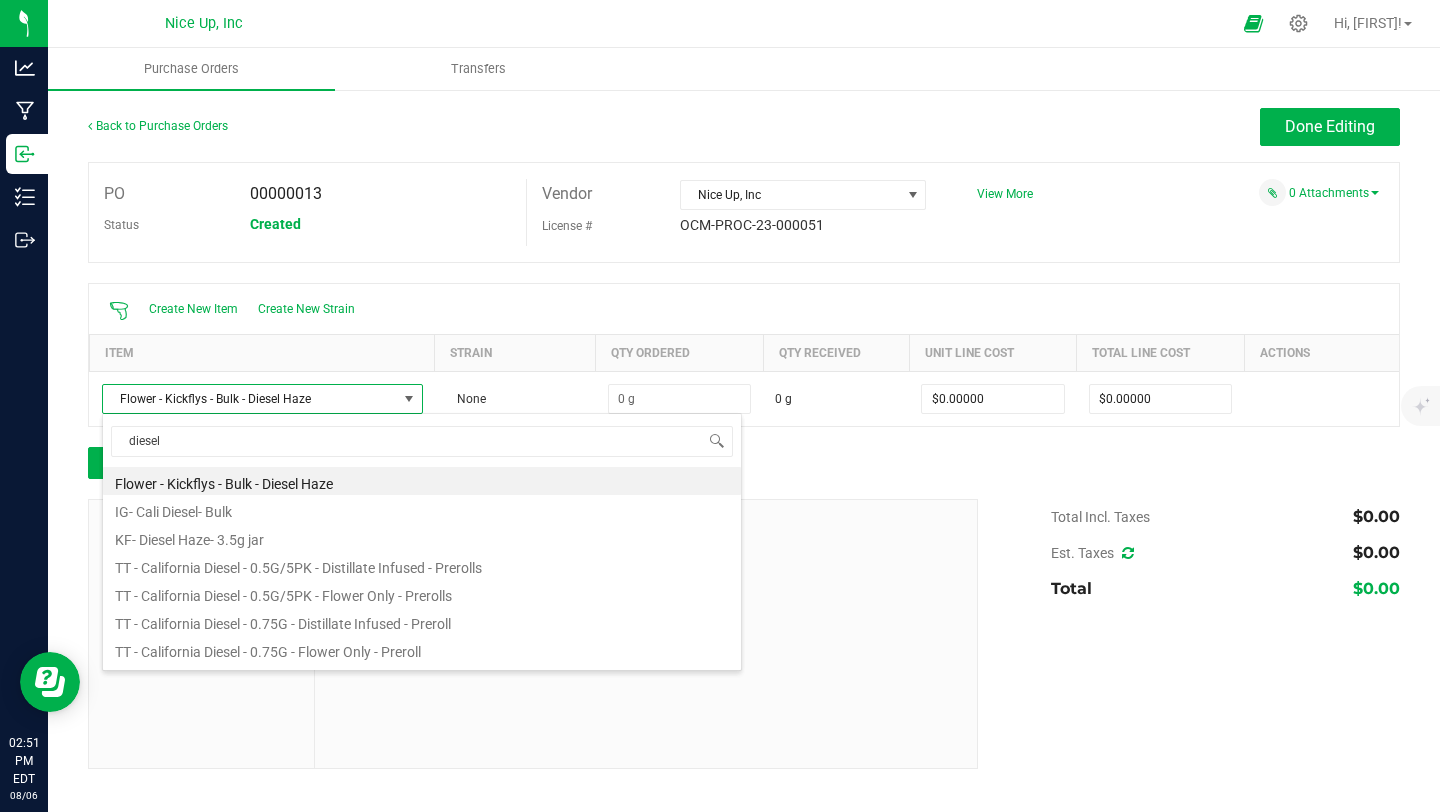 click on "KF- Diesel Haze- 3.5g jar" at bounding box center [422, 537] 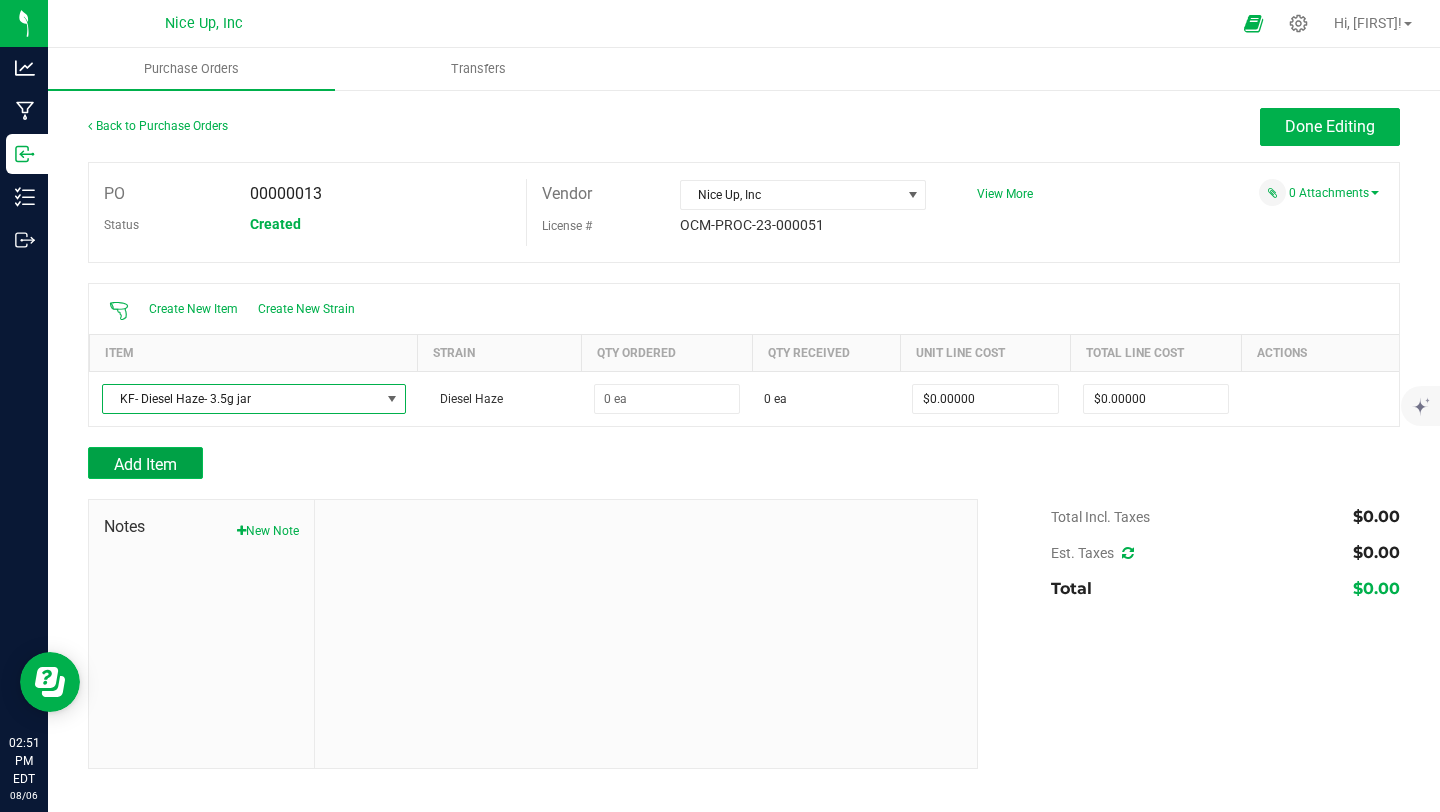 click on "Add Item" at bounding box center [145, 464] 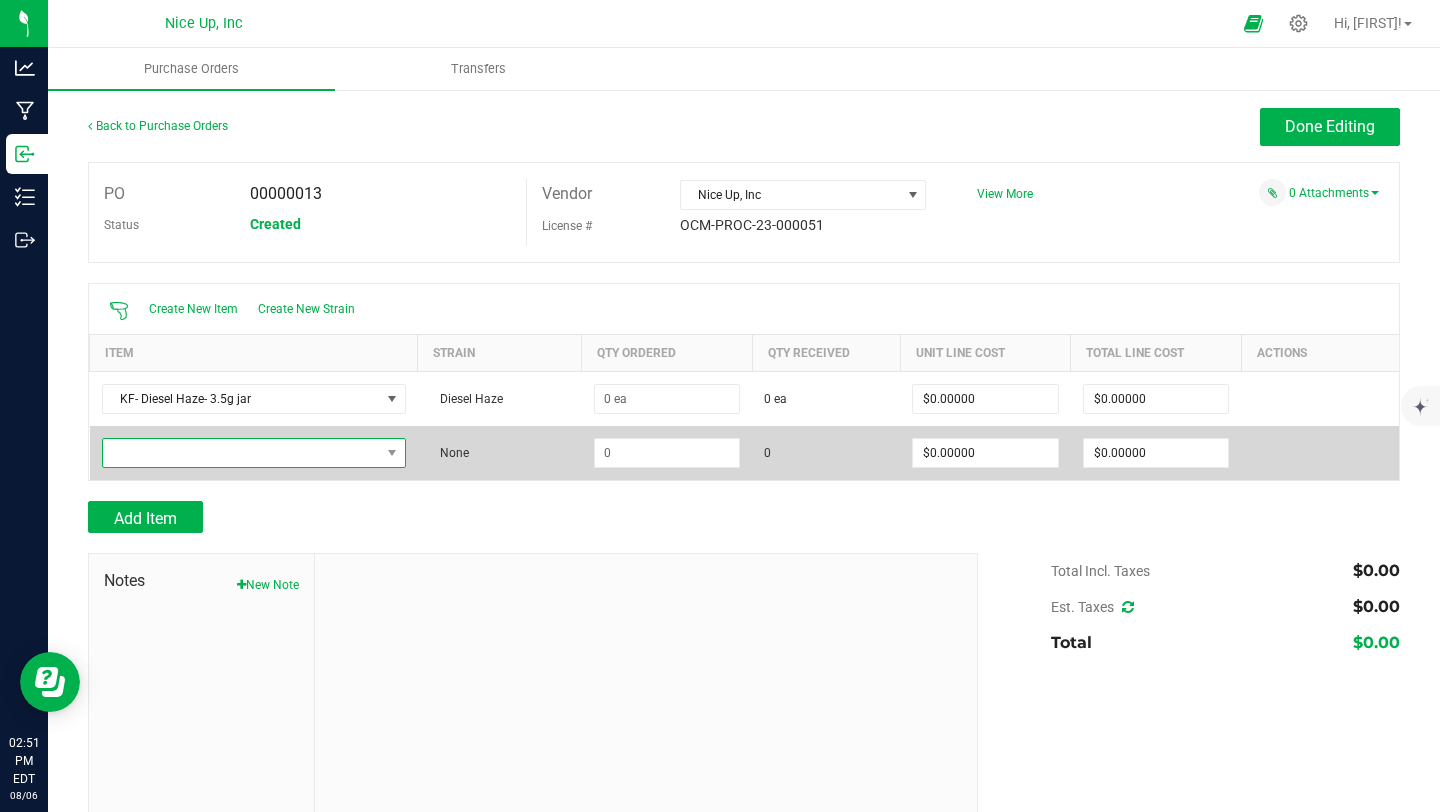 click at bounding box center [241, 453] 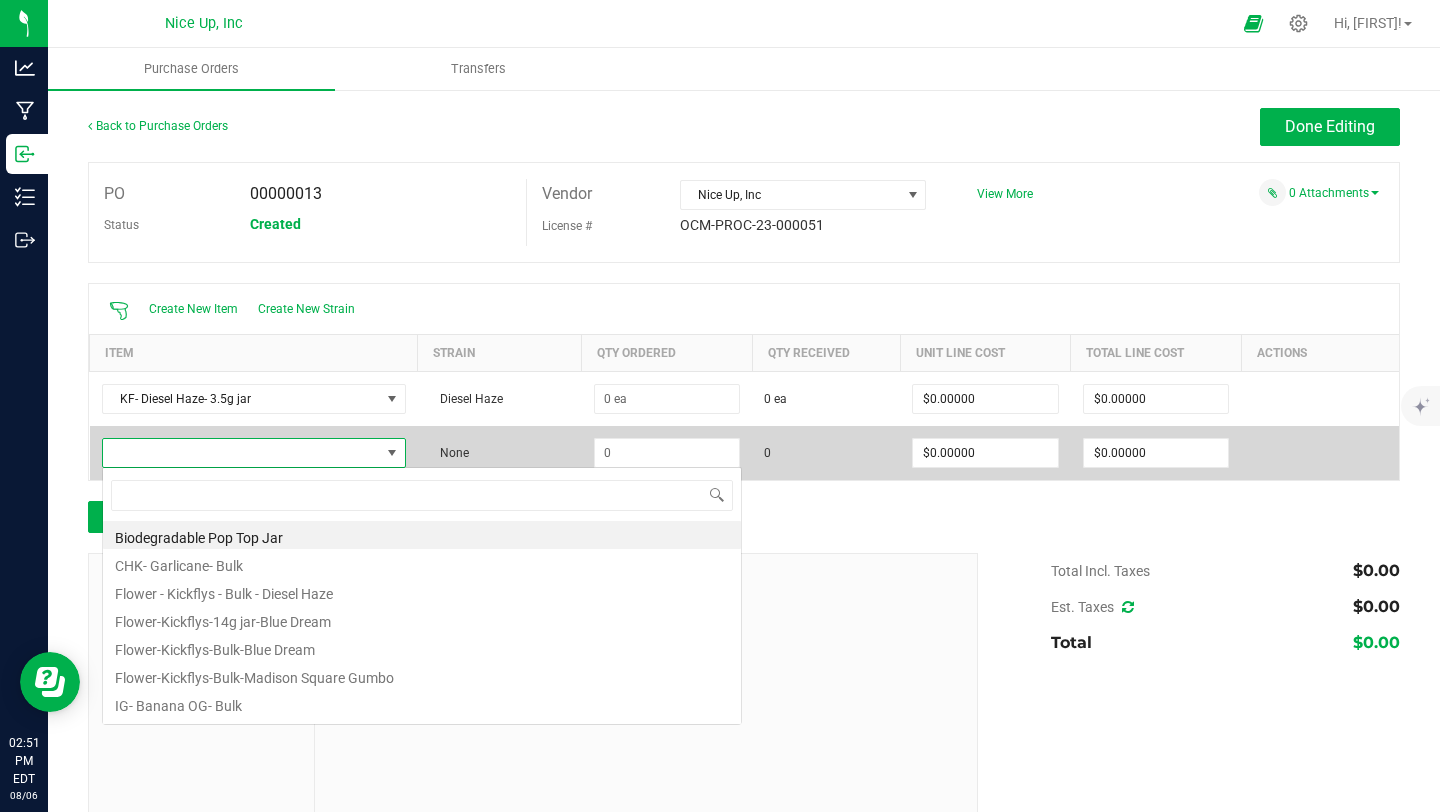 scroll, scrollTop: 99970, scrollLeft: 99699, axis: both 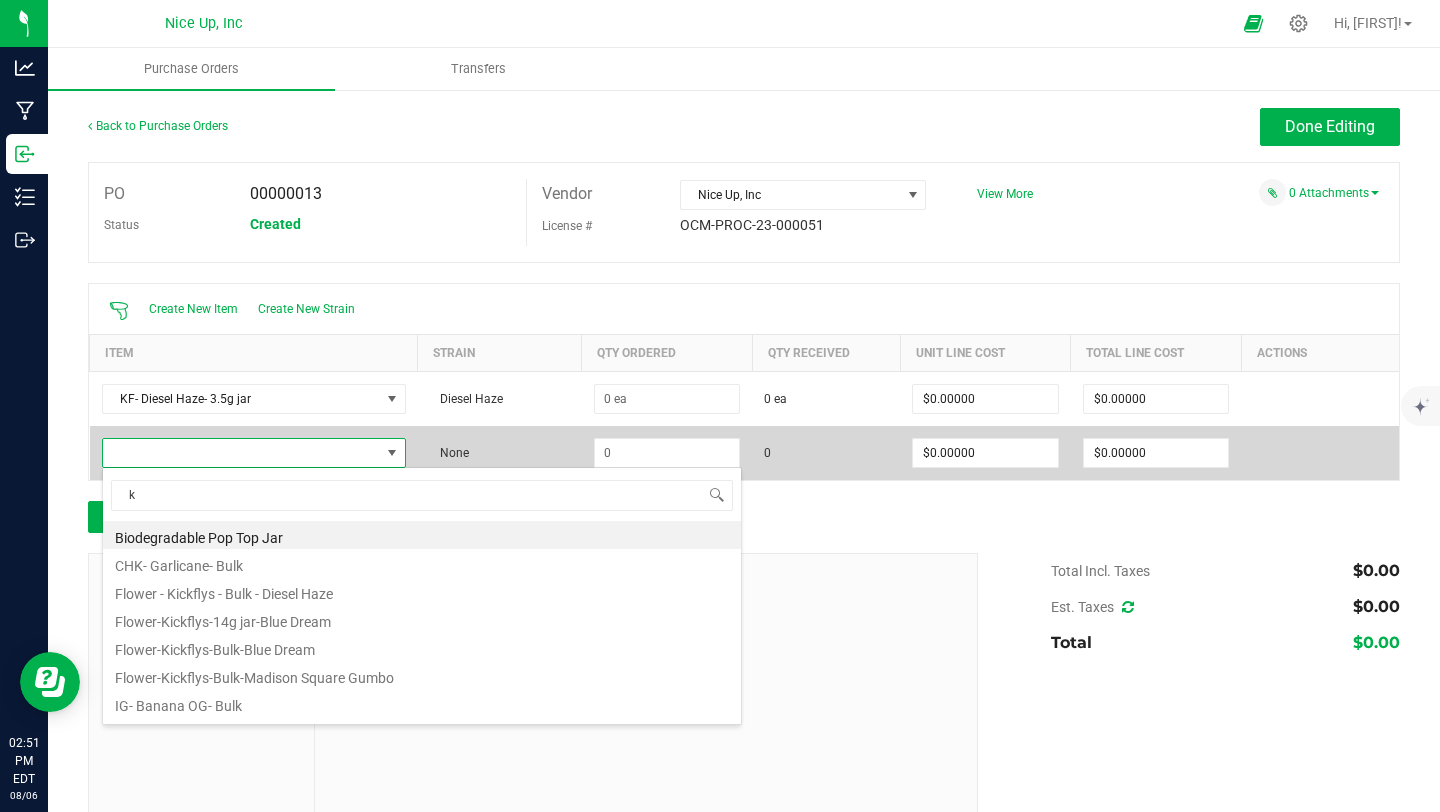 type on "kf" 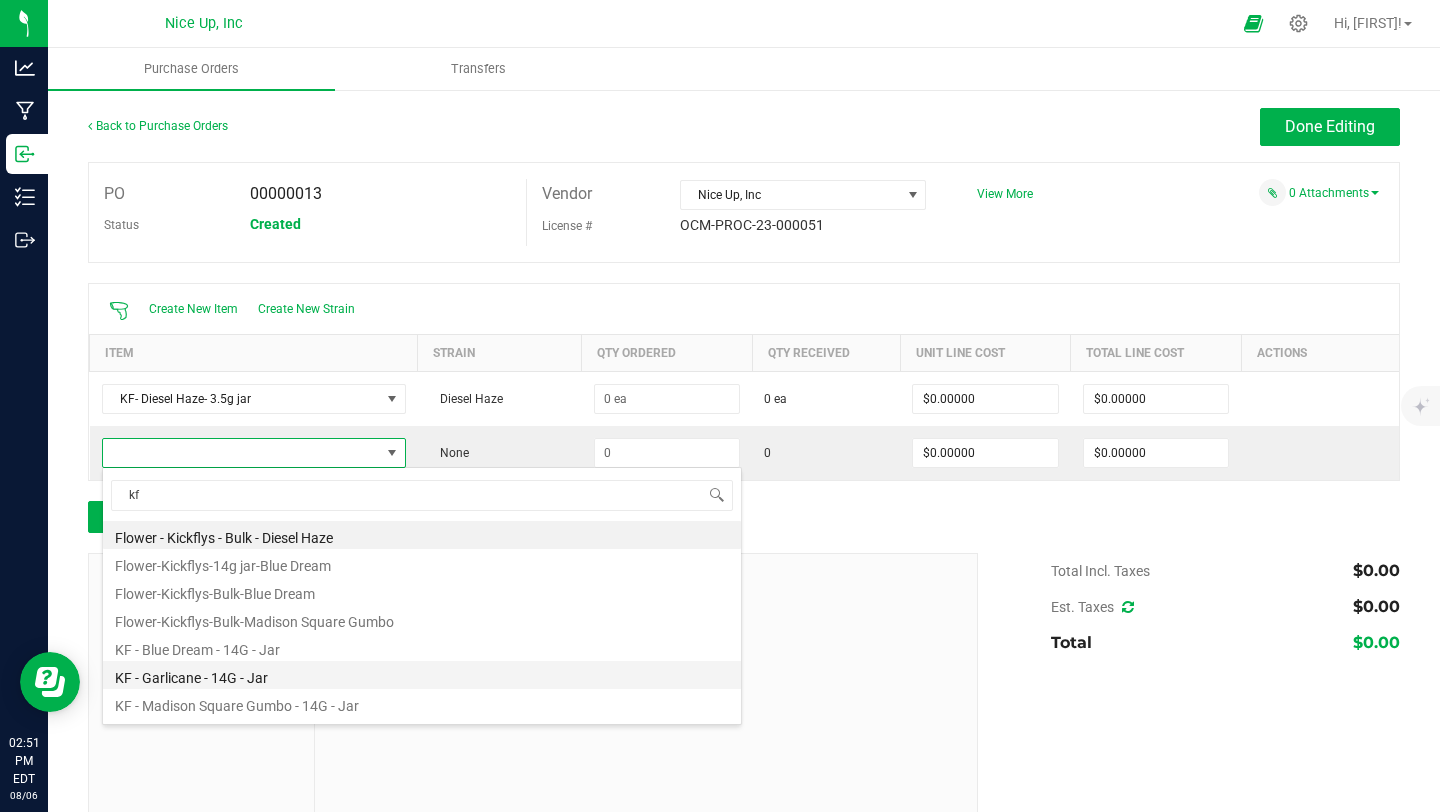 click on "KF - Garlicane - 14G - Jar" at bounding box center (422, 675) 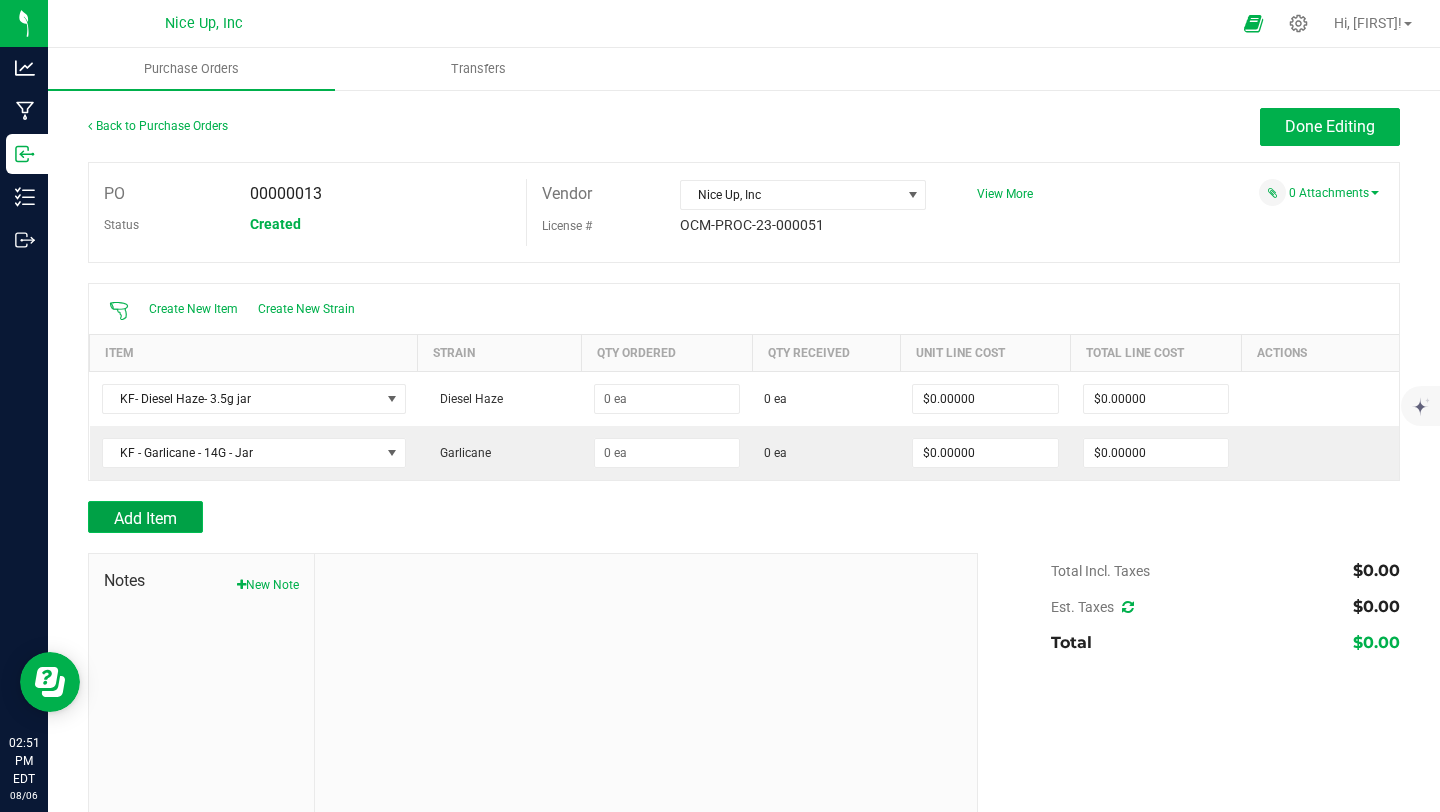 click on "Add Item" at bounding box center (145, 518) 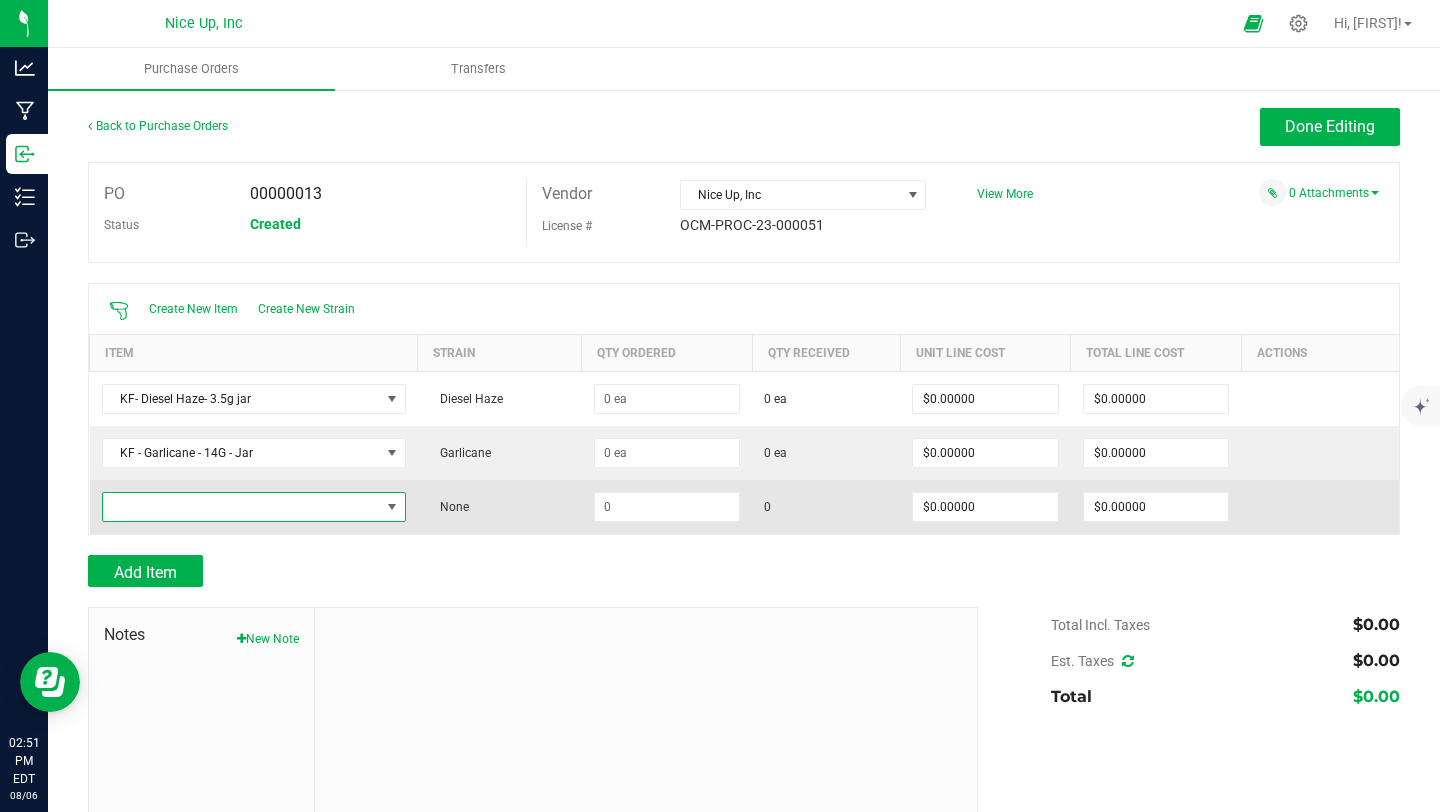 click at bounding box center [241, 507] 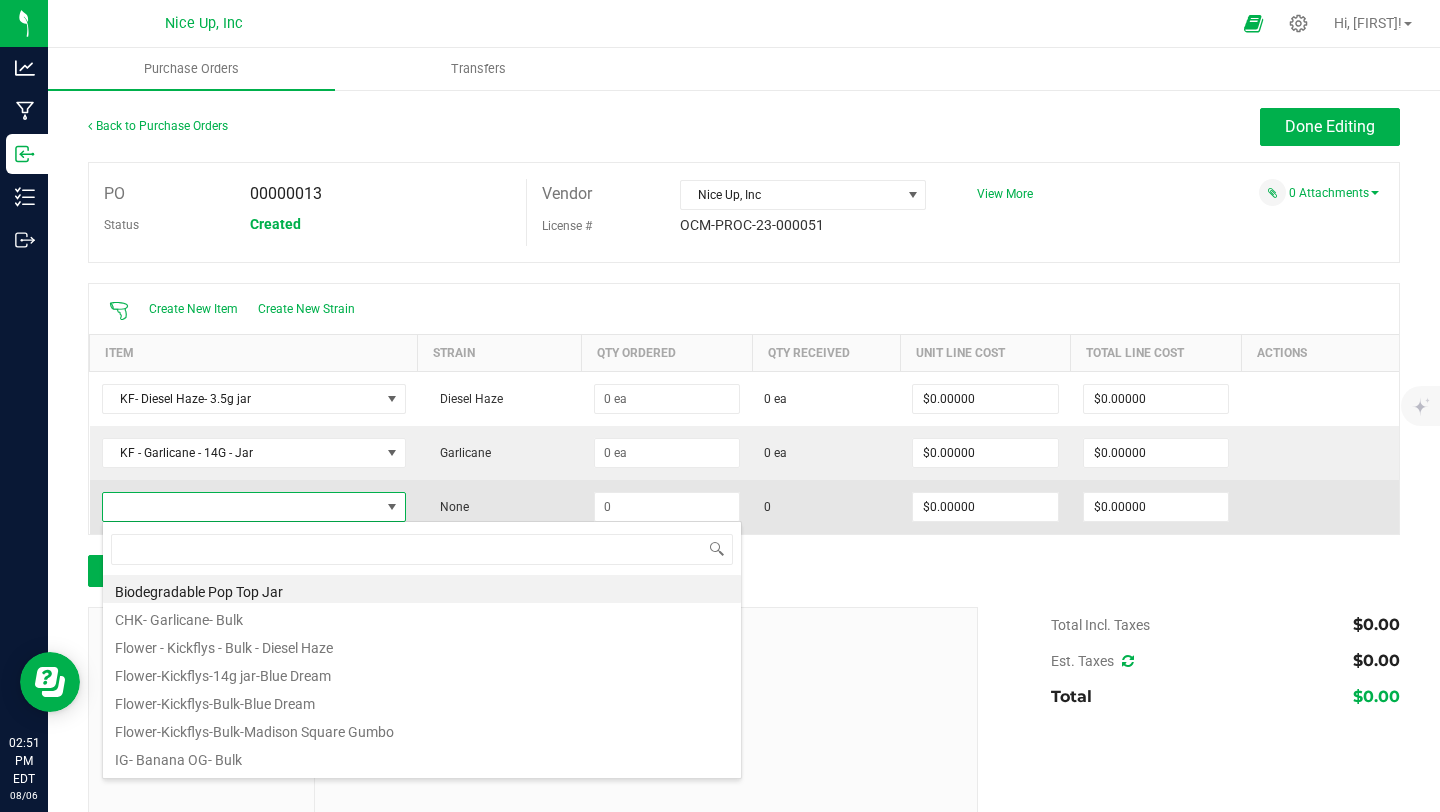 scroll, scrollTop: 99970, scrollLeft: 99699, axis: both 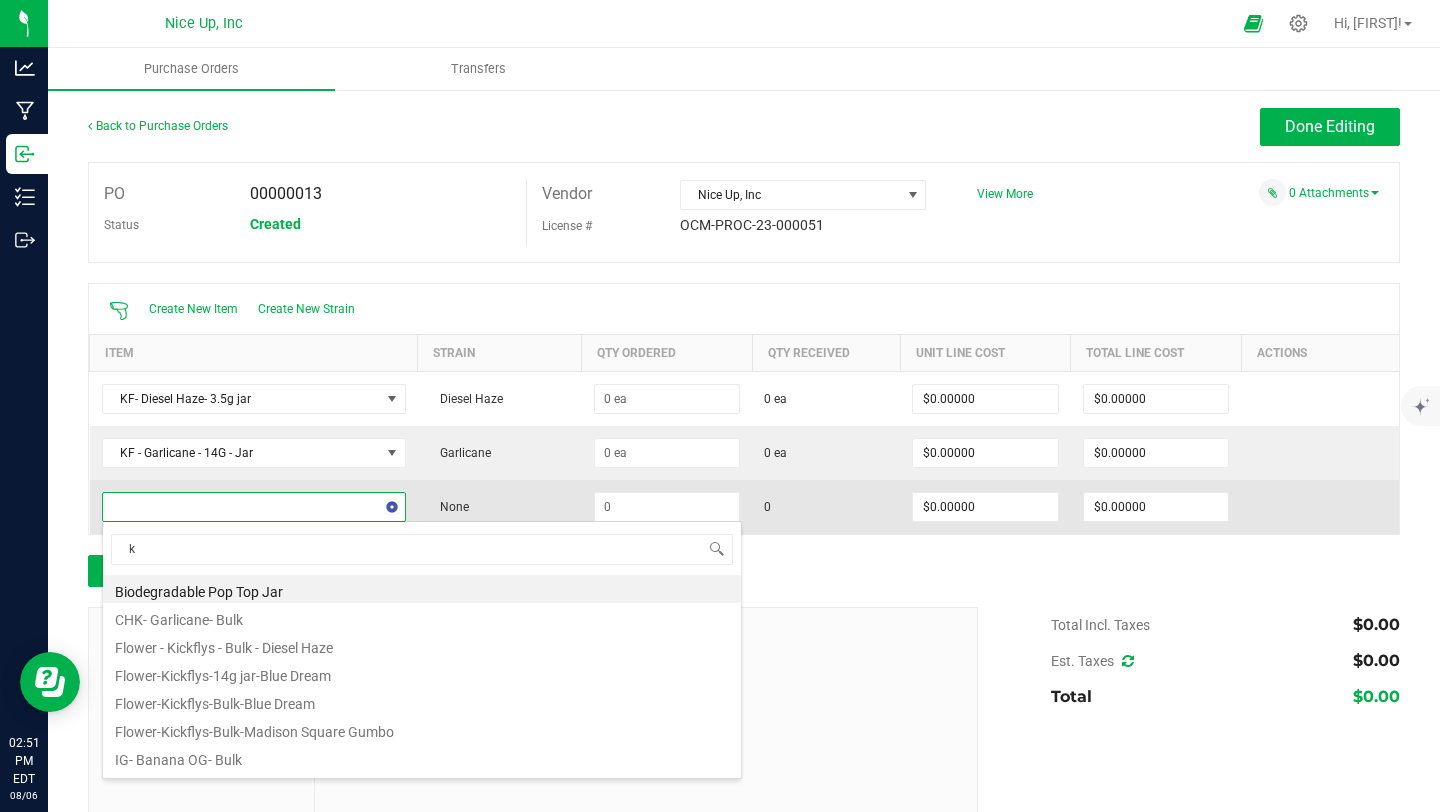 type on "kf" 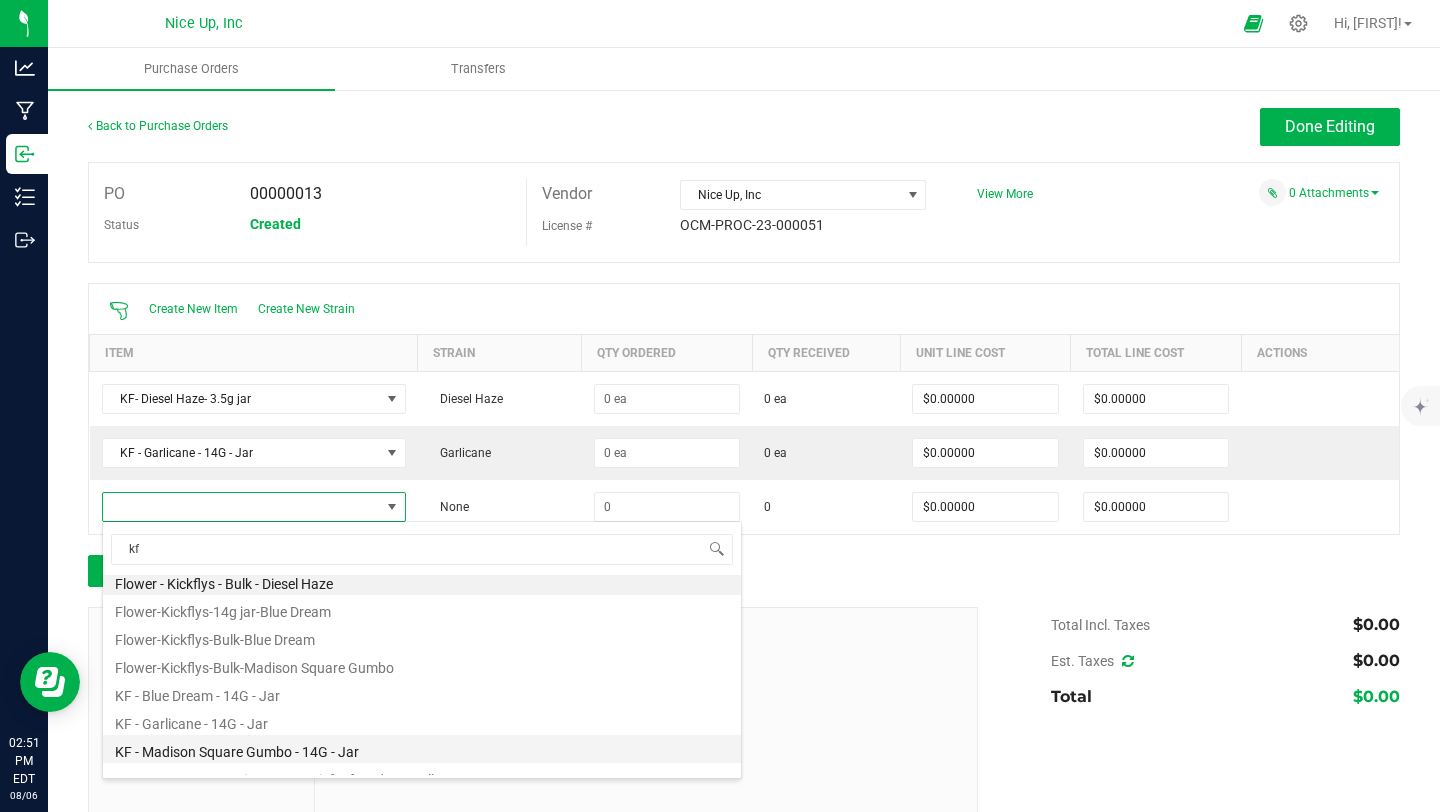 scroll, scrollTop: 9, scrollLeft: 0, axis: vertical 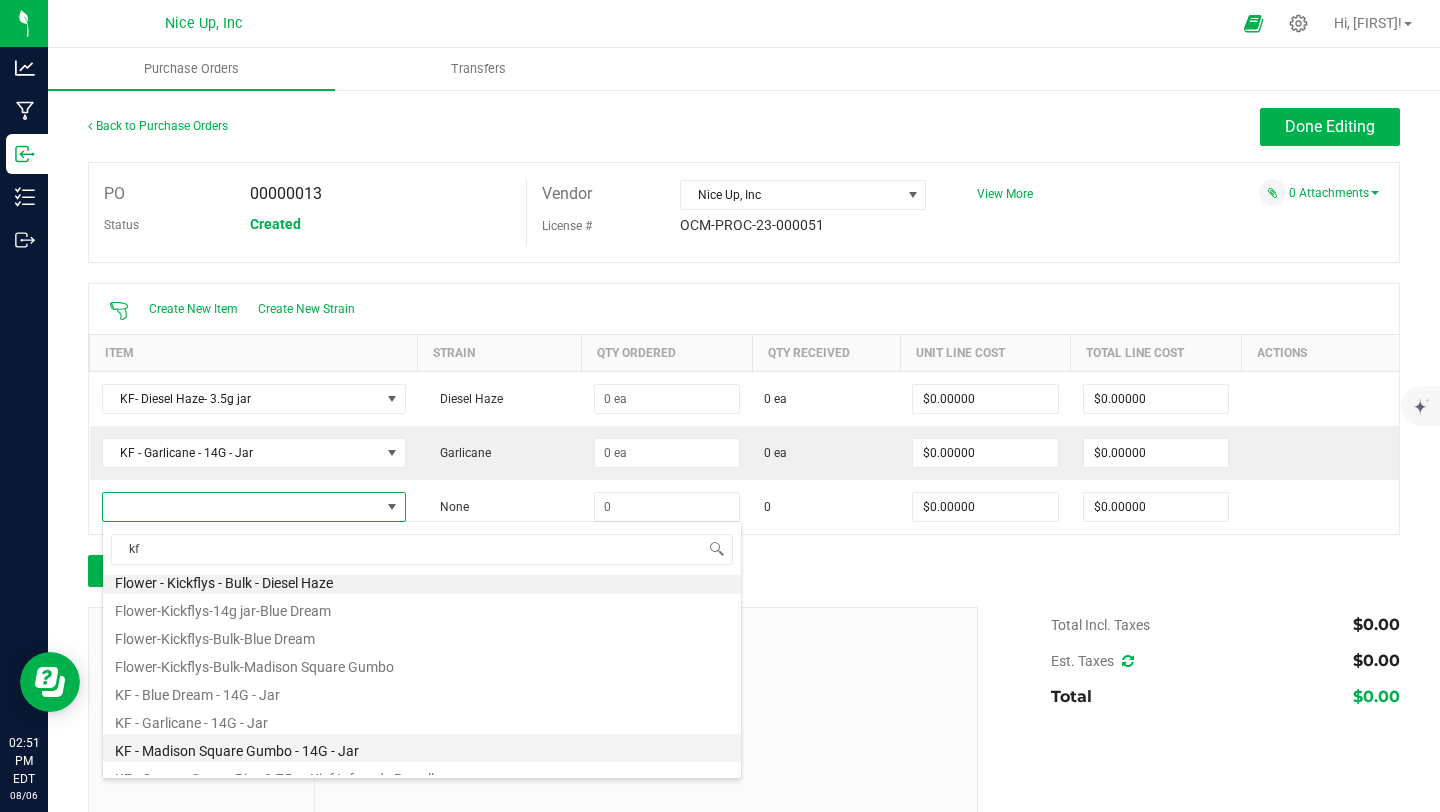 click on "KF - Madison Square Gumbo - 14G - Jar" at bounding box center (422, 748) 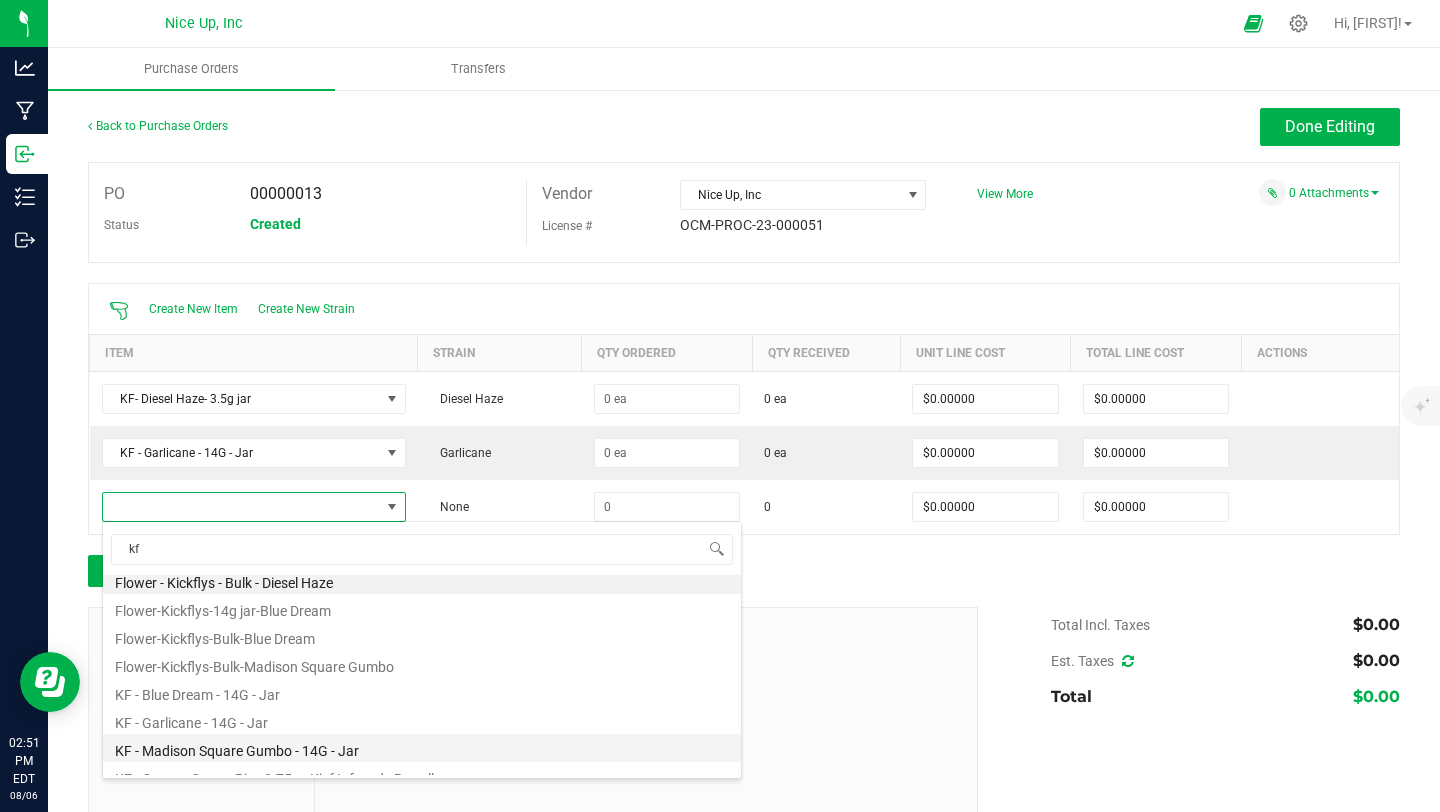 type 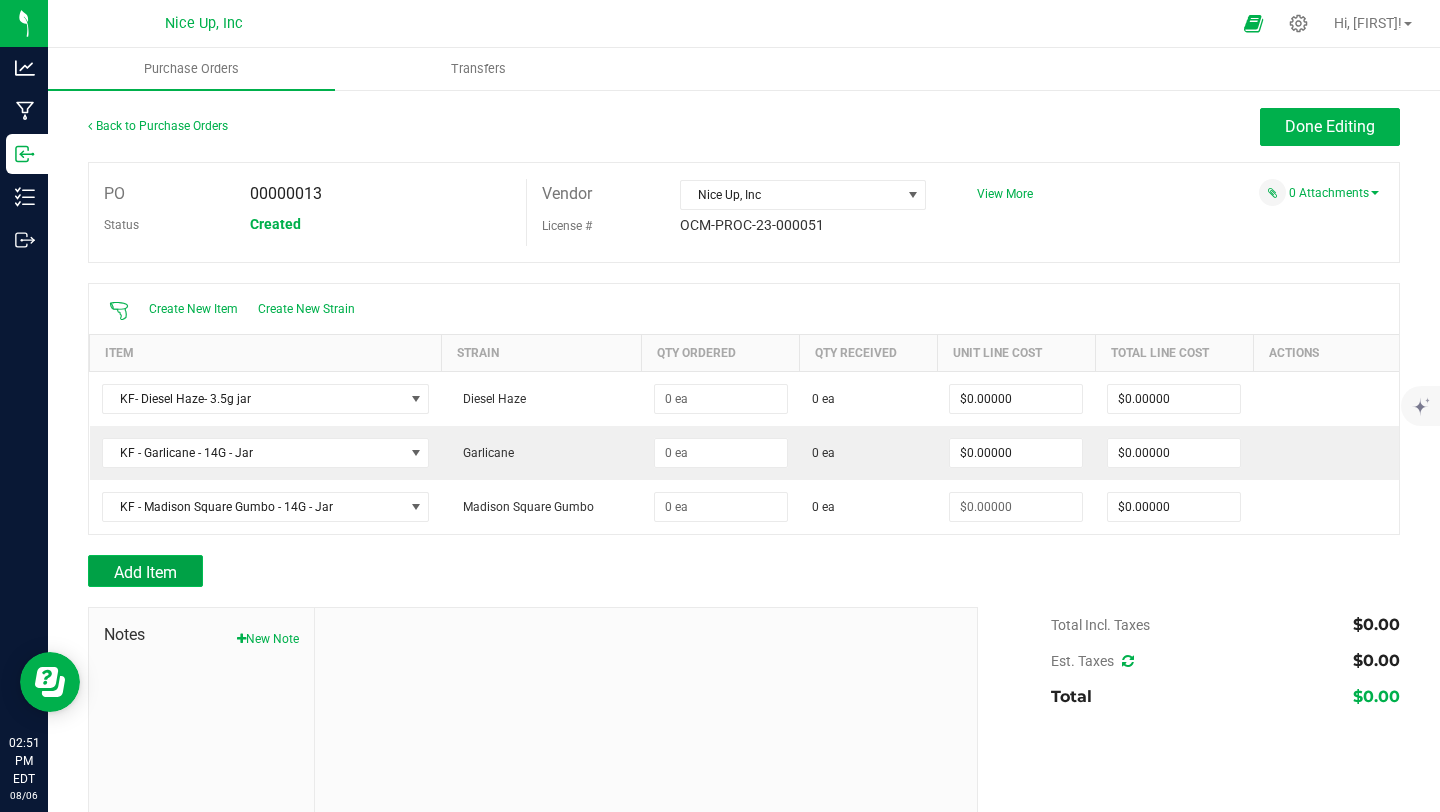 click on "Add Item" at bounding box center (145, 572) 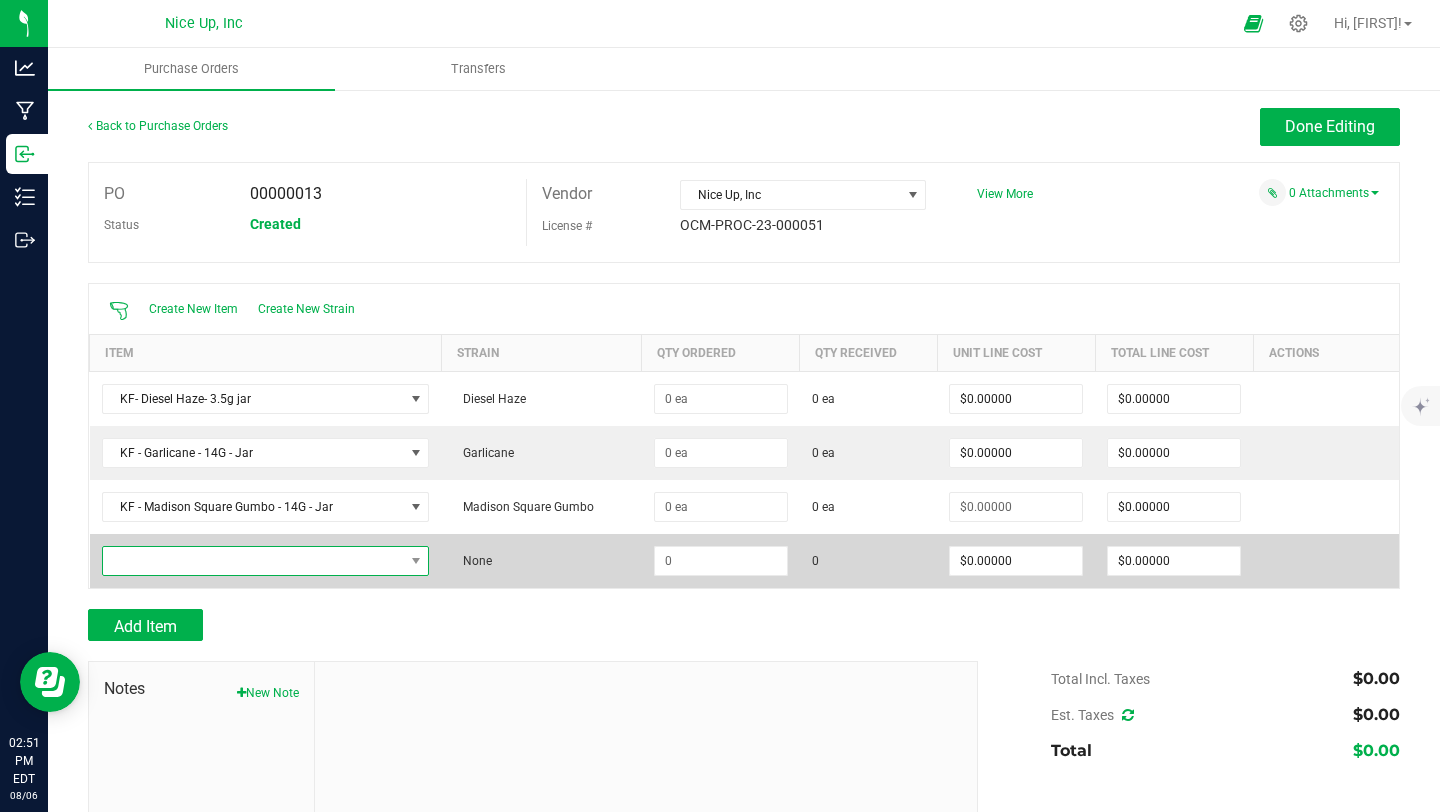 click at bounding box center [253, 561] 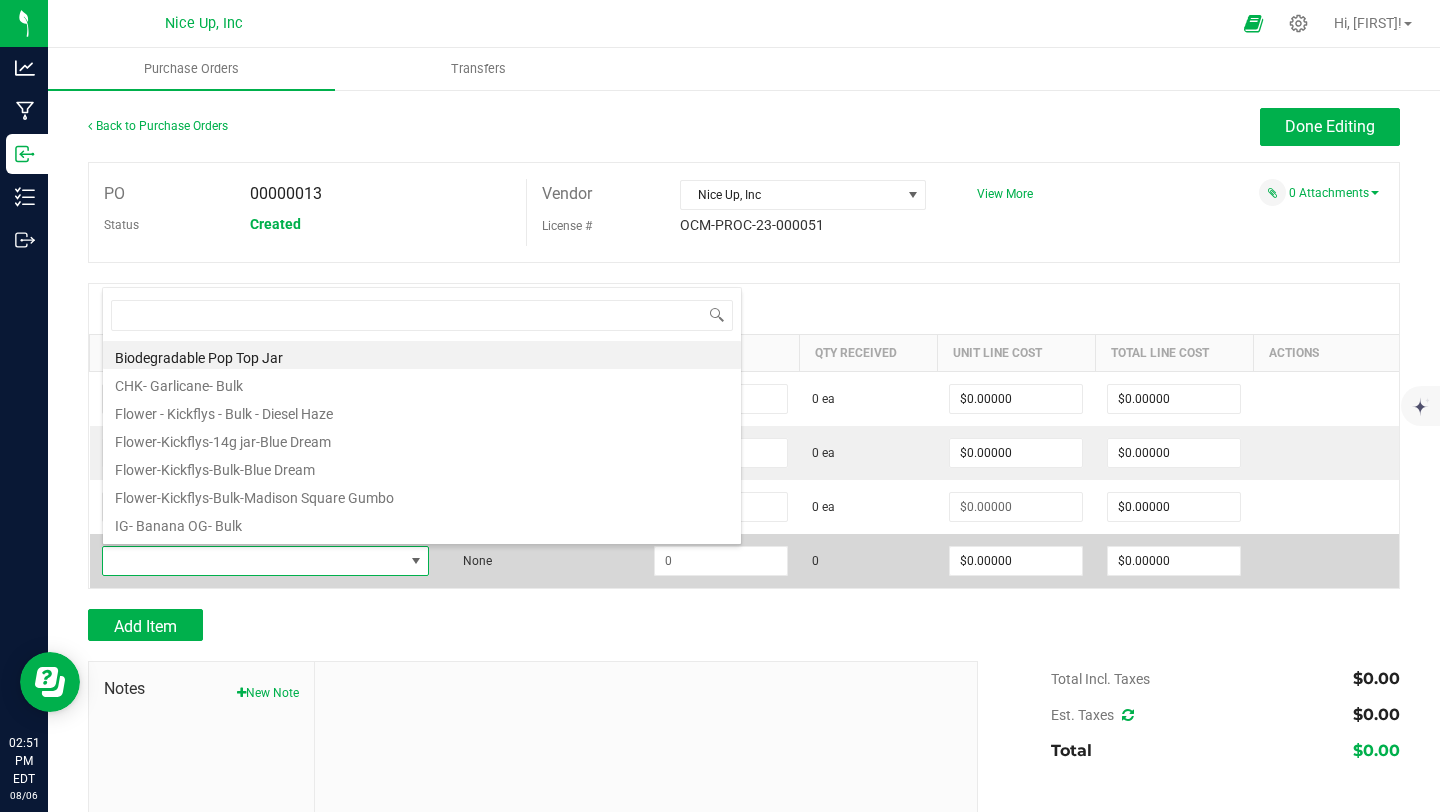 scroll, scrollTop: 99970, scrollLeft: 99671, axis: both 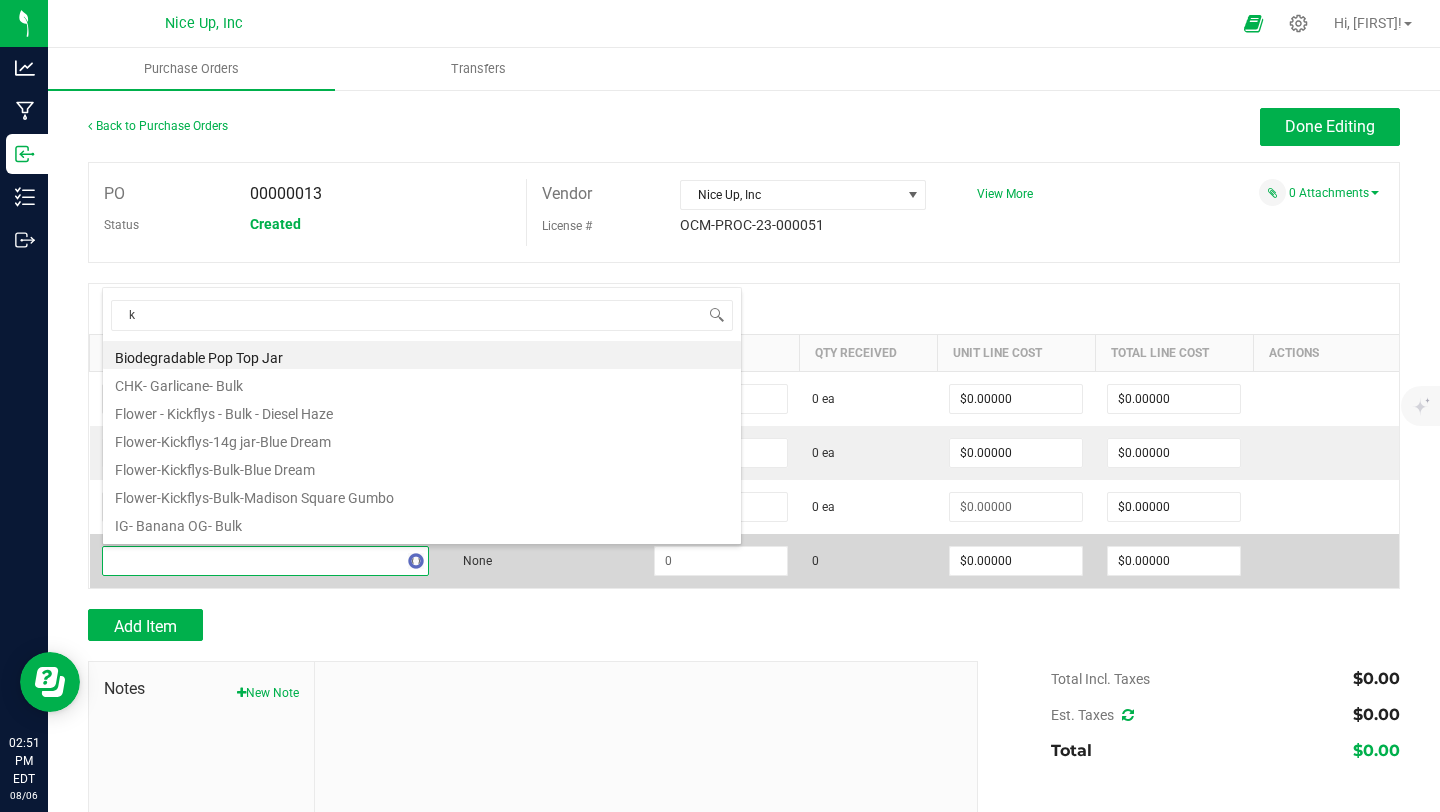type on "kf" 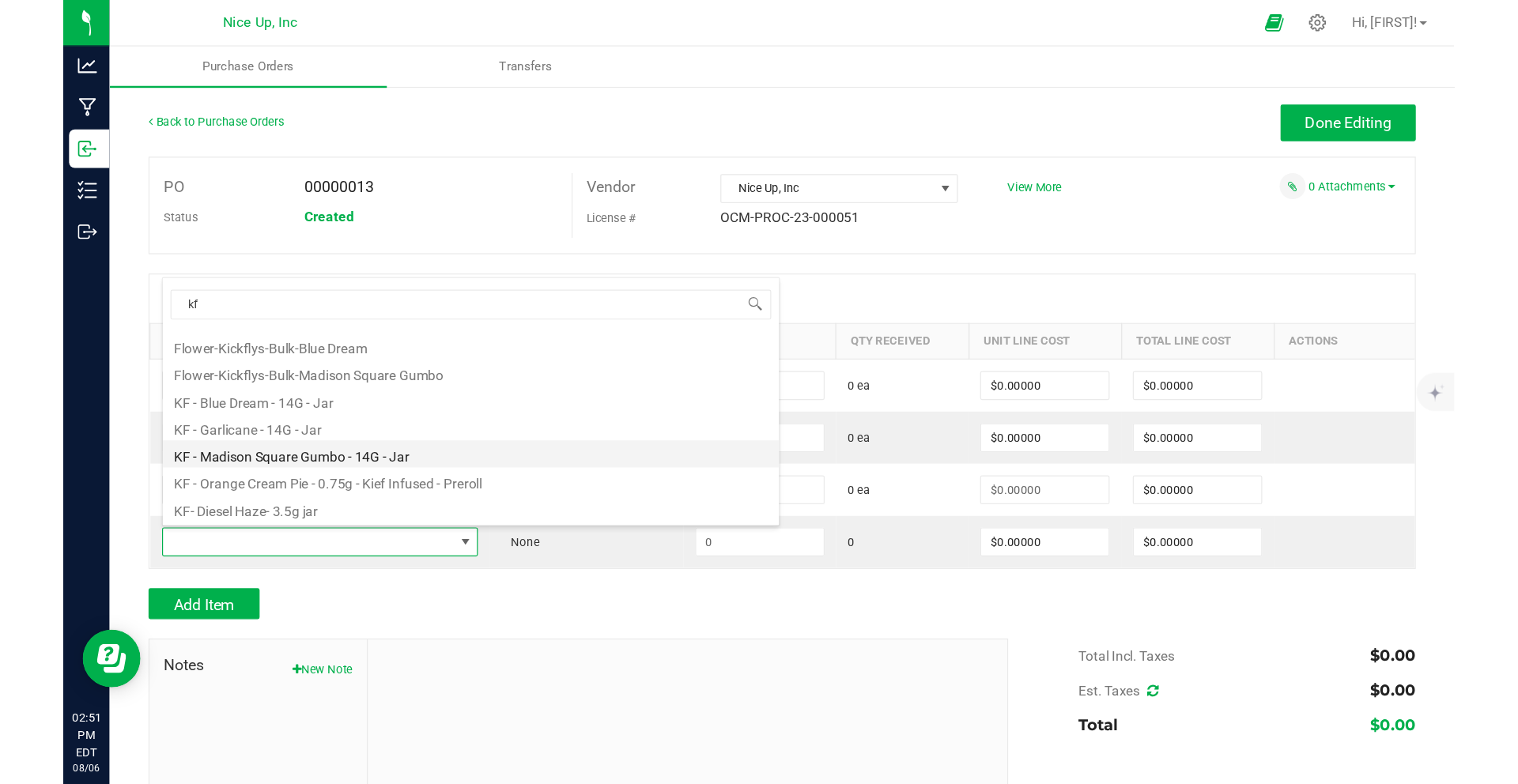 scroll, scrollTop: 45, scrollLeft: 0, axis: vertical 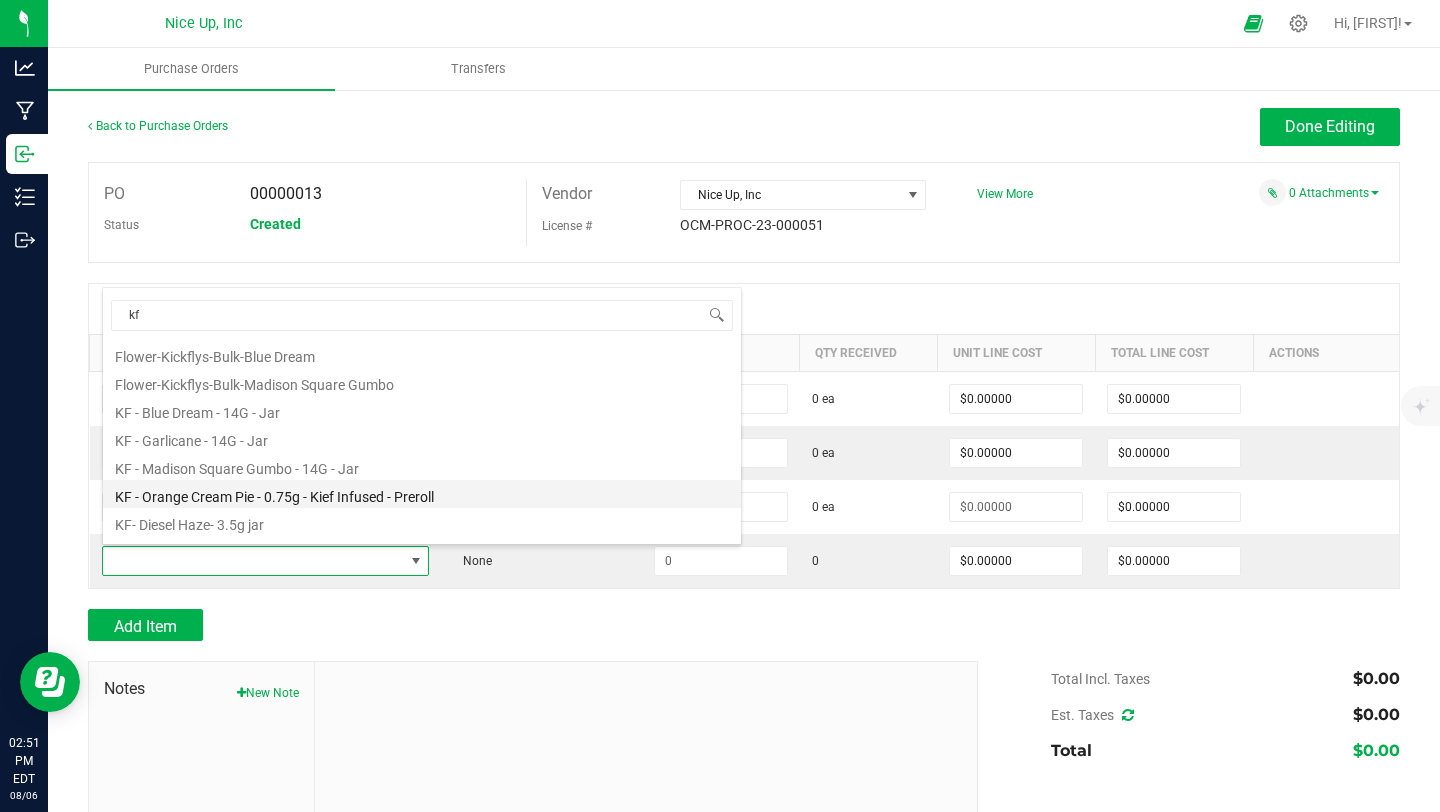 click on "KF - Orange Cream Pie - 0.75g - Kief Infused - Preroll" at bounding box center [422, 494] 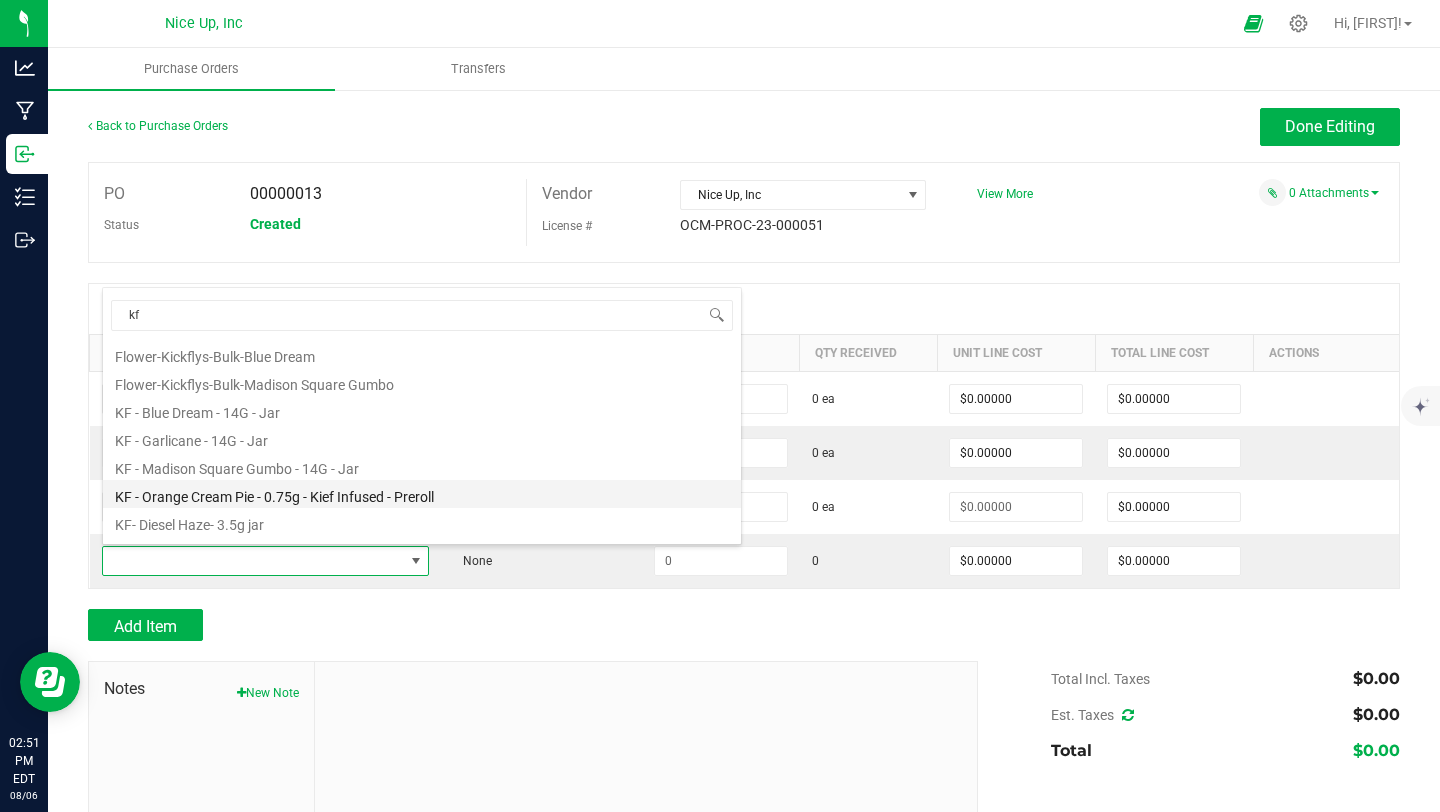 type 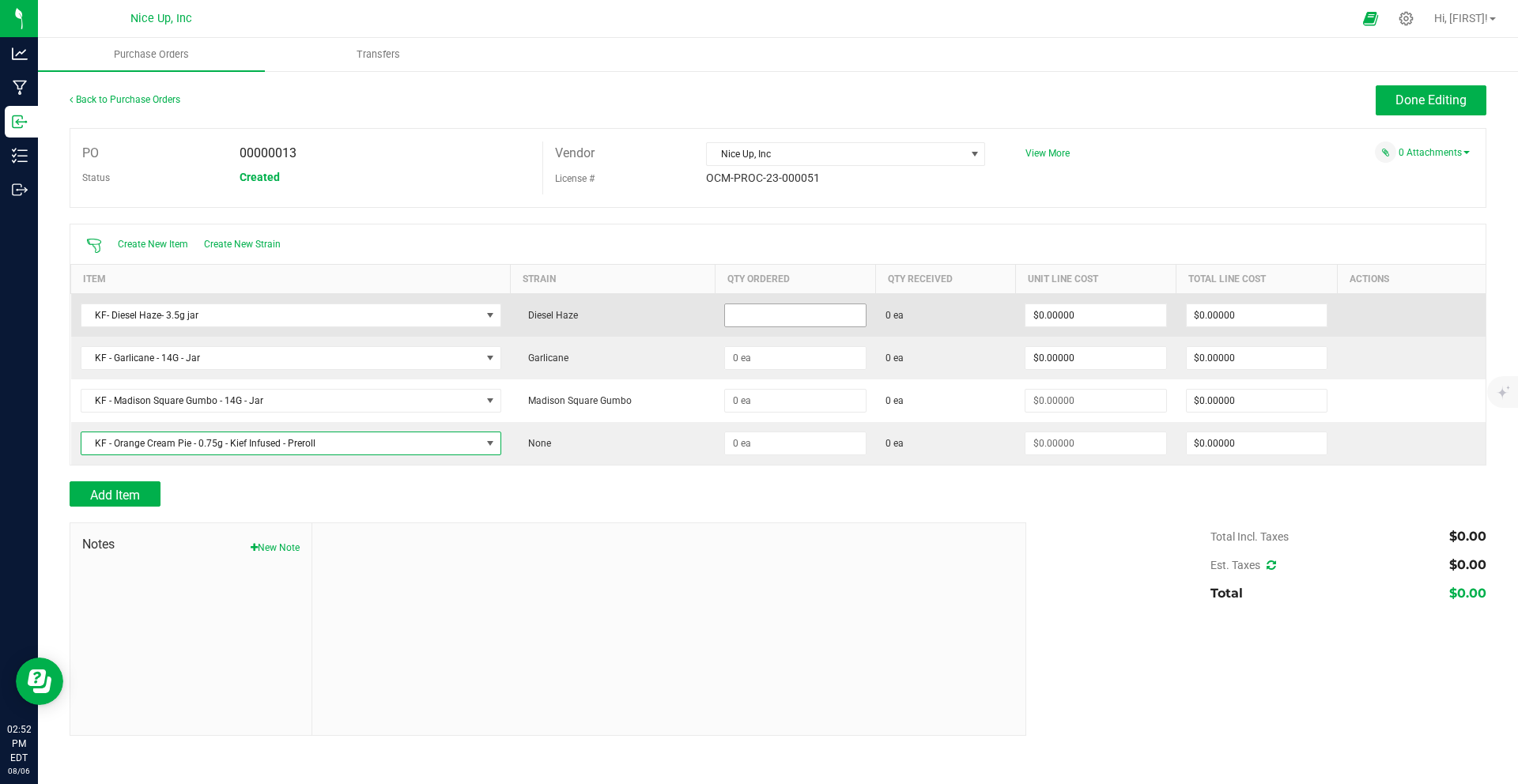 click at bounding box center [795, 315] 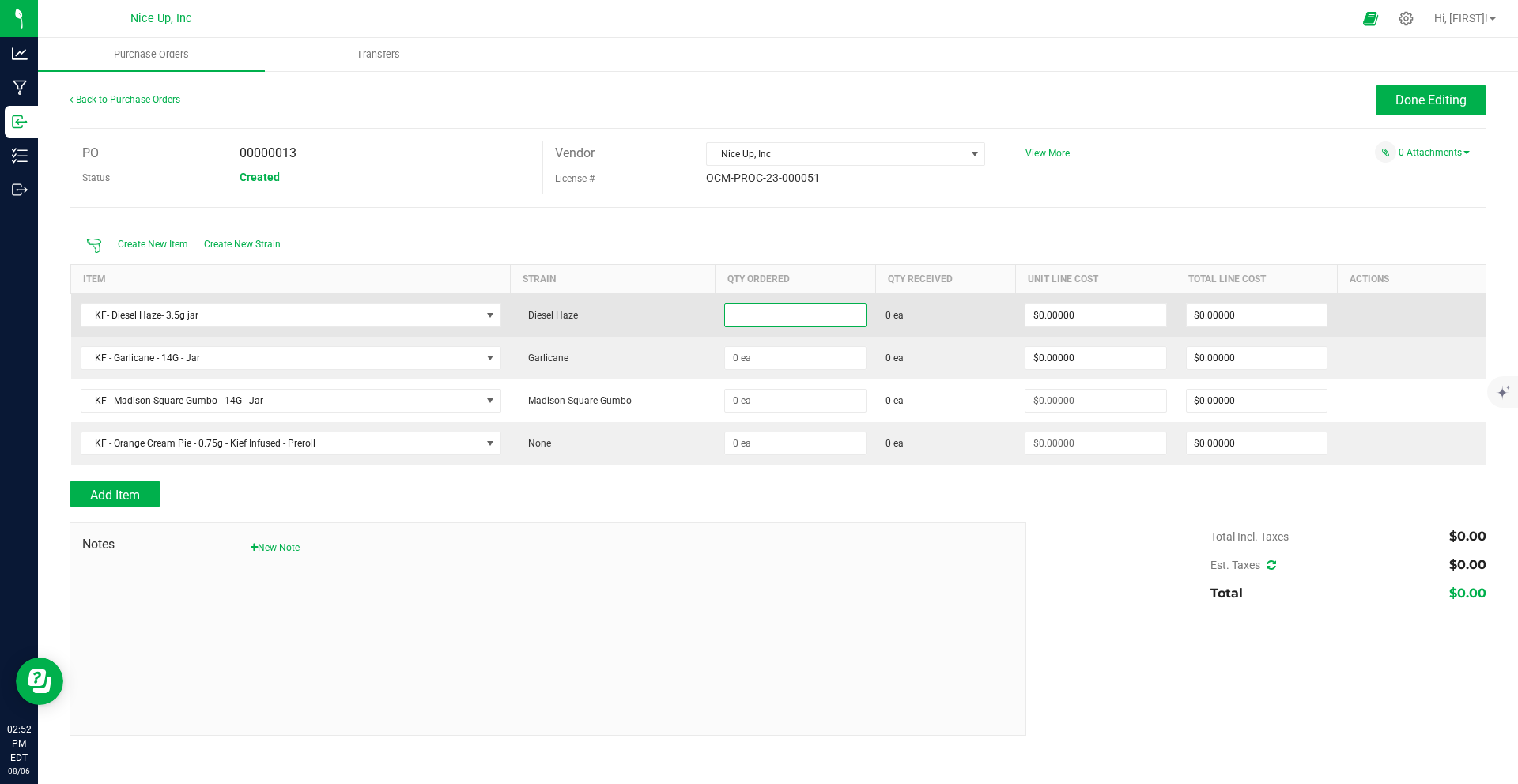 paste on "1374" 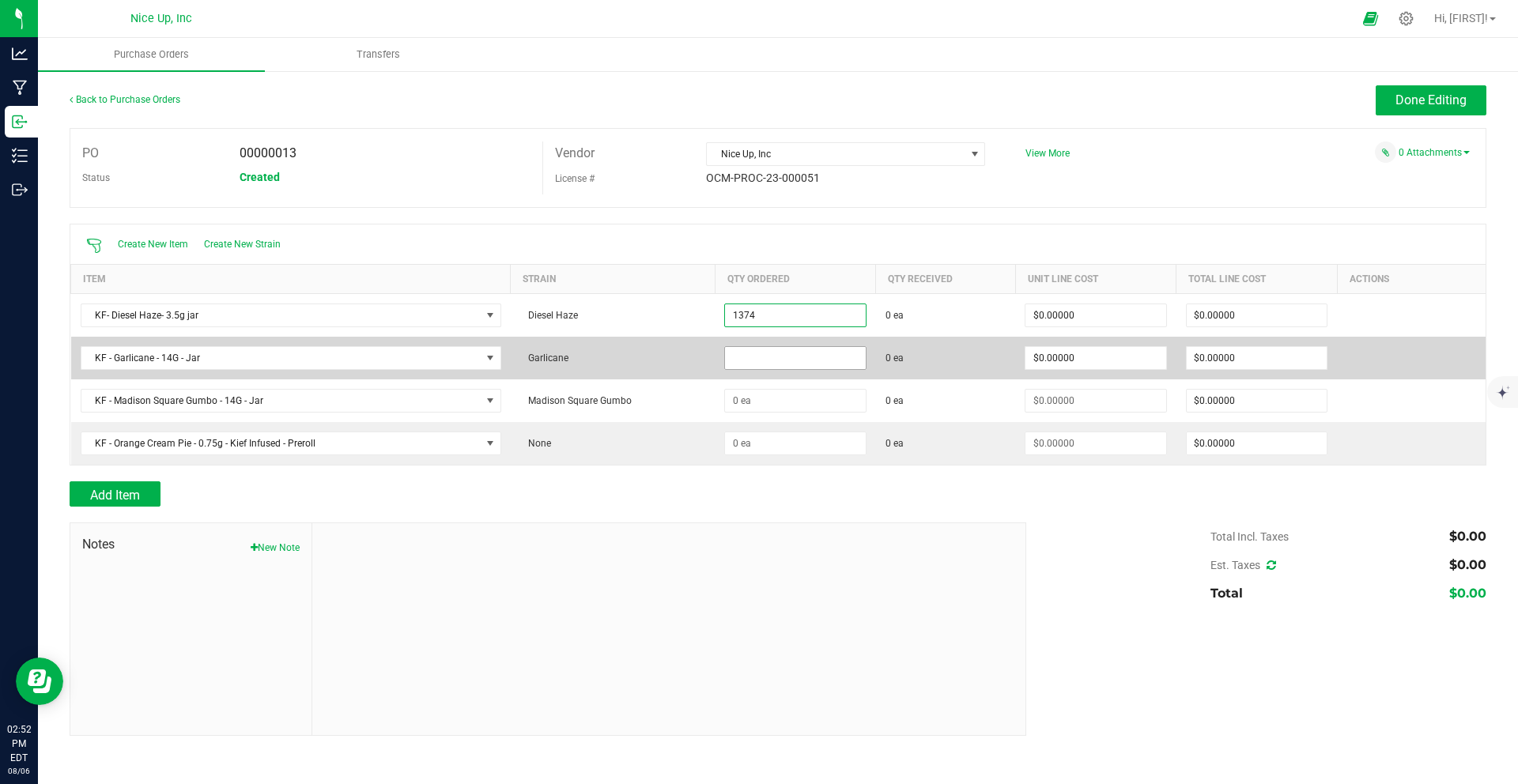 type on "1374 ea" 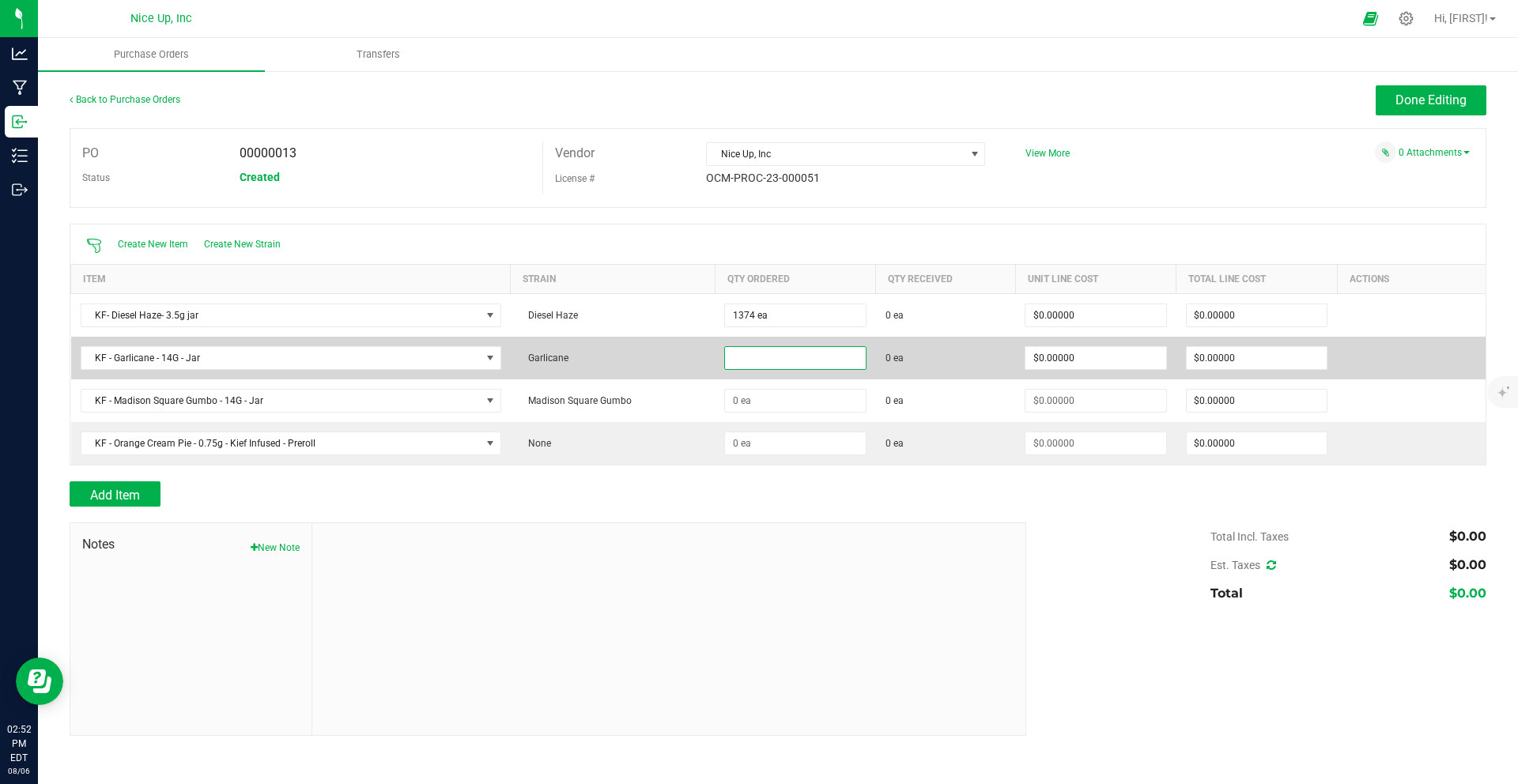 click at bounding box center [795, 358] 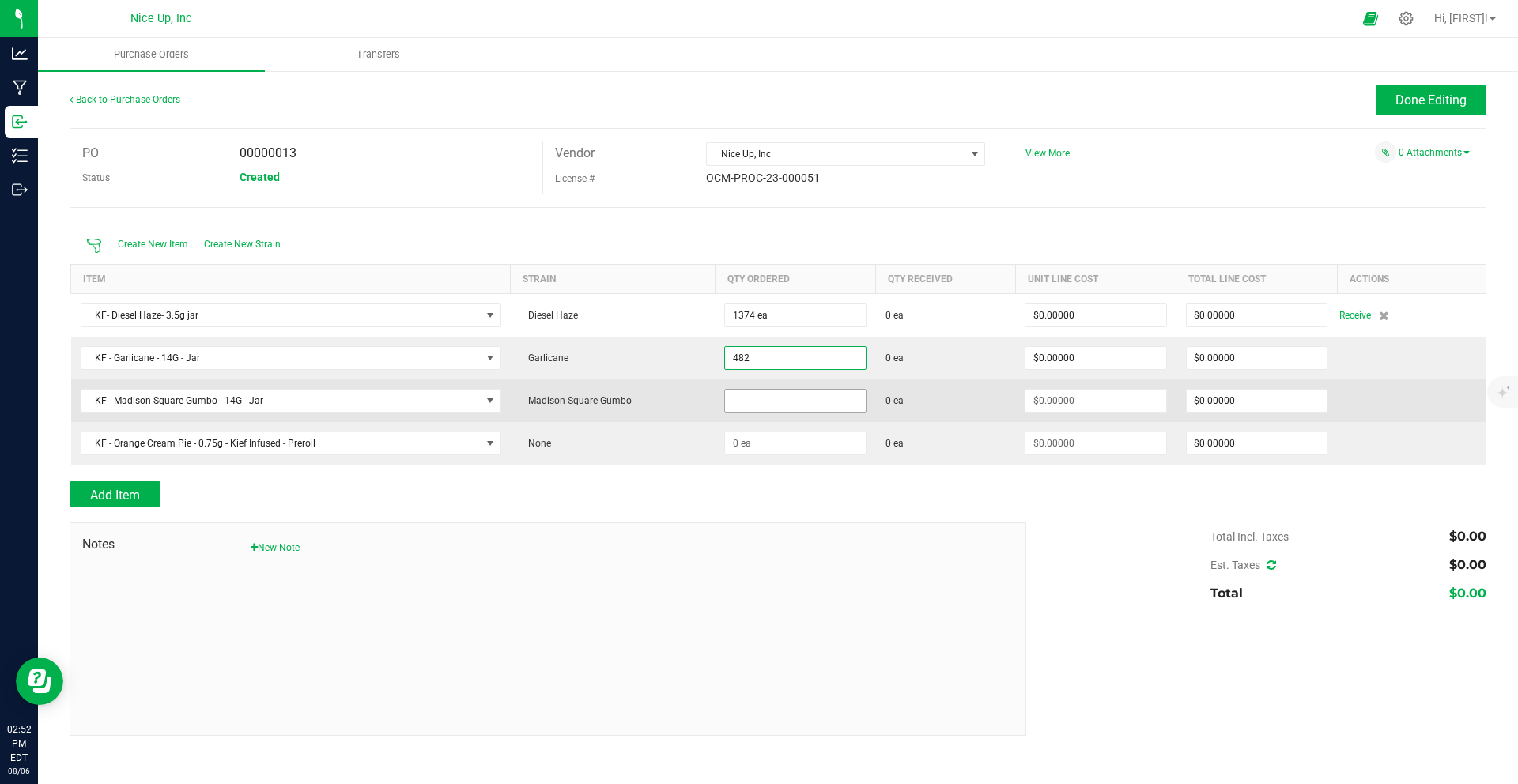type on "482 ea" 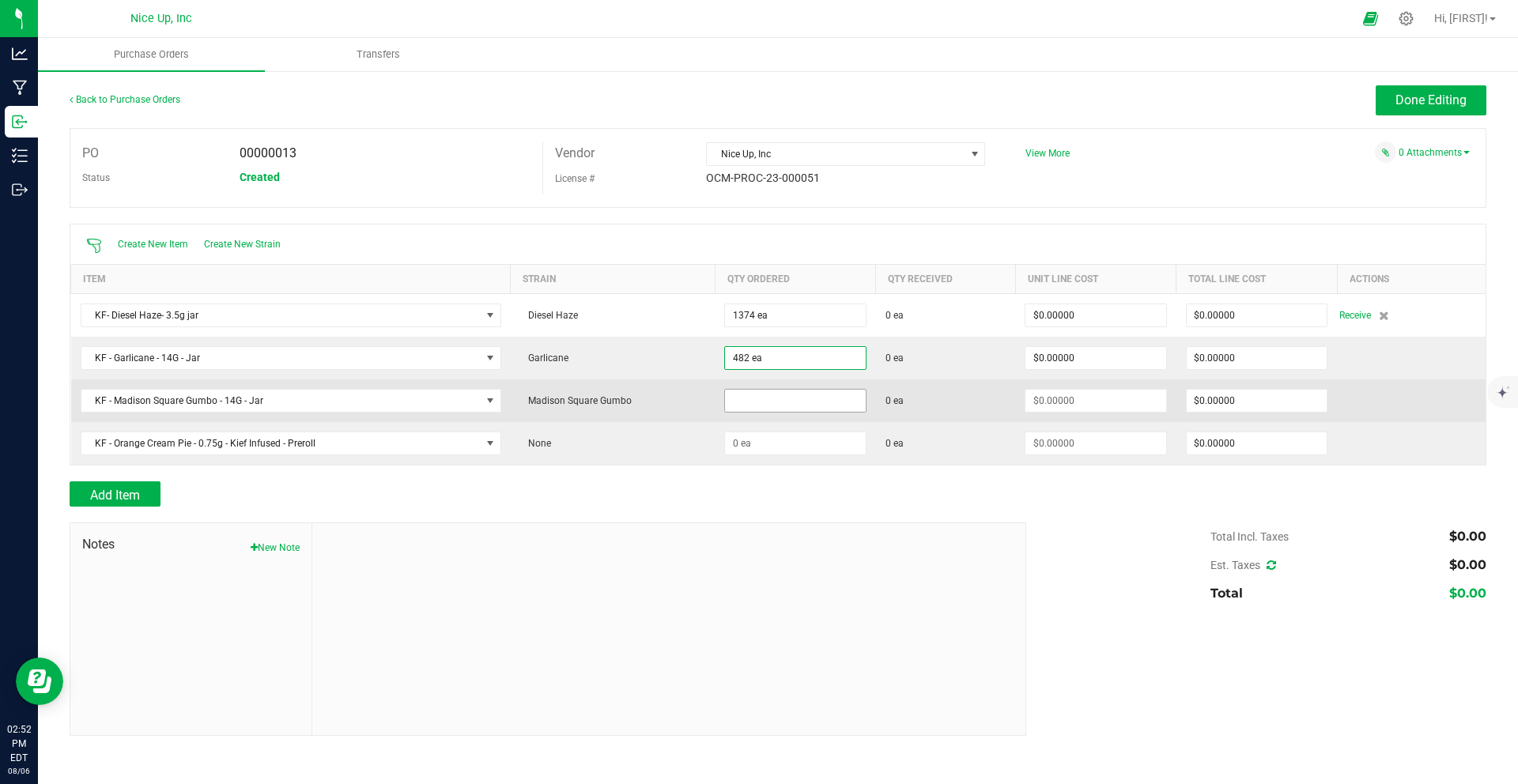 click at bounding box center [795, 401] 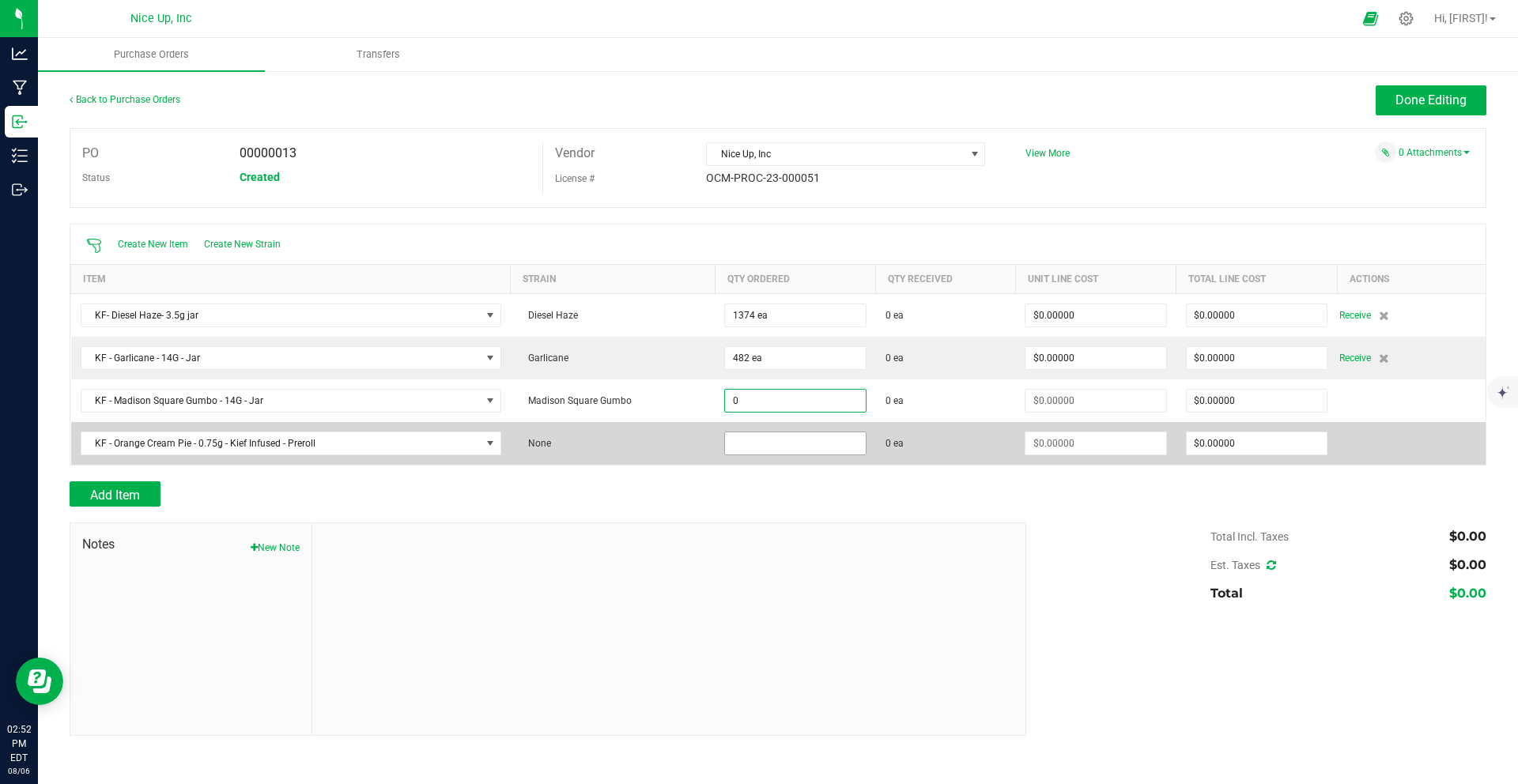 click at bounding box center (795, 443) 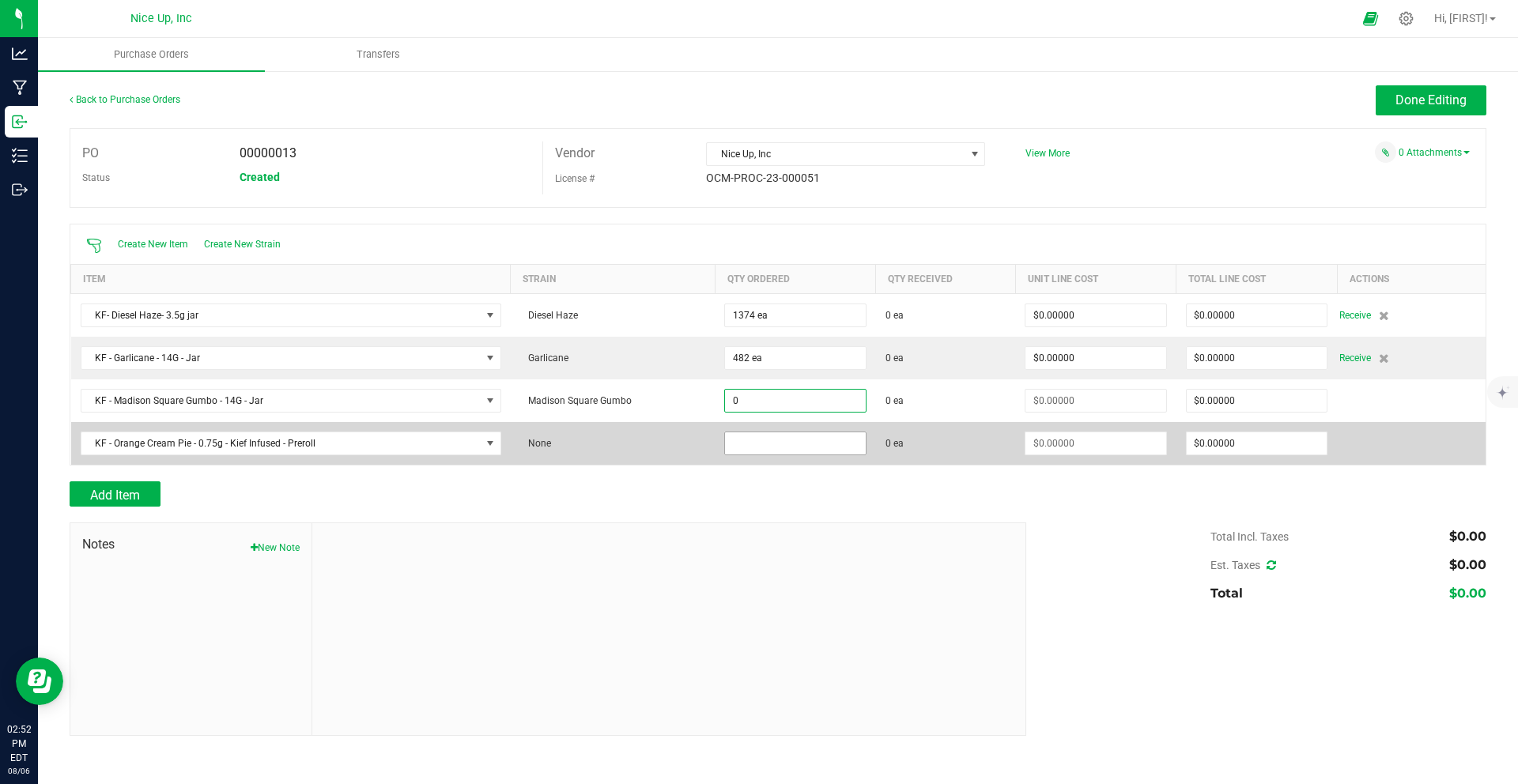 type on "0 ea" 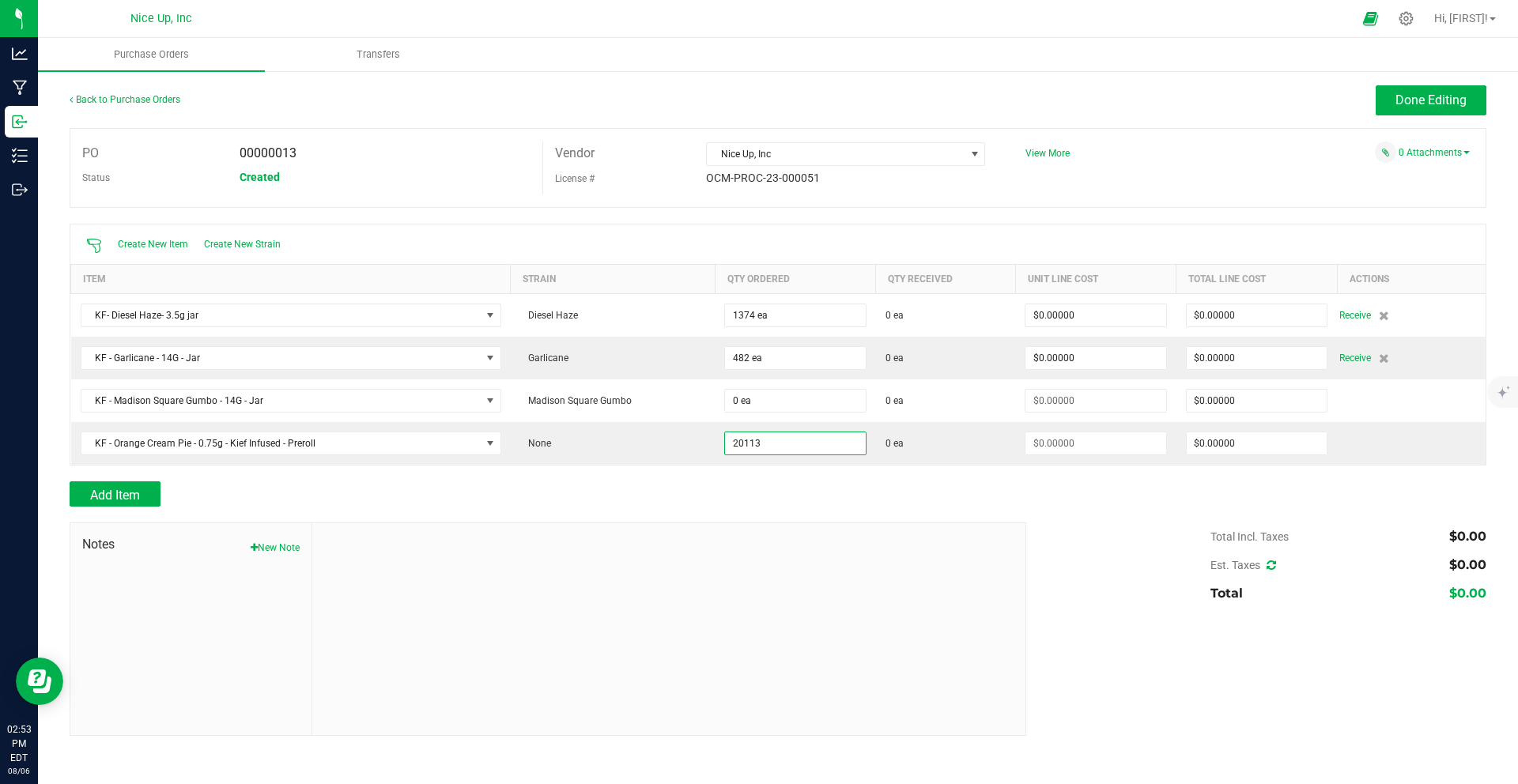 click on "Add Item" at bounding box center (542, 494) 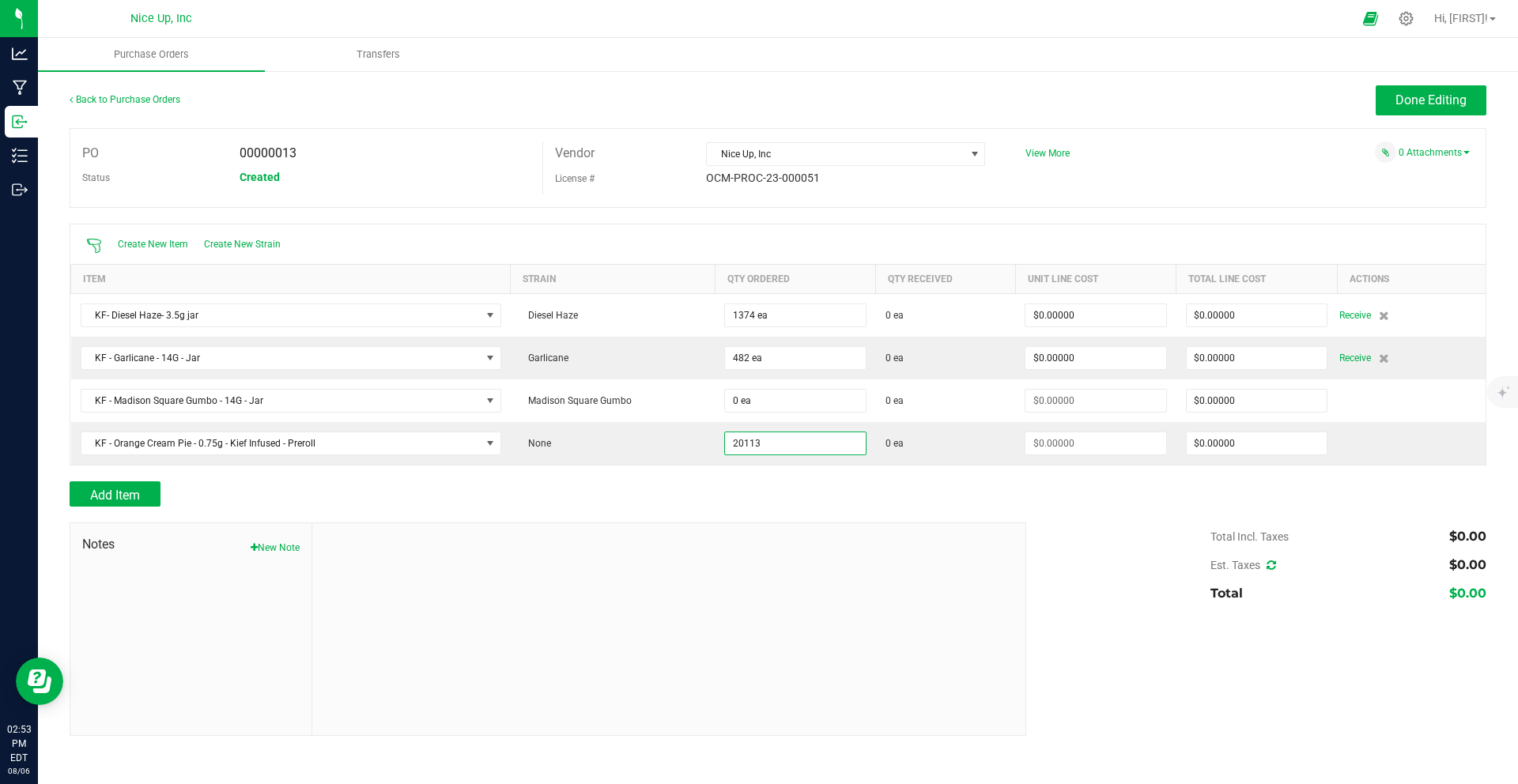 type on "20113 ea" 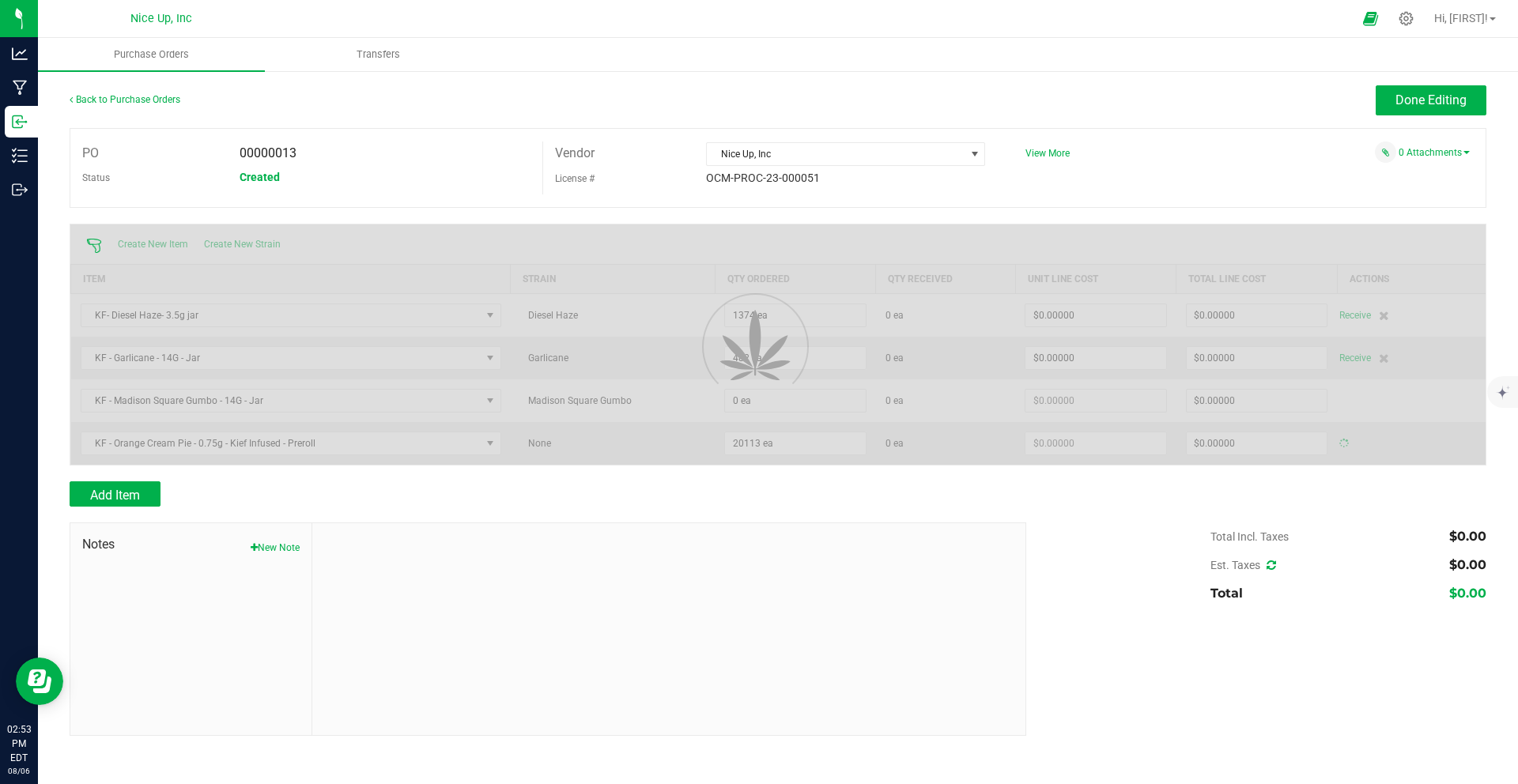 type on "$0.00000" 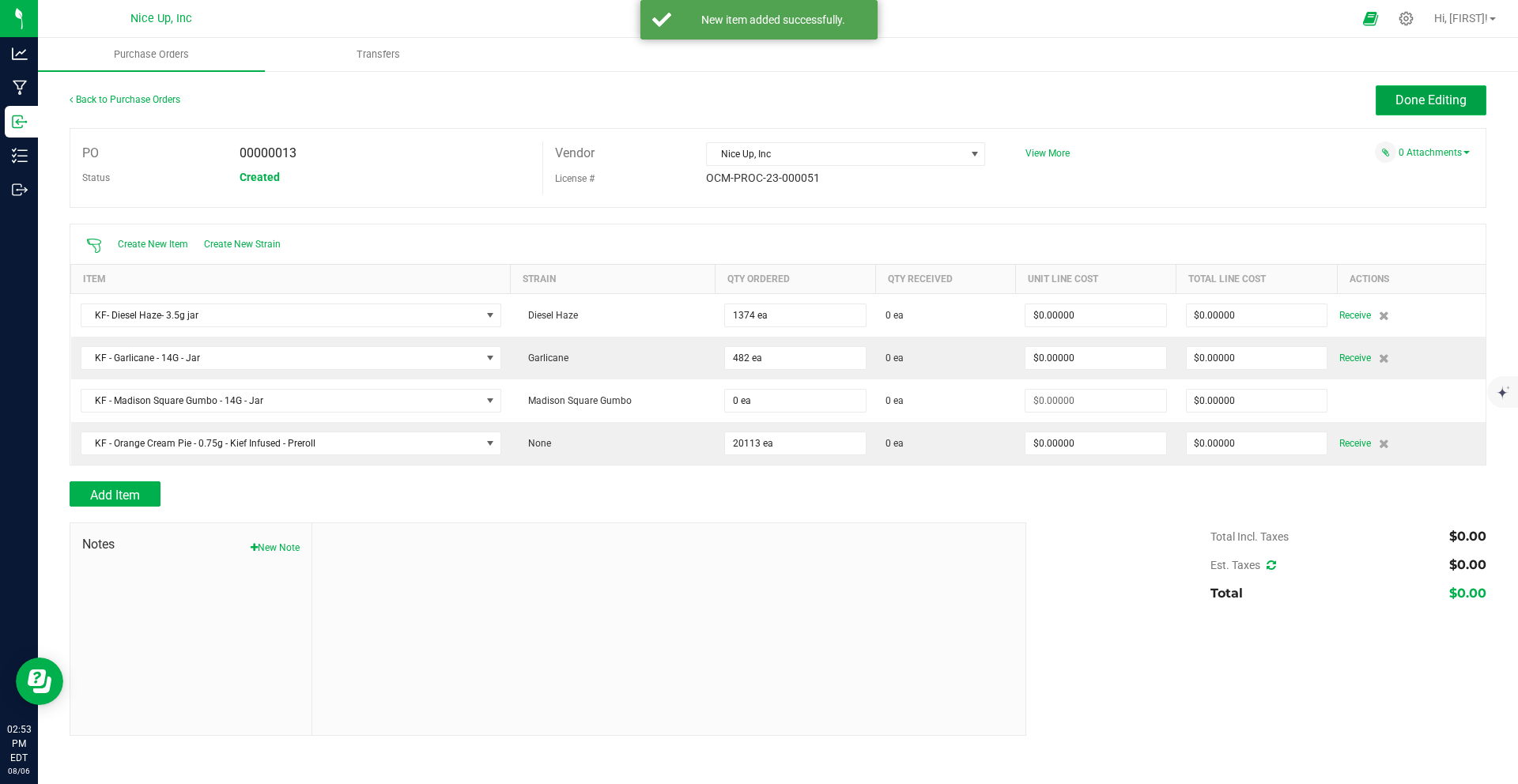 click on "Done Editing" at bounding box center (1431, 100) 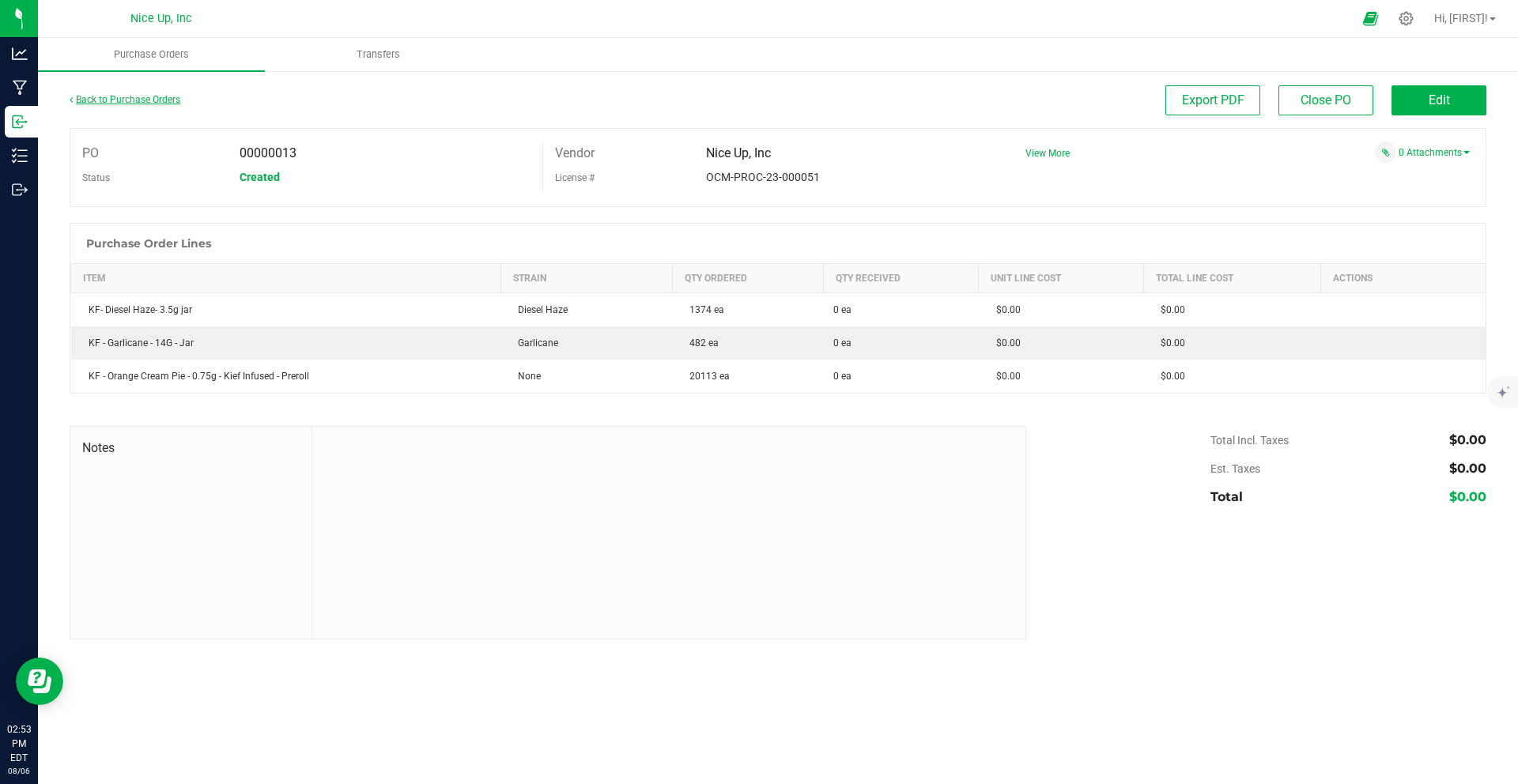 click on "Back to Purchase Orders" at bounding box center [125, 100] 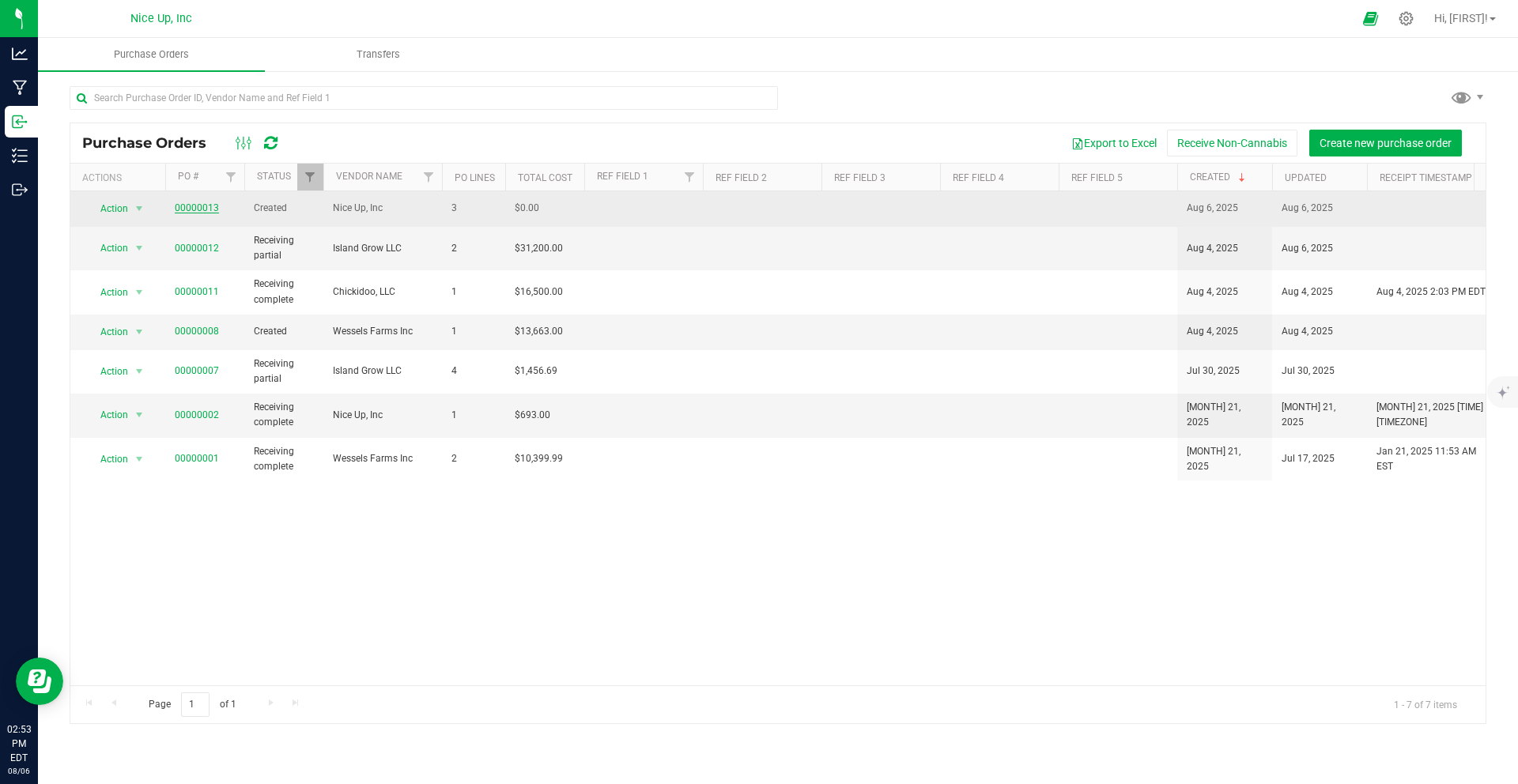 click on "00000013" at bounding box center (197, 208) 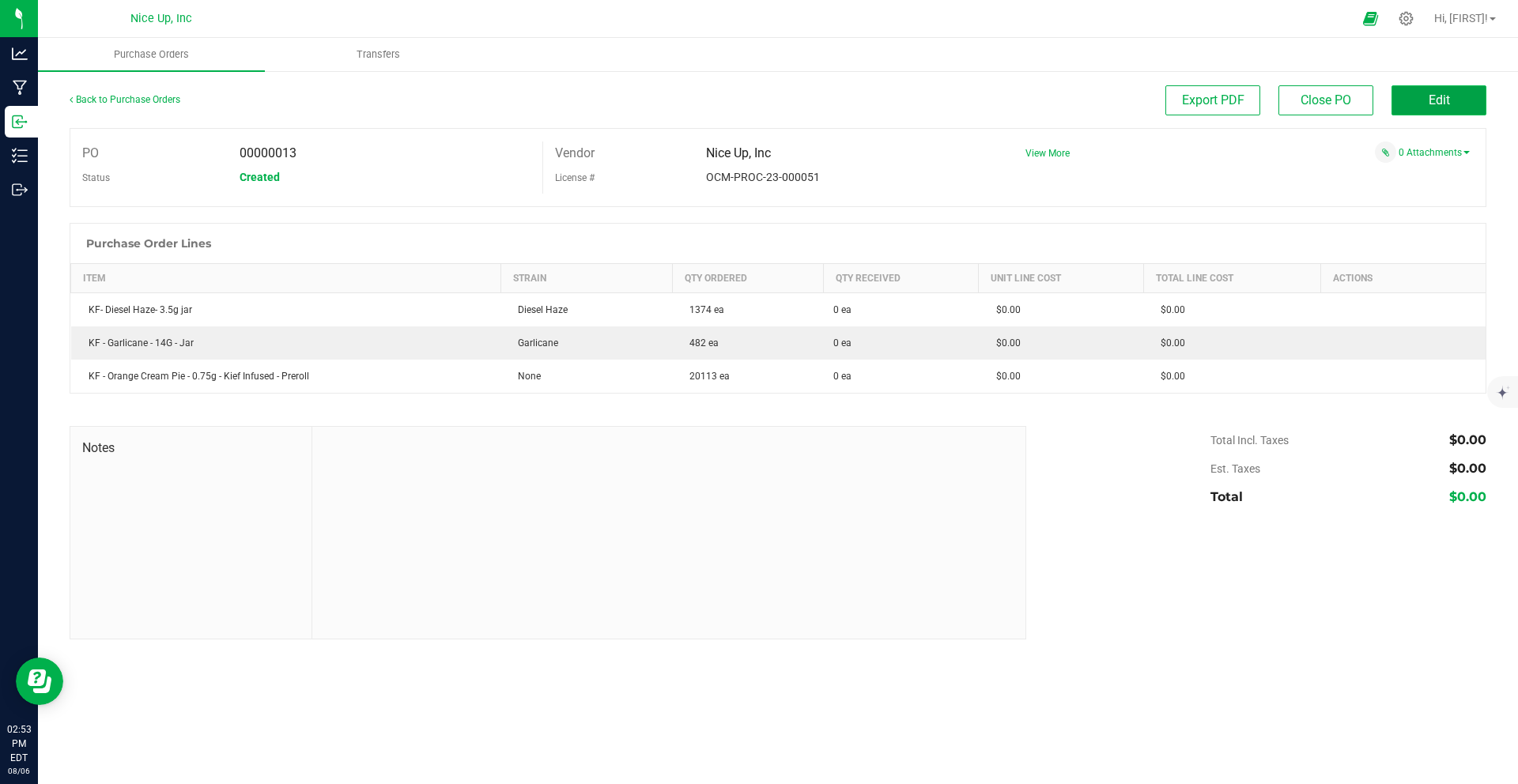 click on "Edit" at bounding box center [1439, 100] 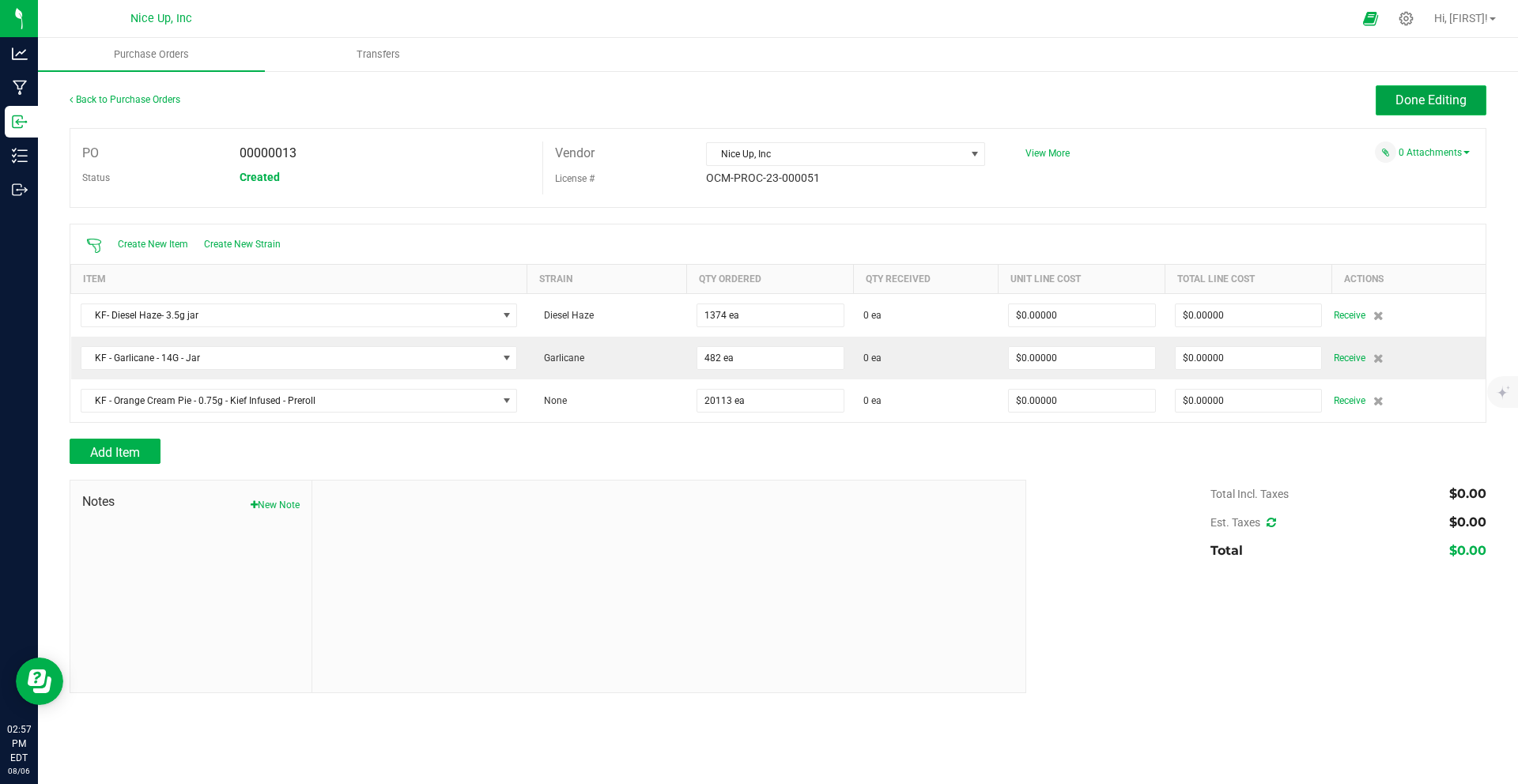 click on "Done Editing" at bounding box center (1431, 100) 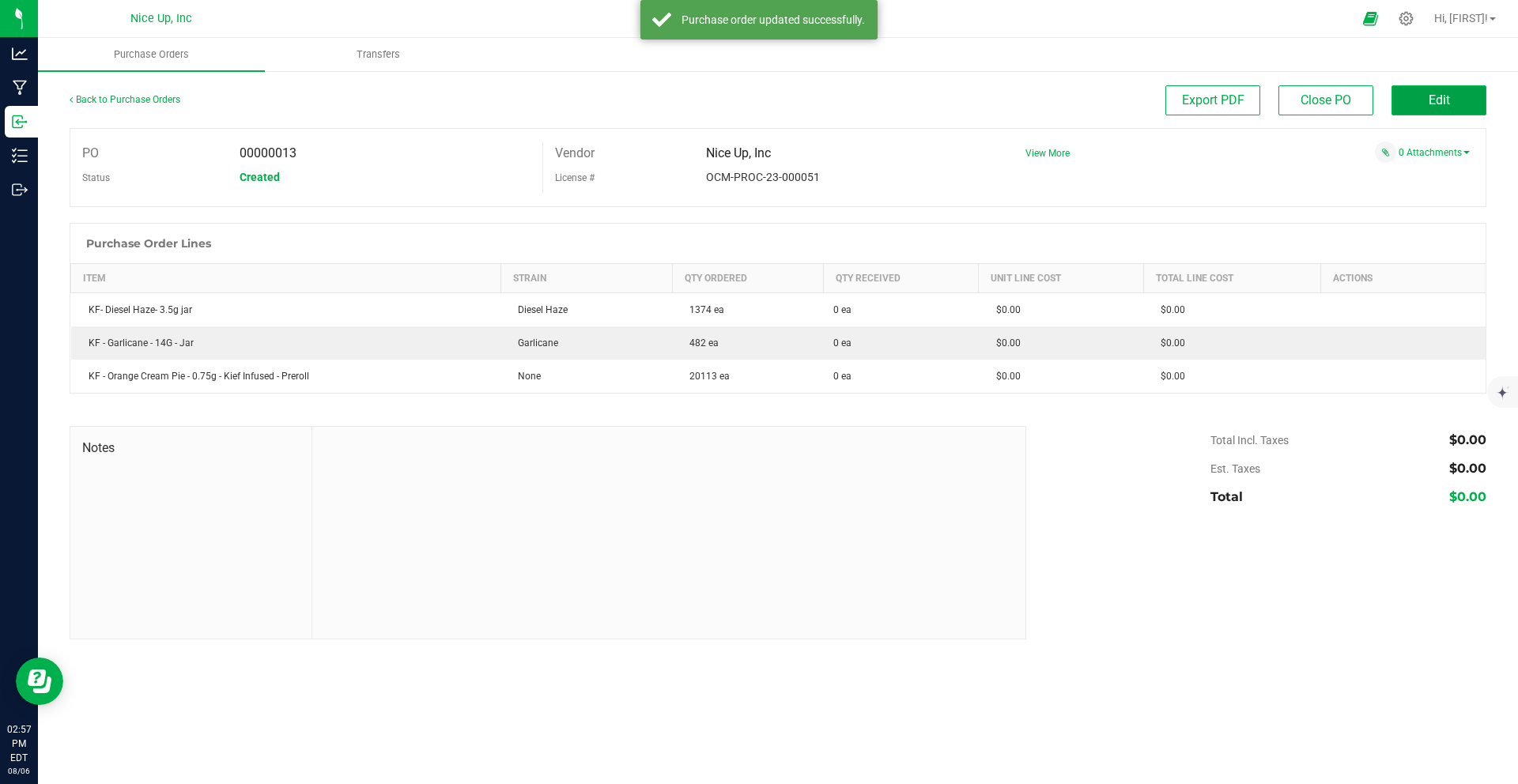 click on "Edit" at bounding box center (1439, 100) 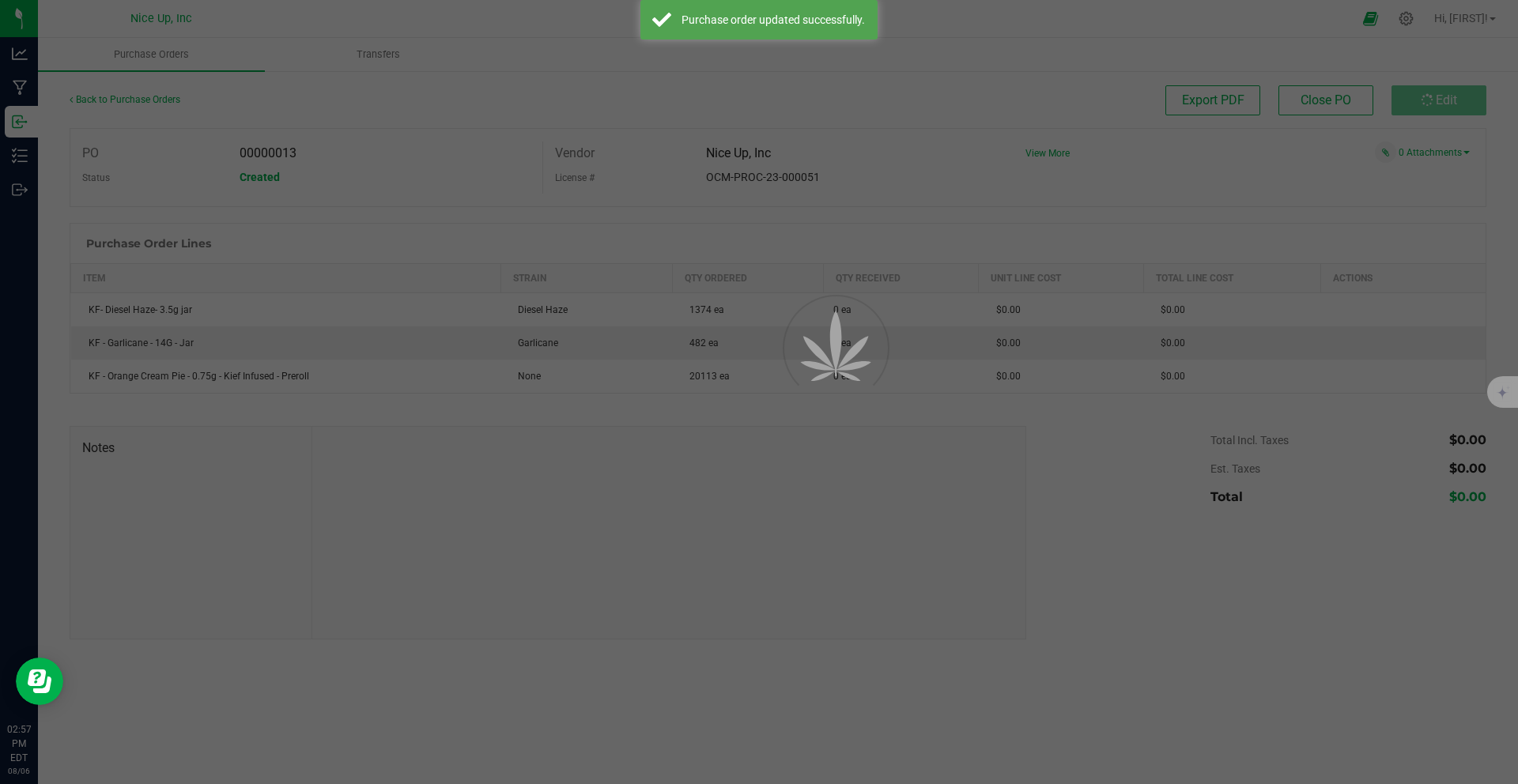 click at bounding box center [759, 392] 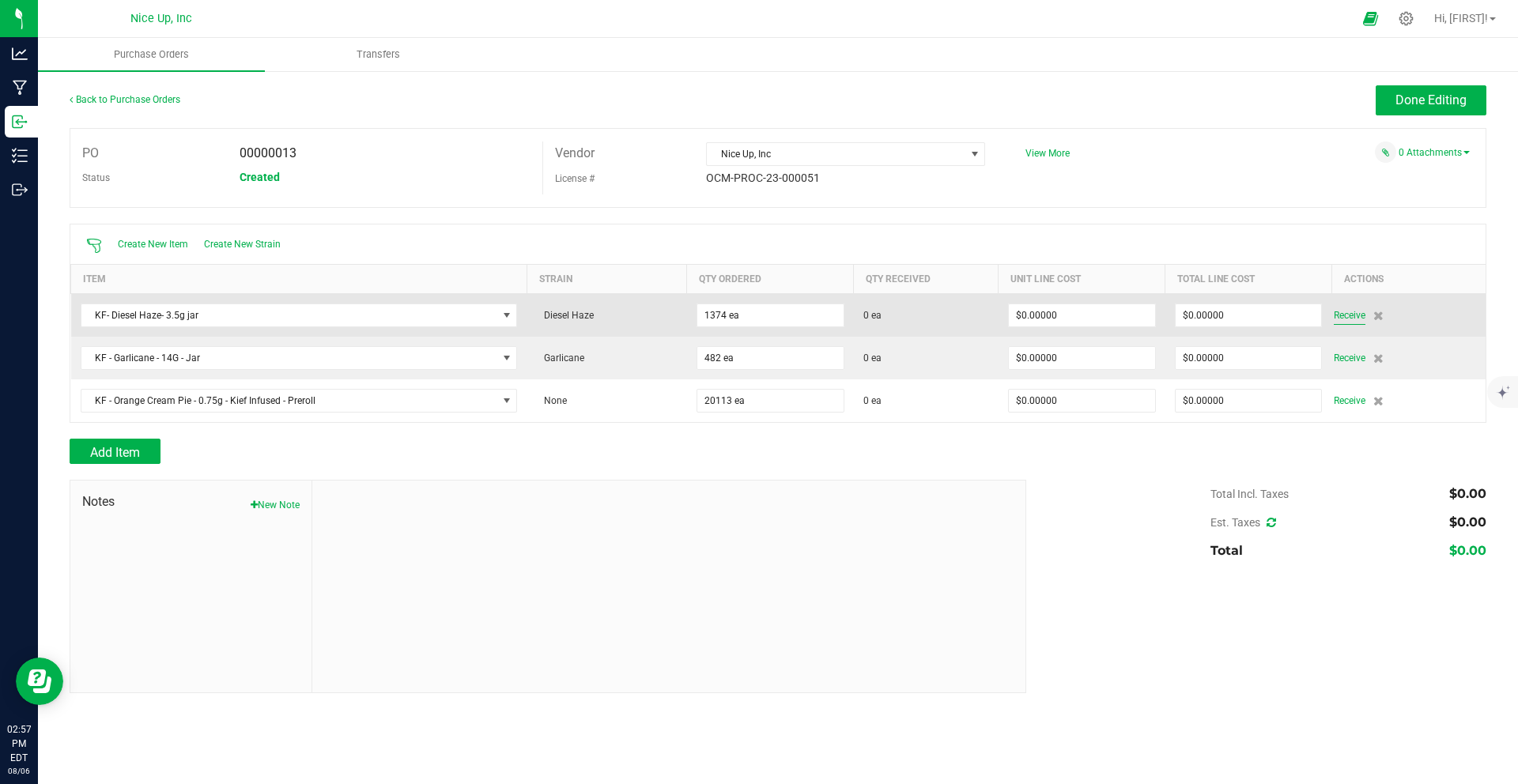 click on "Receive" at bounding box center [1350, 315] 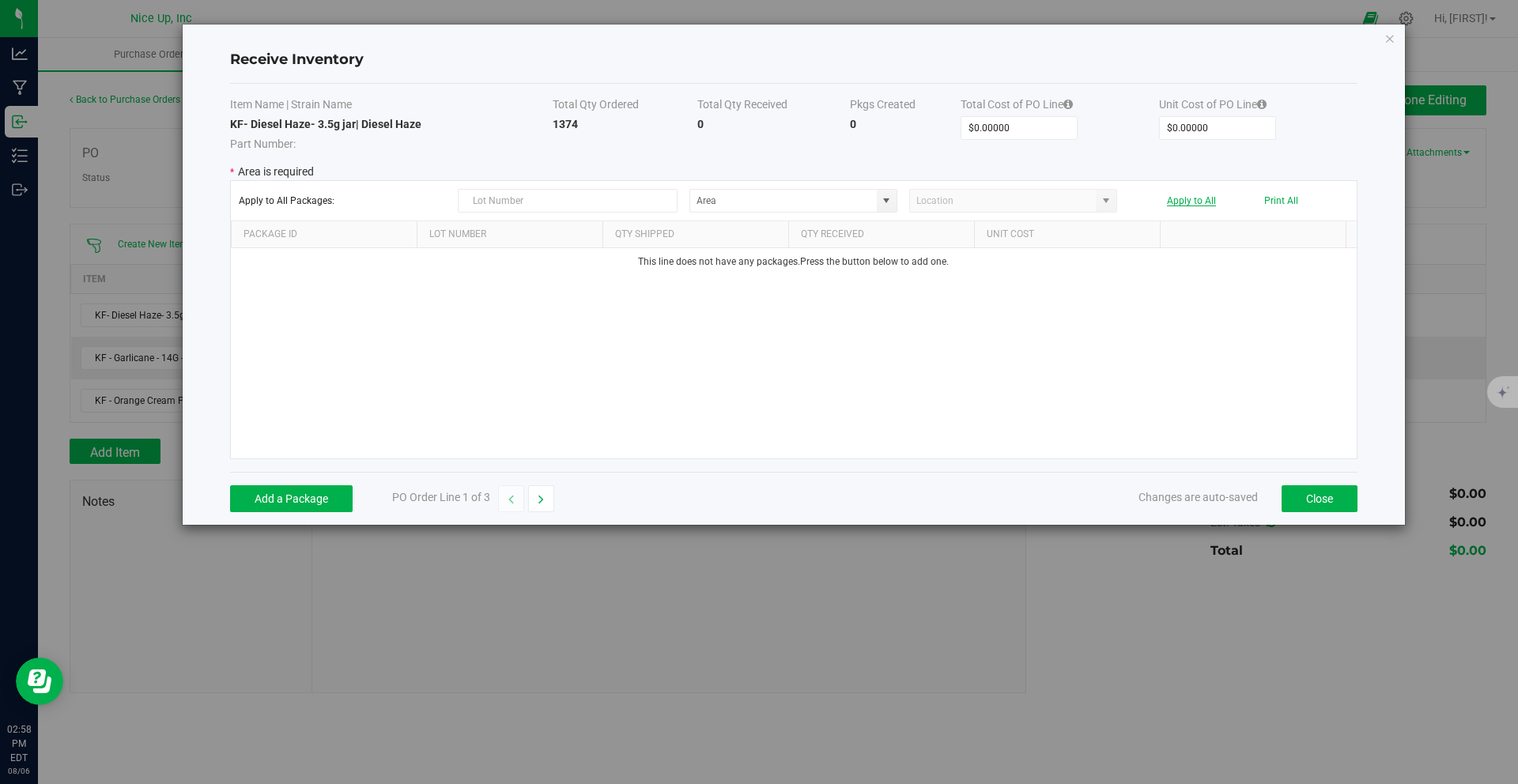 click on "Apply to All" at bounding box center [1191, 201] 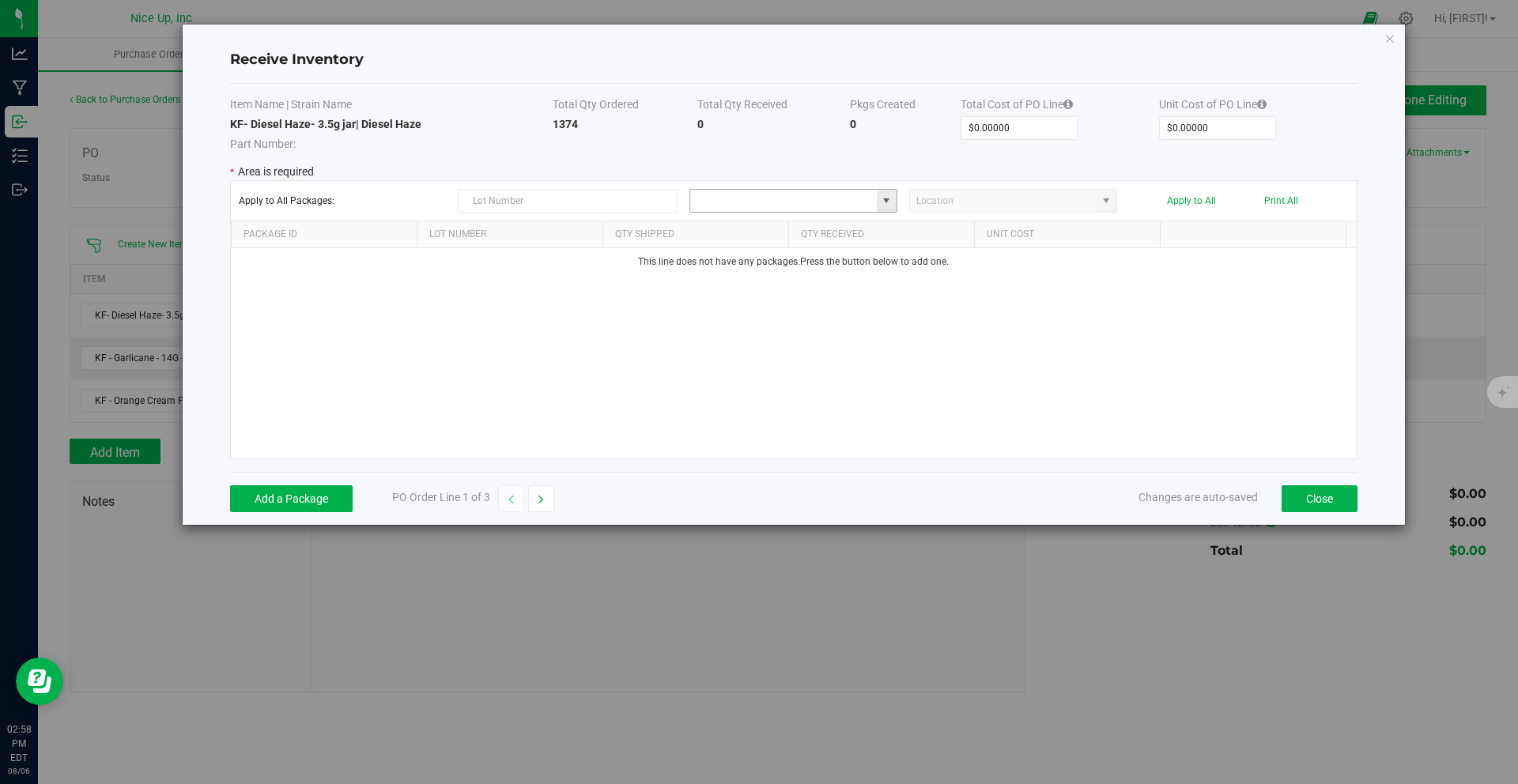 click at bounding box center (784, 201) 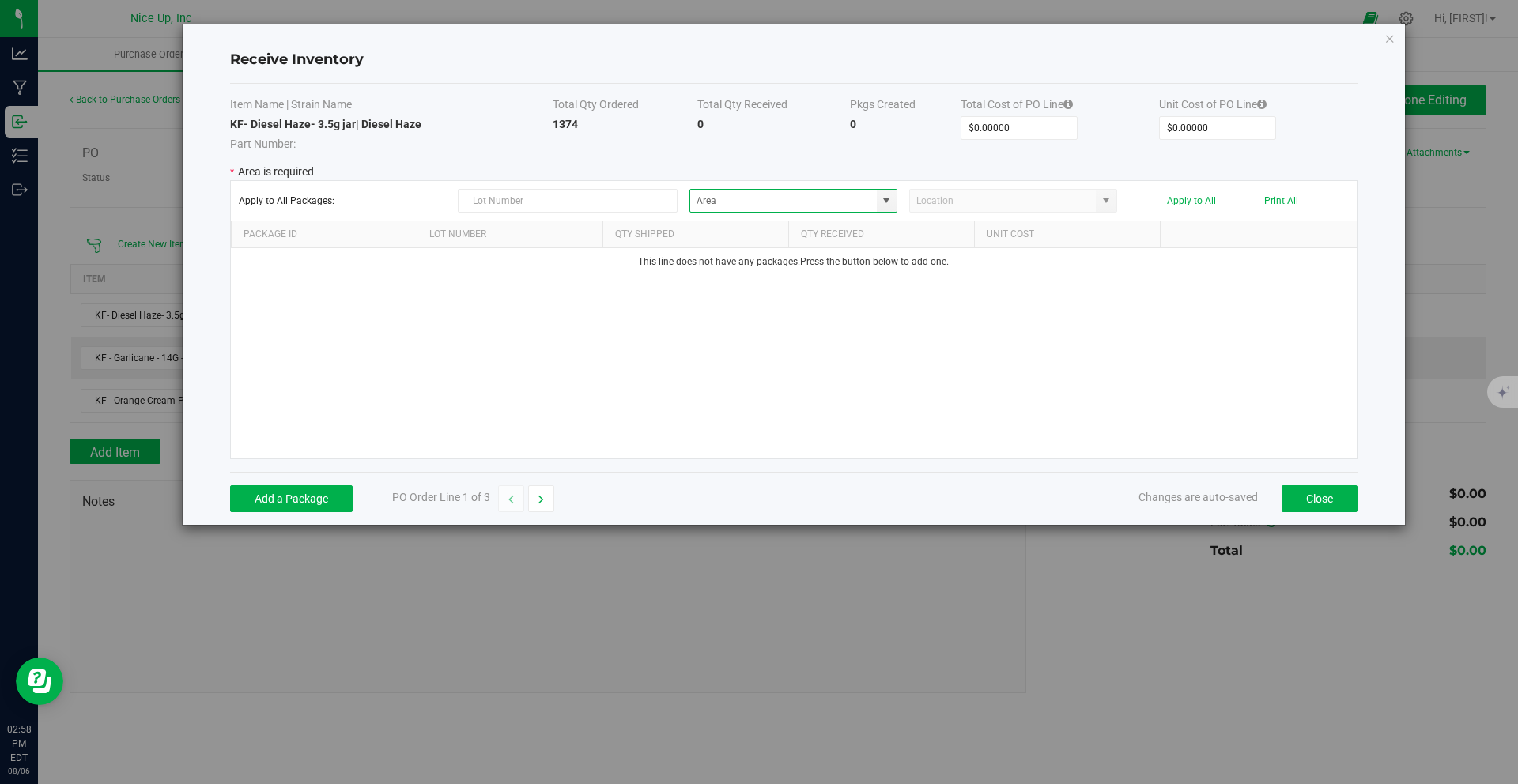 click on "Apply to All Packages:   Apply to All   Print All" at bounding box center (794, 201) 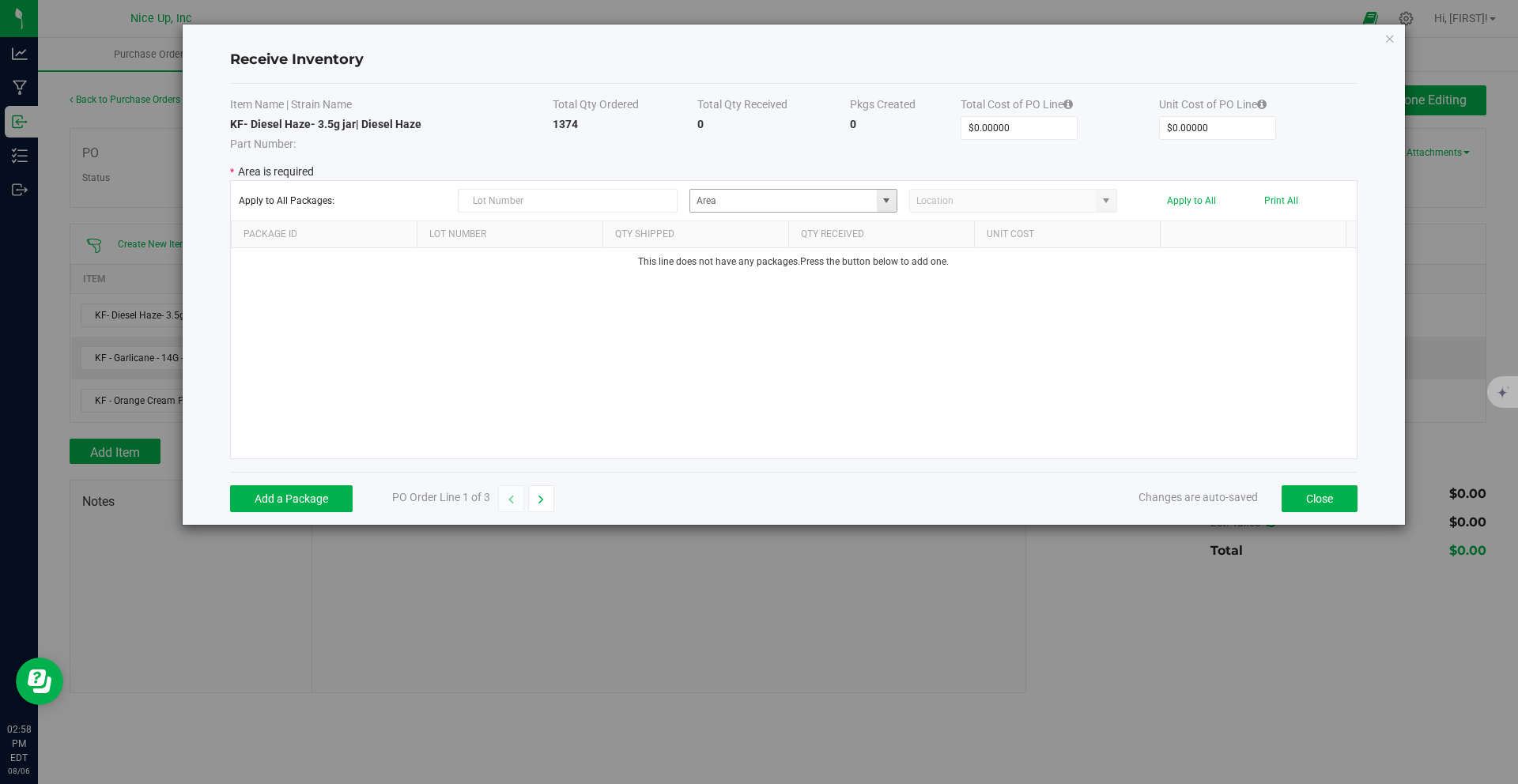 click at bounding box center [886, 201] 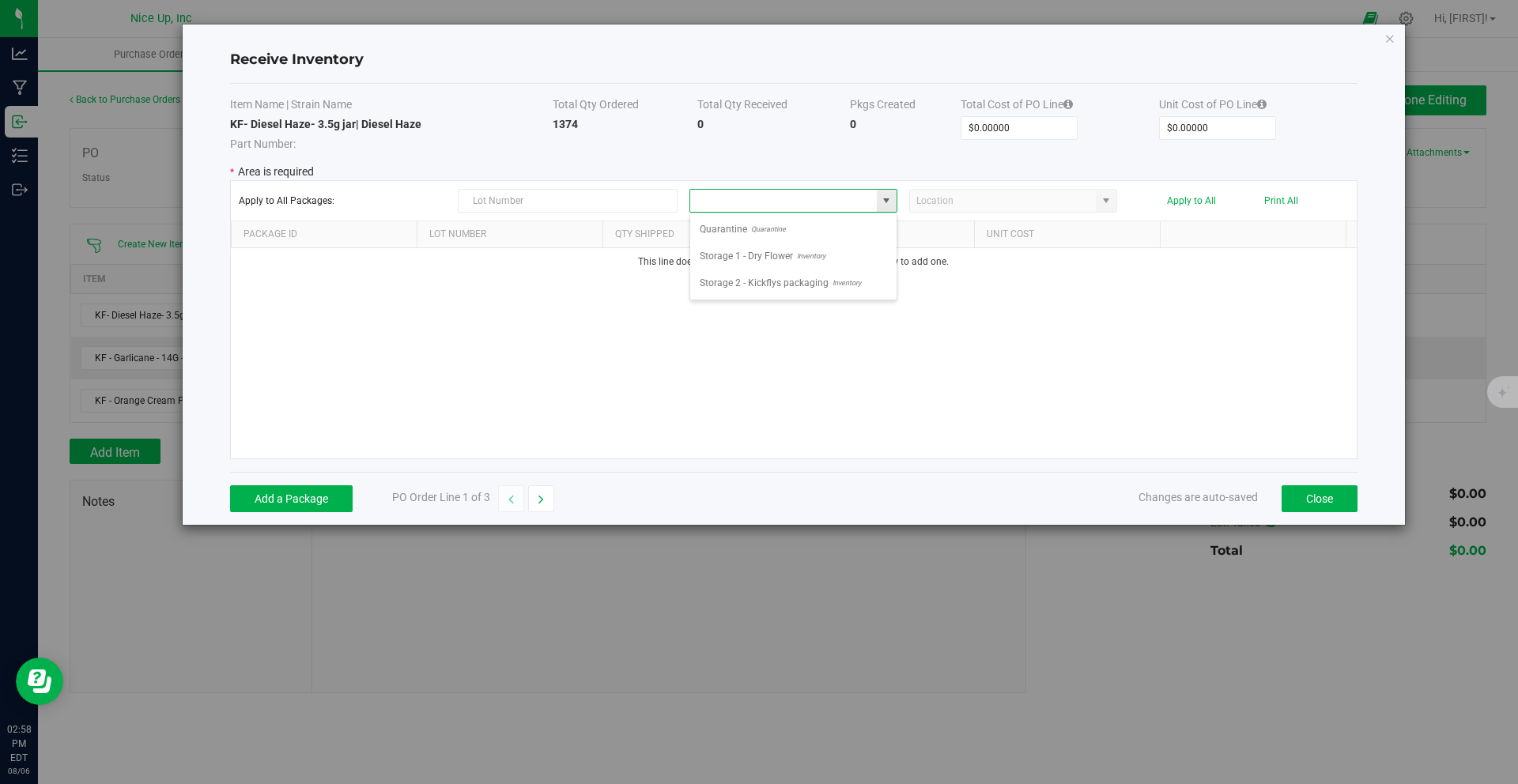 scroll, scrollTop: 79009, scrollLeft: 78855, axis: both 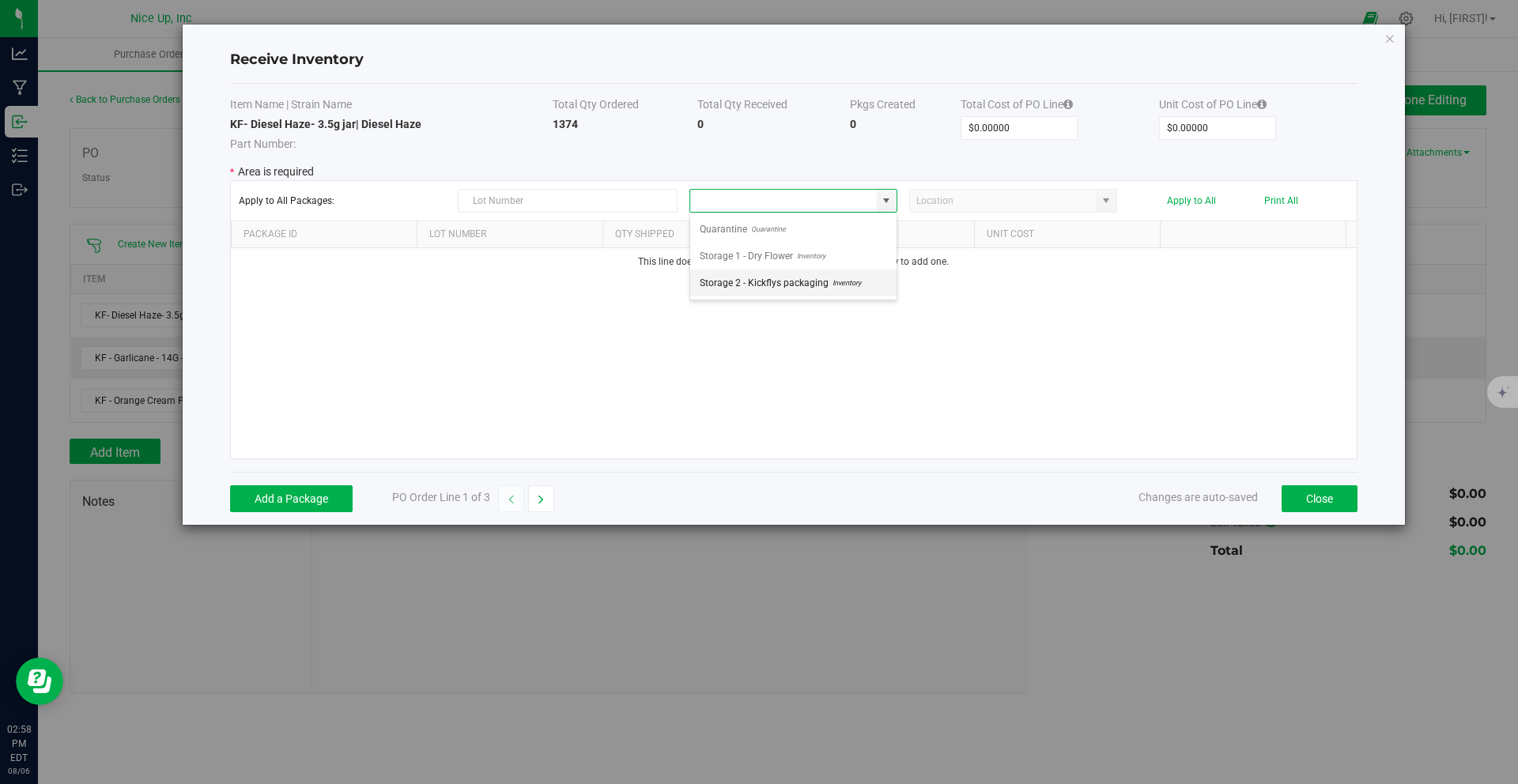 click on "Inventory" at bounding box center [844, 283] 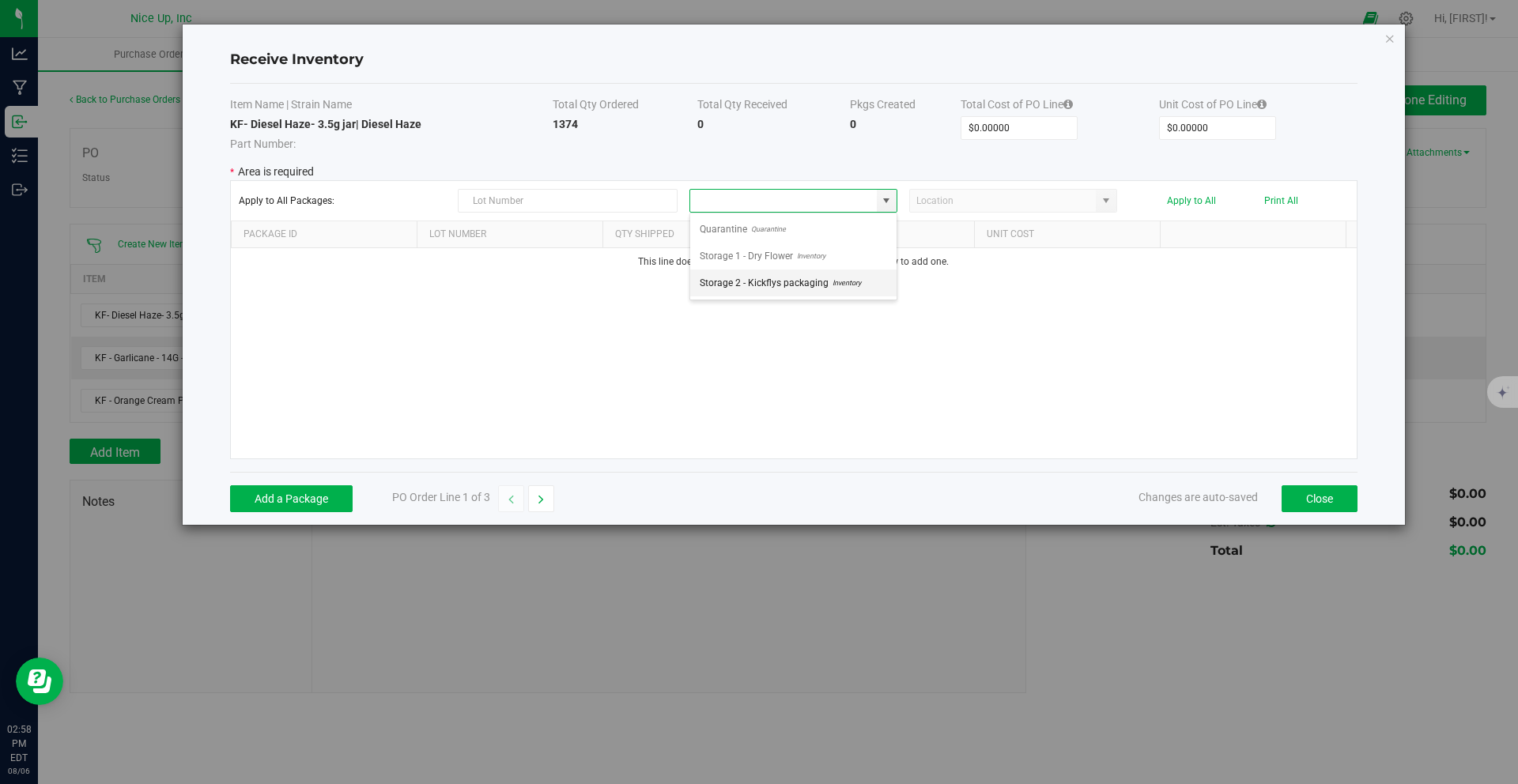 type on "Storage 2 - Kickflys packaging" 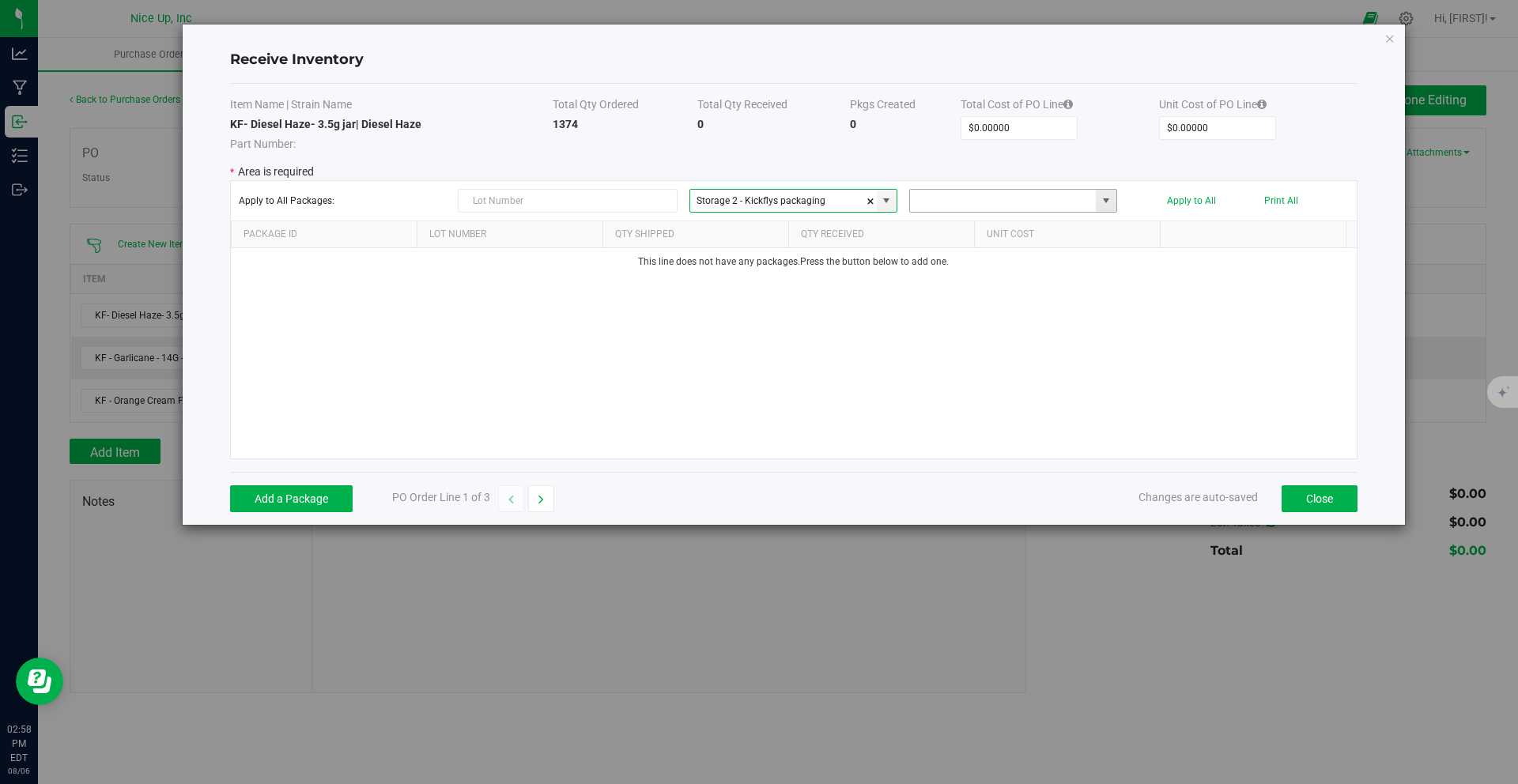 click at bounding box center [1003, 201] 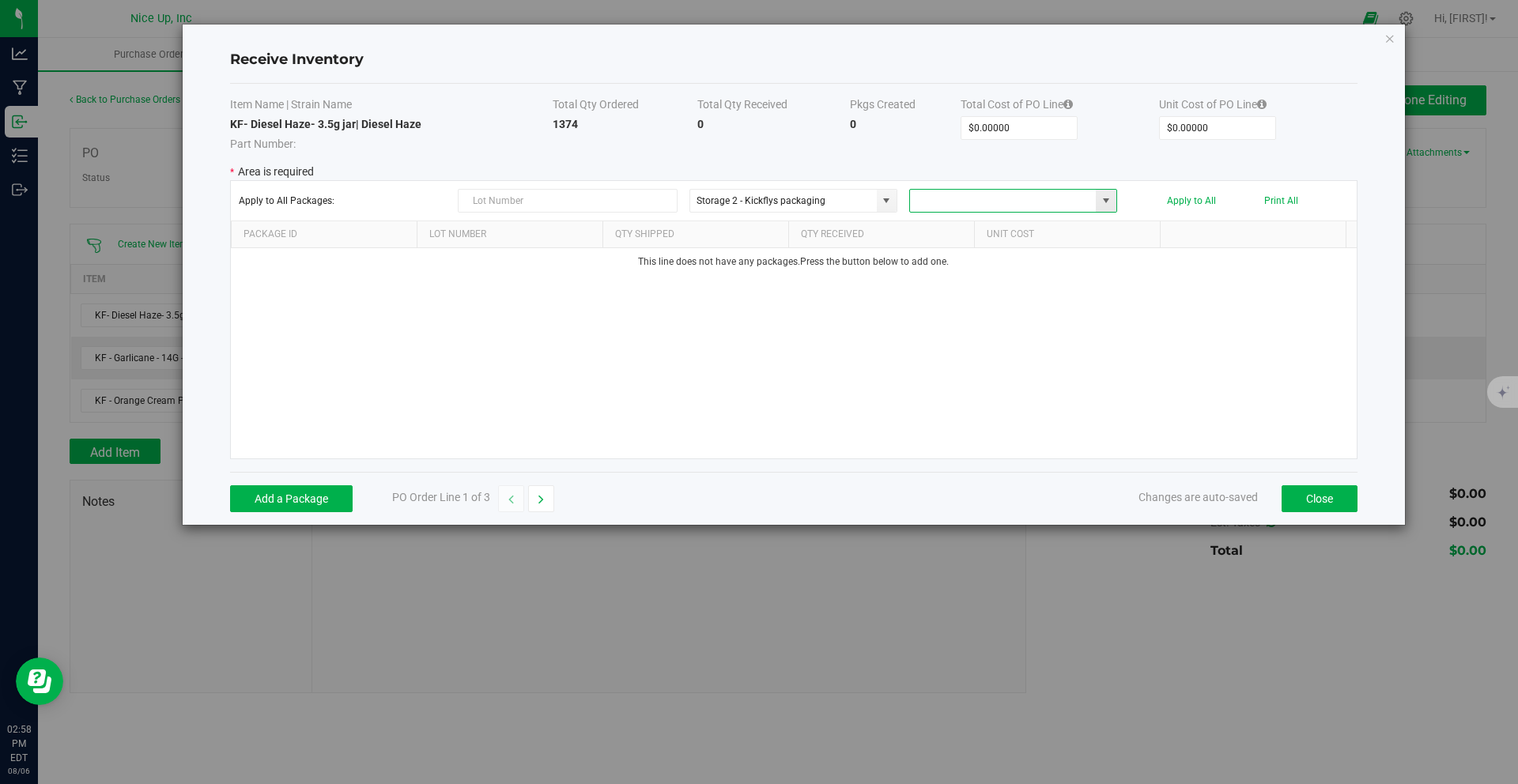 click at bounding box center (1003, 201) 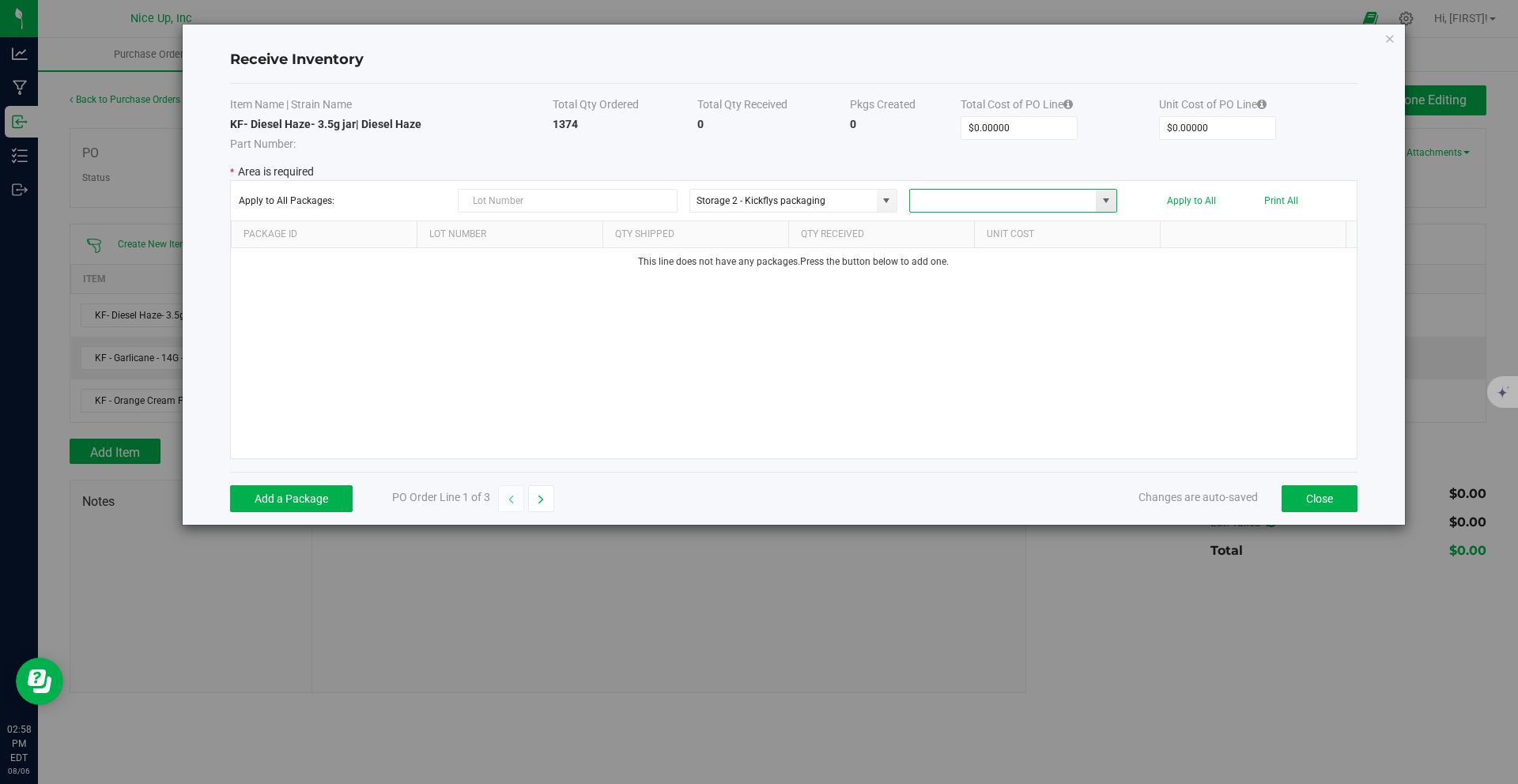click 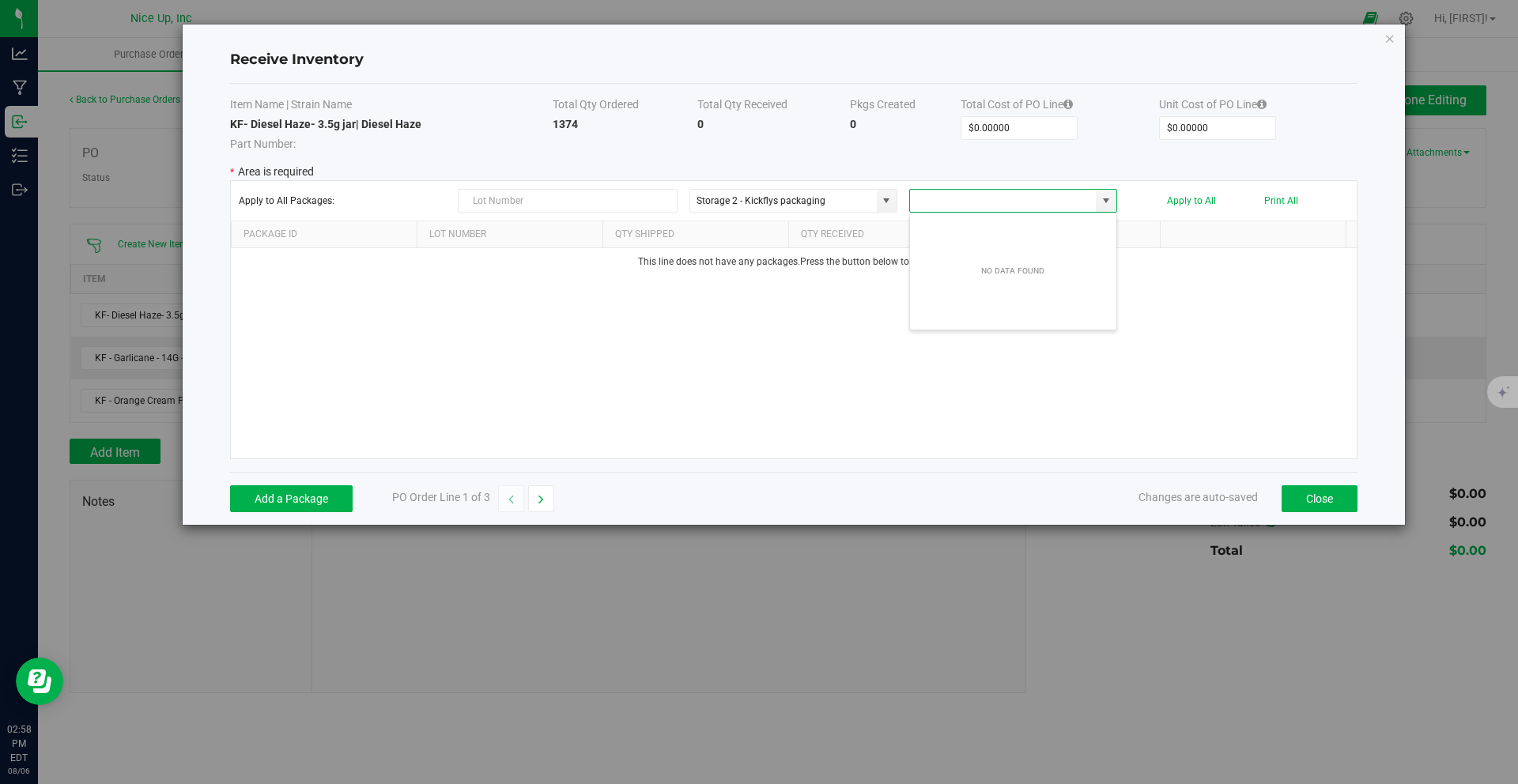 scroll, scrollTop: 79009, scrollLeft: 78855, axis: both 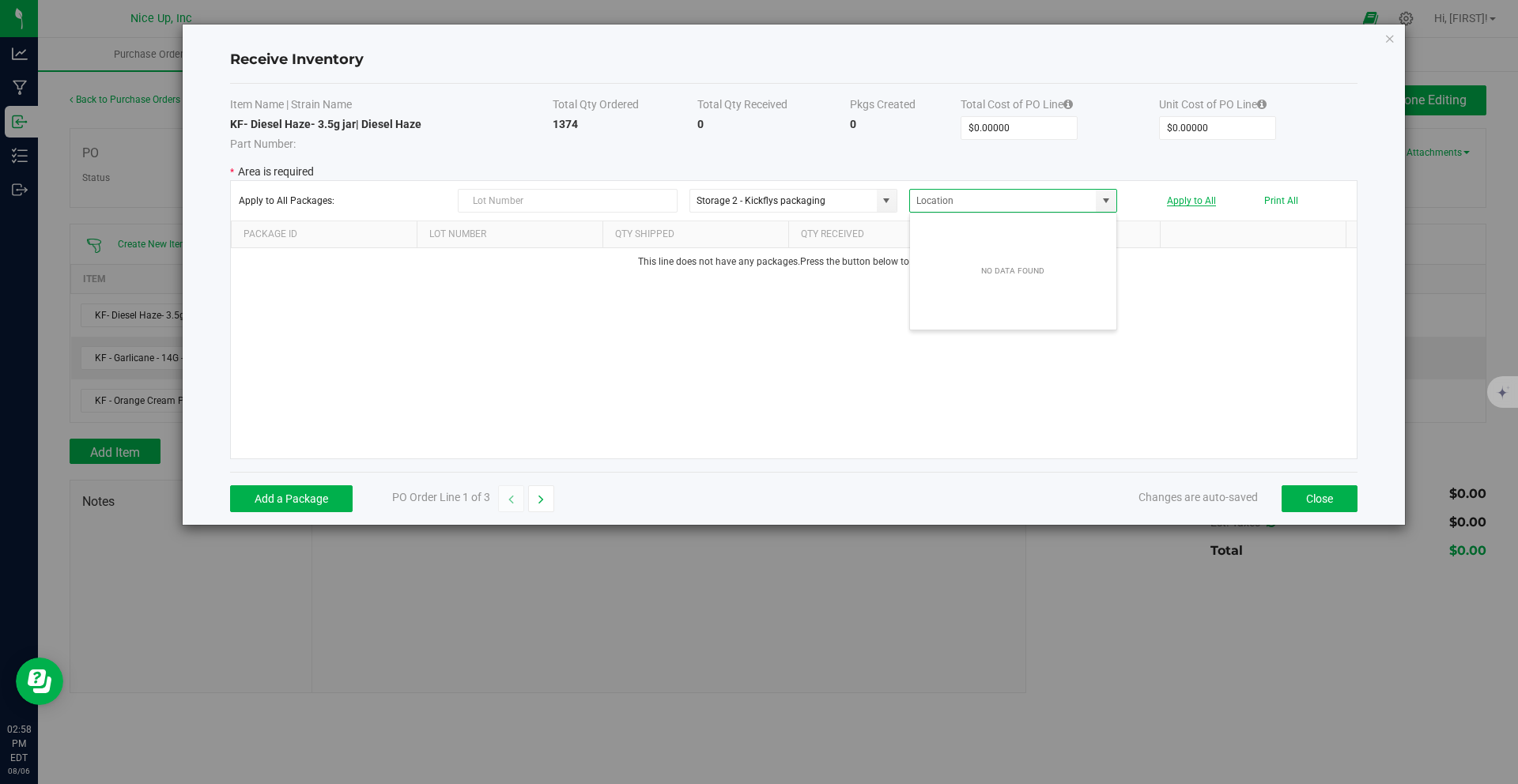 click on "Apply to All" at bounding box center (1191, 201) 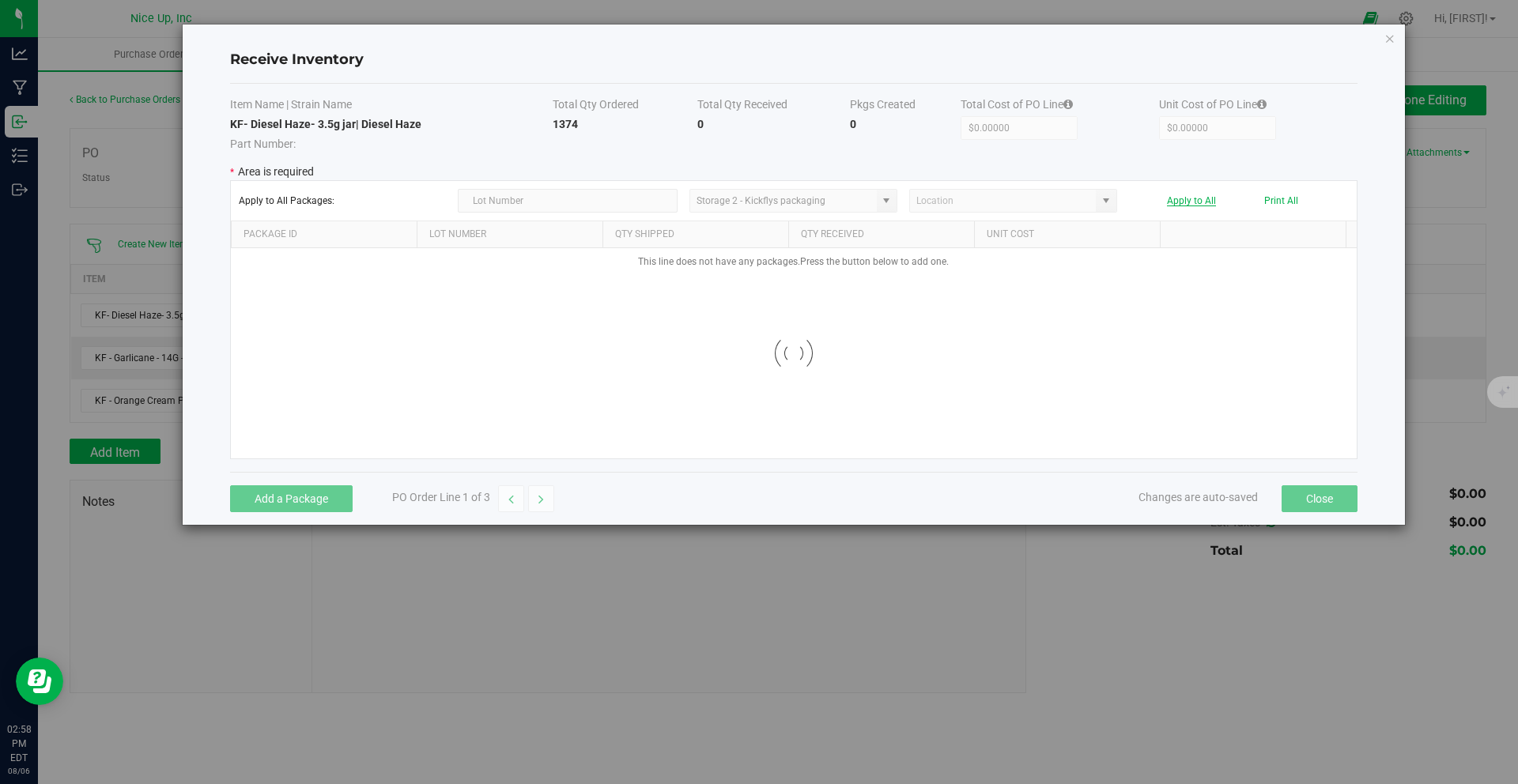 type 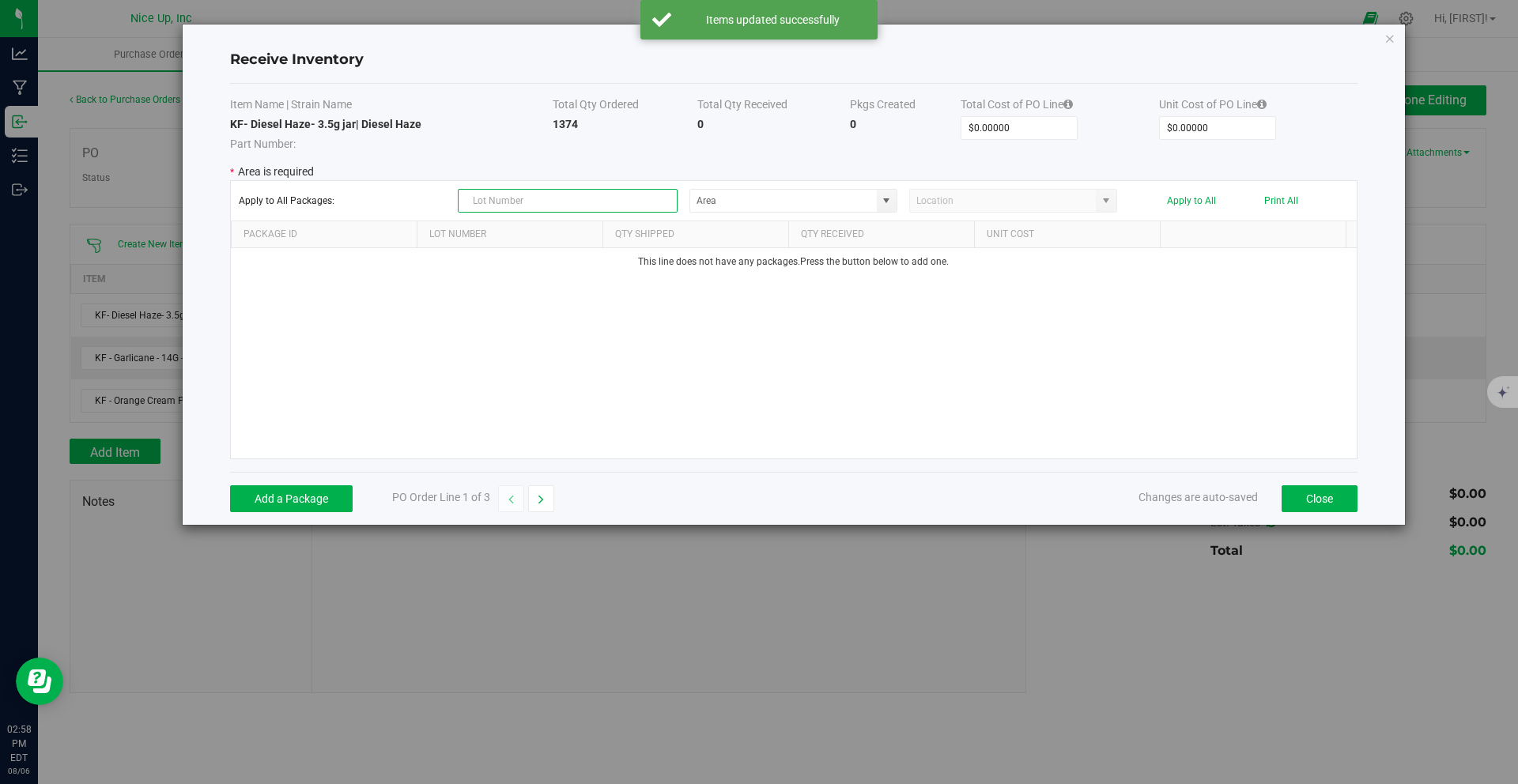 click at bounding box center [568, 201] 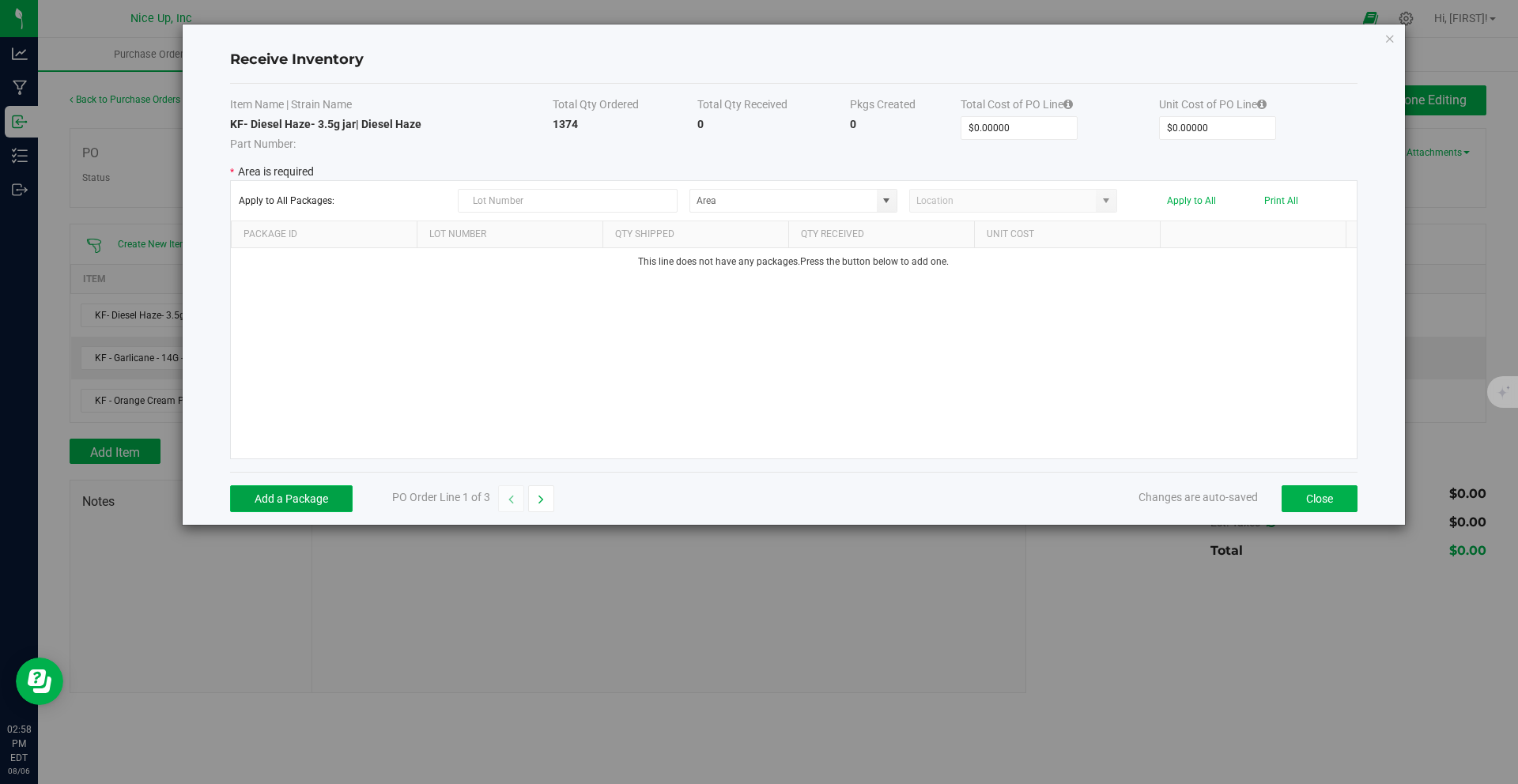 click on "Add a Package" at bounding box center (291, 499) 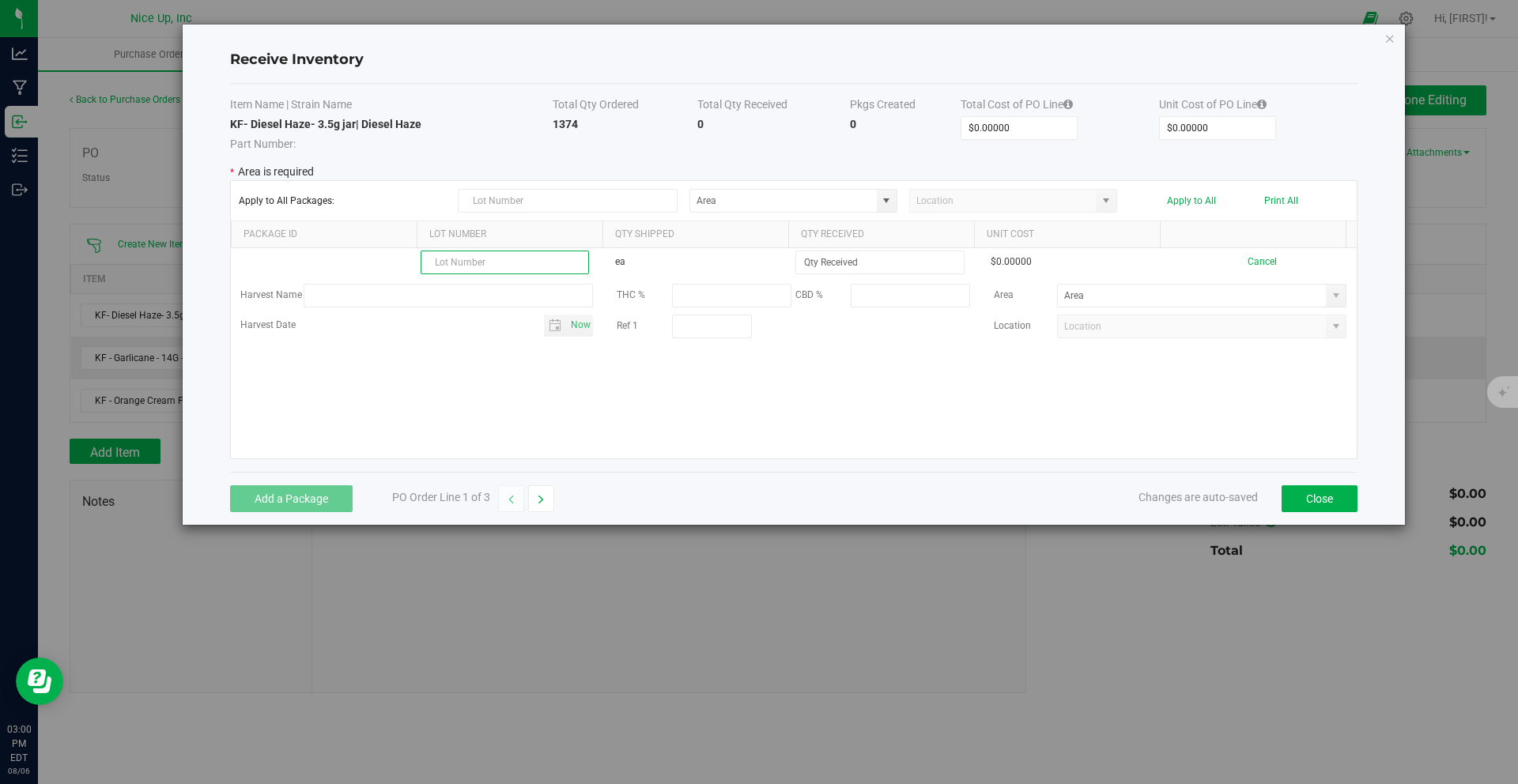 paste on "KF-DH-FLO-3.5-20250521" 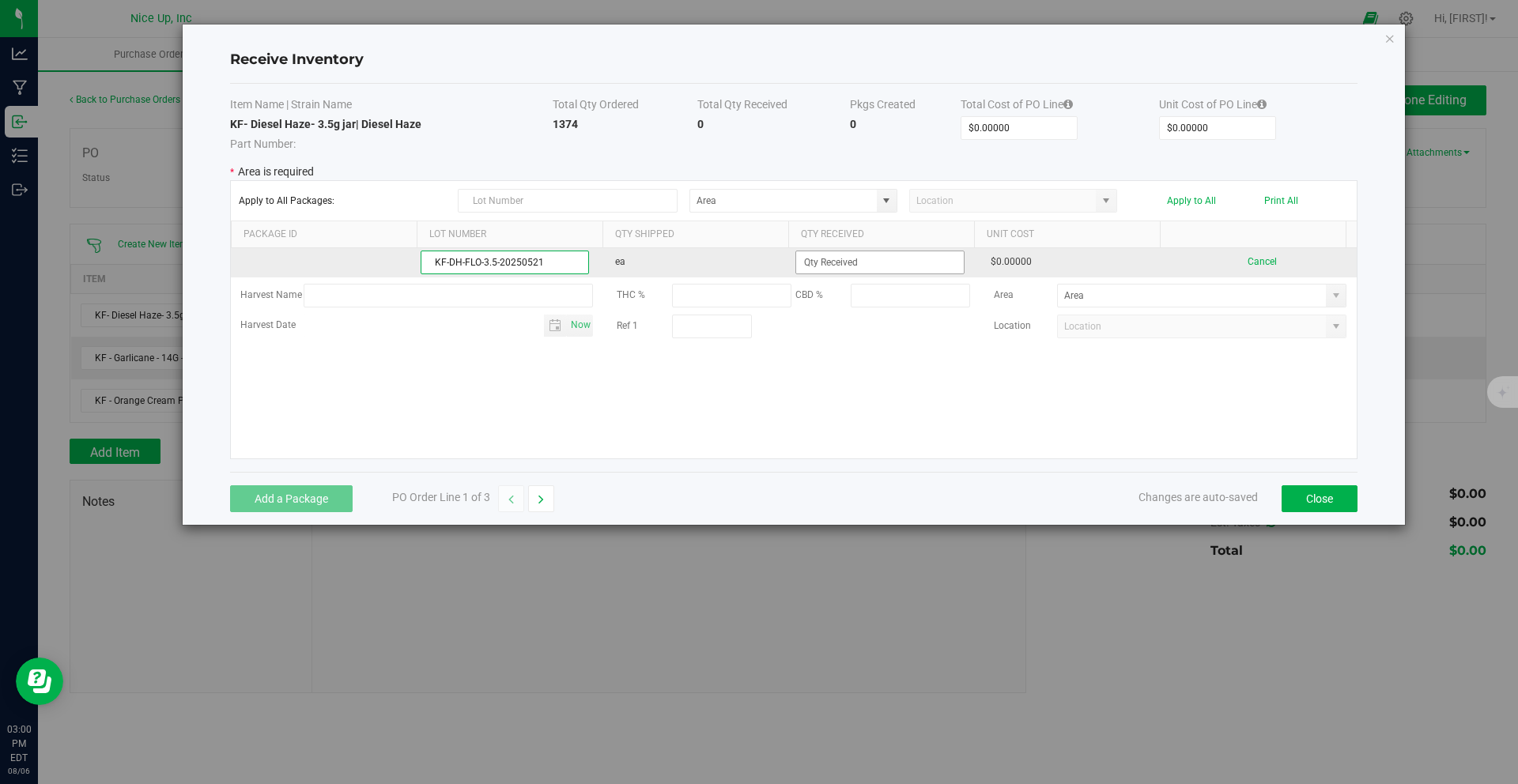 type on "KF-DH-FLO-3.5-20250521" 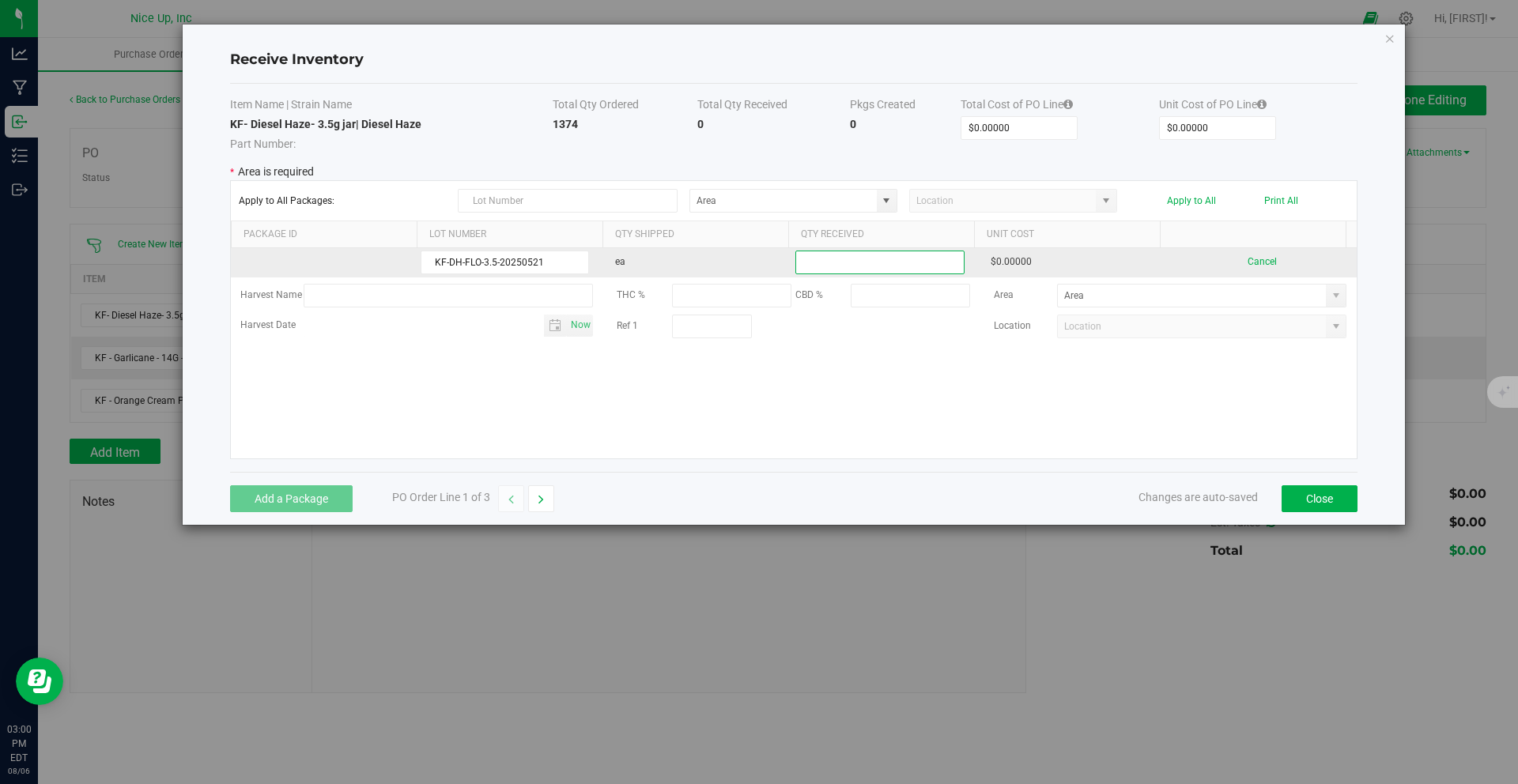 click at bounding box center [879, 262] 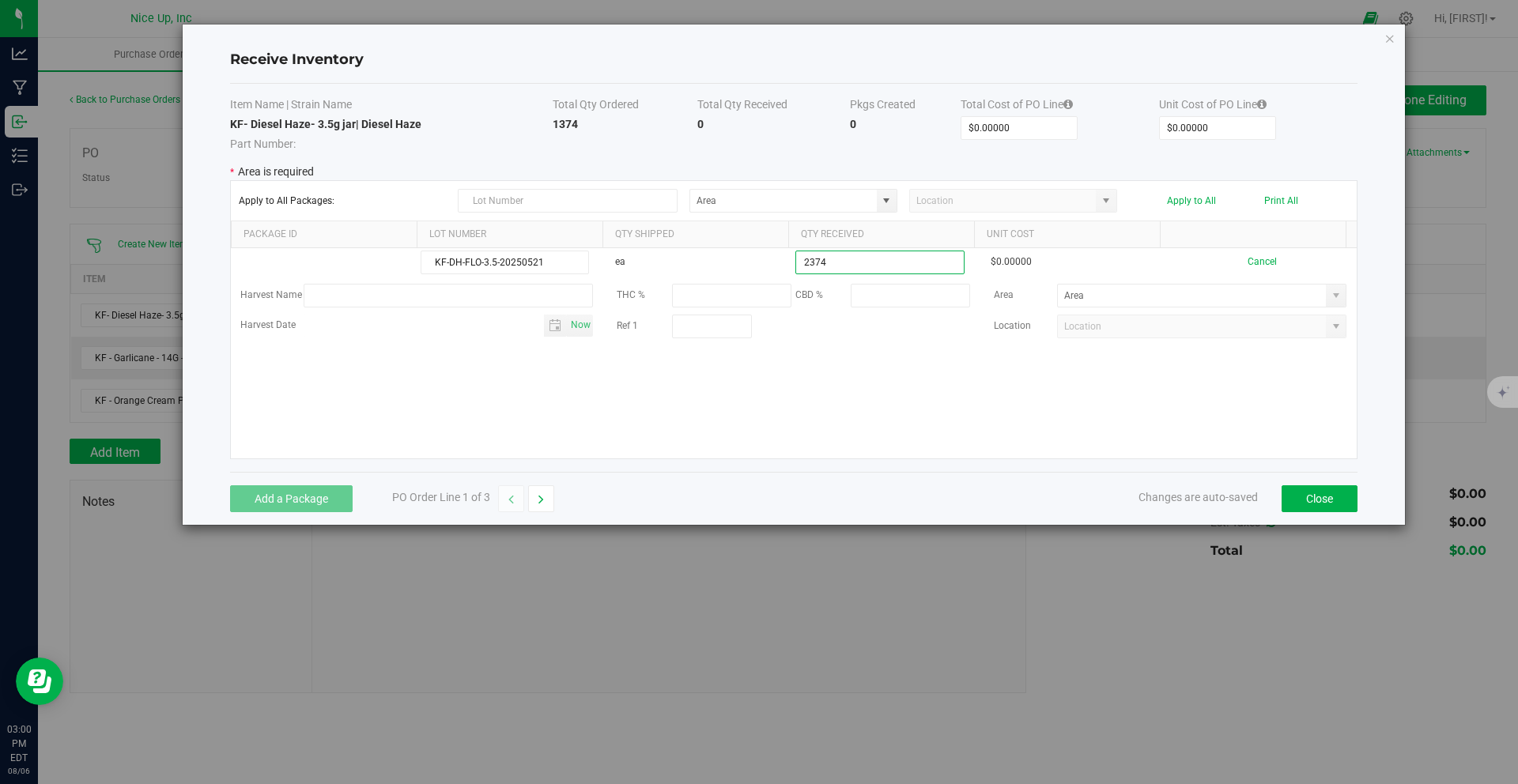 drag, startPoint x: 907, startPoint y: 266, endPoint x: 677, endPoint y: 243, distance: 231.14714 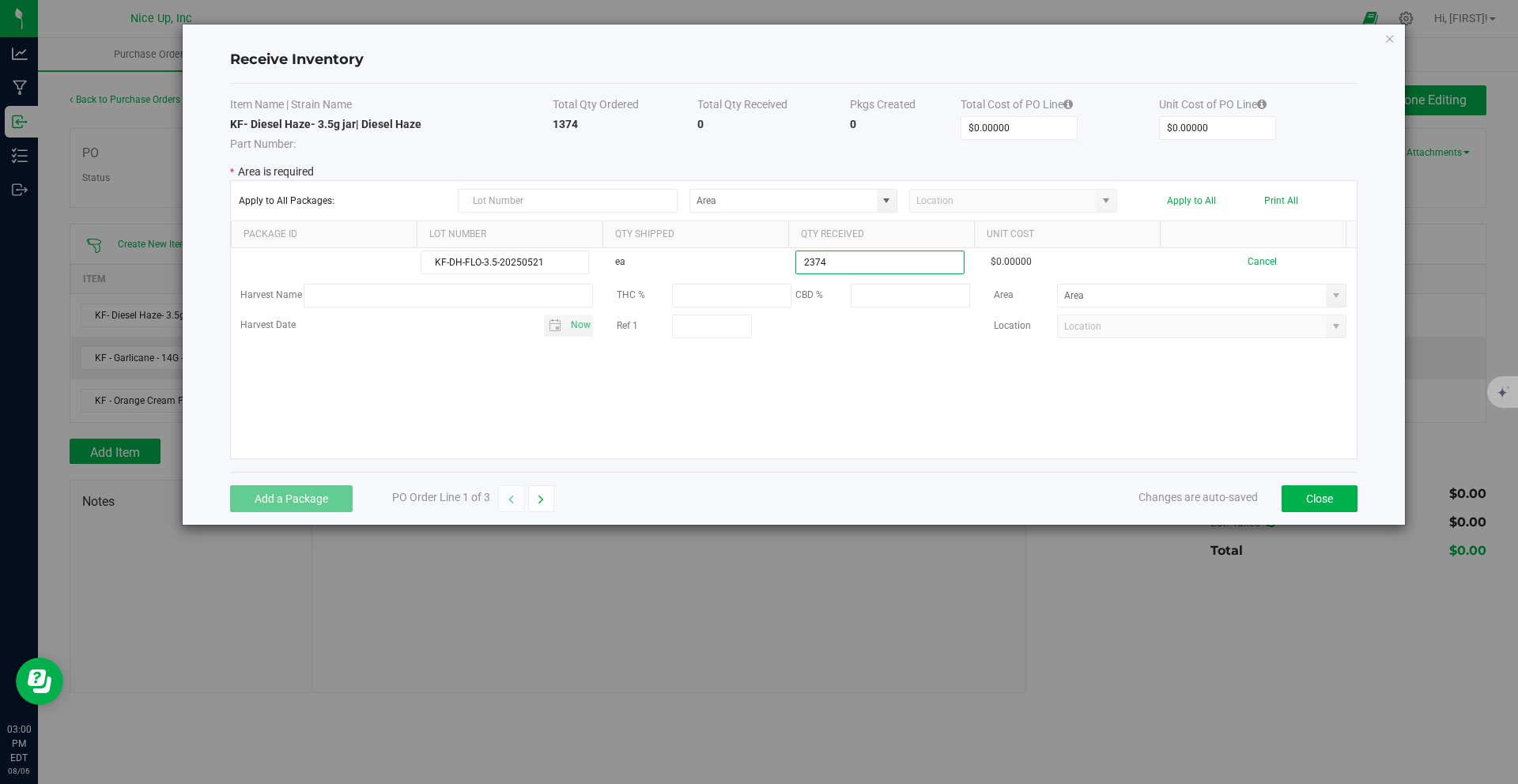 click on "Package Id Lot Number Qty Shipped Qty Received Unit Cost    KF-DH-FLO-3.5-20250521   ea  2374  $0.00000   Cancel   Harvest Name   THC %   CBD %   Area   Harvest Date
Now
Ref 1   Location" at bounding box center (794, 340) 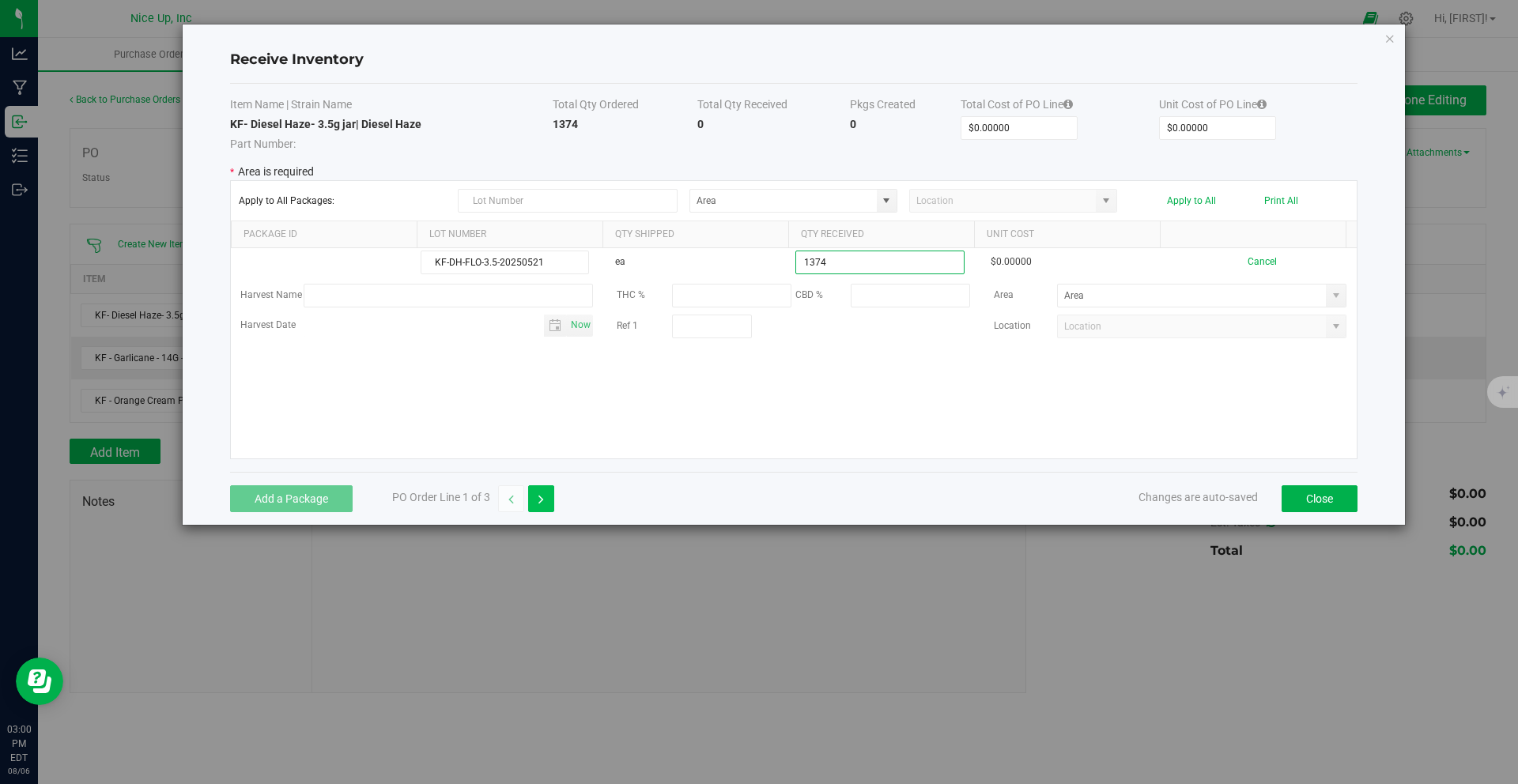 type on "1374 ea" 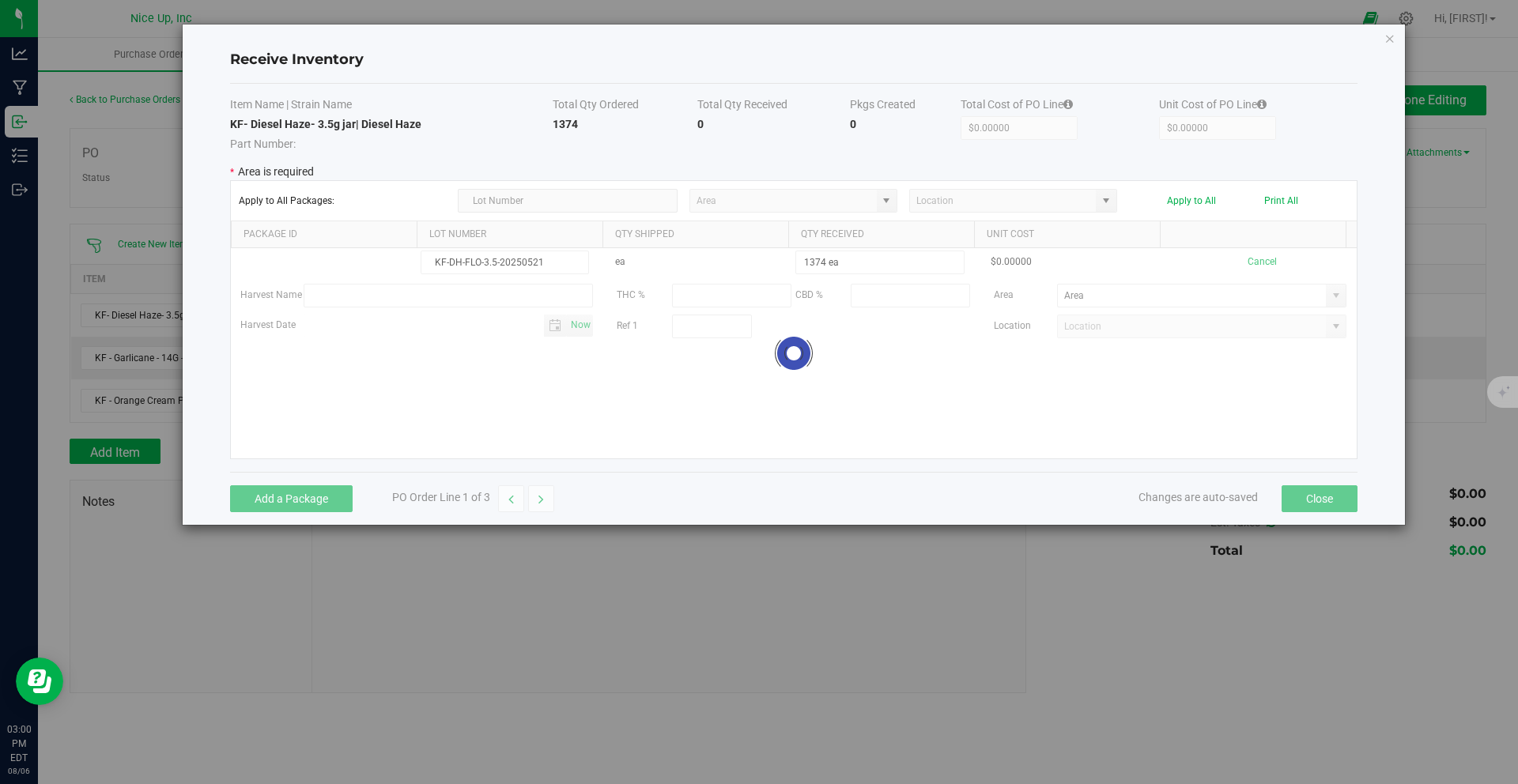 click at bounding box center (793, 201) 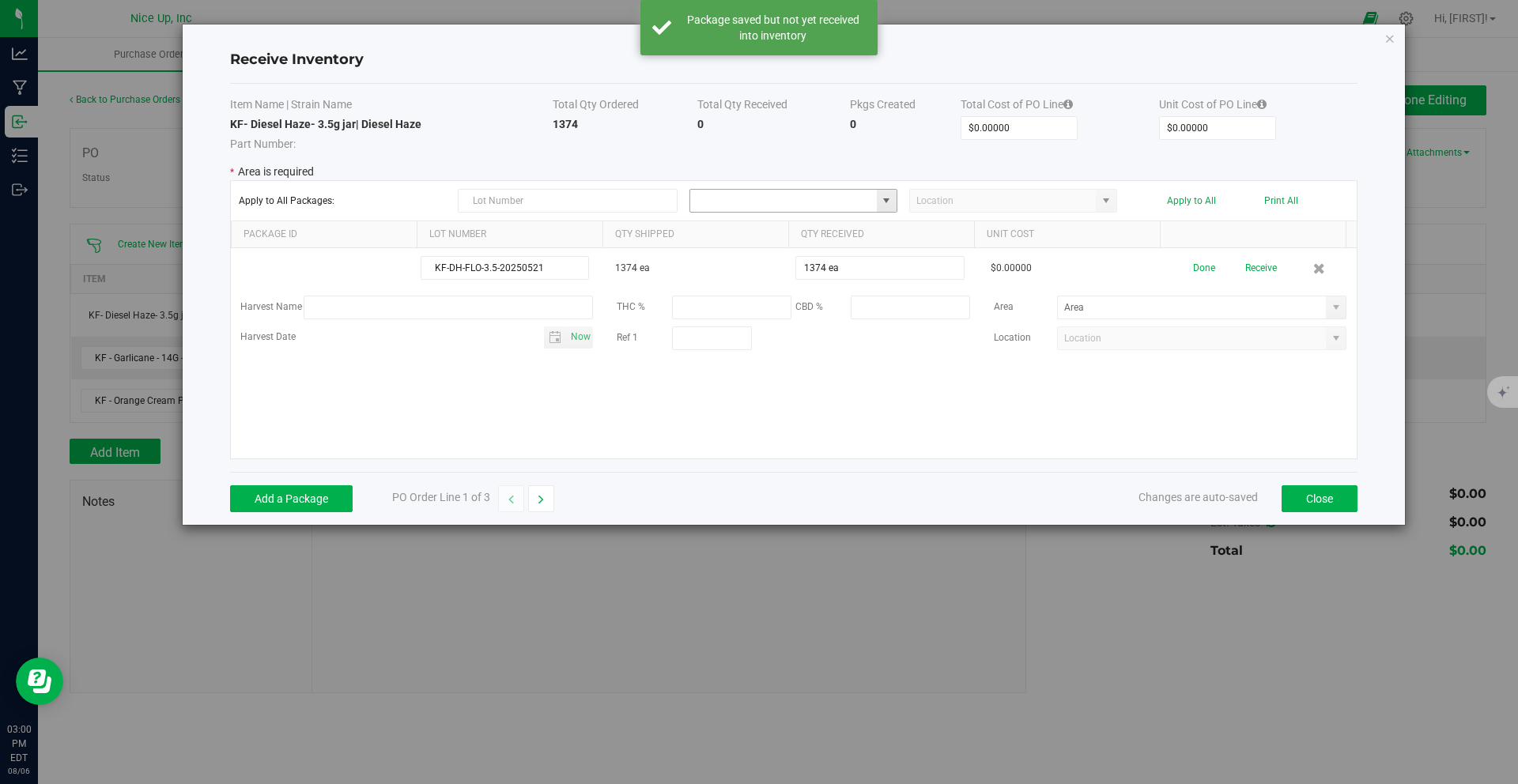 click at bounding box center [784, 201] 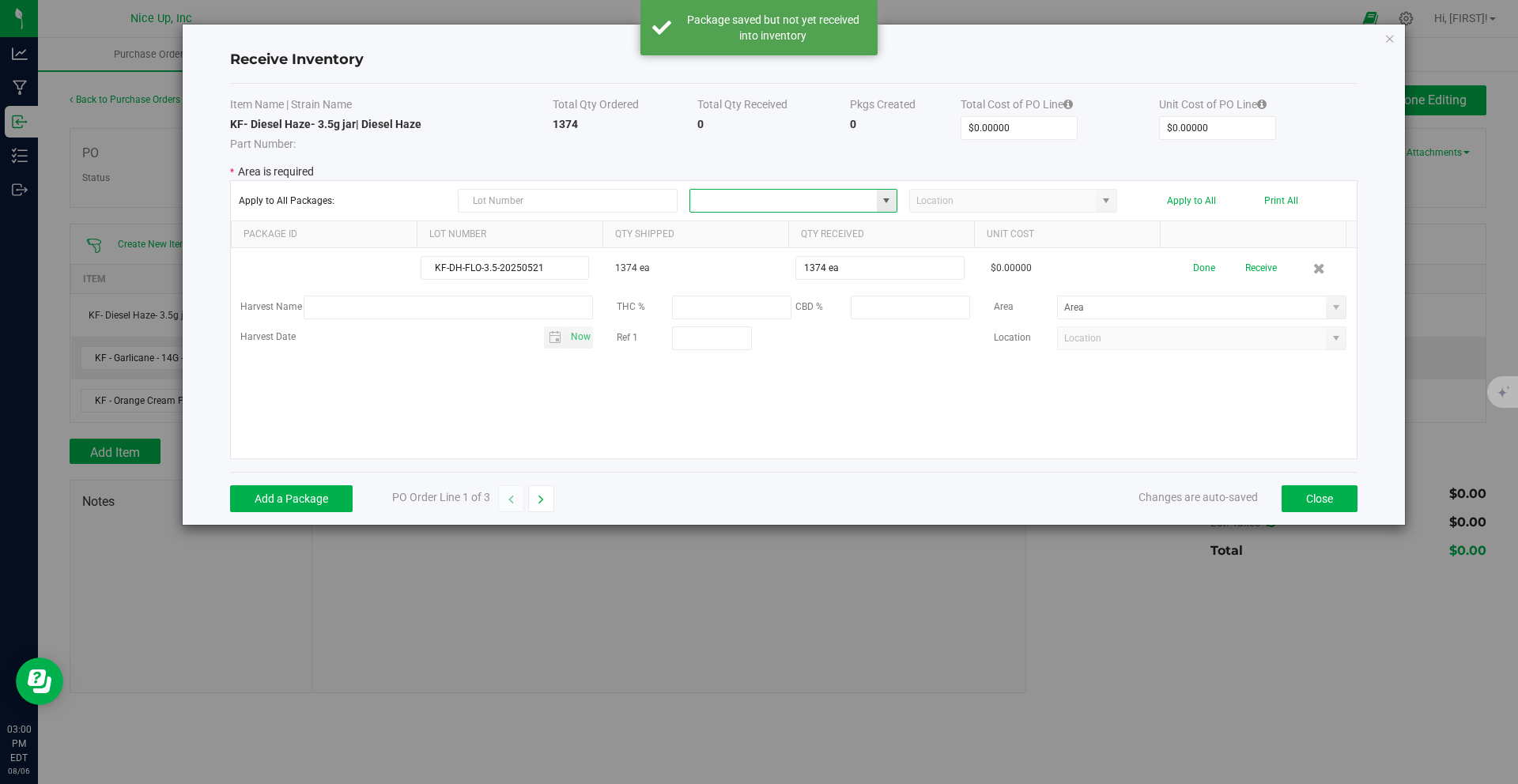 click at bounding box center [886, 201] 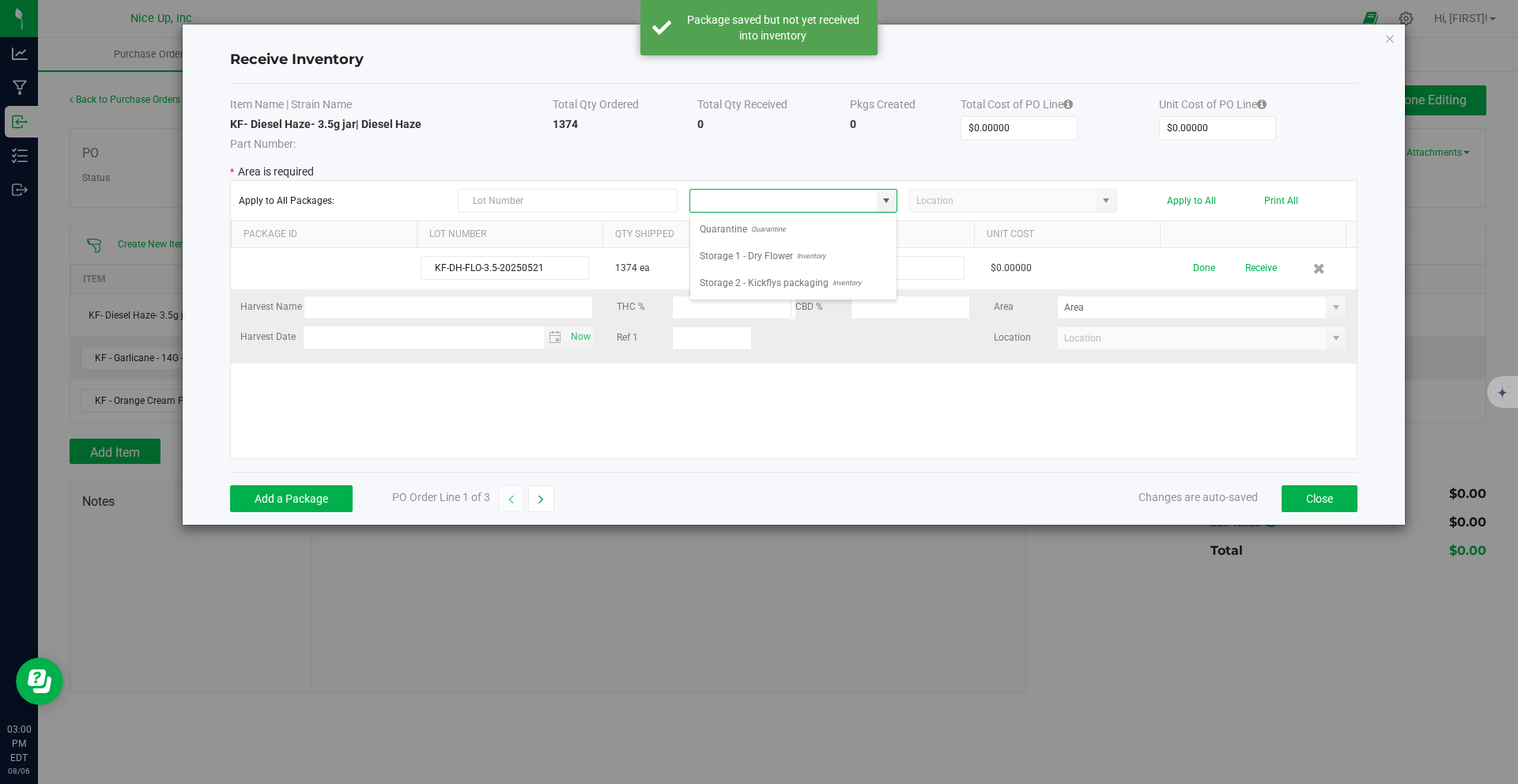 scroll, scrollTop: 79009, scrollLeft: 78855, axis: both 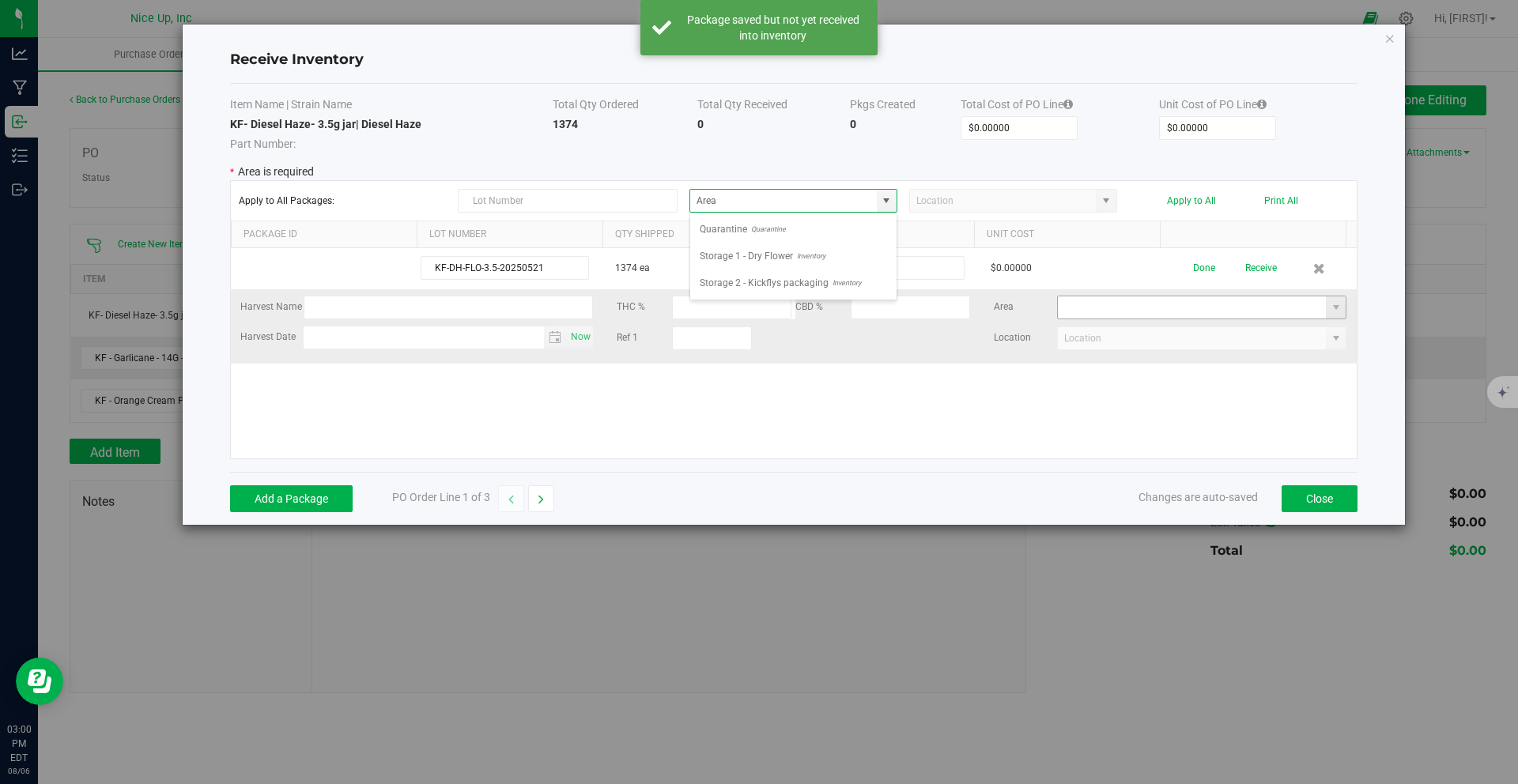 click at bounding box center [1192, 307] 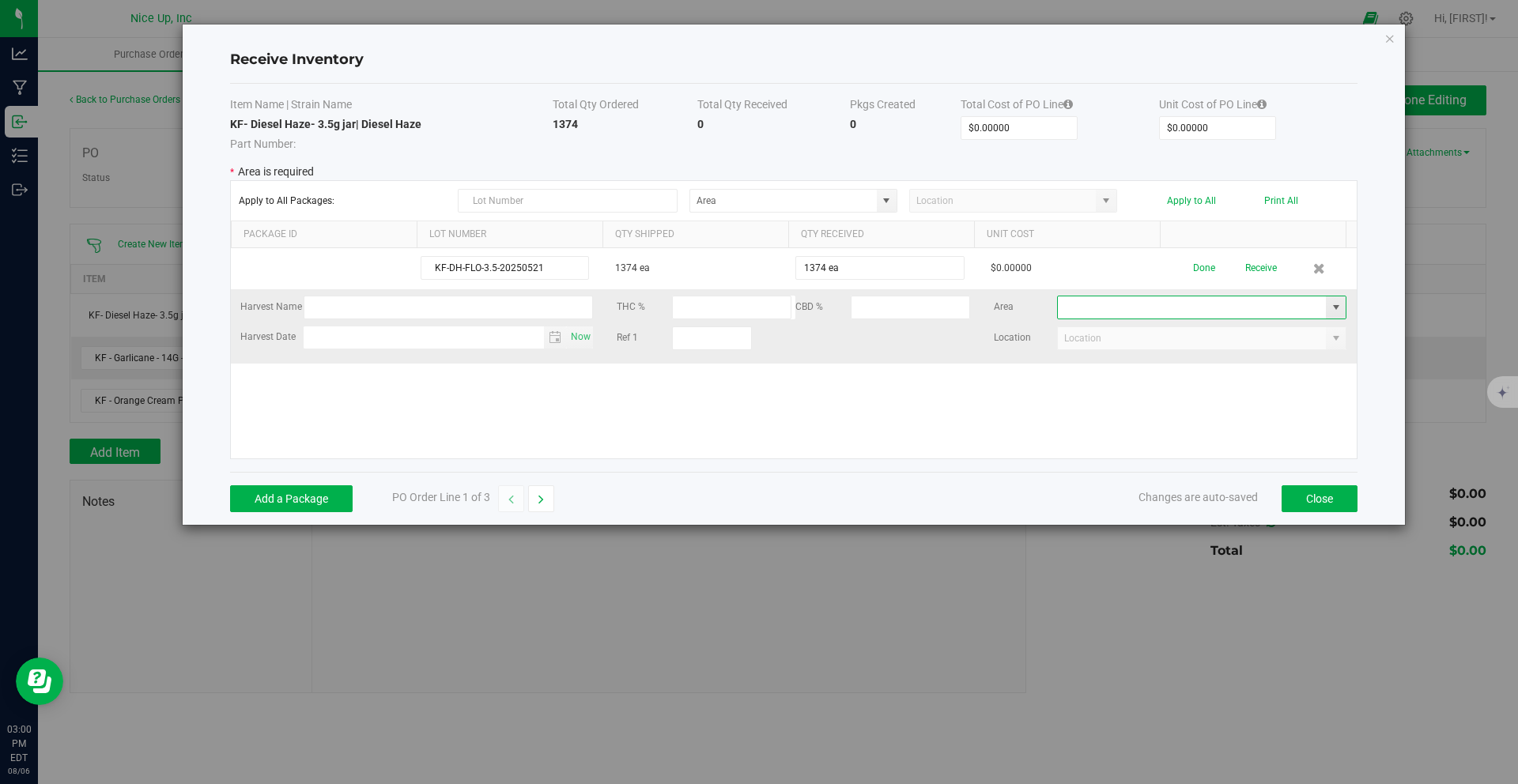 click at bounding box center [1336, 307] 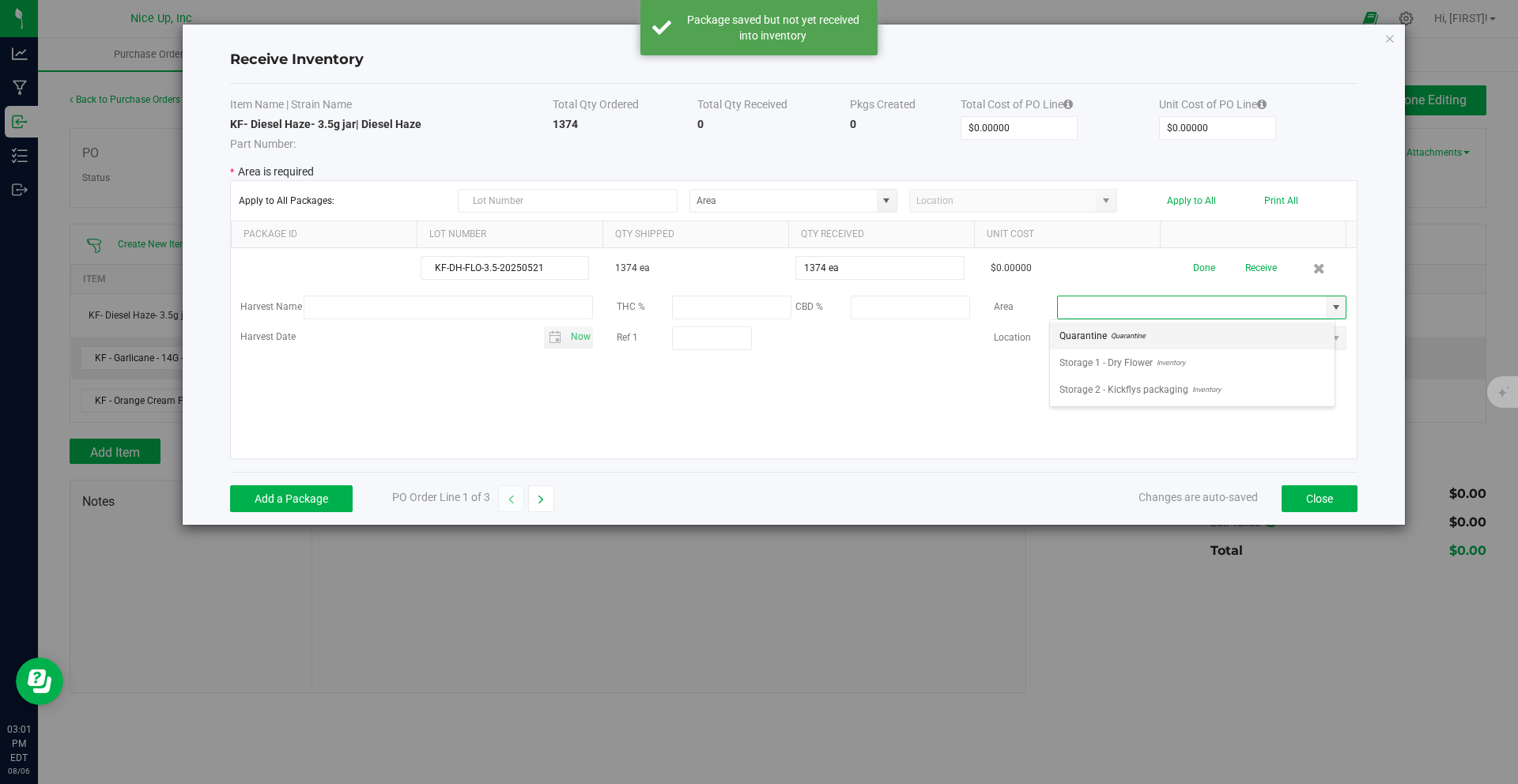 scroll, scrollTop: 79009, scrollLeft: 78776, axis: both 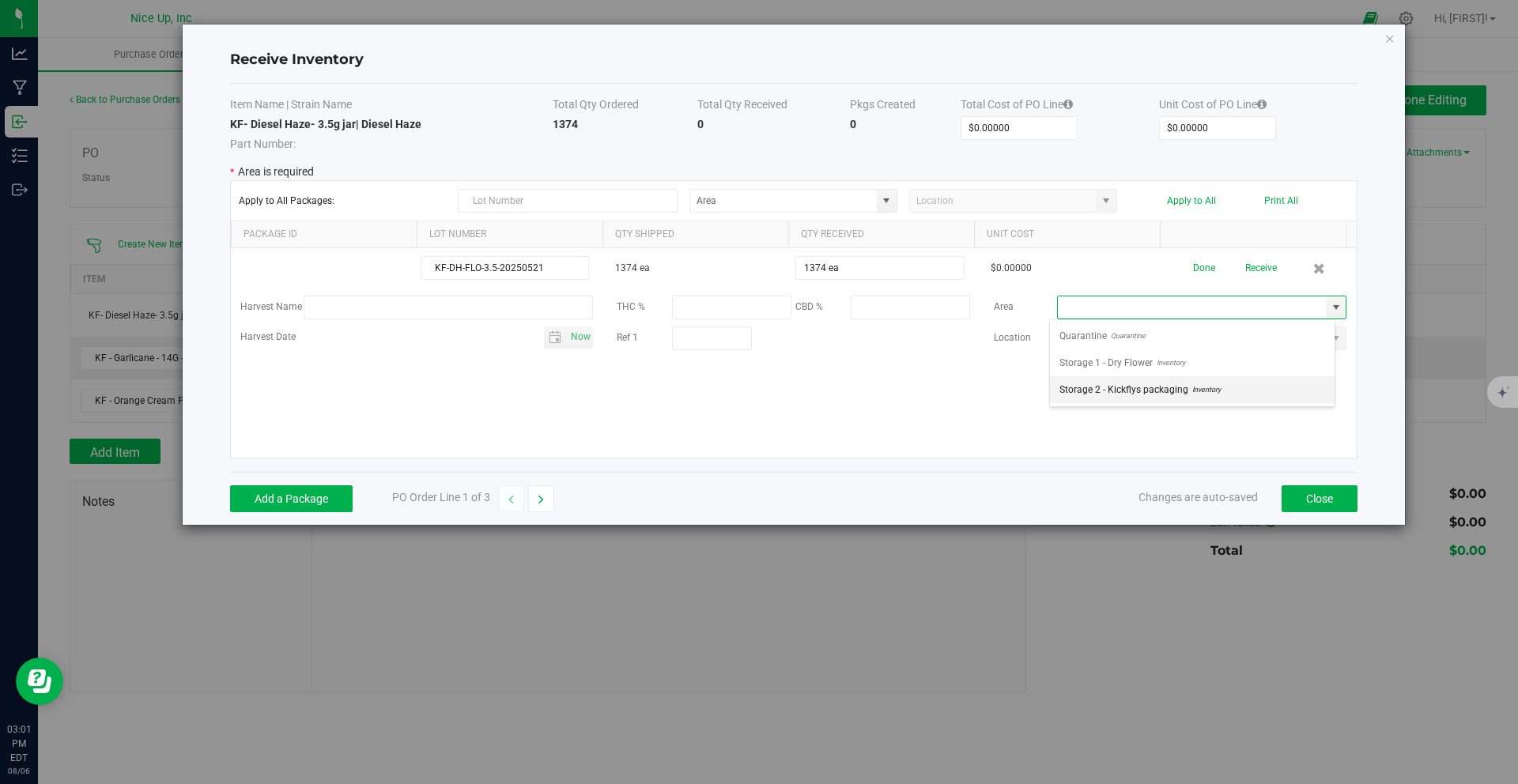 click on "Storage 2 - Kickflys packaging Inventory" at bounding box center [1192, 390] 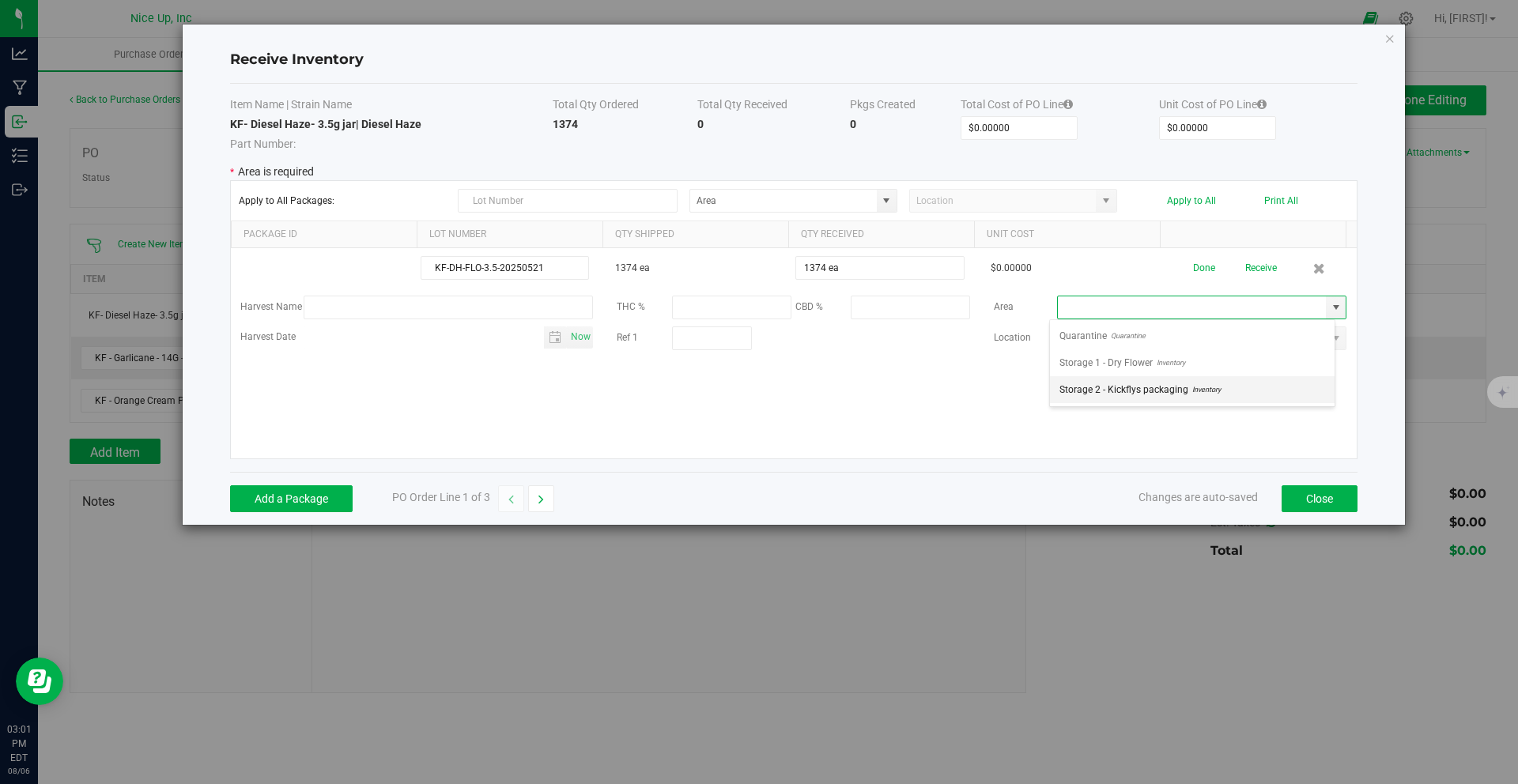 type on "Storage 2 - Kickflys packaging" 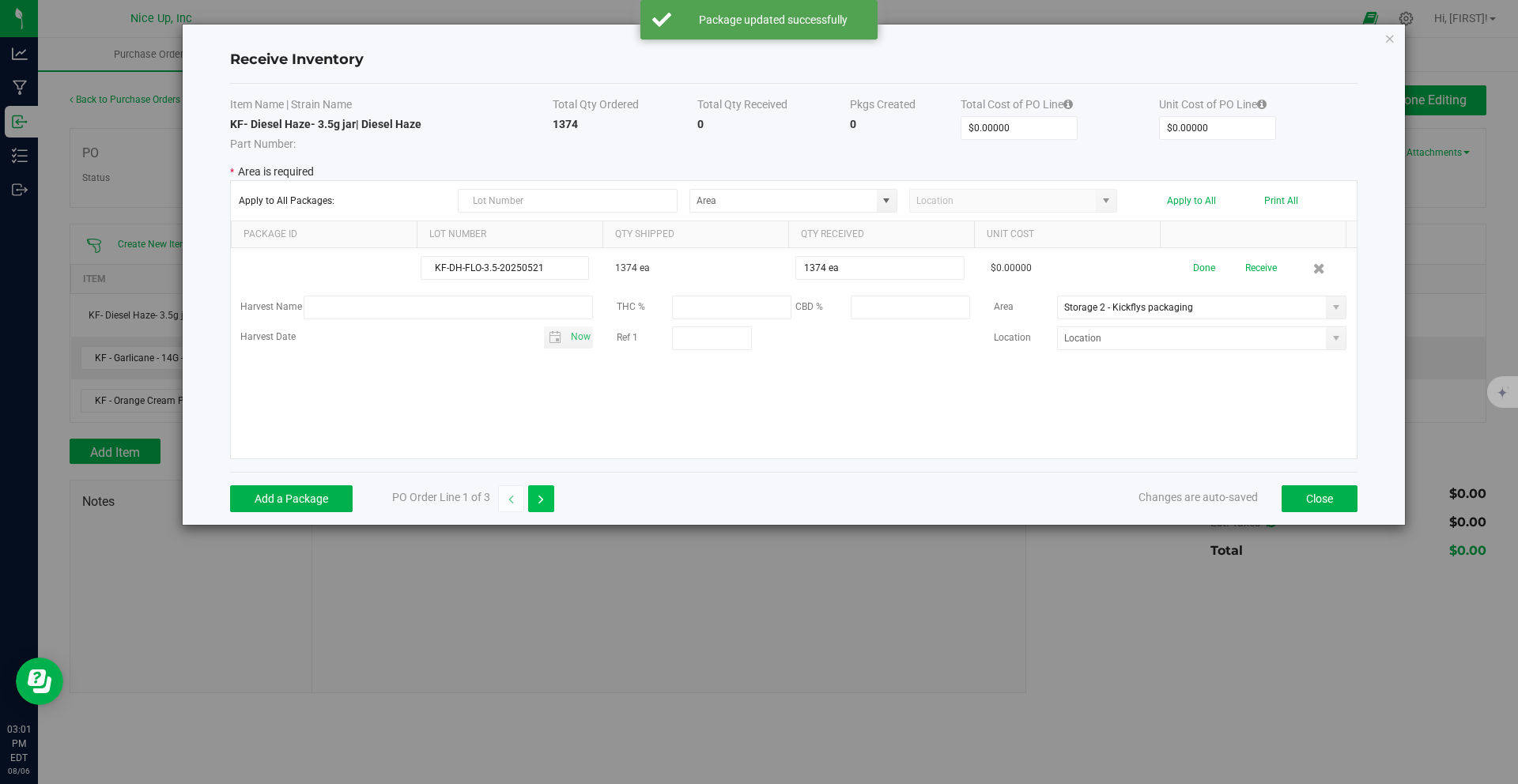 click at bounding box center (541, 499) 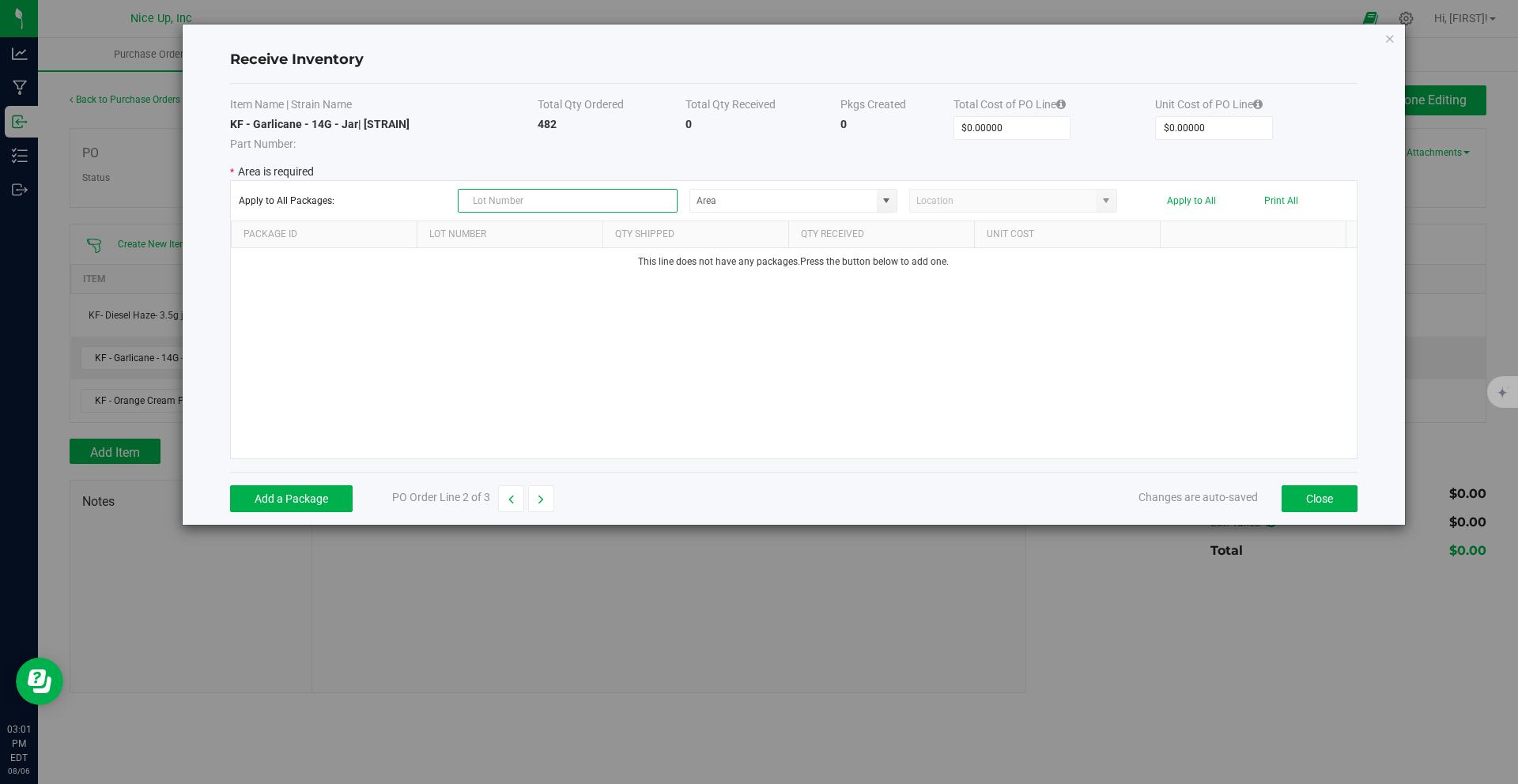 click at bounding box center [568, 201] 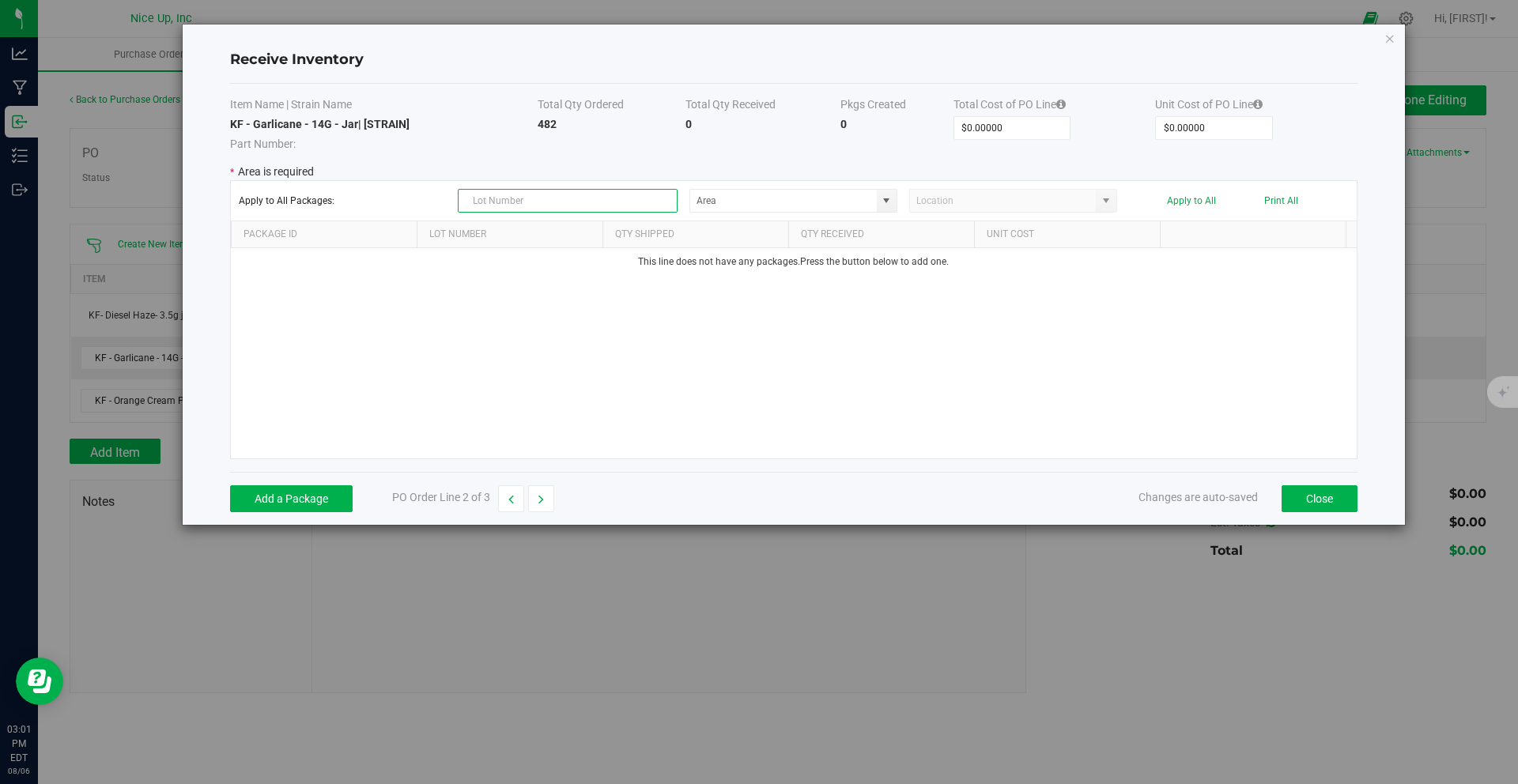 click at bounding box center [568, 201] 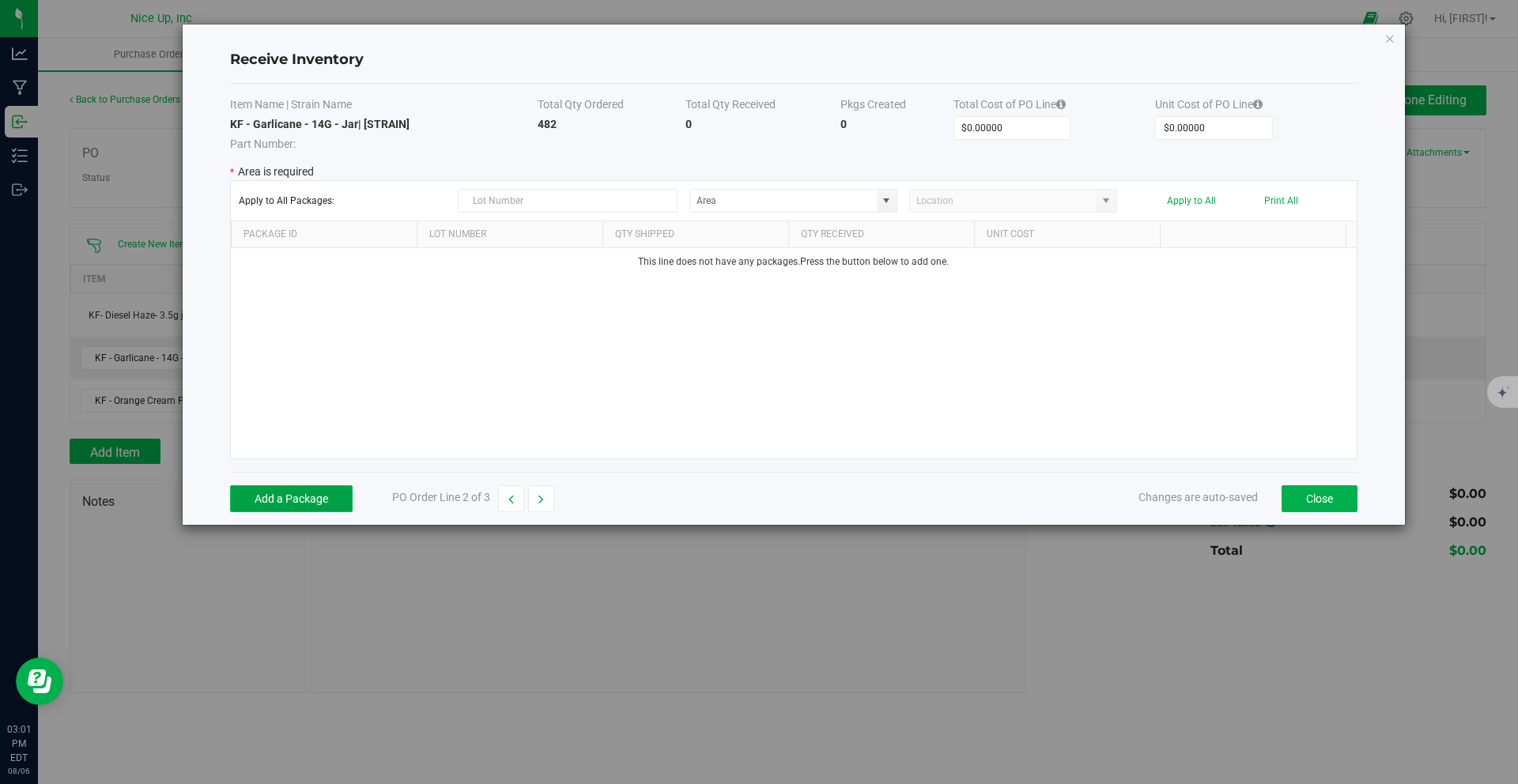 click on "Add a Package" at bounding box center [291, 499] 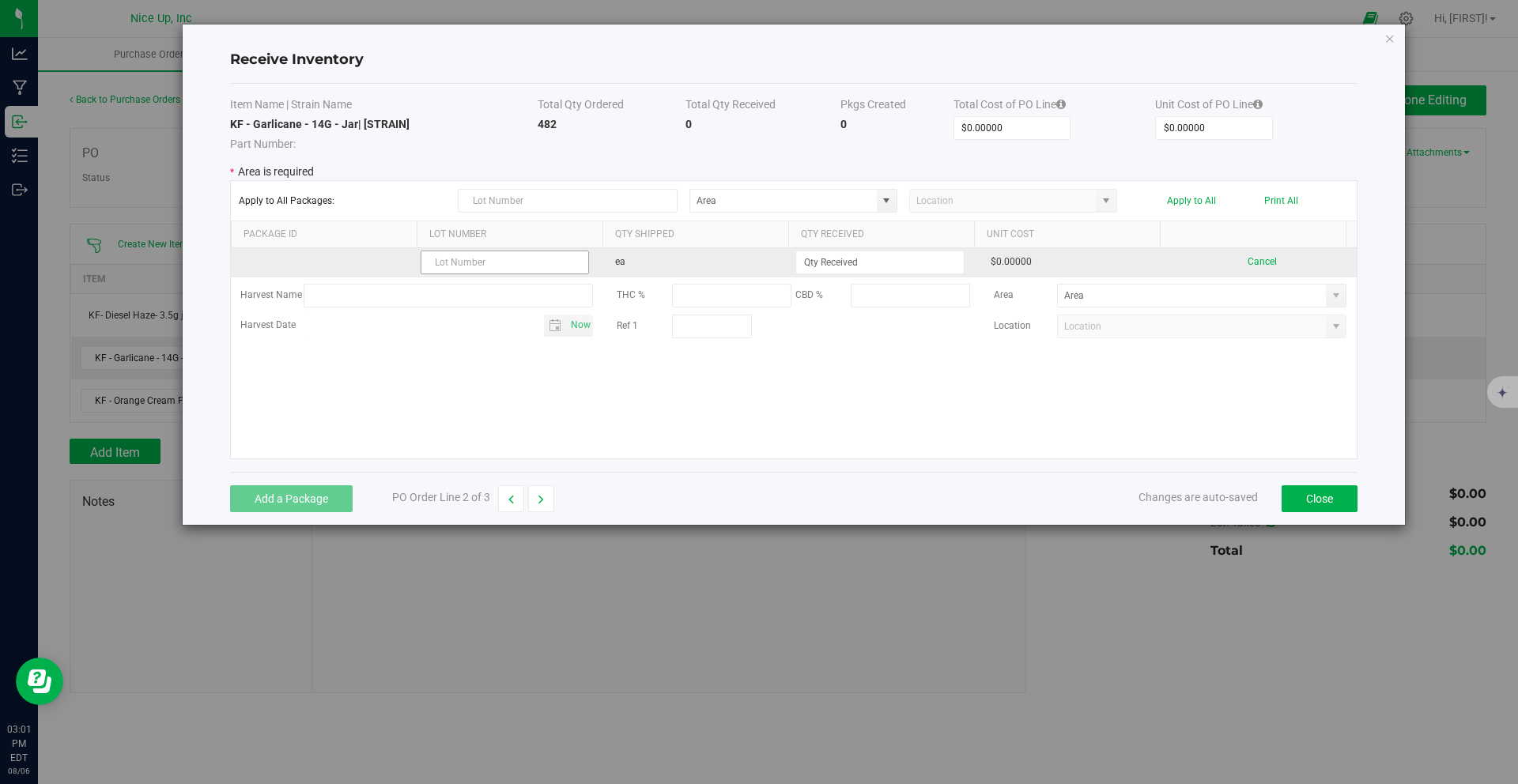 click at bounding box center (504, 262) 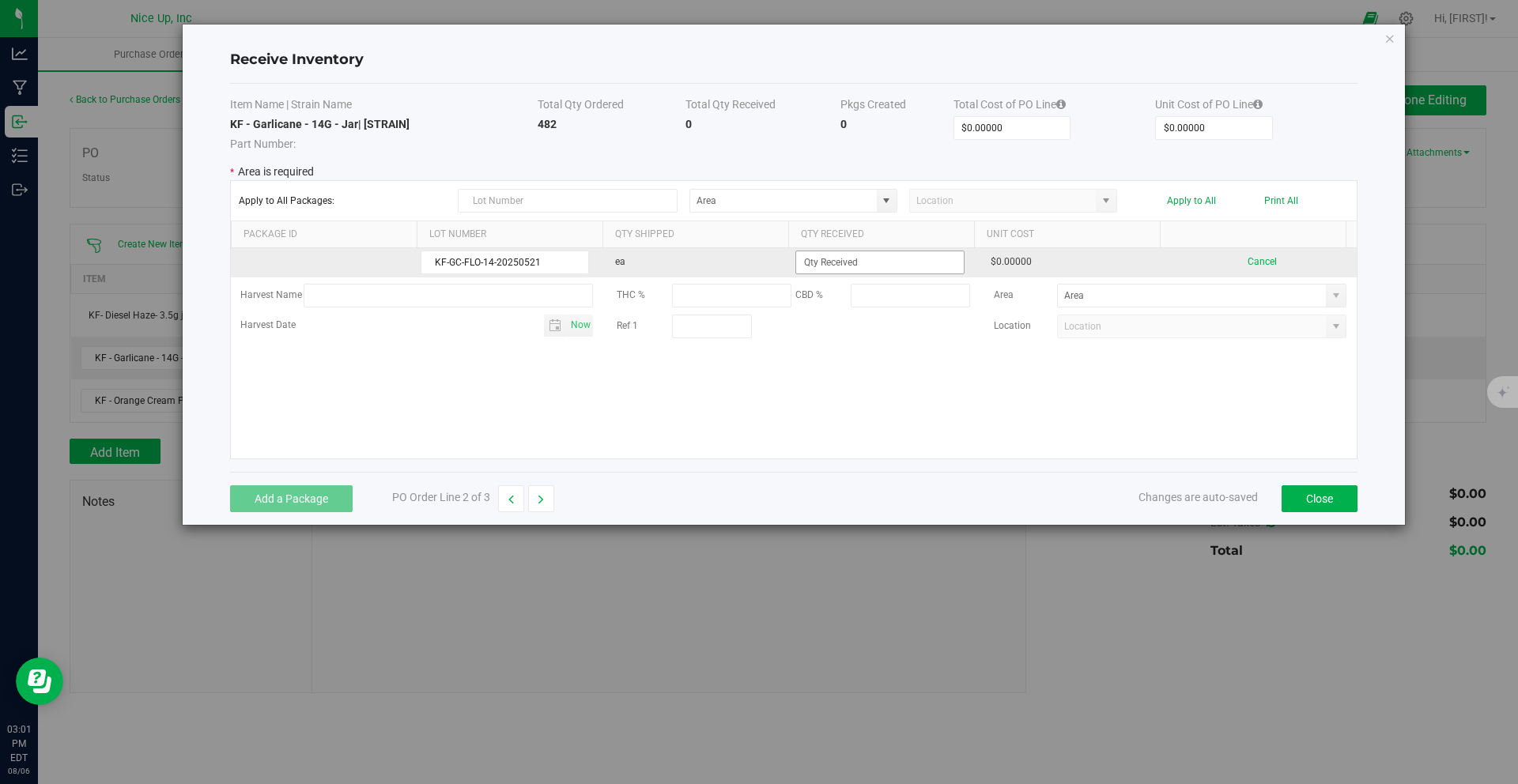 type on "KF-GC-FLO-14-20250521" 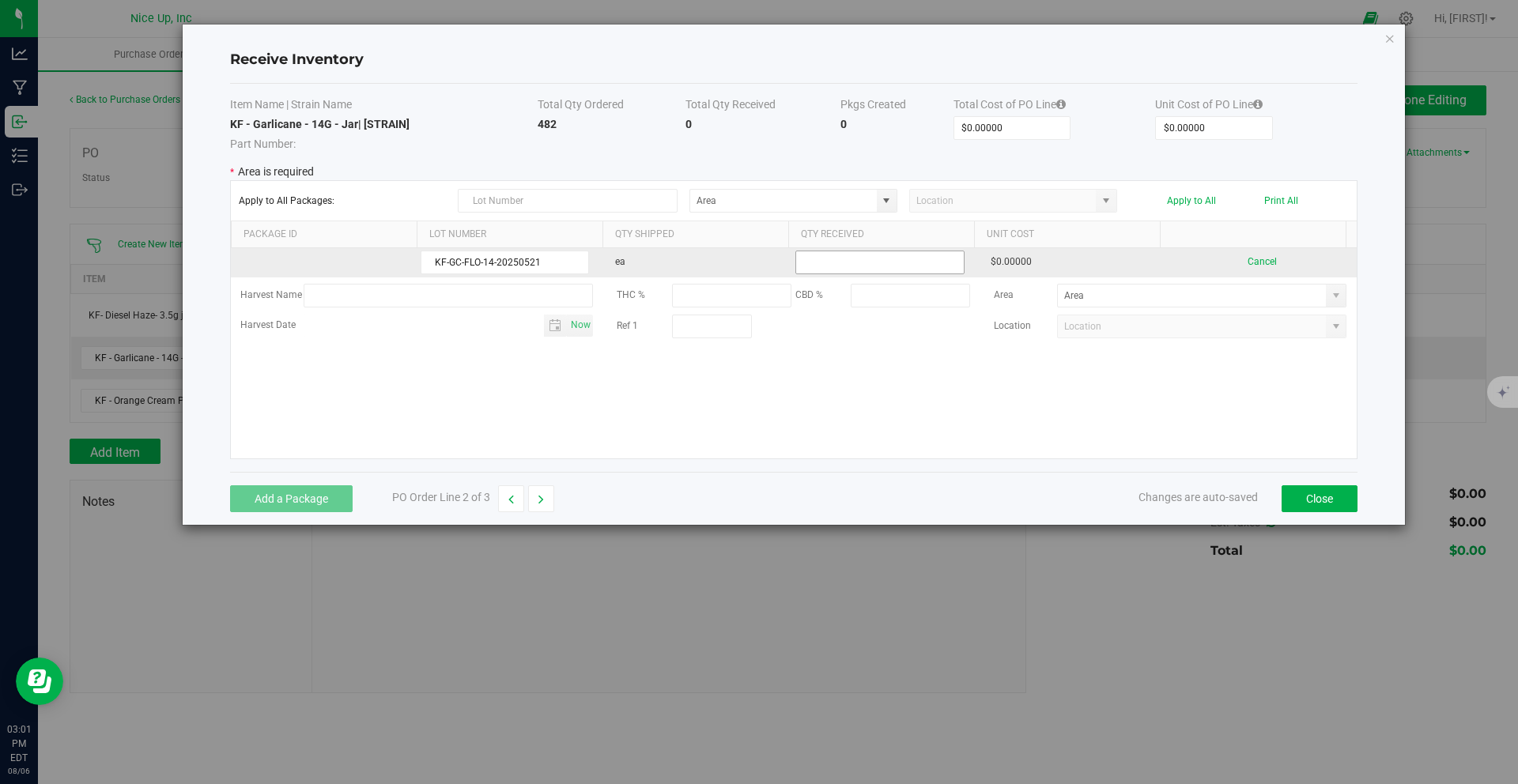 click at bounding box center (879, 262) 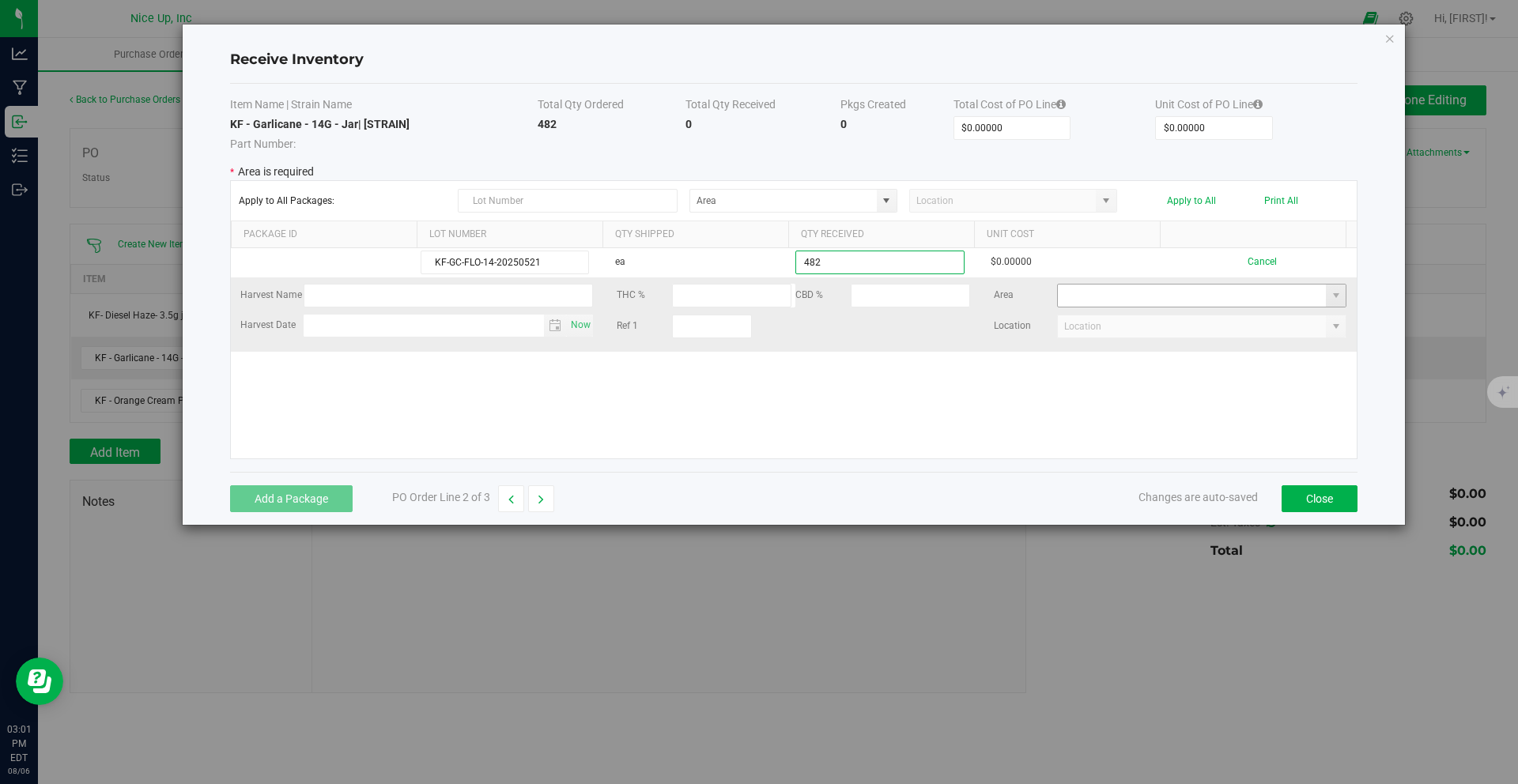 type on "482 ea" 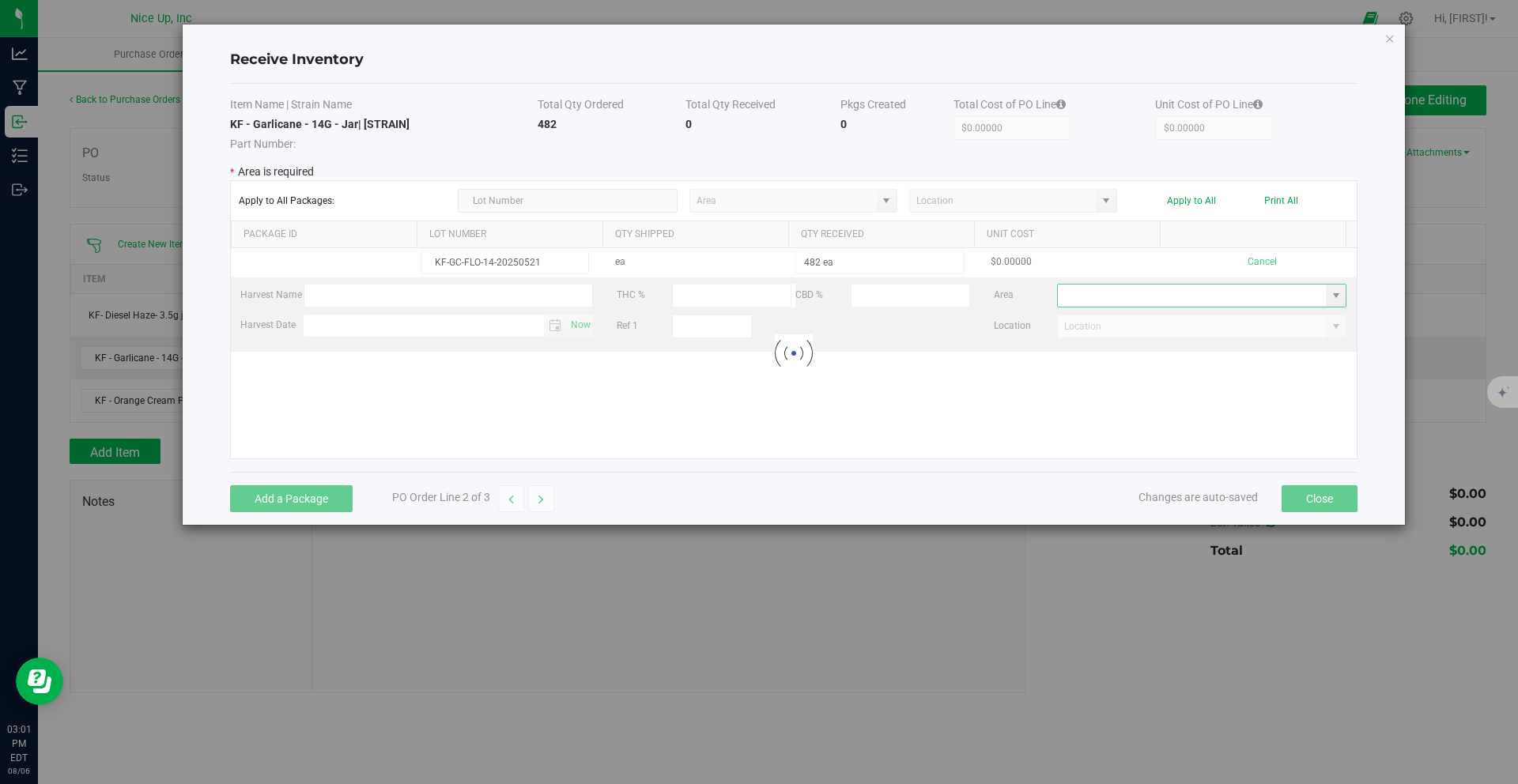 click on "KFGCFLO14250521   ea  482 ea  $0.00000   Cancel   Harvest Name   THC %   CBD %   Area   Harvest Date
Now
Ref 1   Location  Loading" at bounding box center (794, 353) 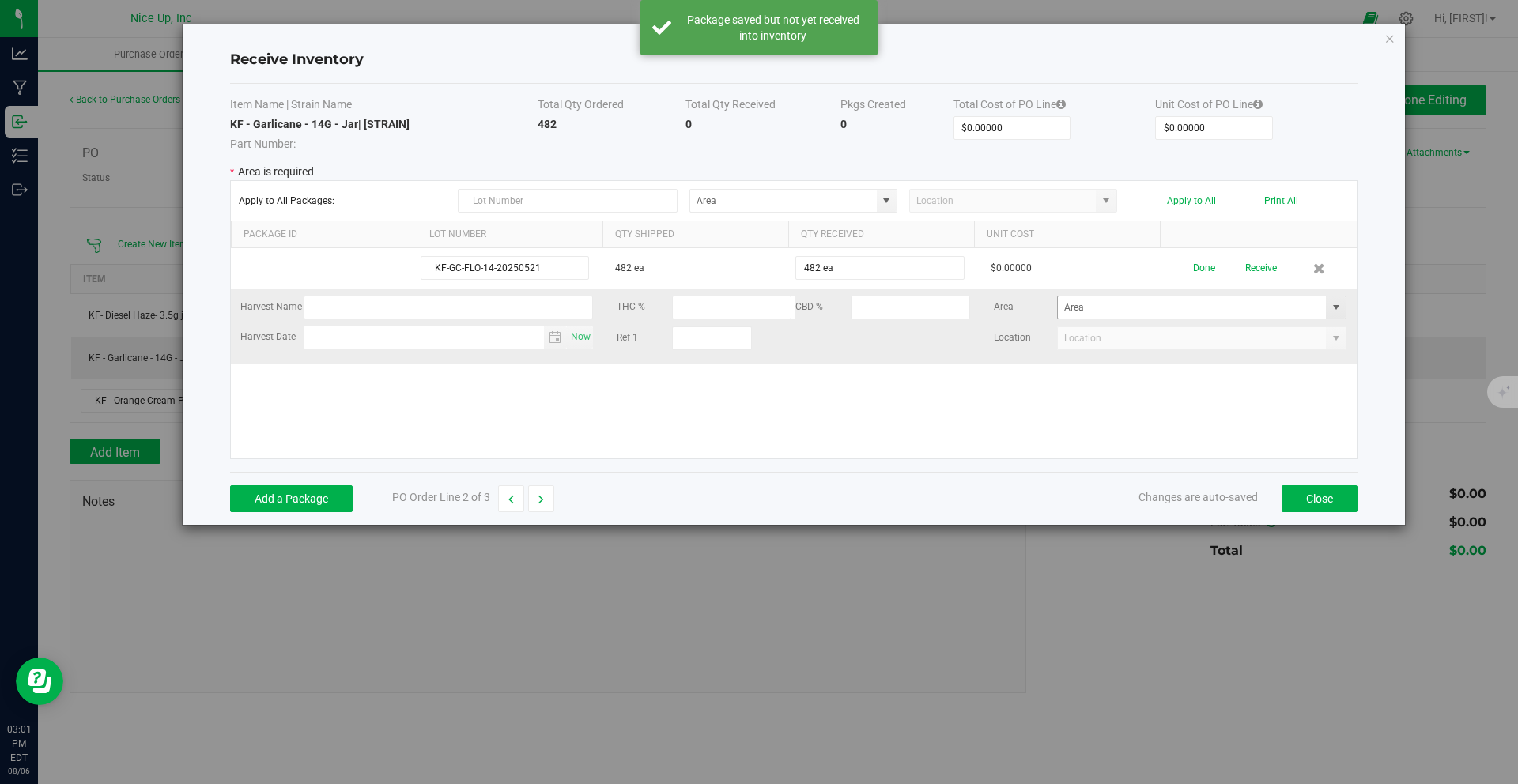 click at bounding box center [1336, 307] 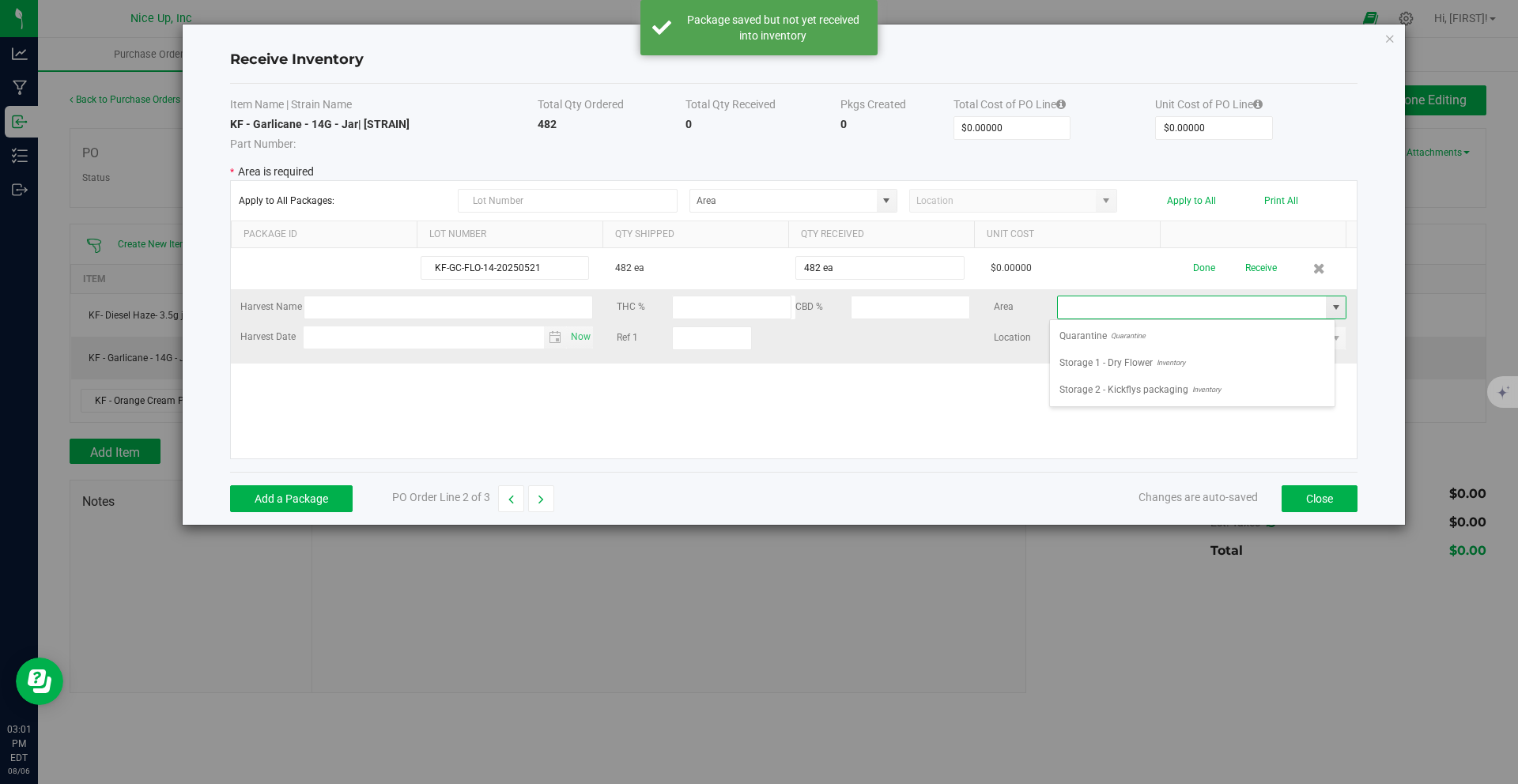scroll, scrollTop: 79009, scrollLeft: 78776, axis: both 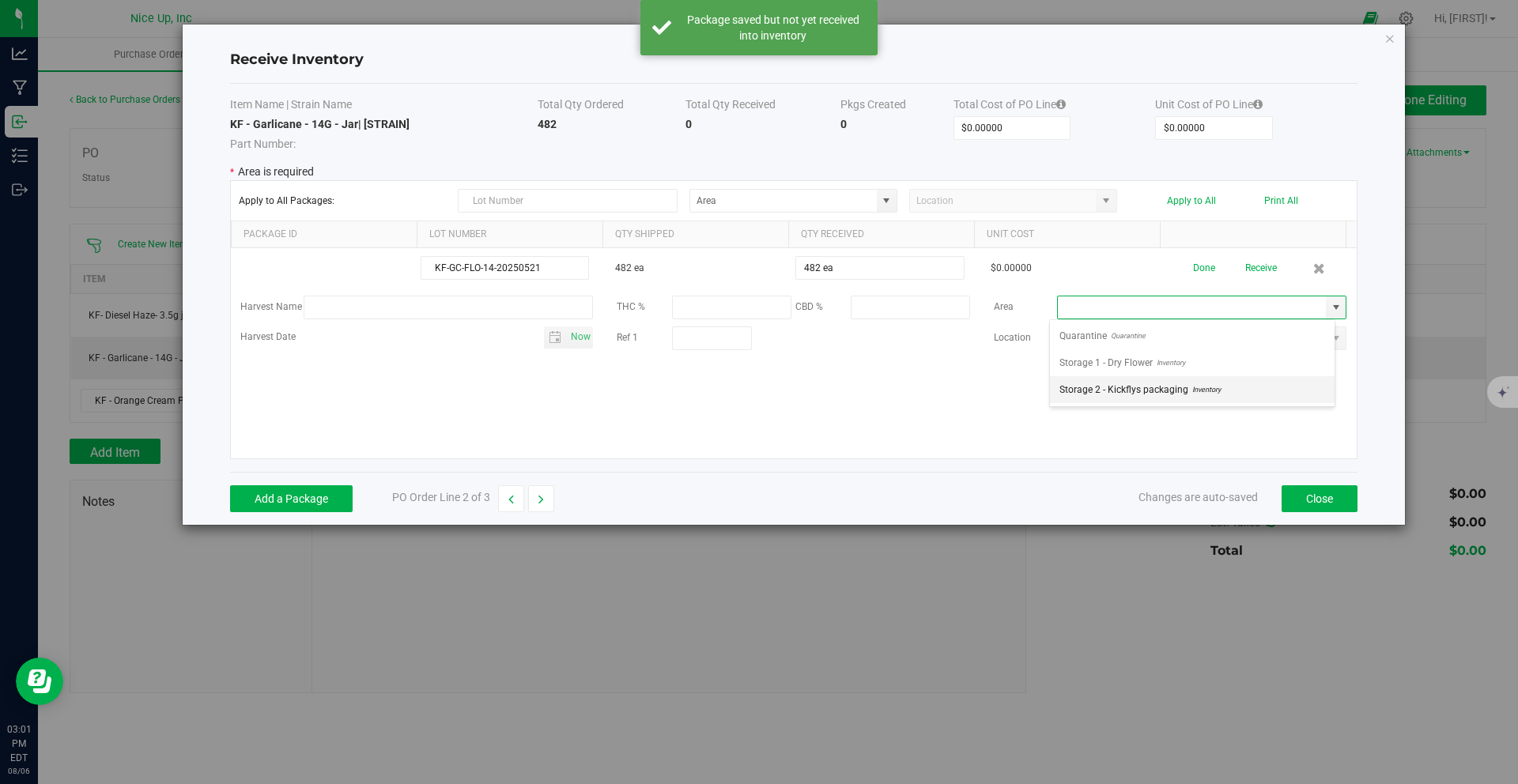 click on "Storage 2 - Kickflys packaging Inventory" at bounding box center [1192, 390] 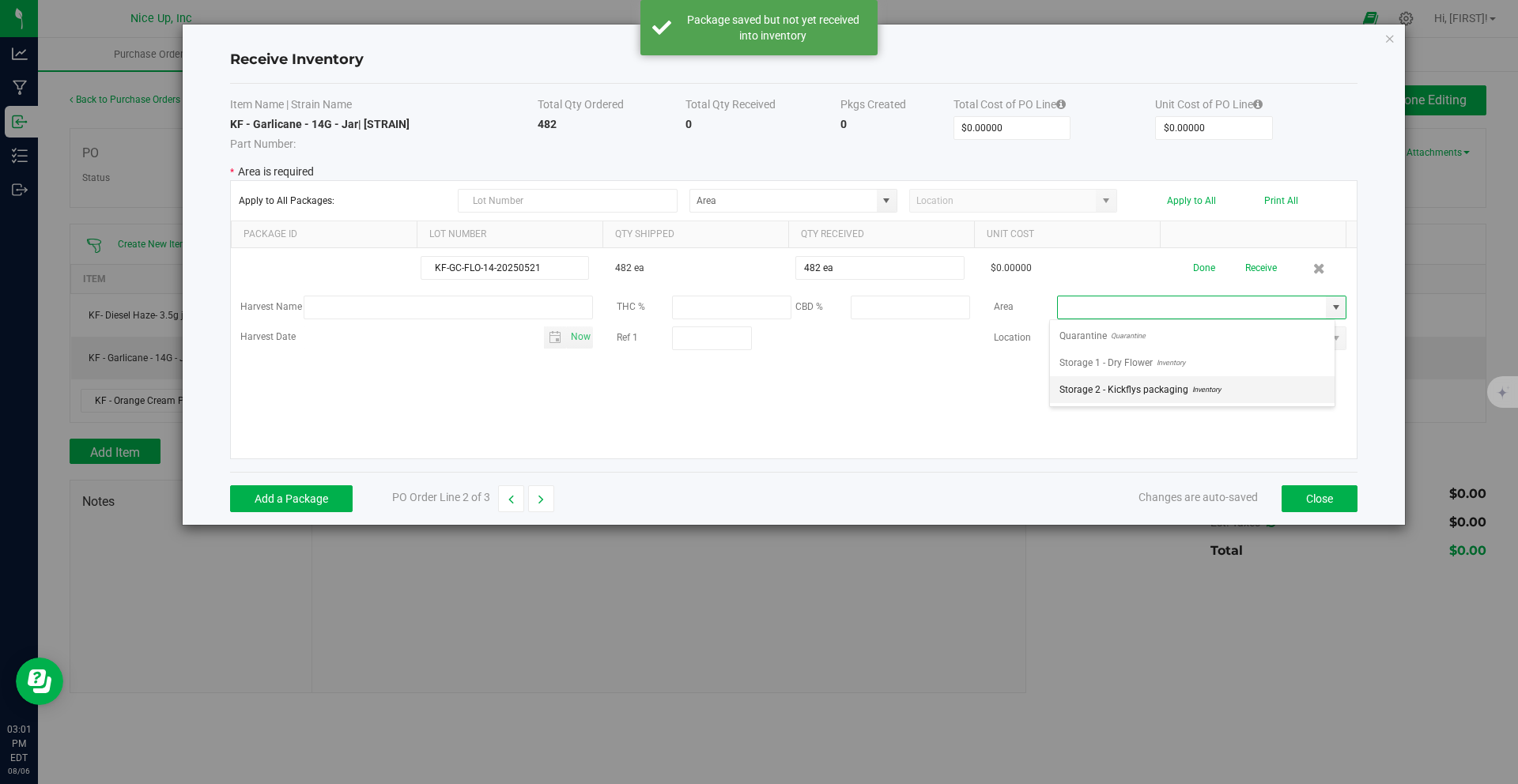 type on "Storage 2 - Kickflys packaging" 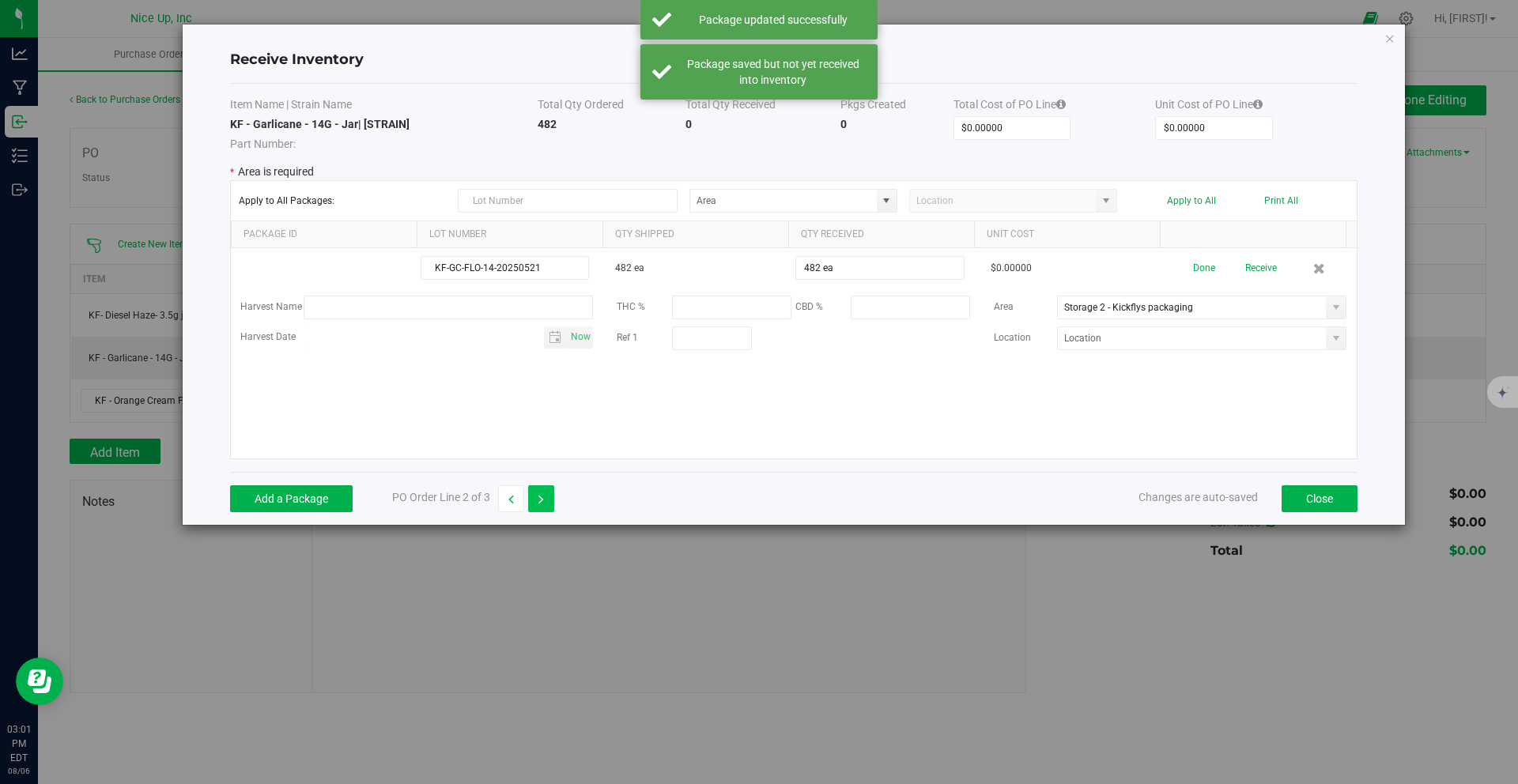 click at bounding box center [541, 499] 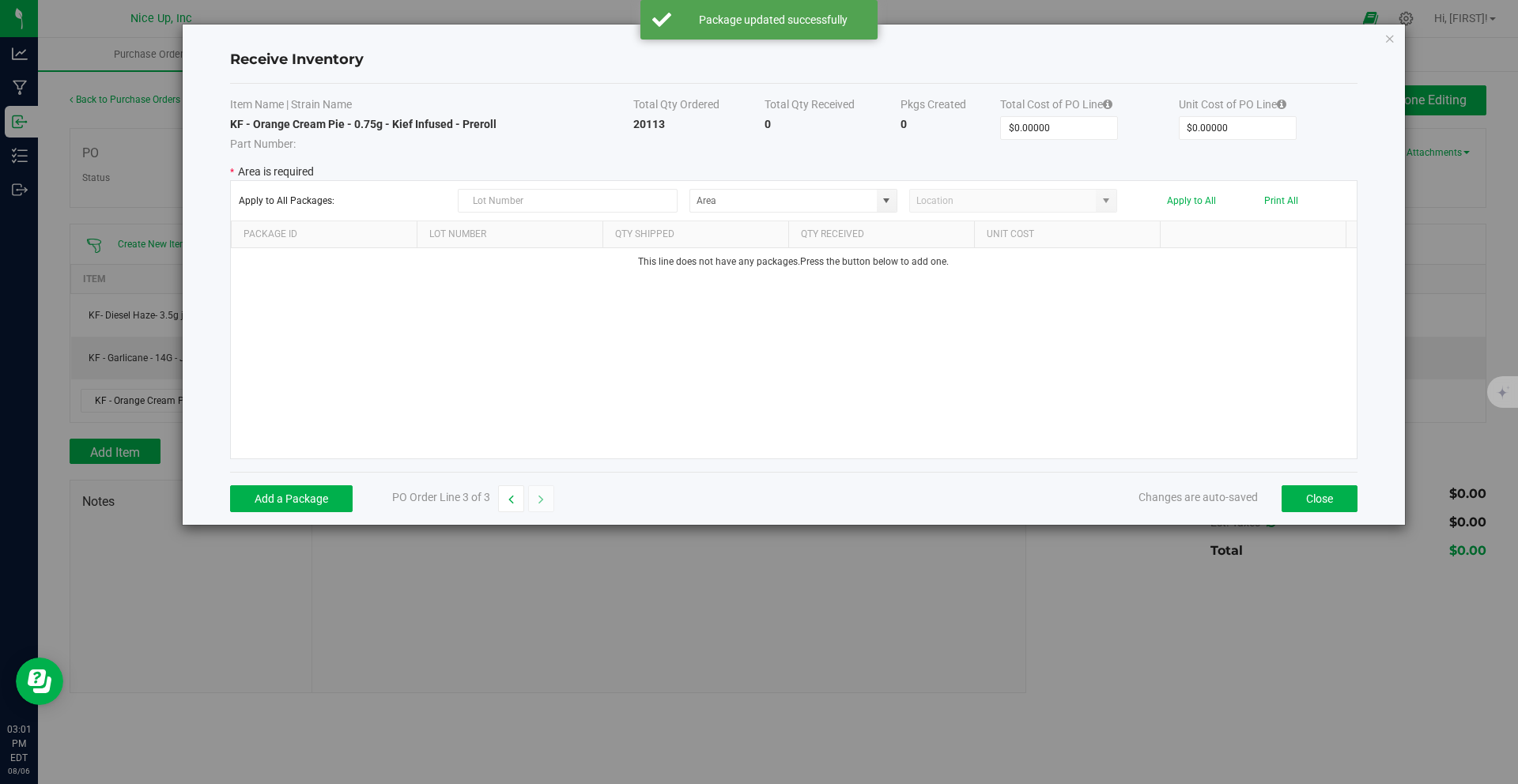 click on "Add a Package  PO Order Line 3 of 3 Changes are auto-saved  Close" at bounding box center (794, 498) 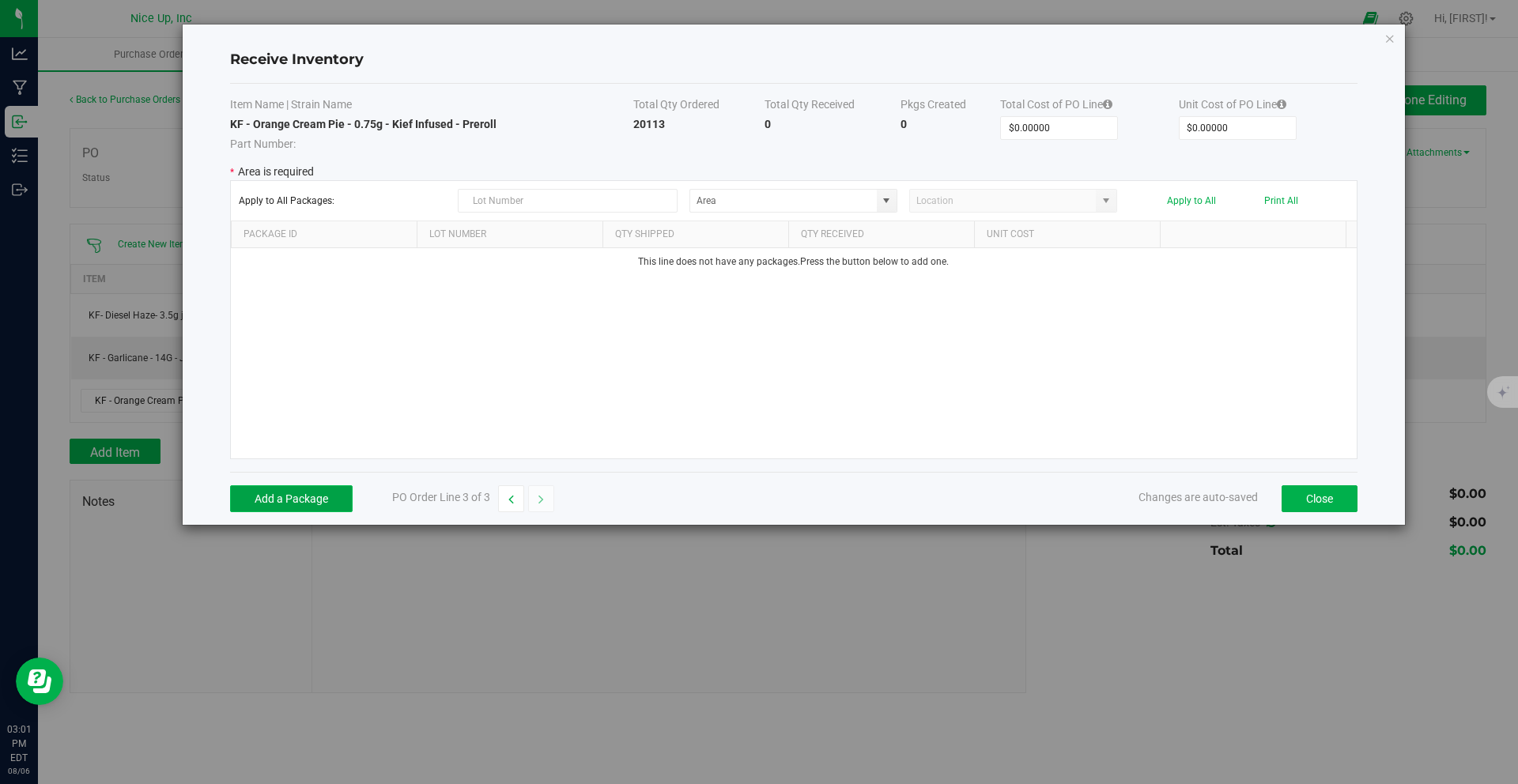 click on "Add a Package" at bounding box center [291, 499] 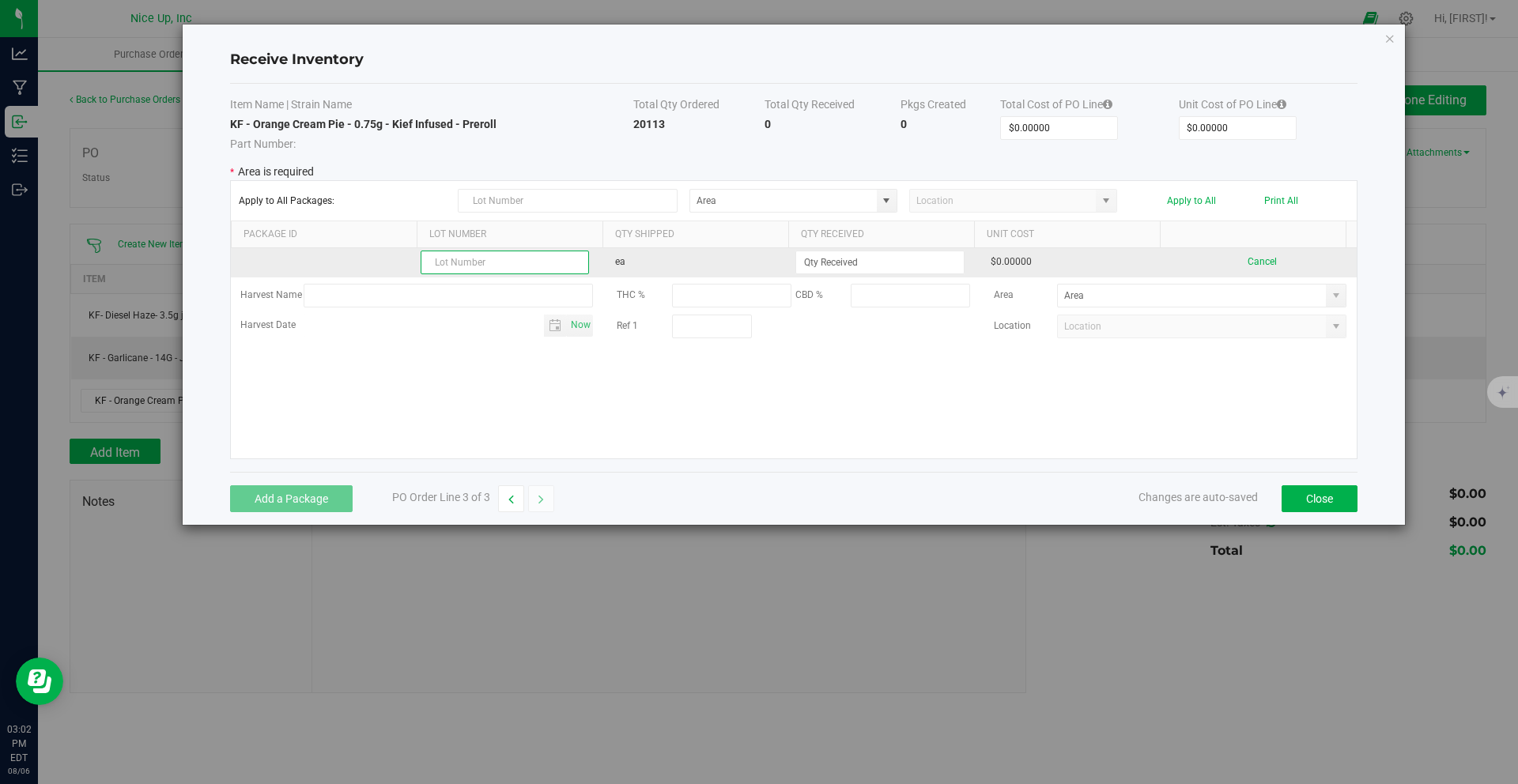 paste on "061-524-OCP-101- 524-2" 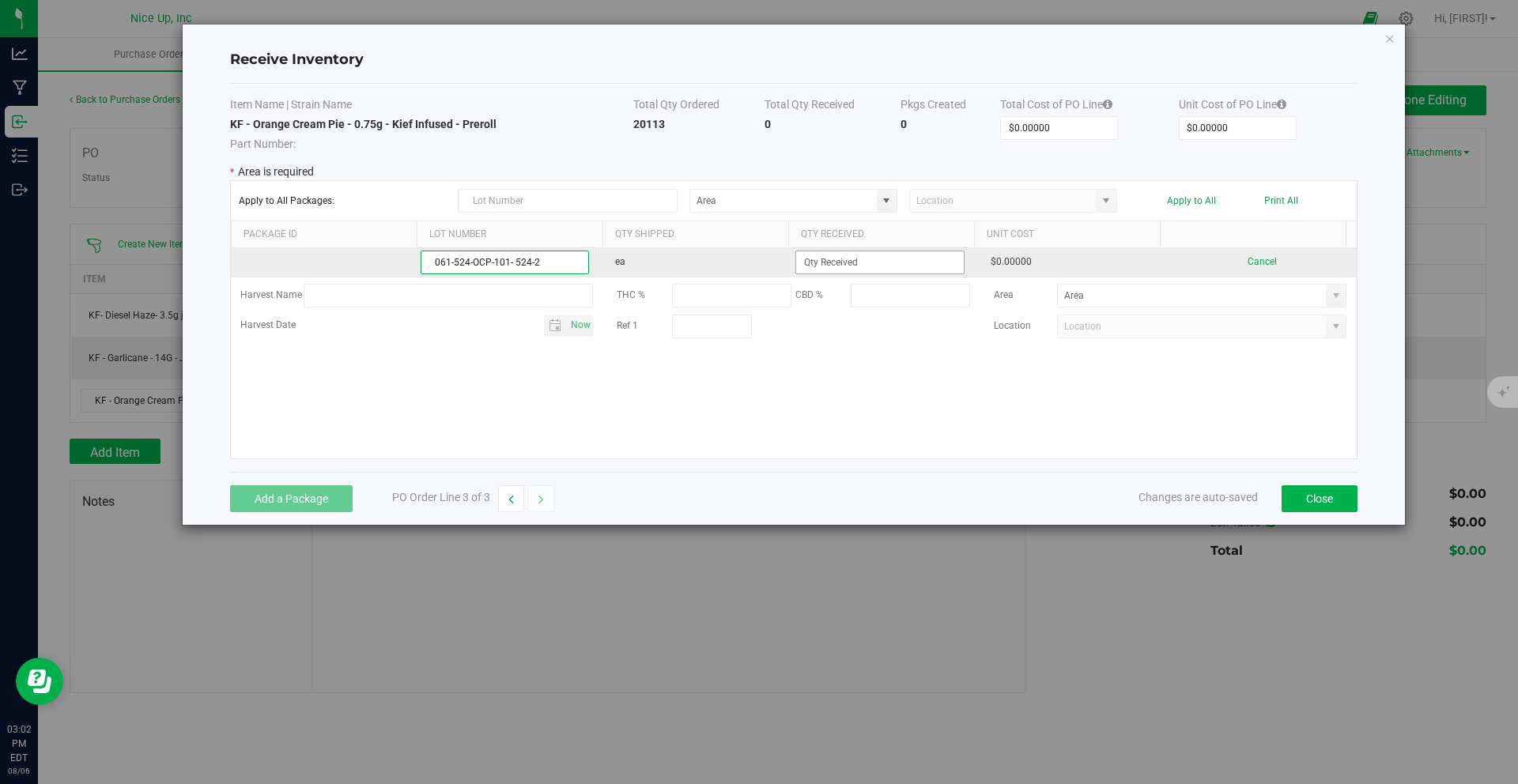 type on "061-524-OCP-101- 524-2" 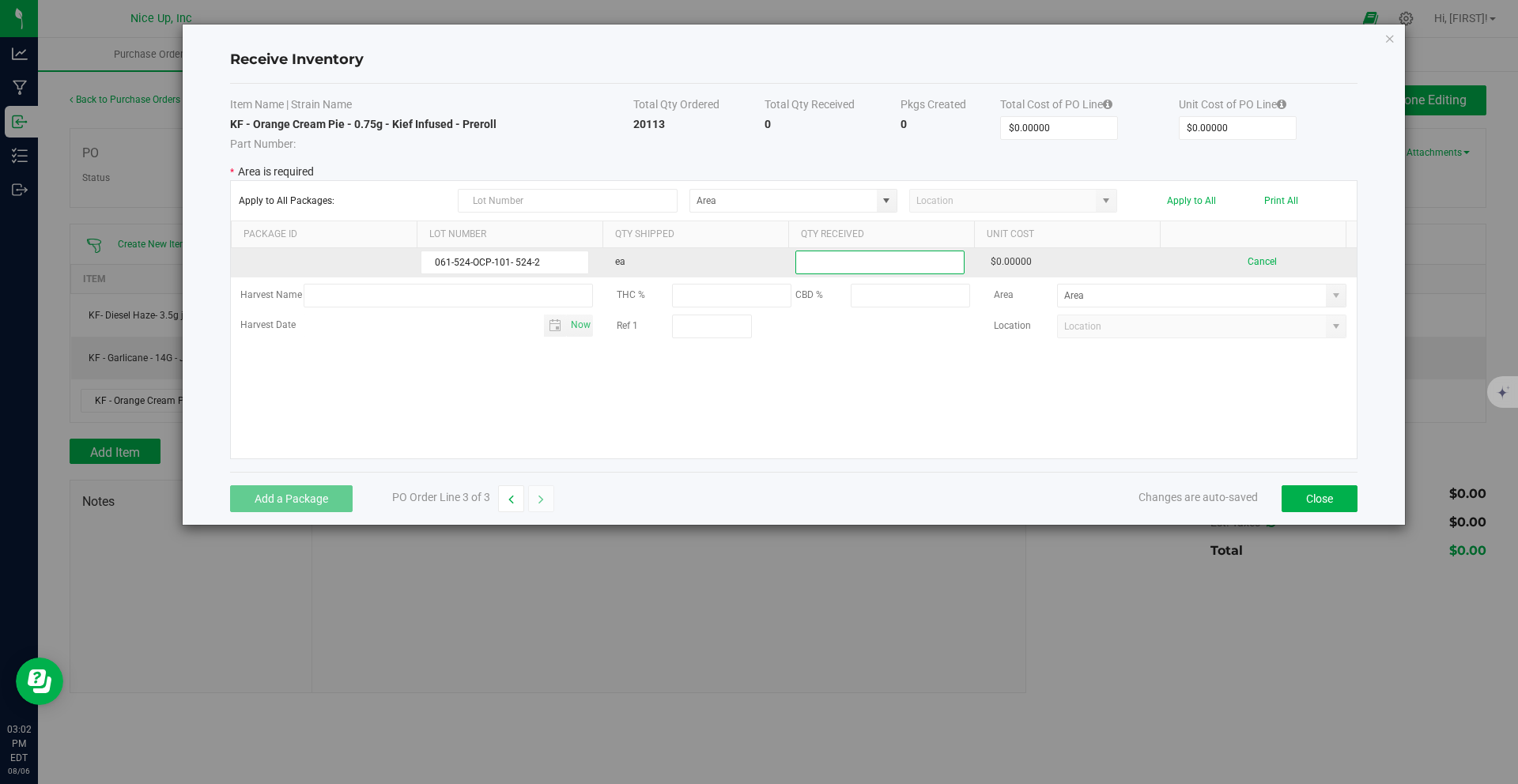 drag, startPoint x: 864, startPoint y: 256, endPoint x: 764, endPoint y: 252, distance: 100.07997 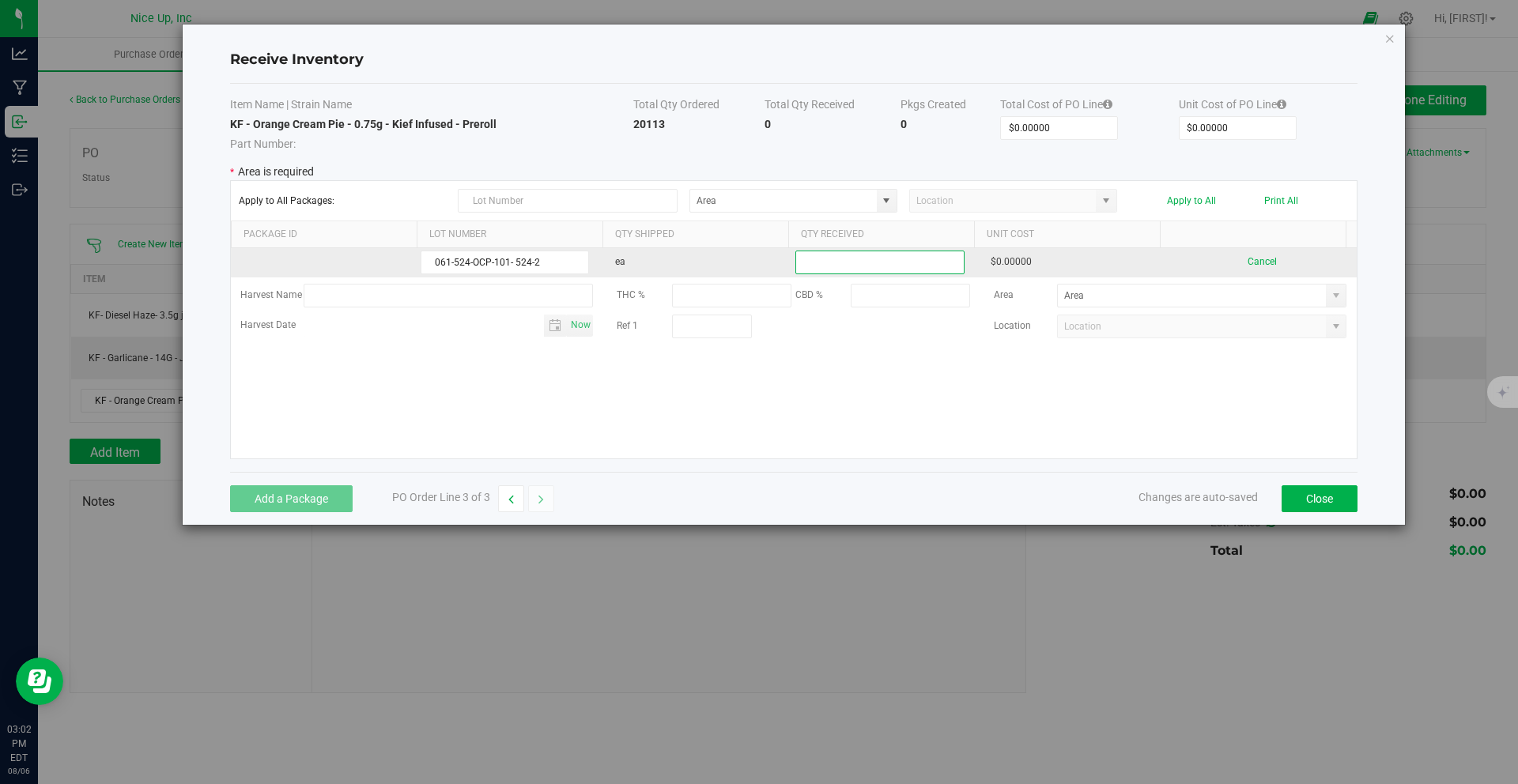 click on "061-524-OCP-101- 524-2   ea   $0.00000   Cancel" at bounding box center [794, 262] 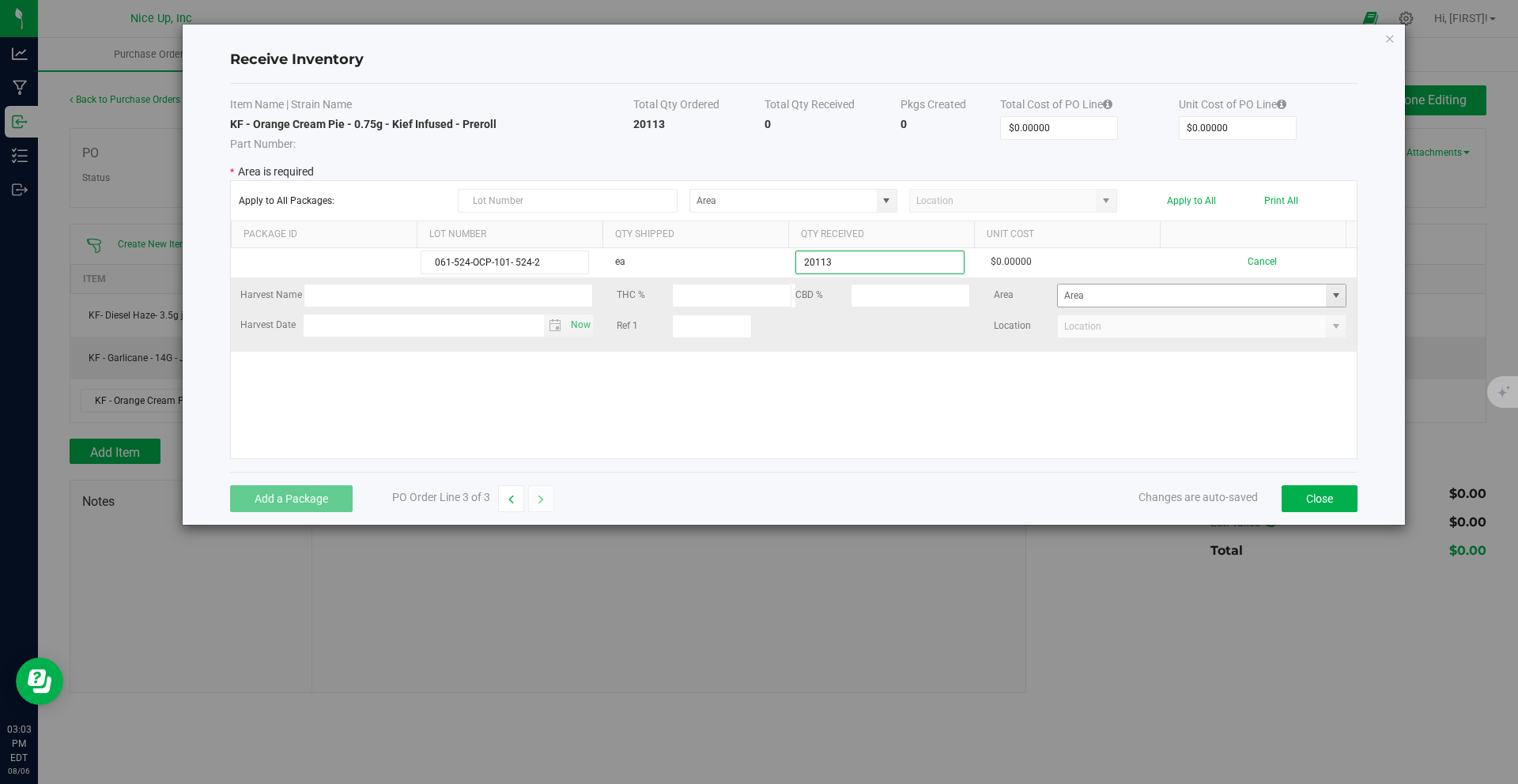 click at bounding box center [1336, 296] 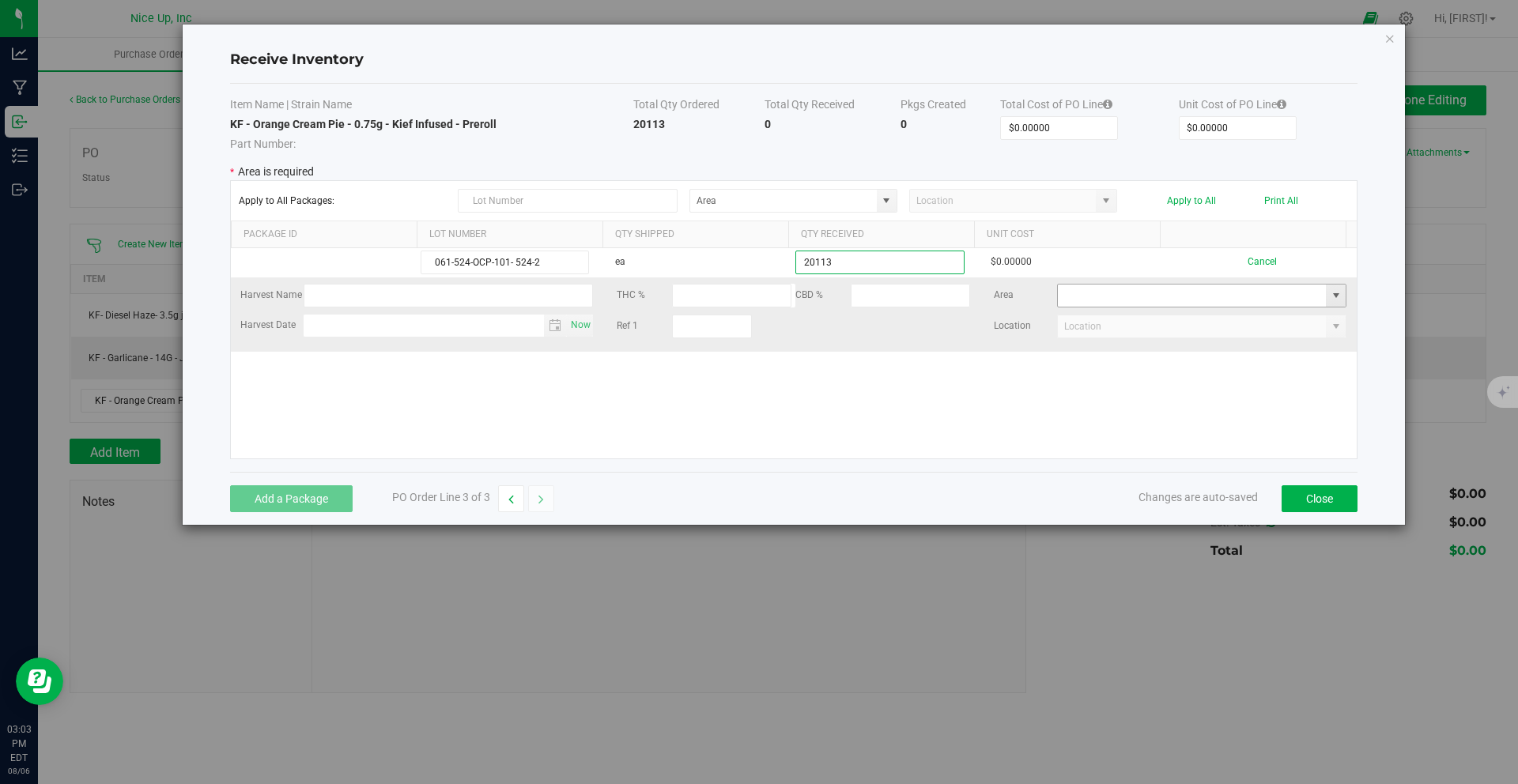 type on "20113 ea" 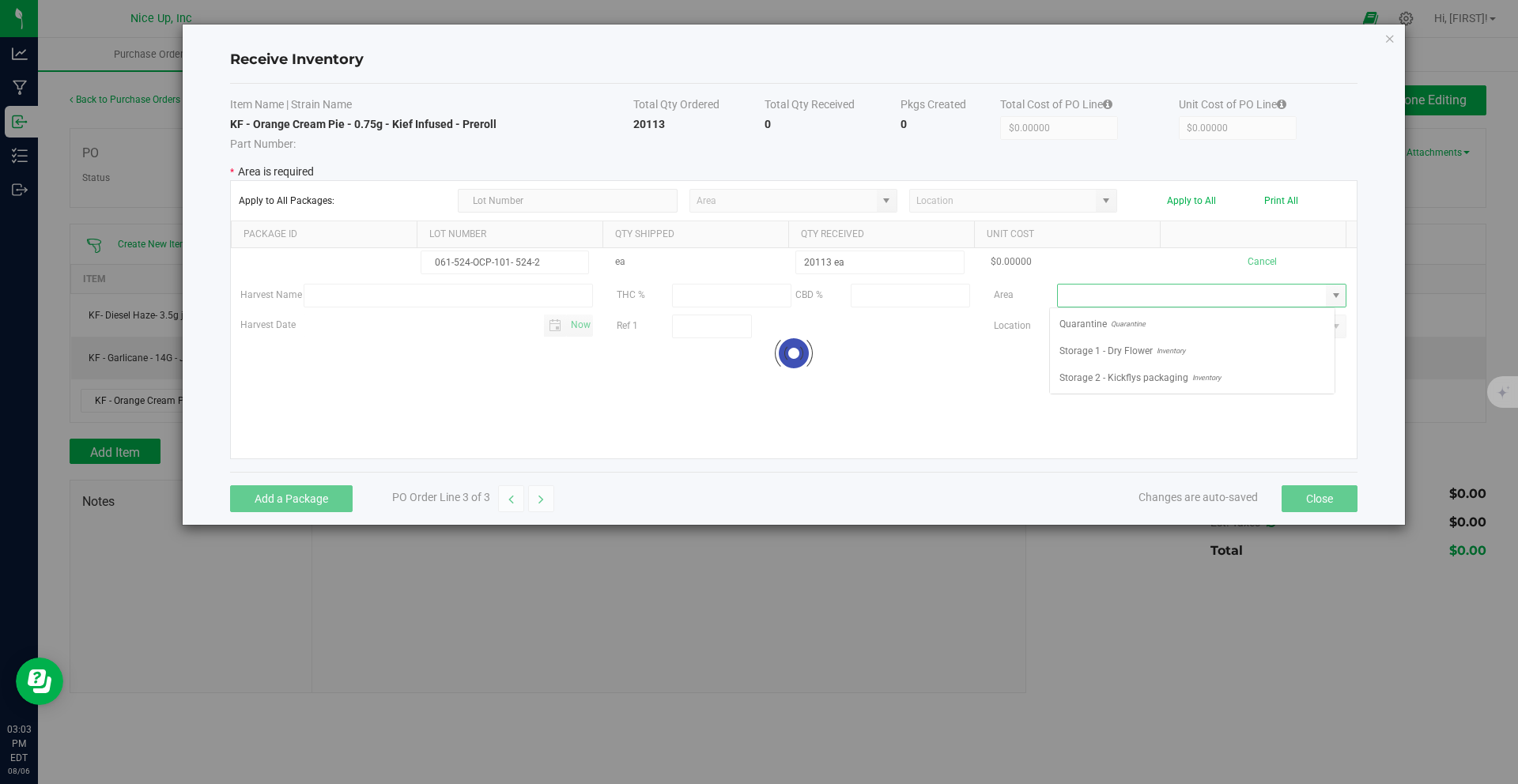 scroll, scrollTop: 79009, scrollLeft: 78776, axis: both 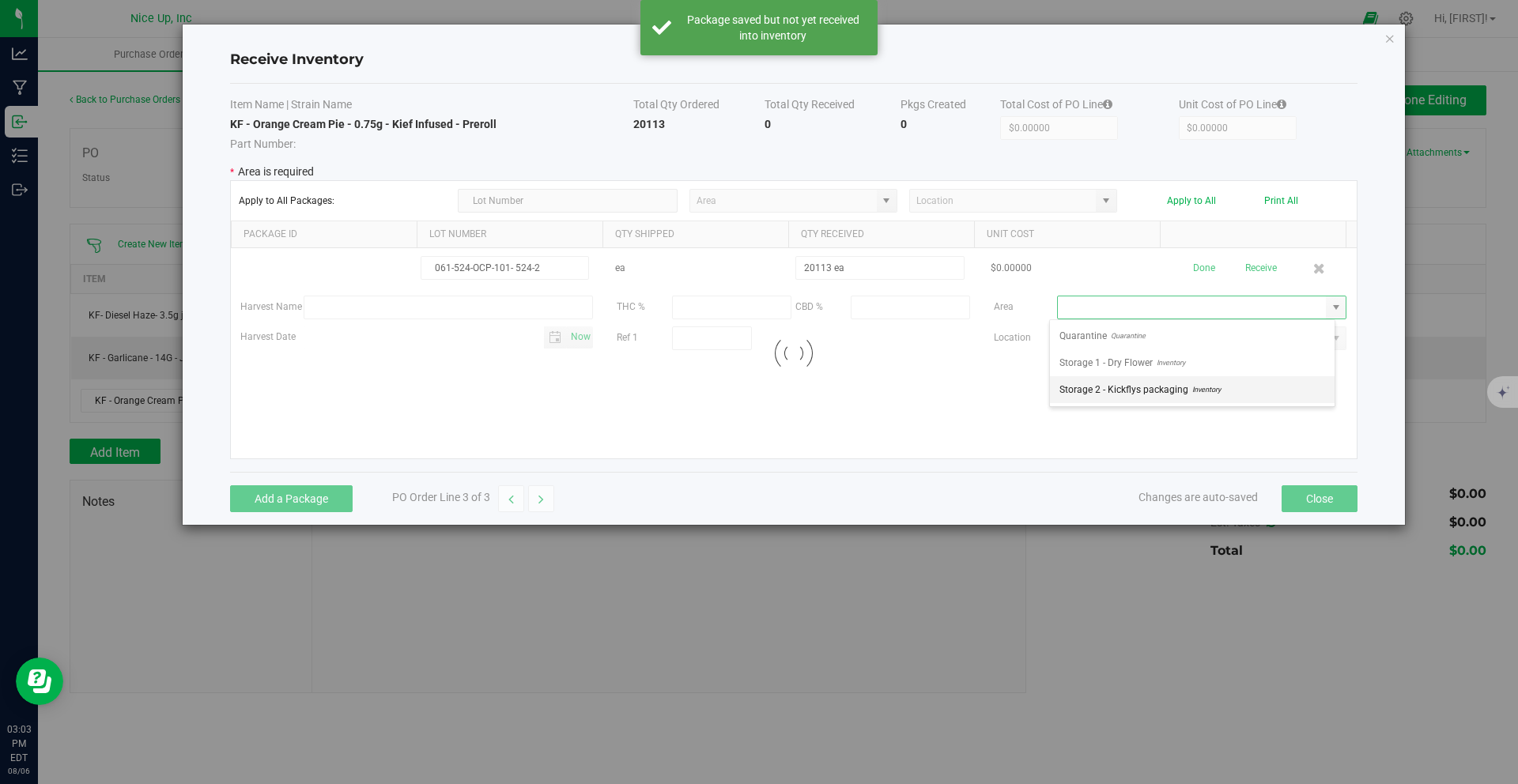 click on "Quarantine Quarantine Storage 1 - Dry Flower Inventory Storage 2 - Kickflys packaging Inventory" at bounding box center [1192, 363] 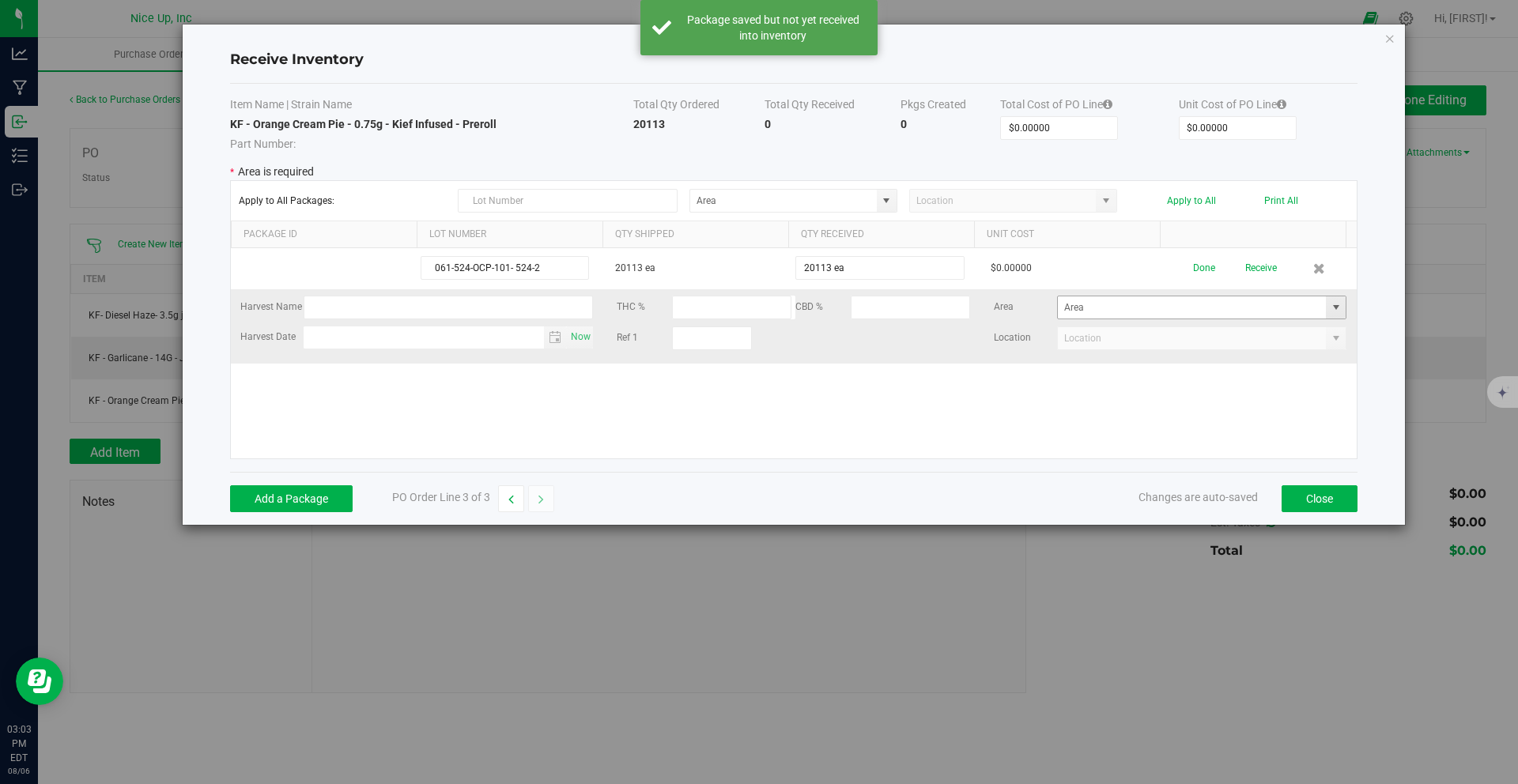 click at bounding box center [1336, 307] 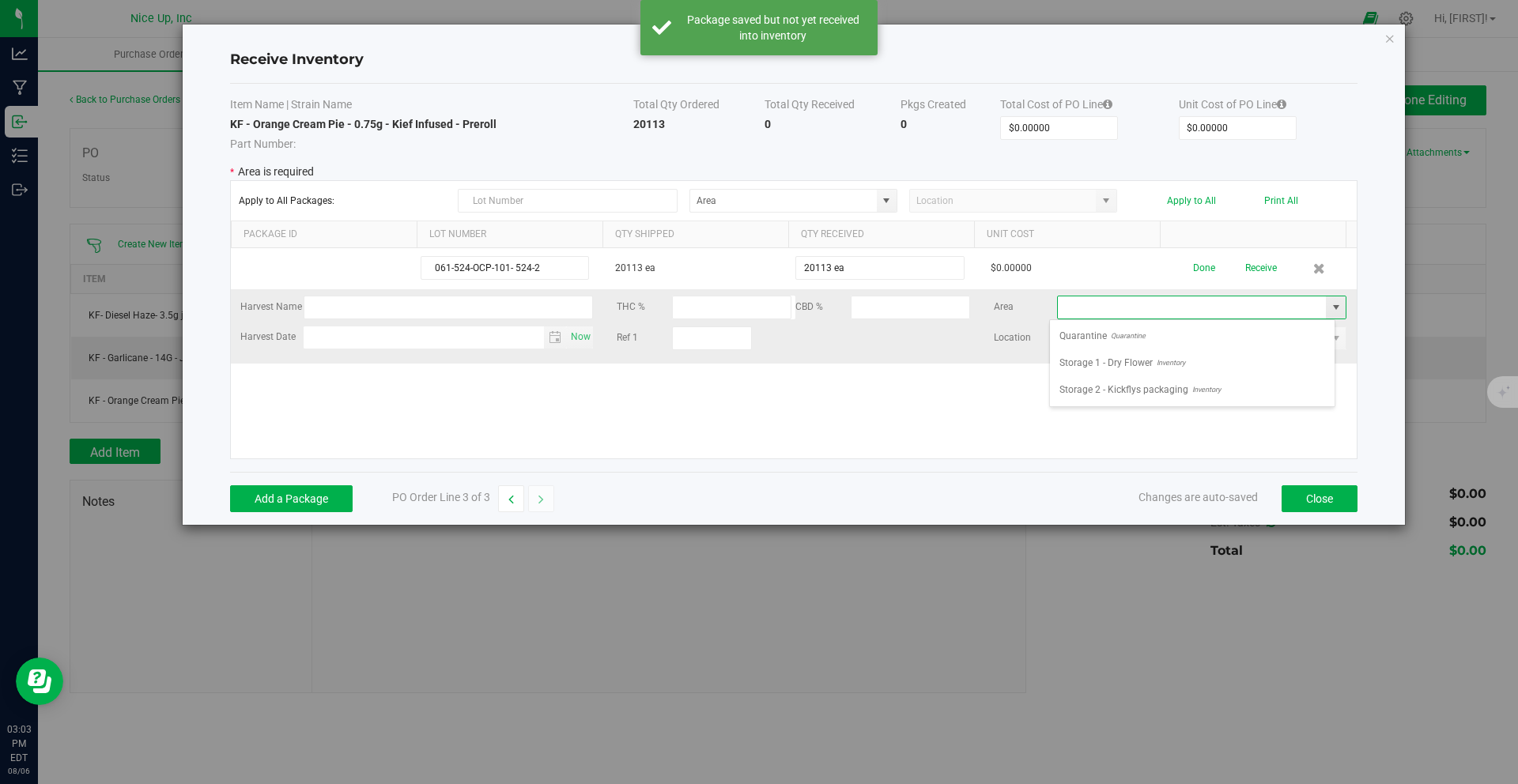 scroll, scrollTop: 79009, scrollLeft: 78776, axis: both 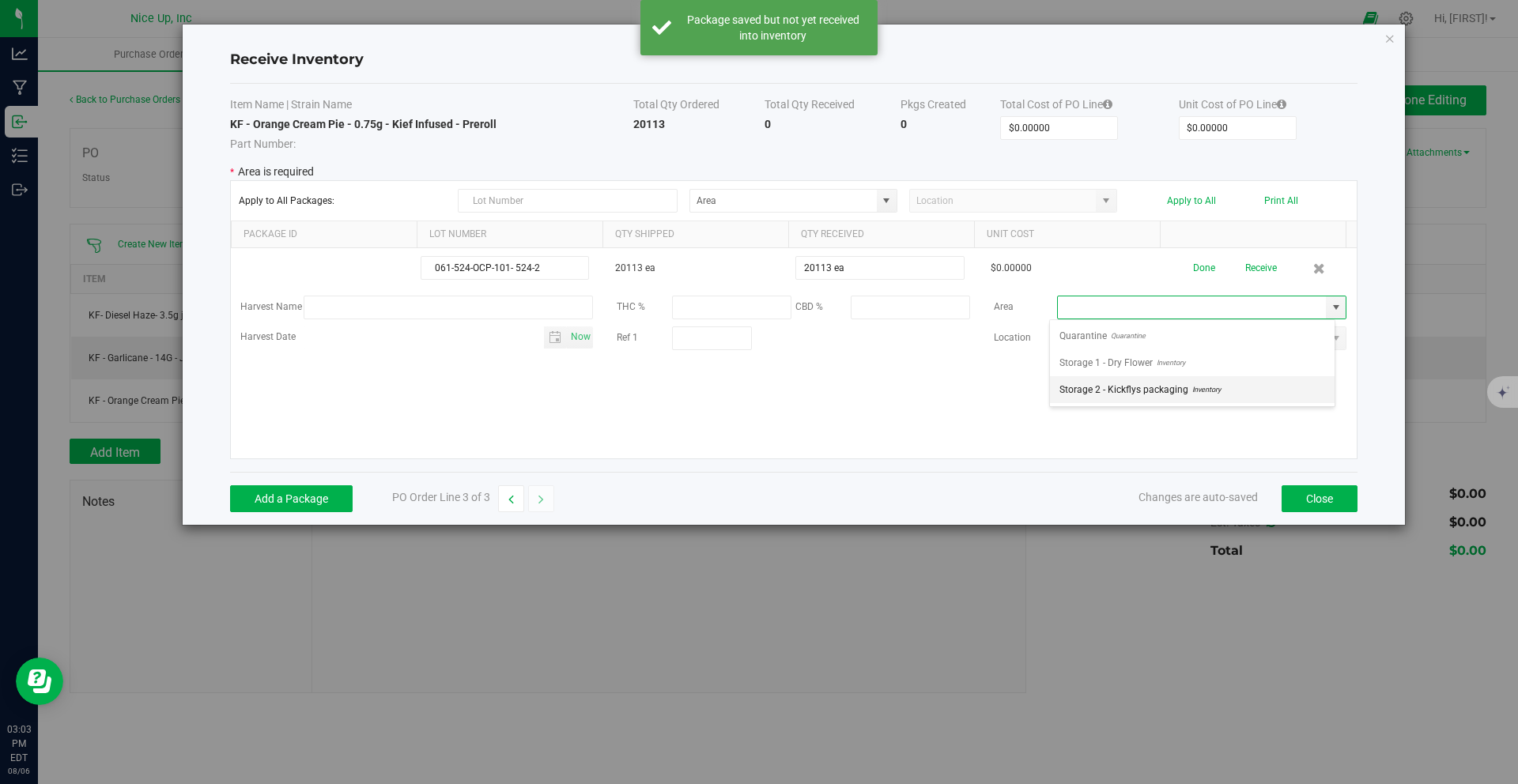 click on "Storage 2 - Kickflys packaging Inventory" at bounding box center [1192, 390] 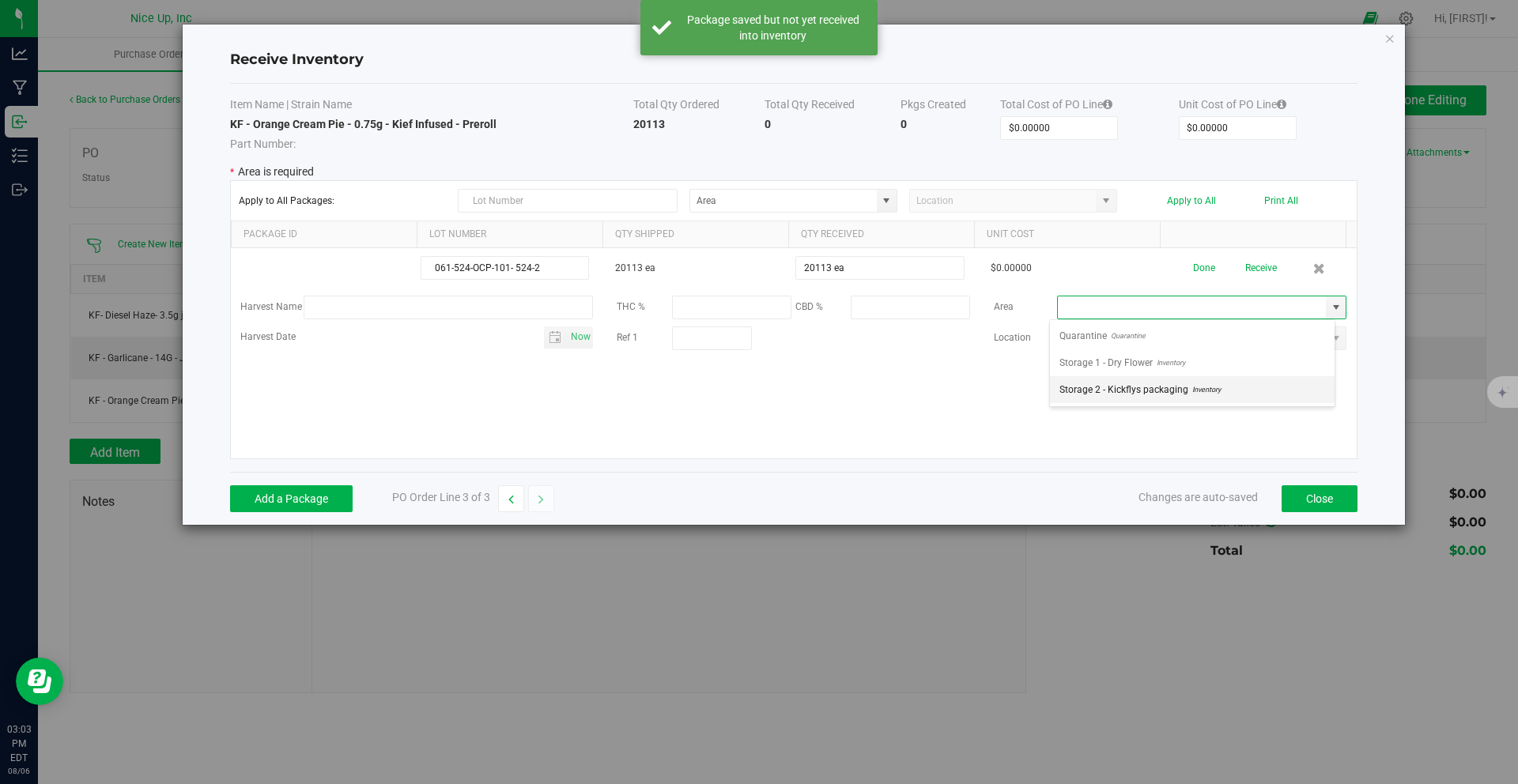 type on "Storage 2 - Kickflys packaging" 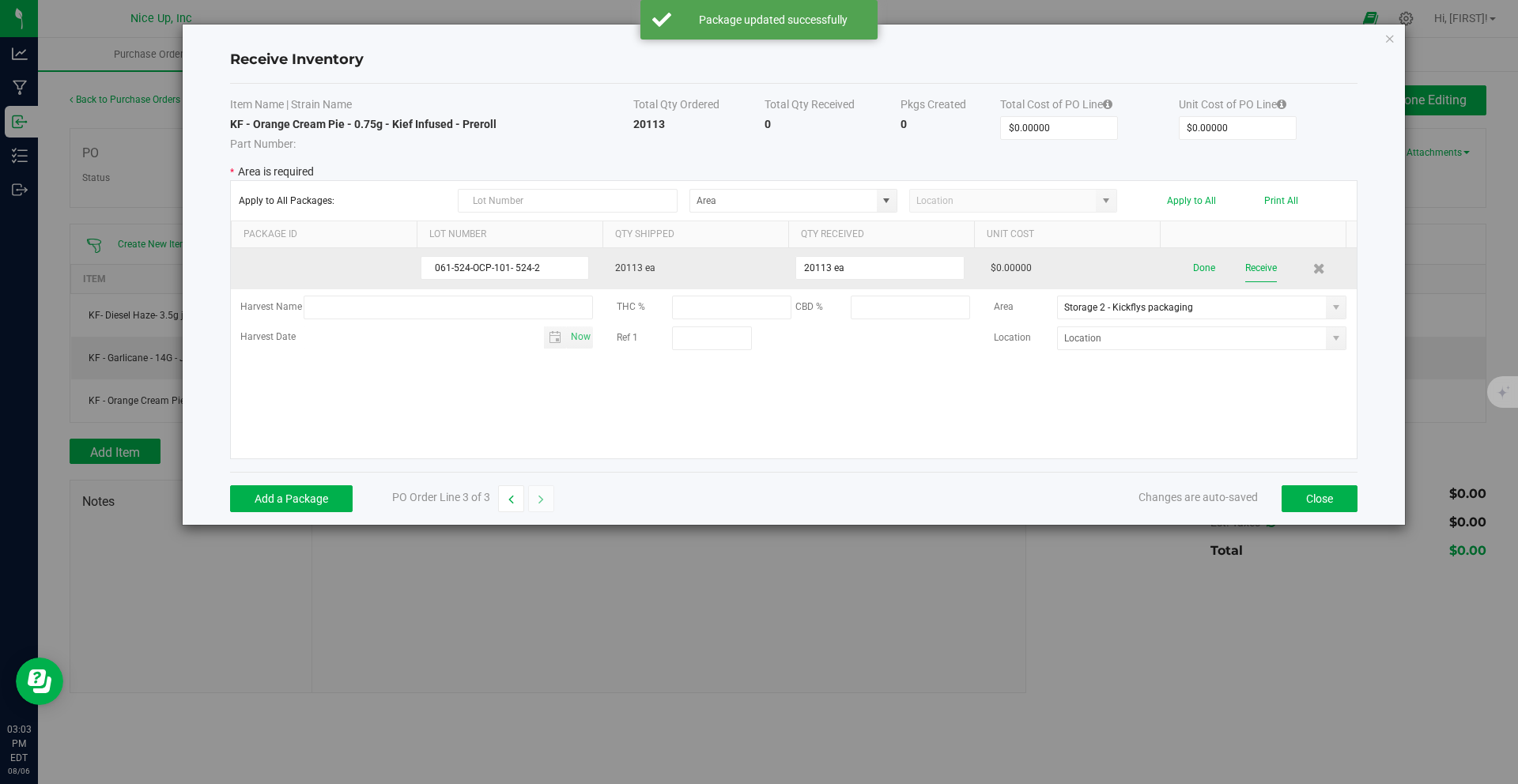 click on "Receive" at bounding box center (1261, 268) 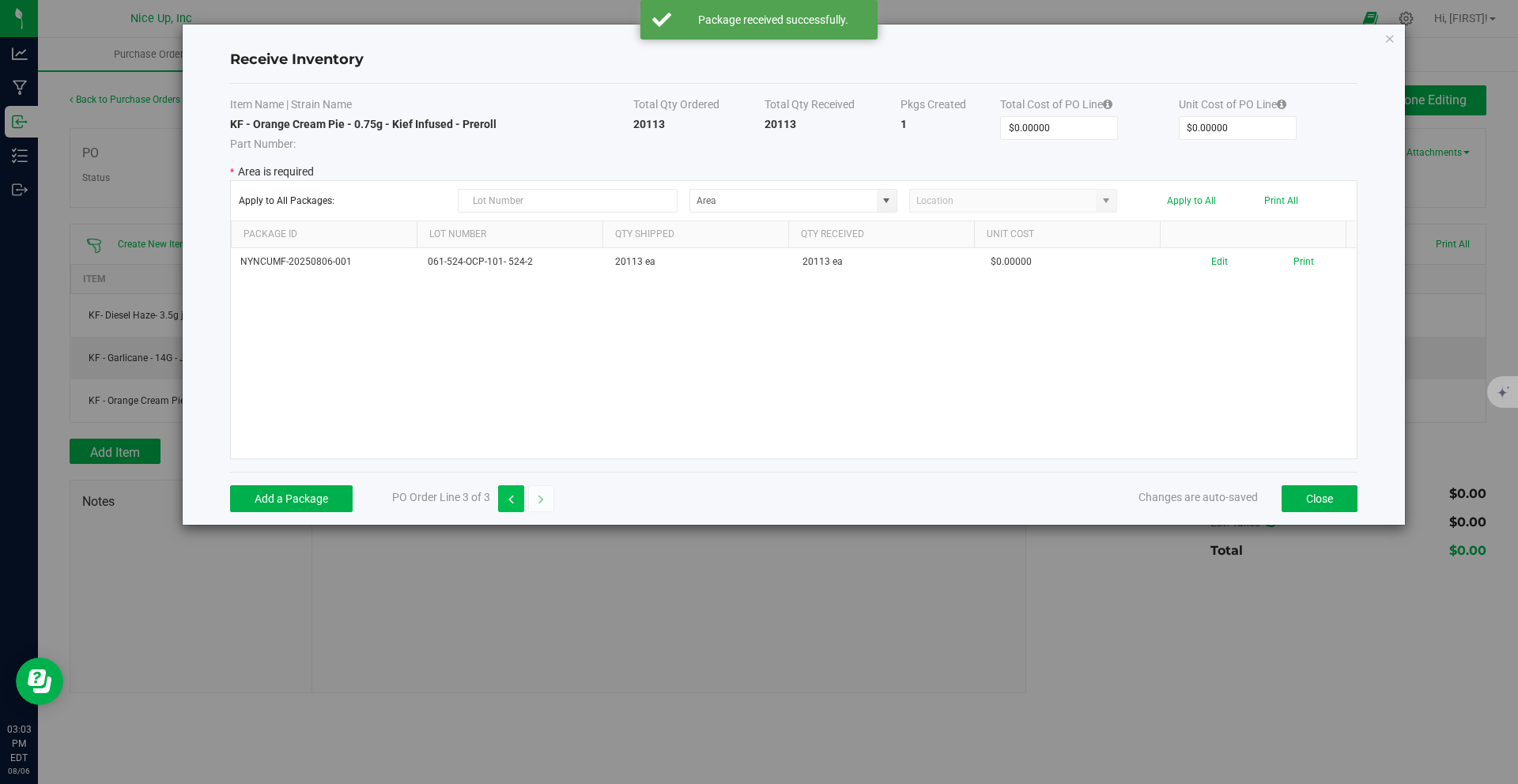 click at bounding box center (511, 499) 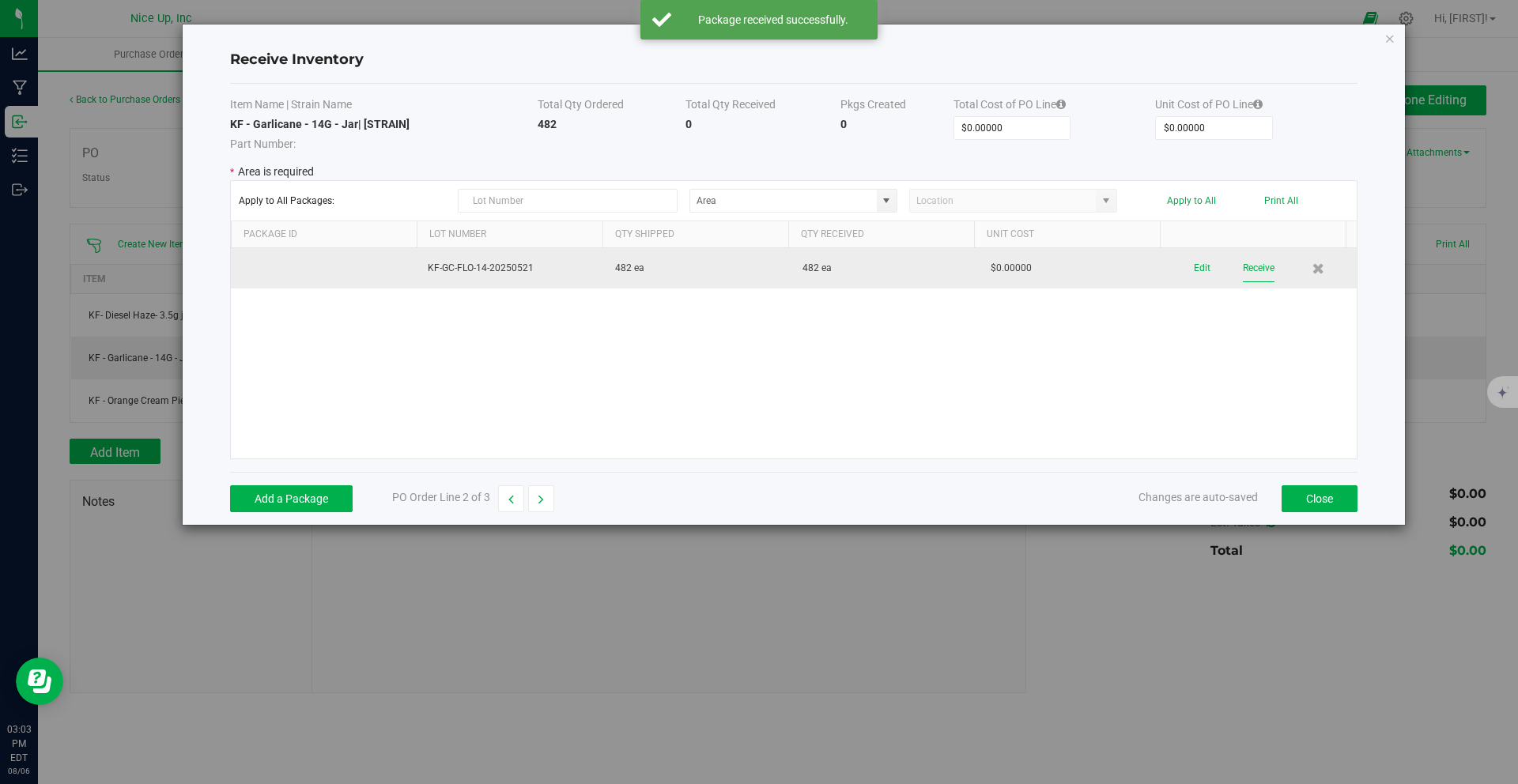 click on "Receive" at bounding box center [1259, 268] 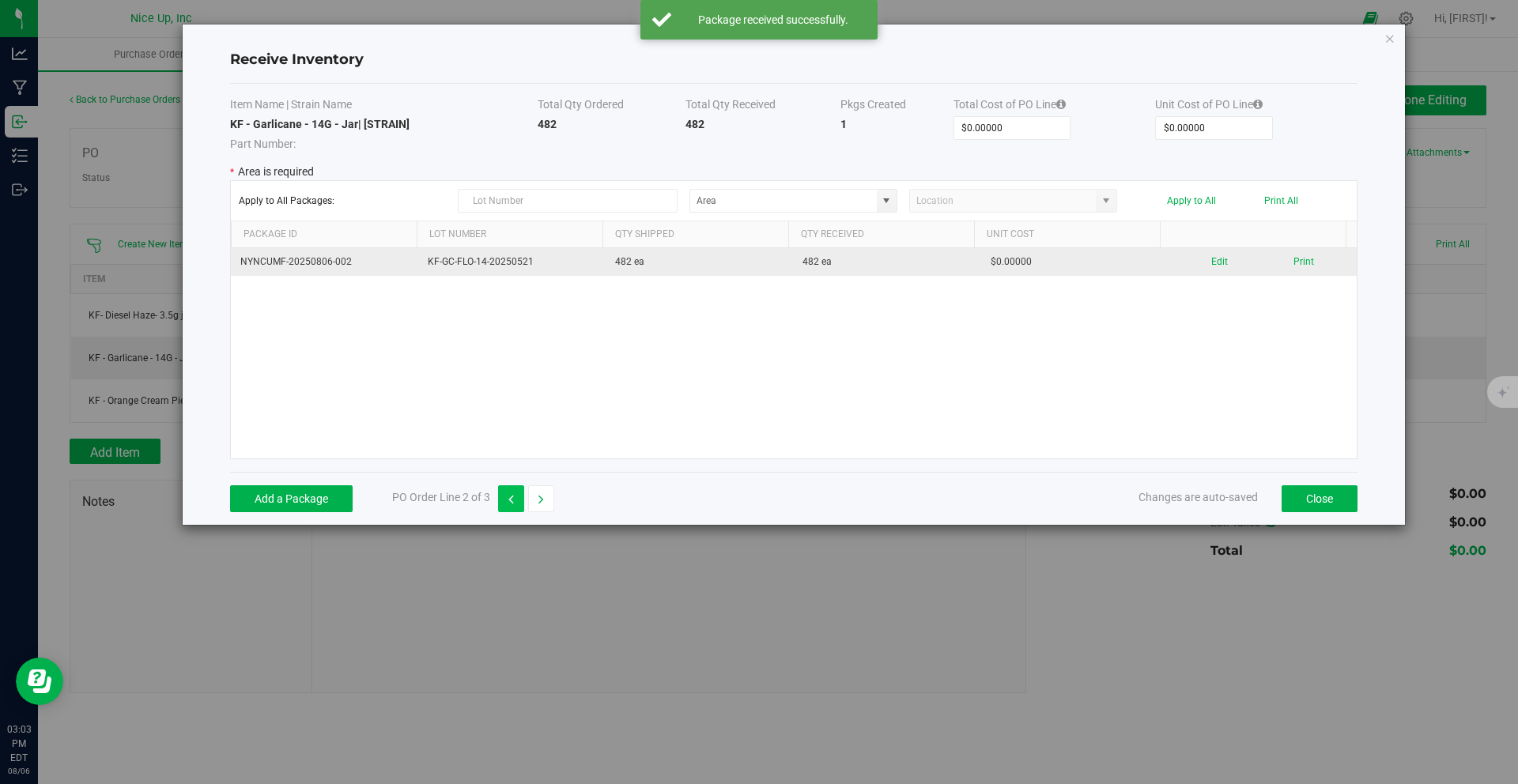 click at bounding box center [511, 499] 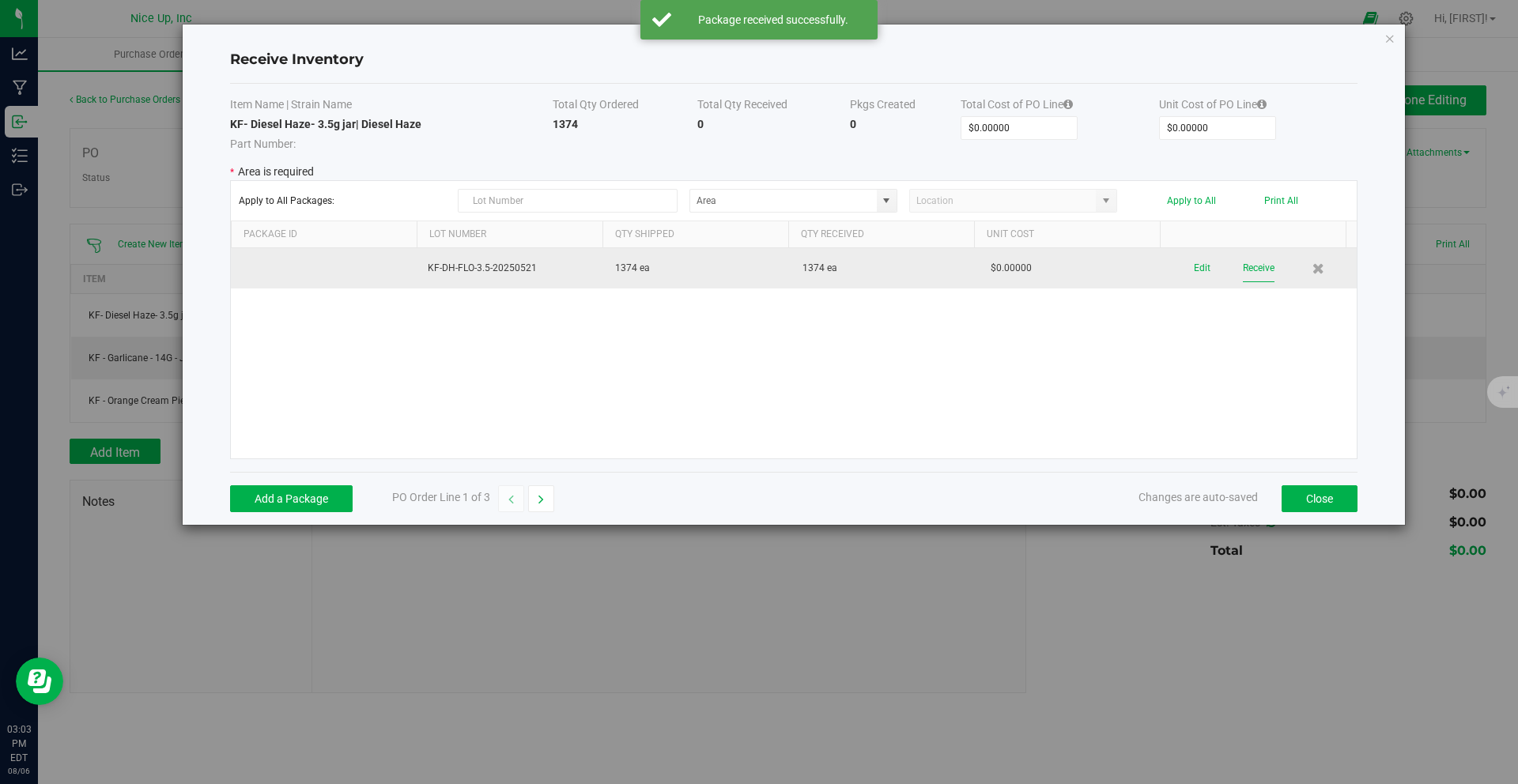 click on "Receive" at bounding box center (1259, 268) 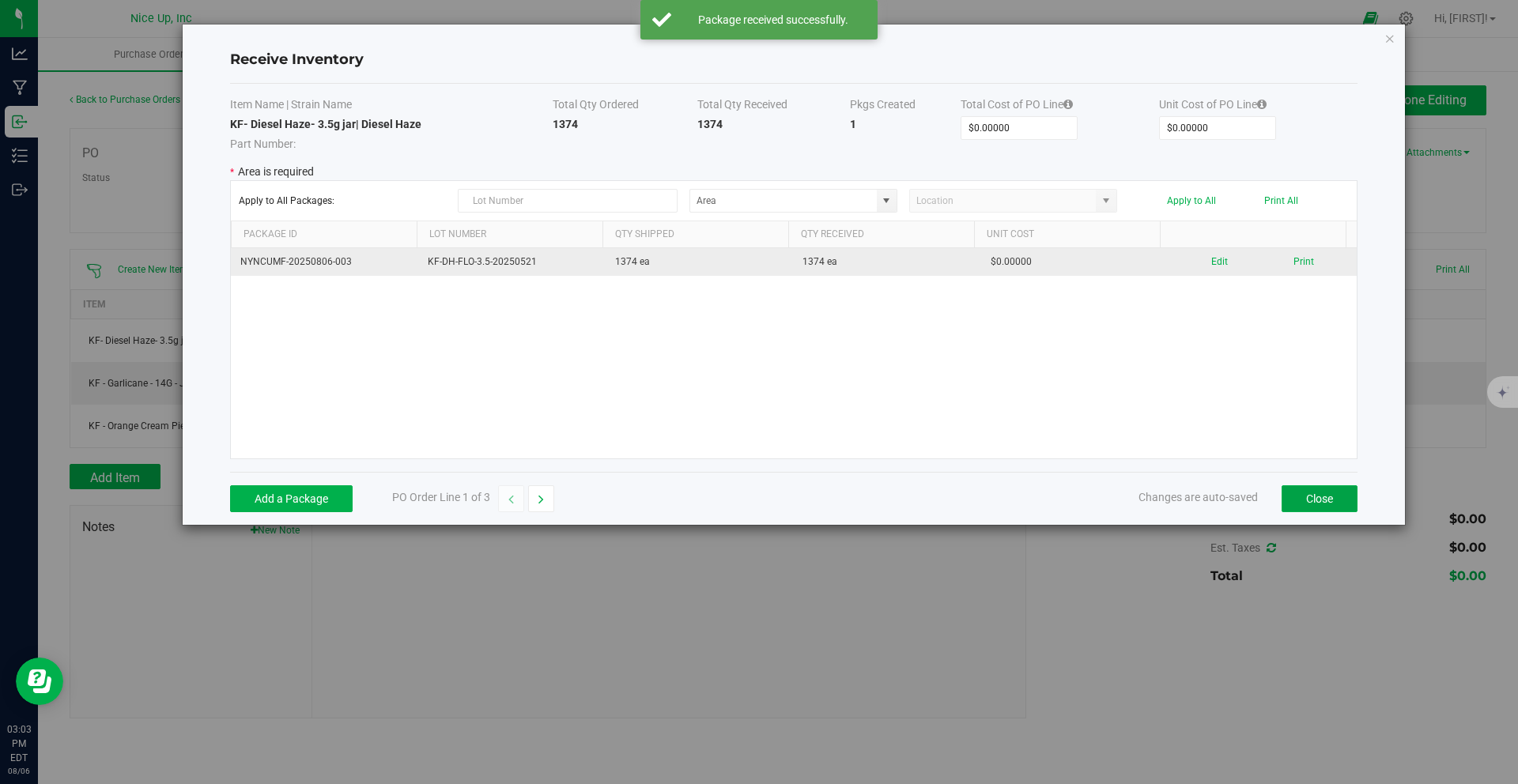 click on "Close" at bounding box center [1320, 499] 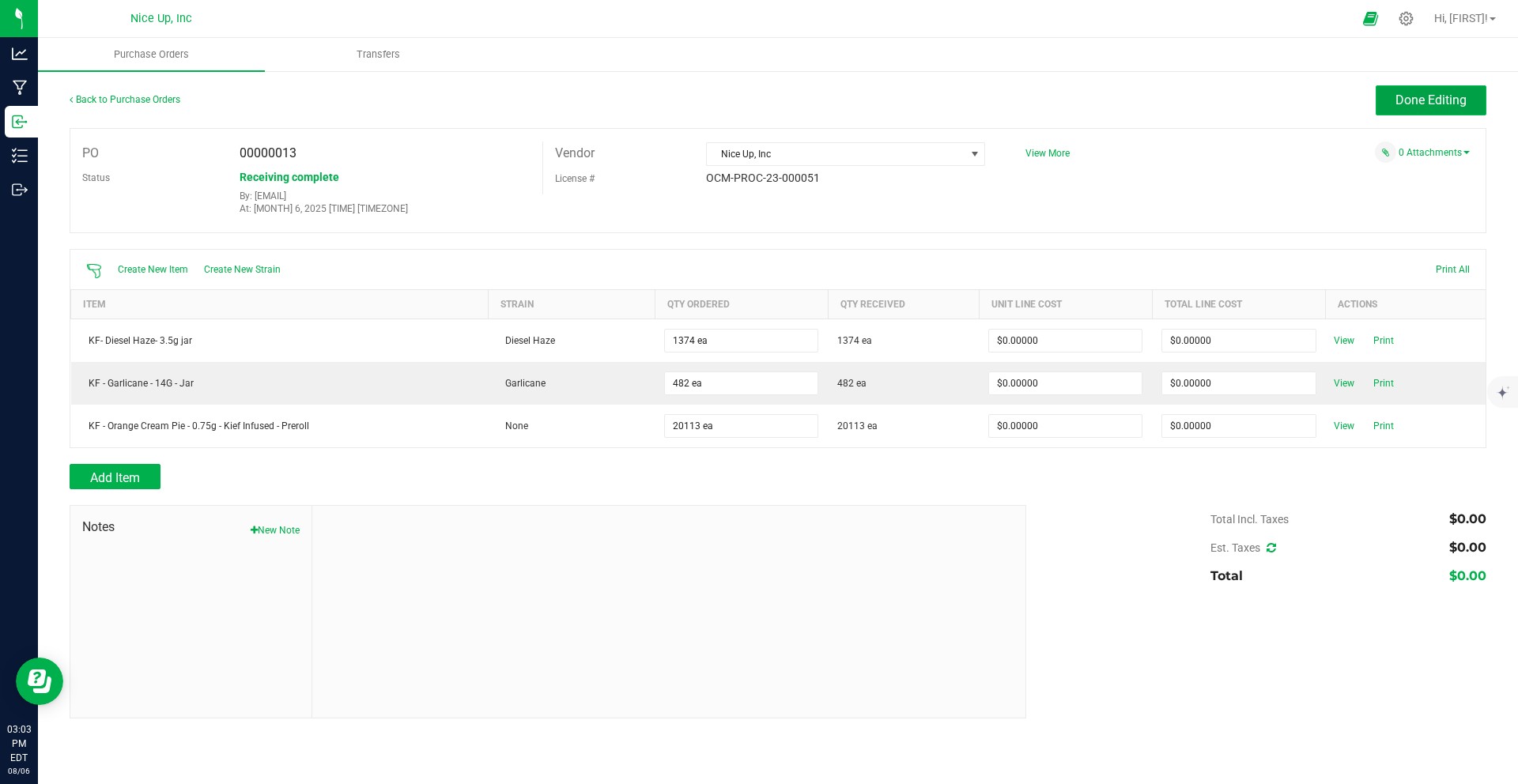 click on "Done Editing" at bounding box center [1431, 100] 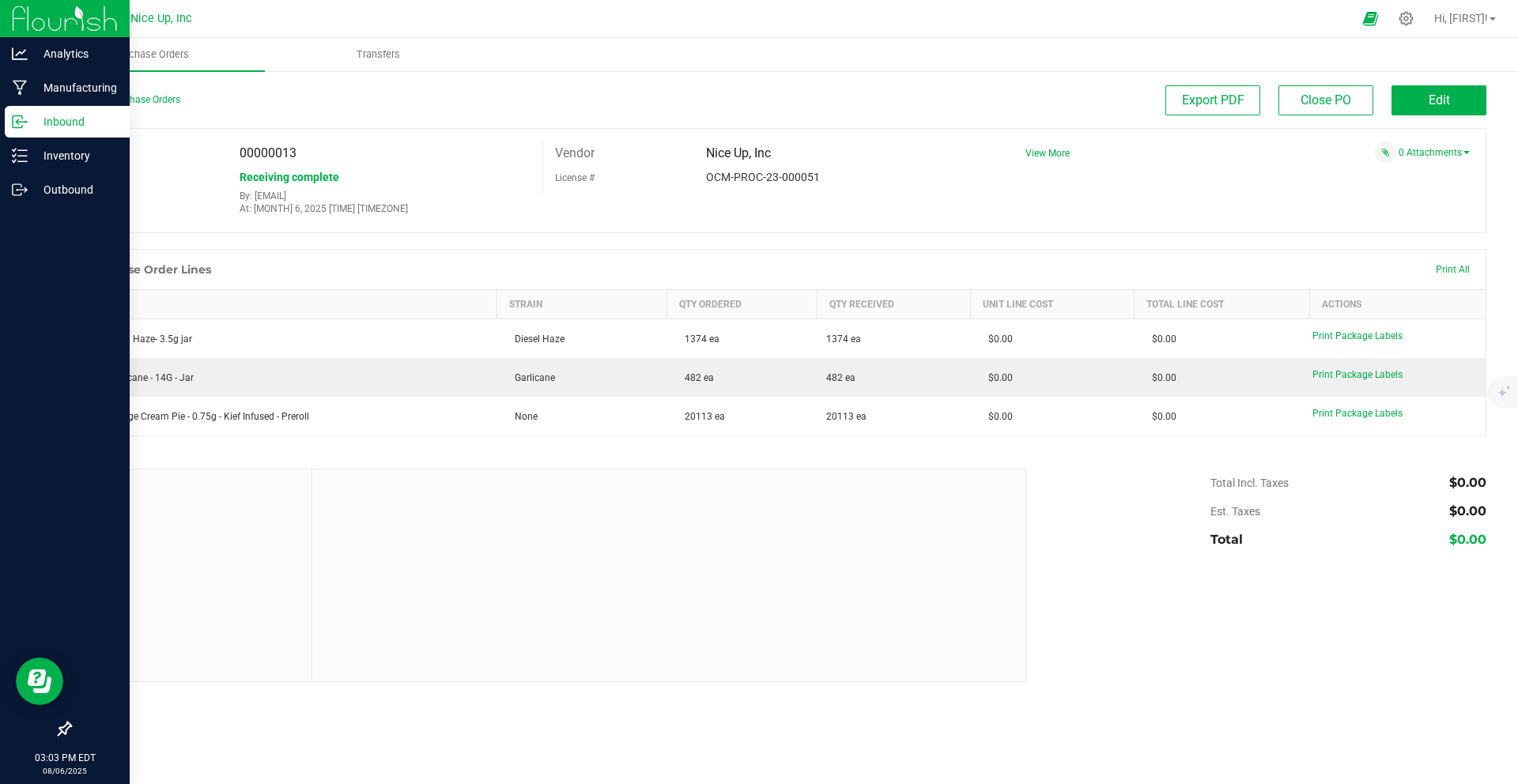 click on "Inbound" at bounding box center [75, 122] 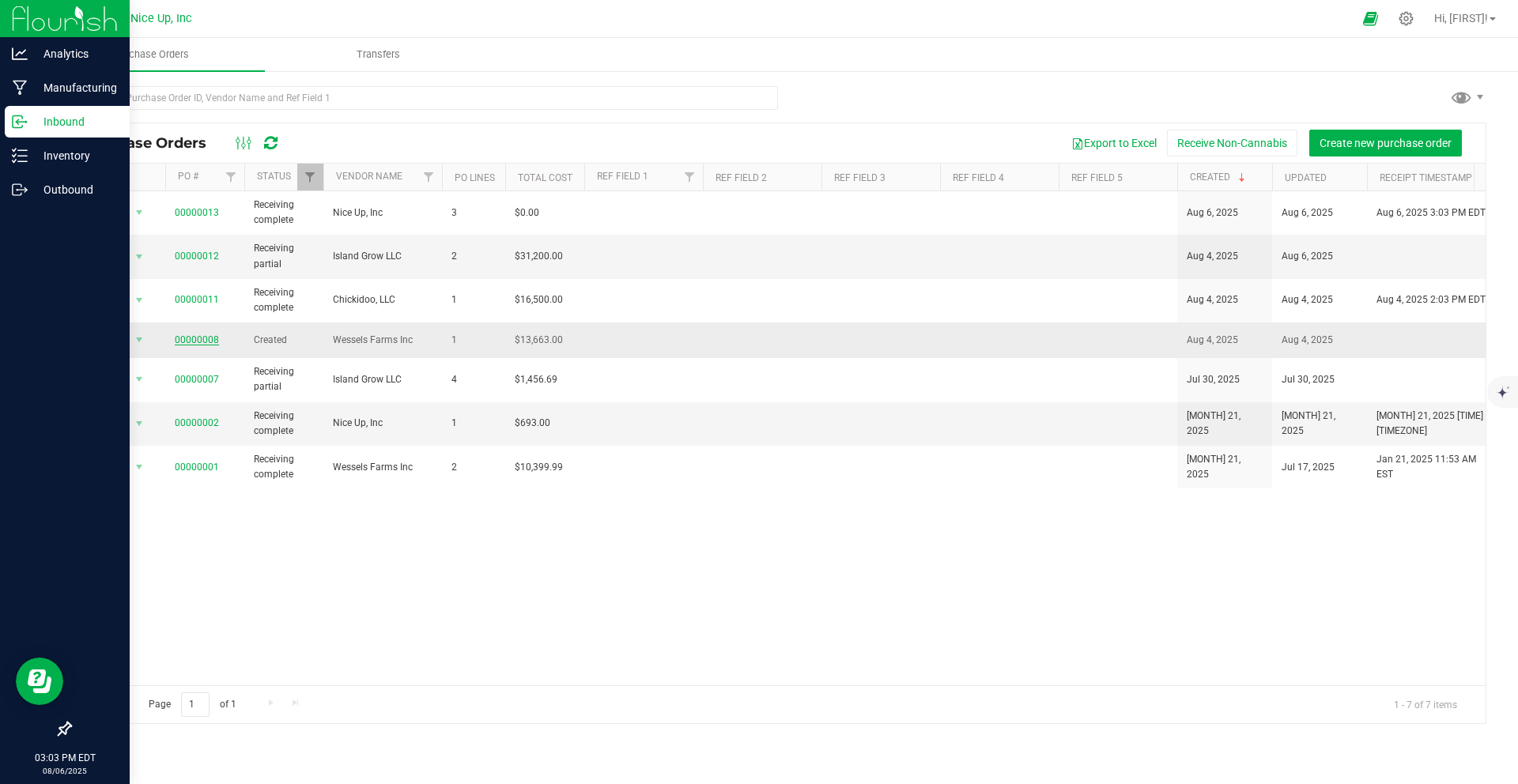 click on "00000008" at bounding box center [197, 340] 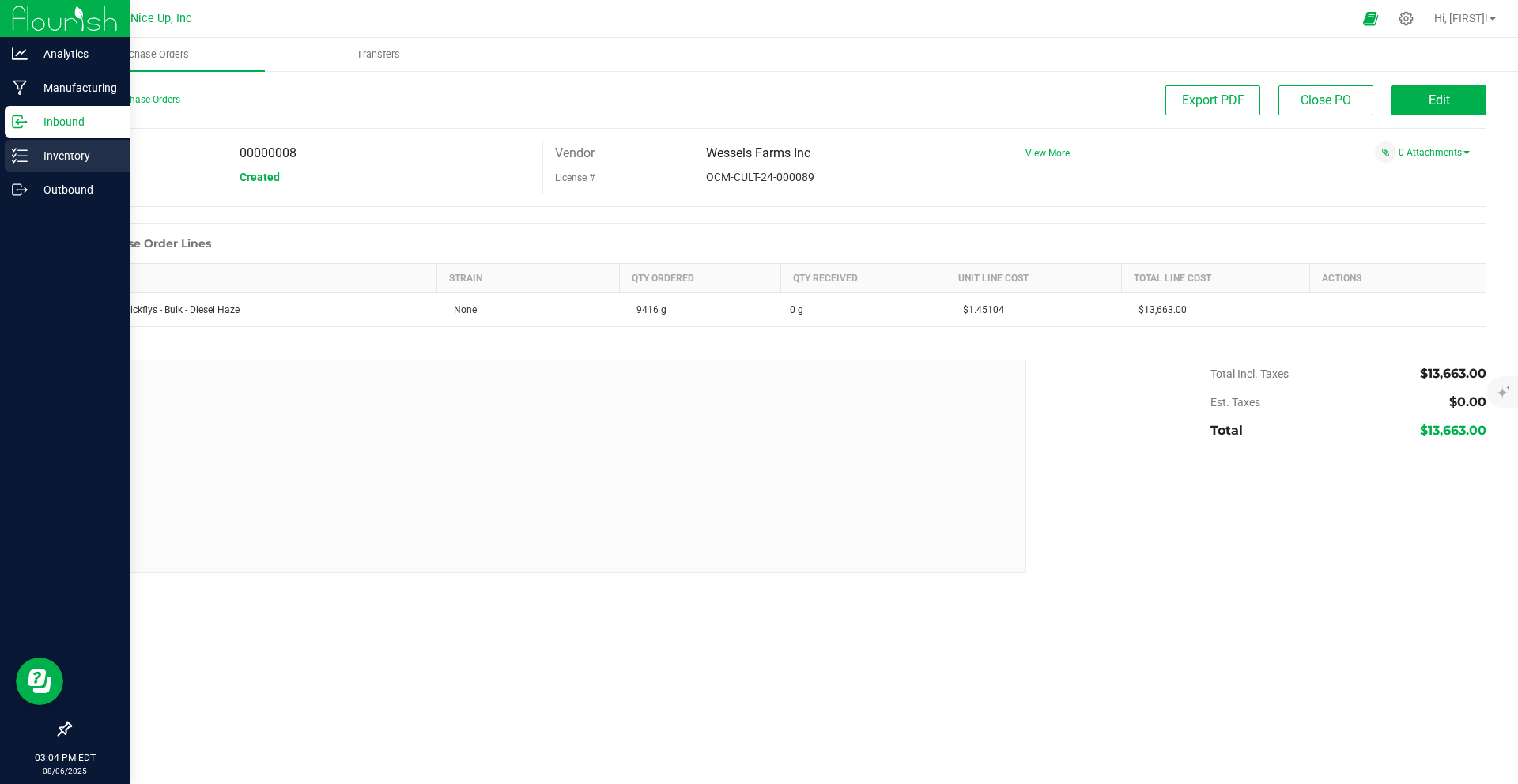 click 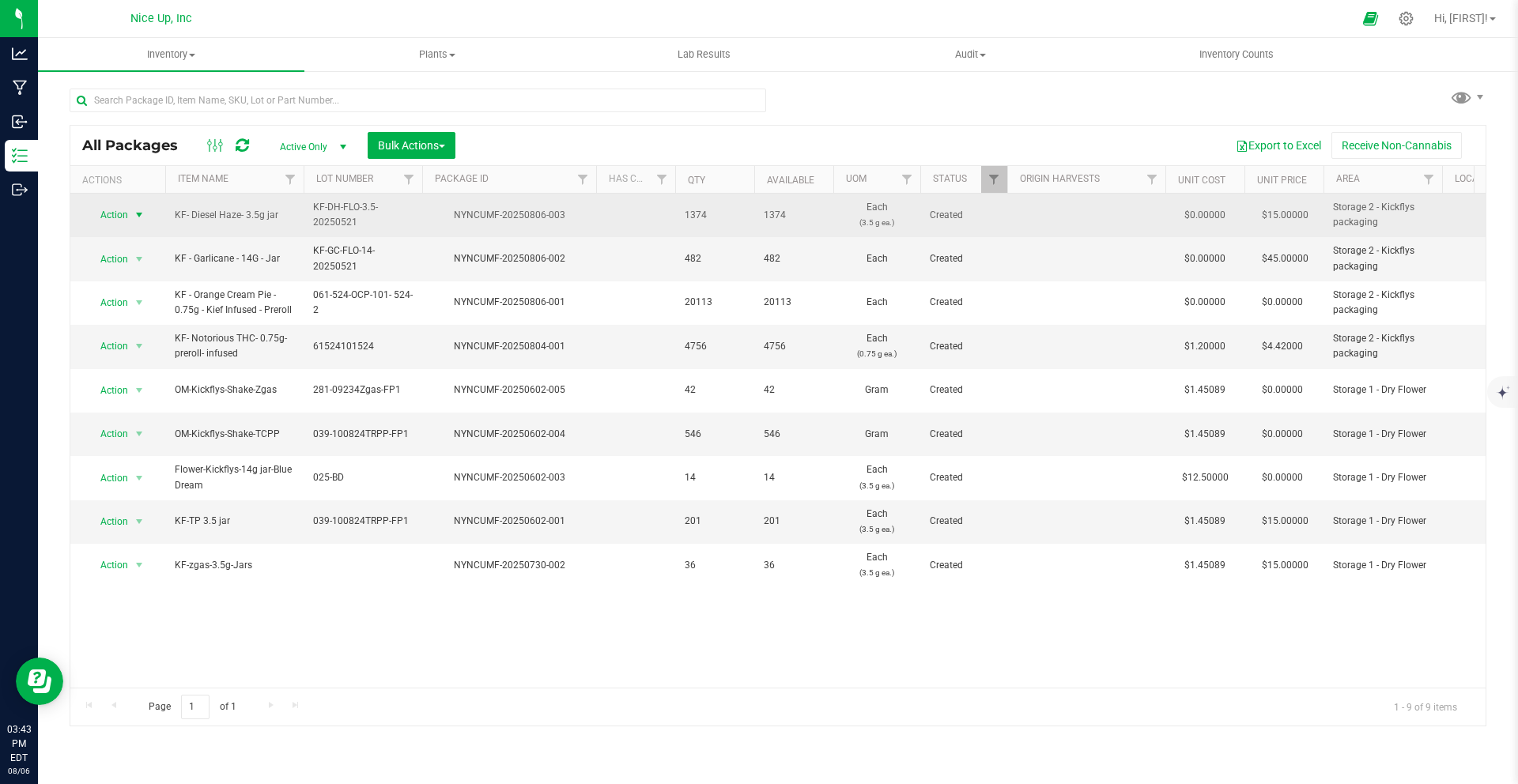 click on "Action" at bounding box center (108, 215) 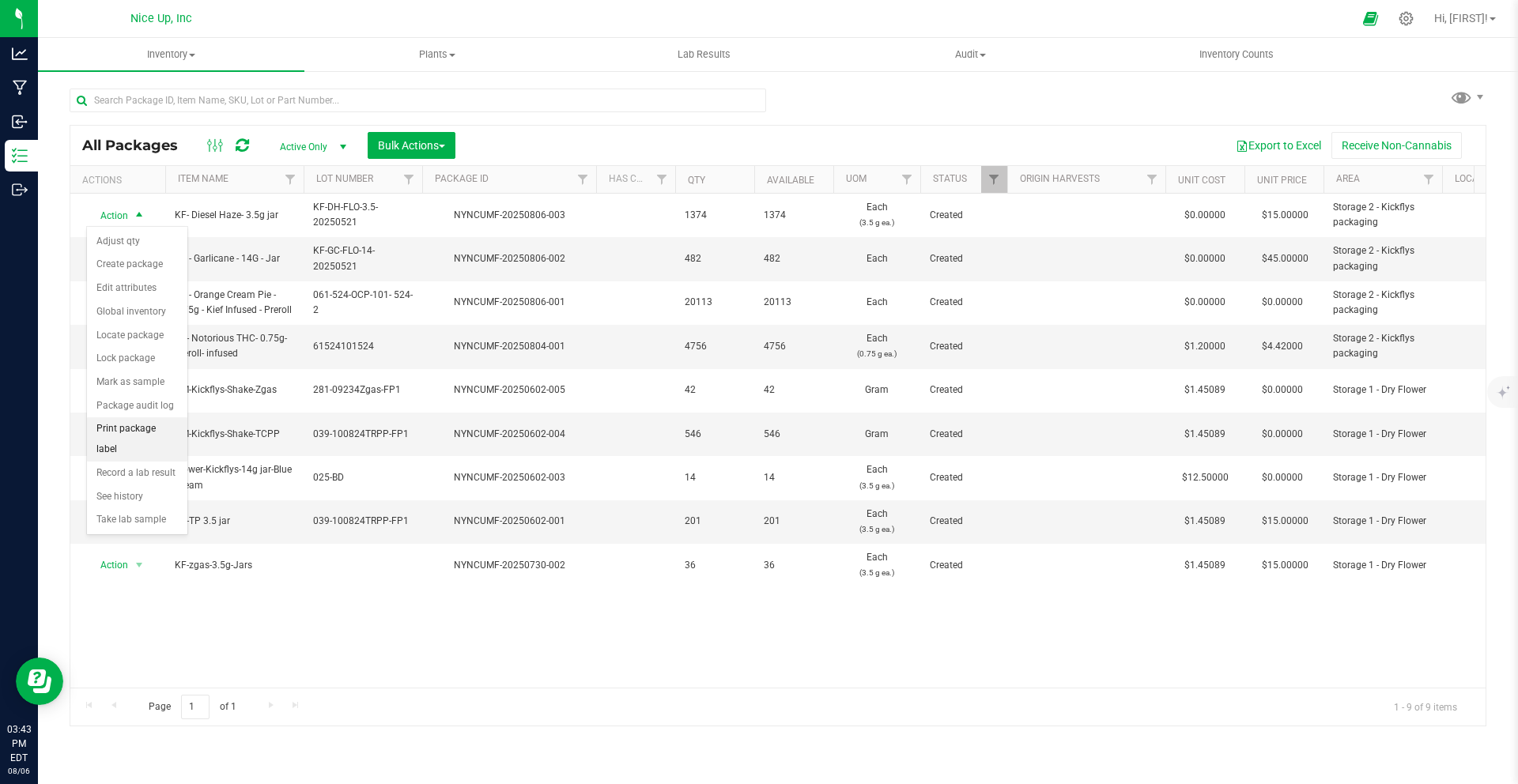 click on "Print package label" at bounding box center [137, 439] 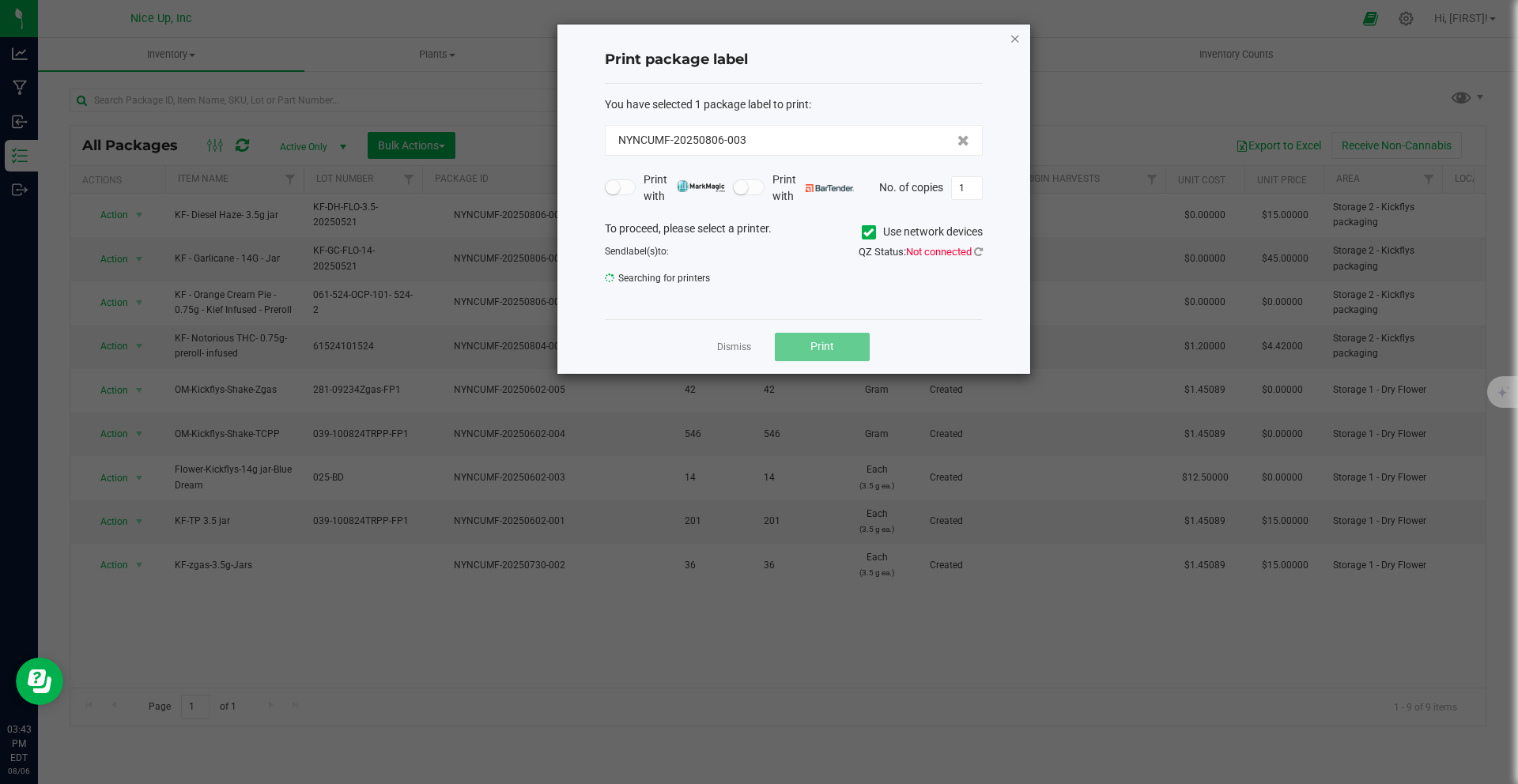 click 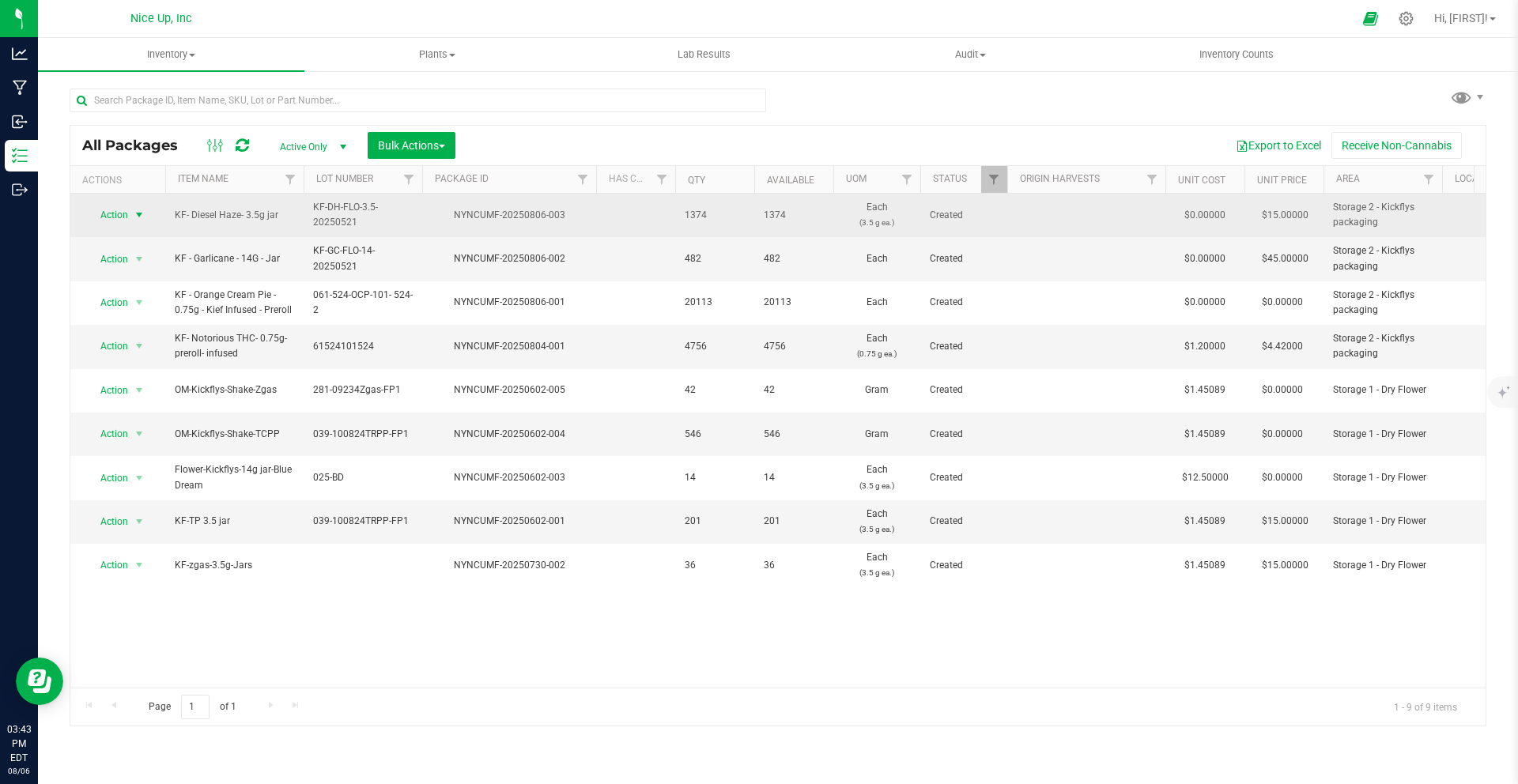 click on "Action" at bounding box center [108, 215] 